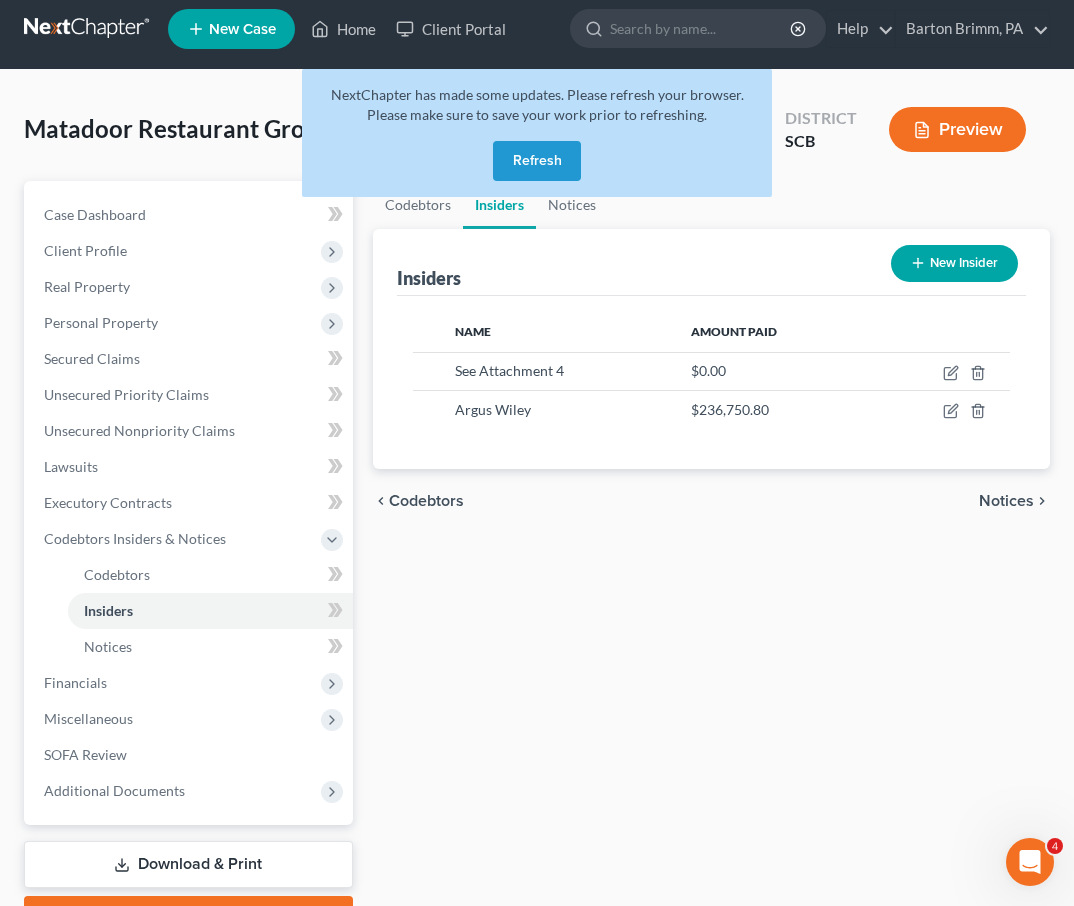 scroll, scrollTop: 0, scrollLeft: 0, axis: both 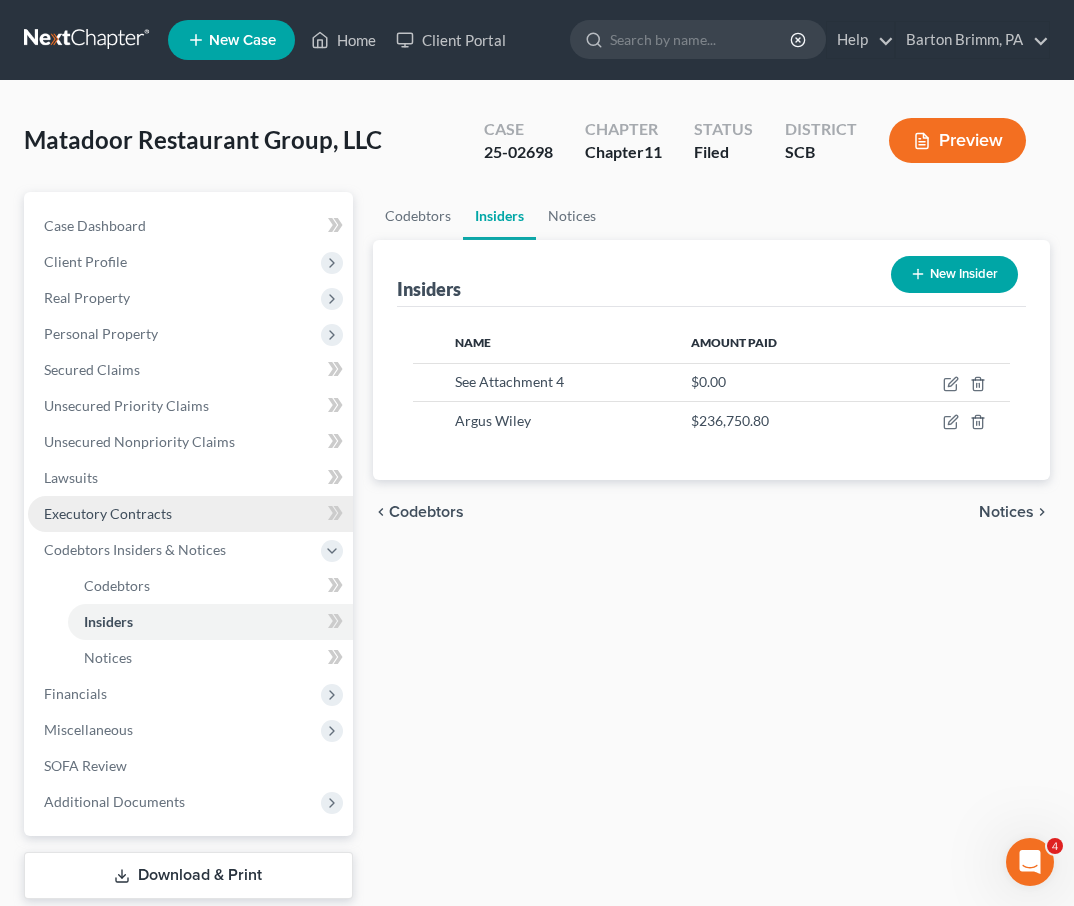 click on "Executory Contracts" at bounding box center (108, 513) 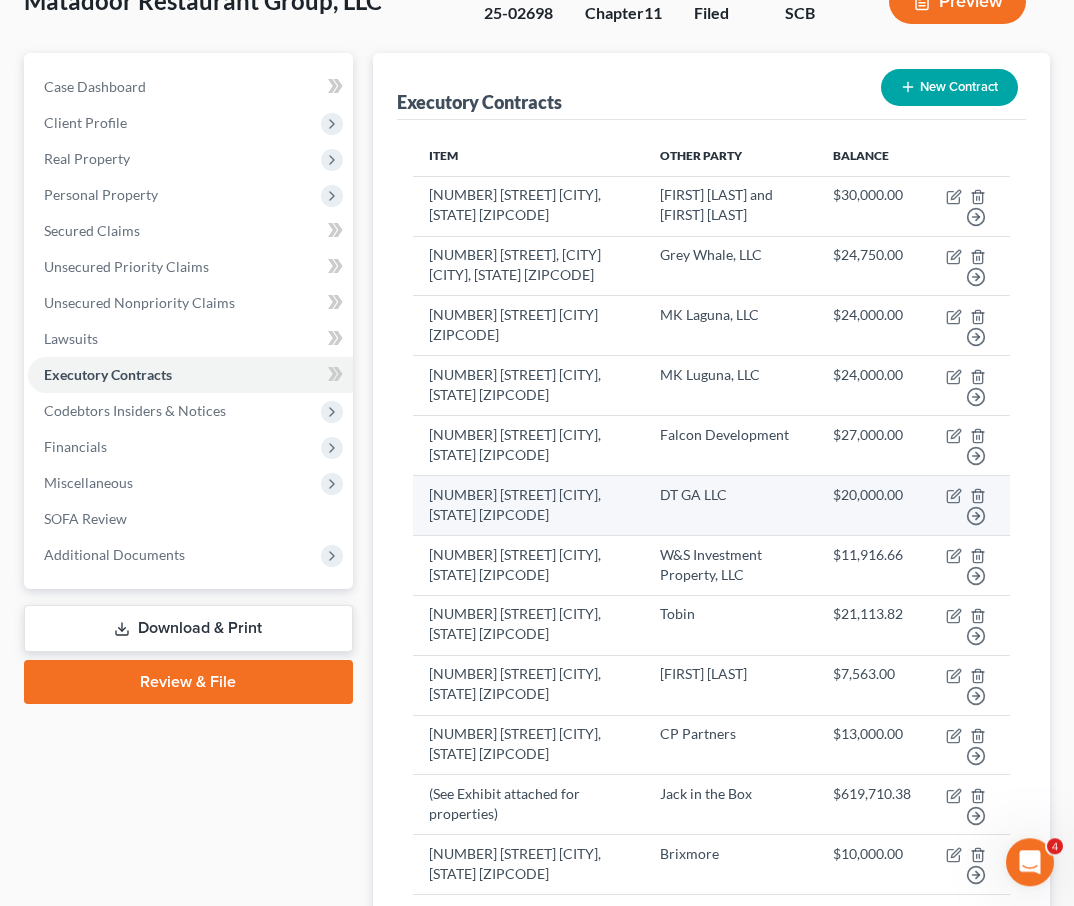 scroll, scrollTop: 0, scrollLeft: 0, axis: both 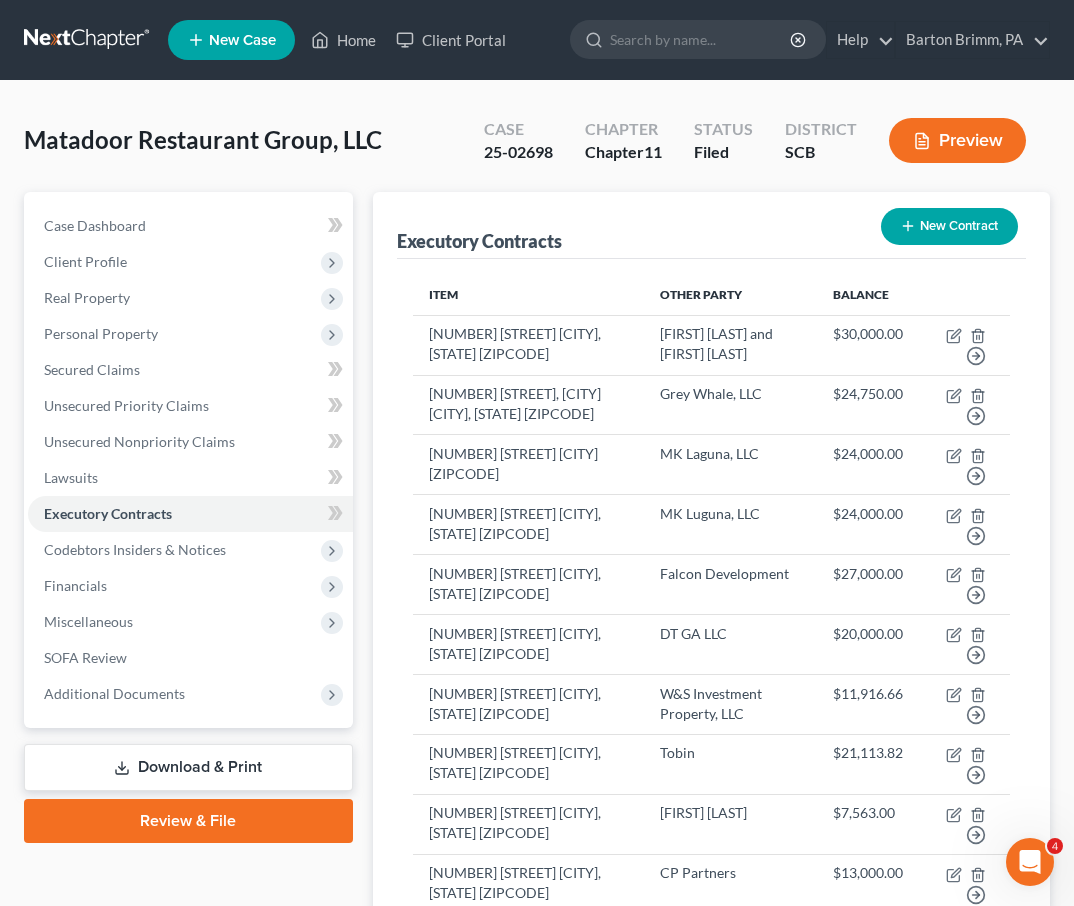 click on "New Contract" at bounding box center (949, 226) 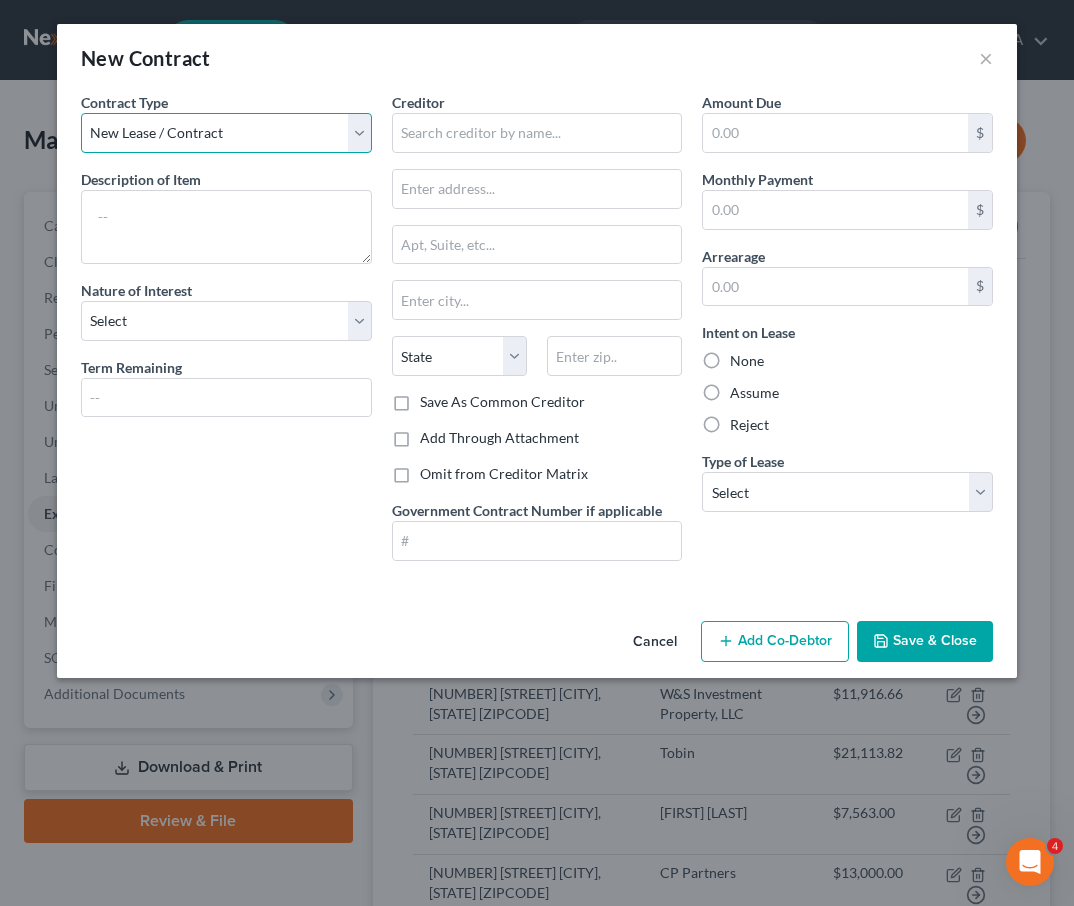click on "New Lease / Contract New Timeshare" at bounding box center (226, 133) 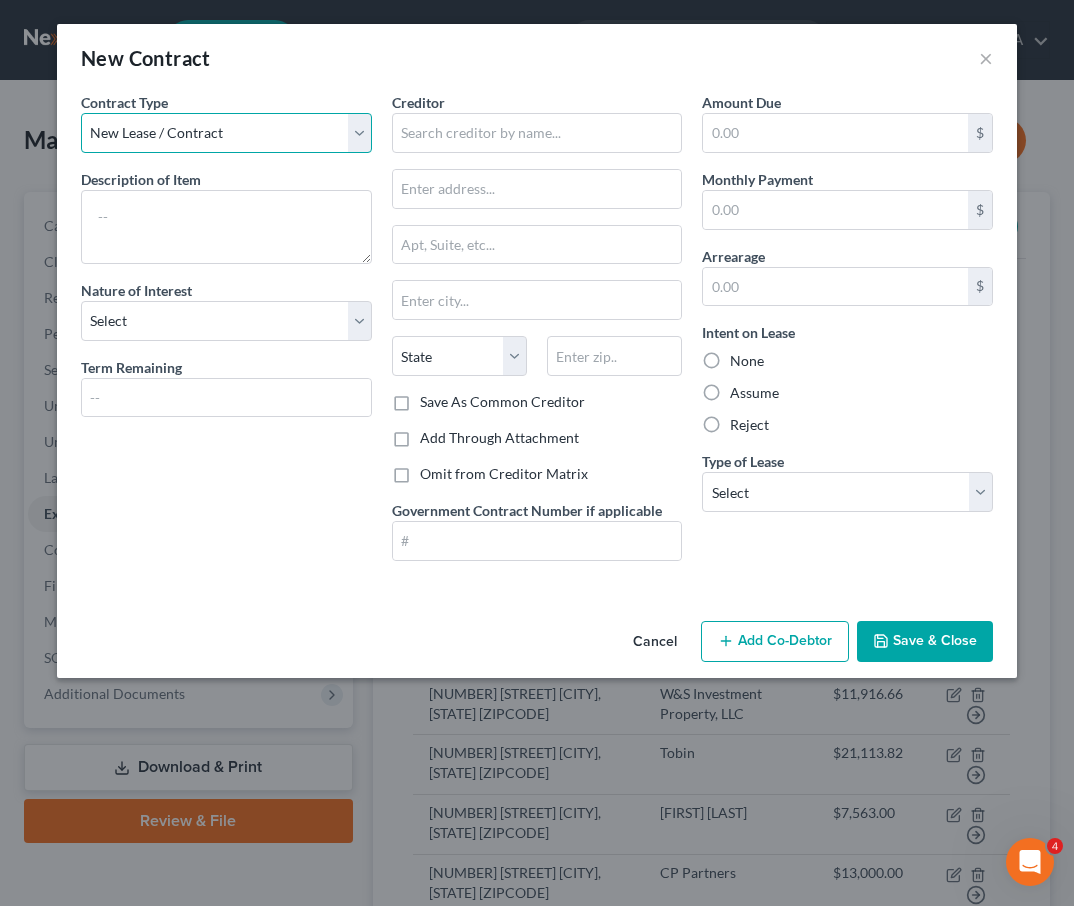 click on "New Lease / Contract New Timeshare" at bounding box center (226, 133) 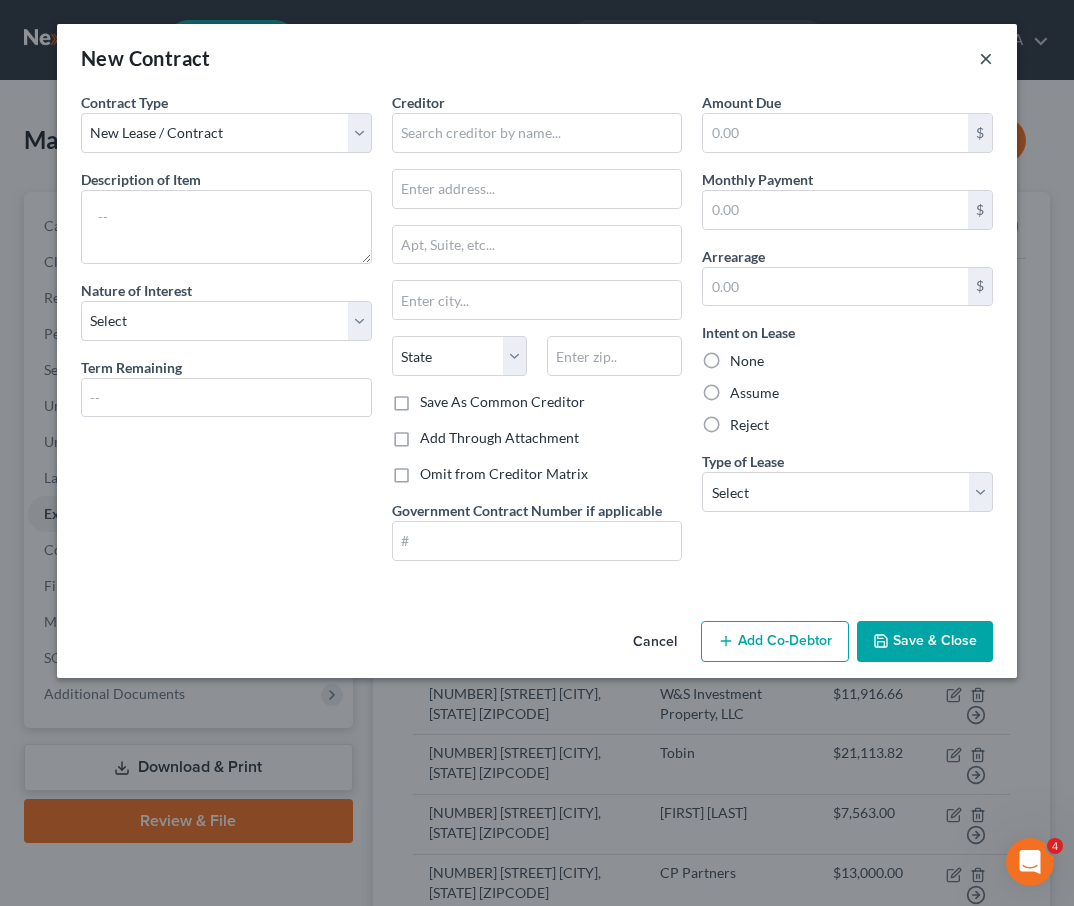 click on "×" at bounding box center [986, 58] 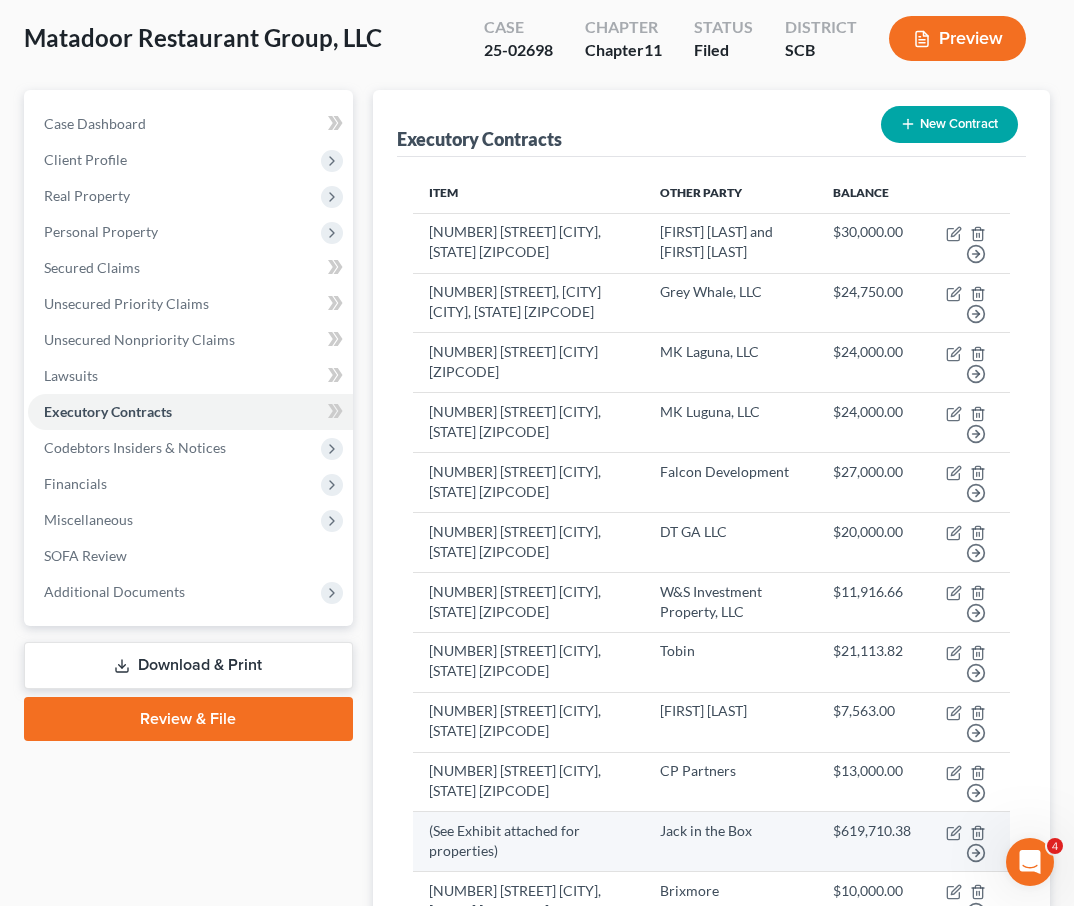 scroll, scrollTop: 0, scrollLeft: 0, axis: both 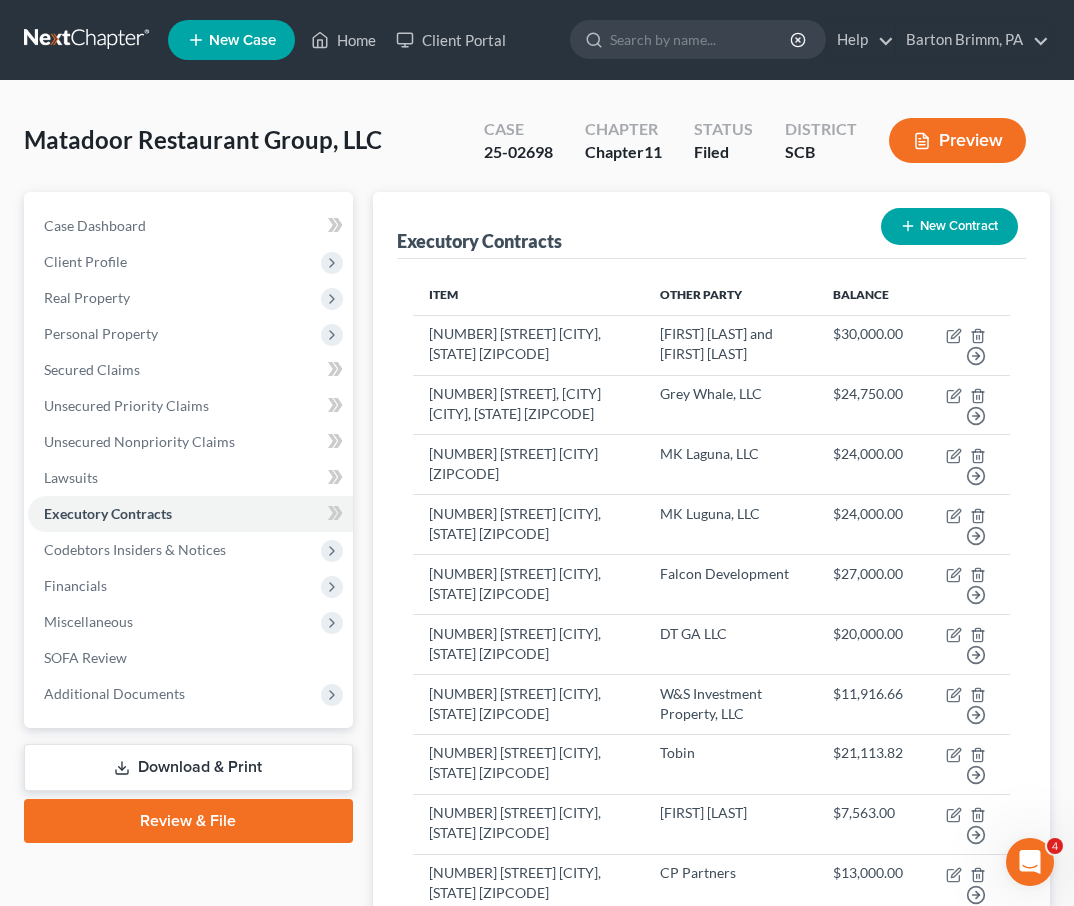 click 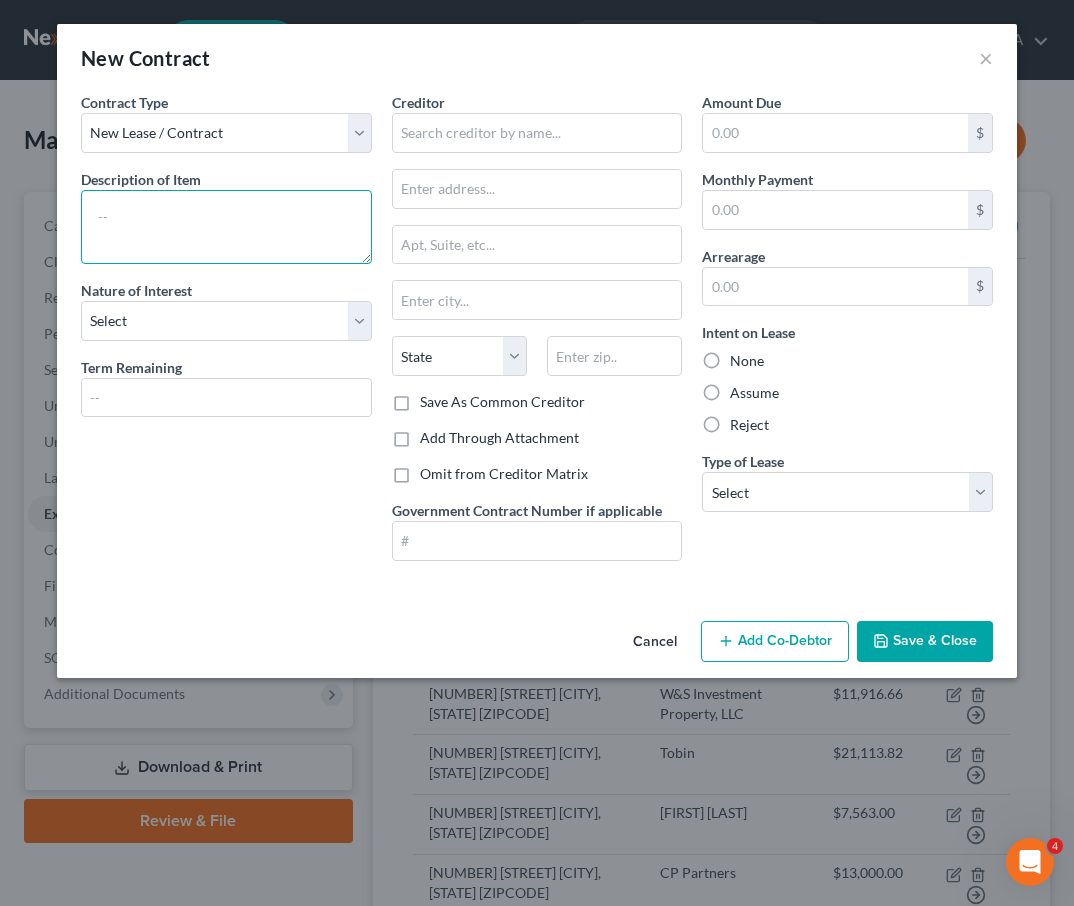 click at bounding box center (226, 227) 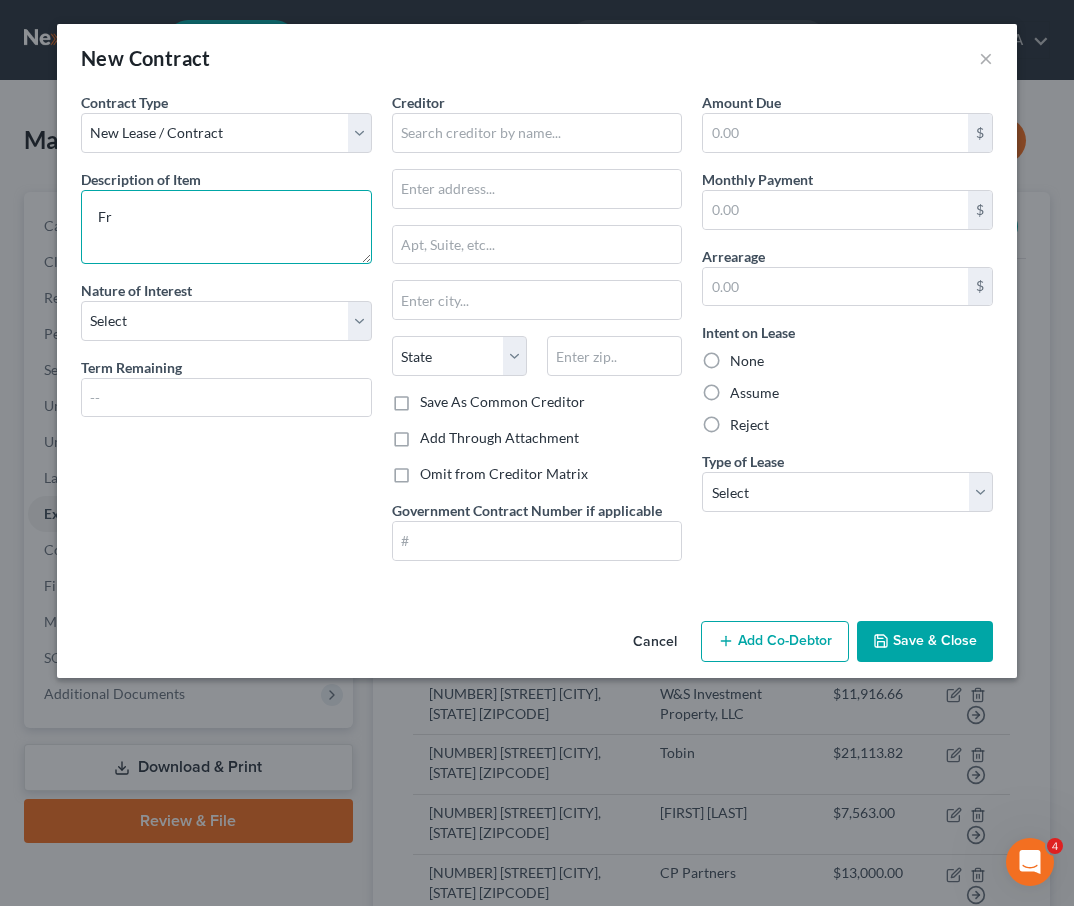 type on "F" 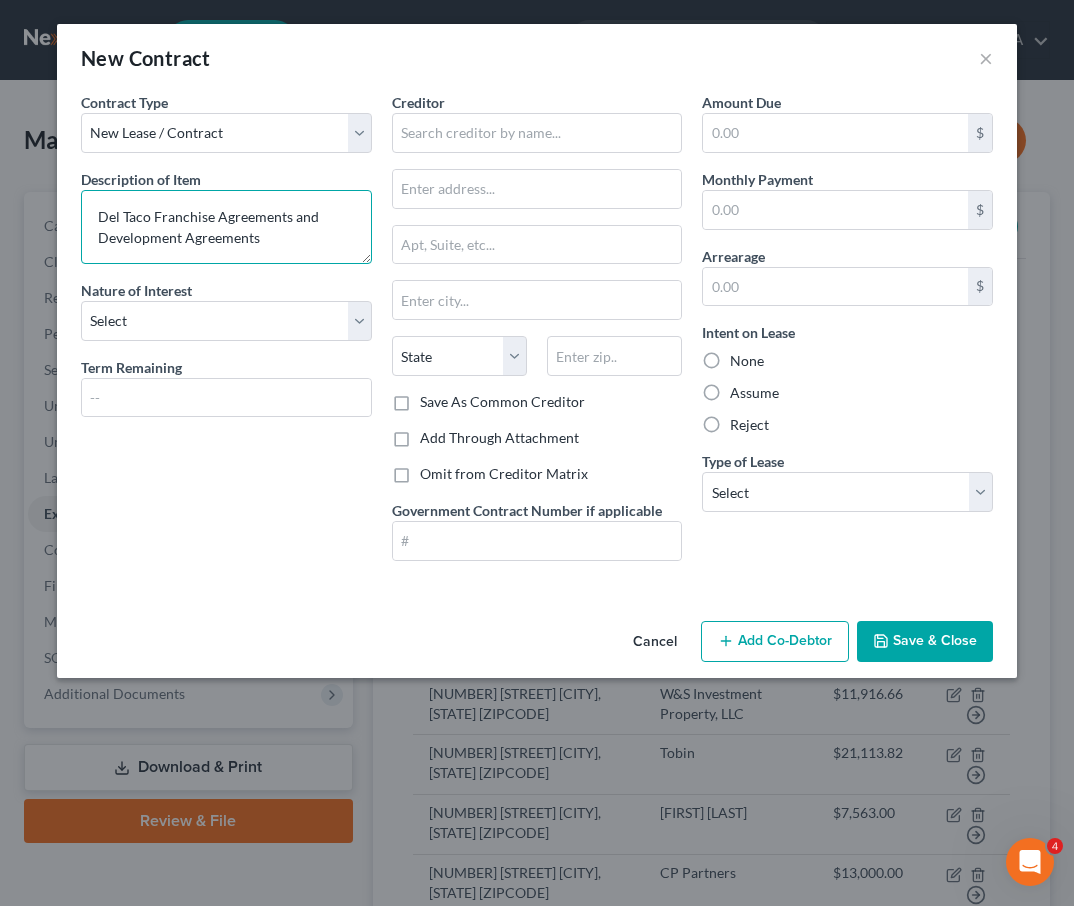 type on "Del Taco Franchise Agreements and Development Agreements" 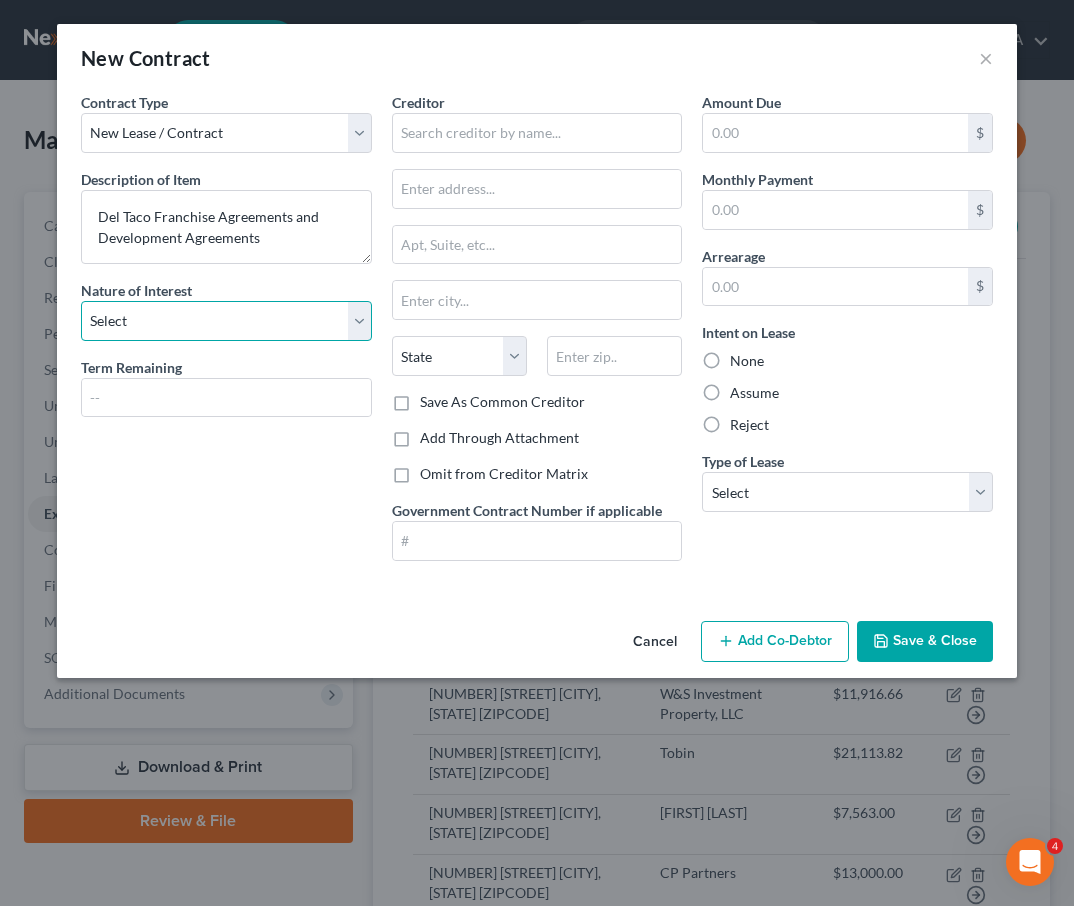 click on "Select Purchaser Agent Lessor Lessee" at bounding box center [226, 321] 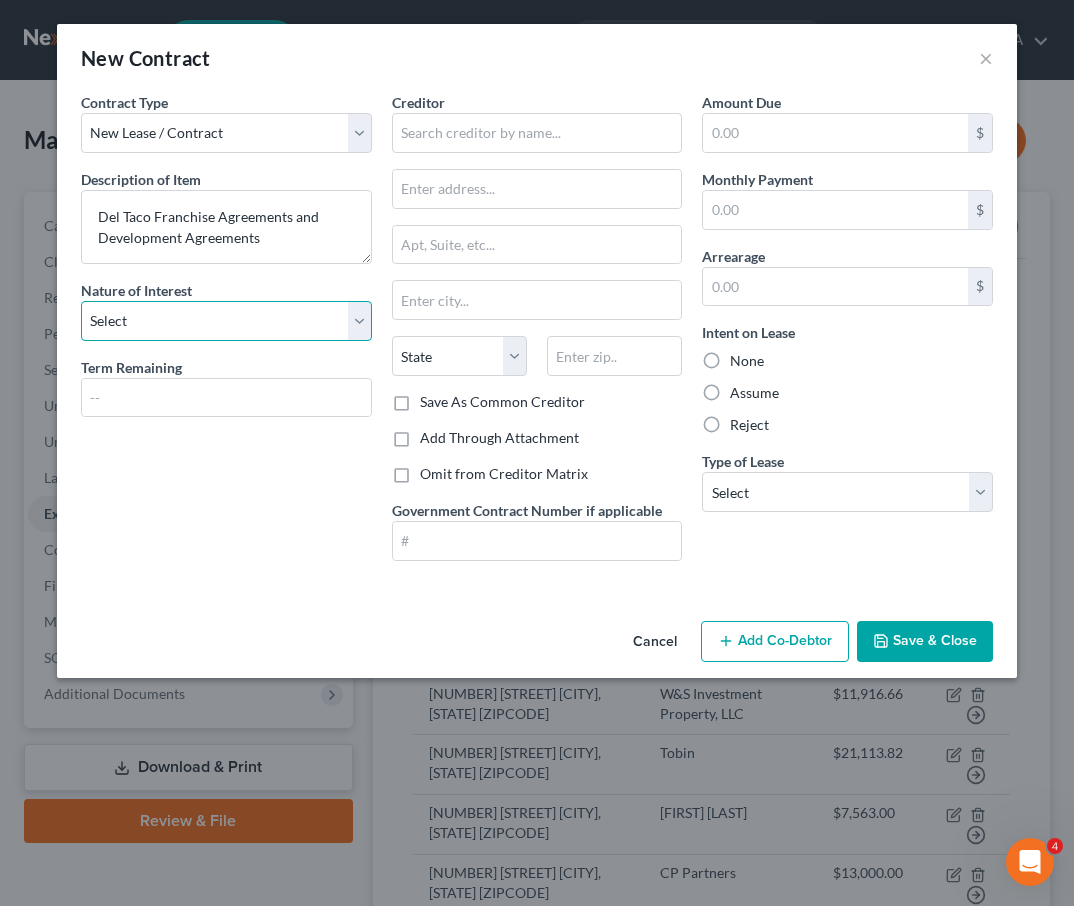 select on "3" 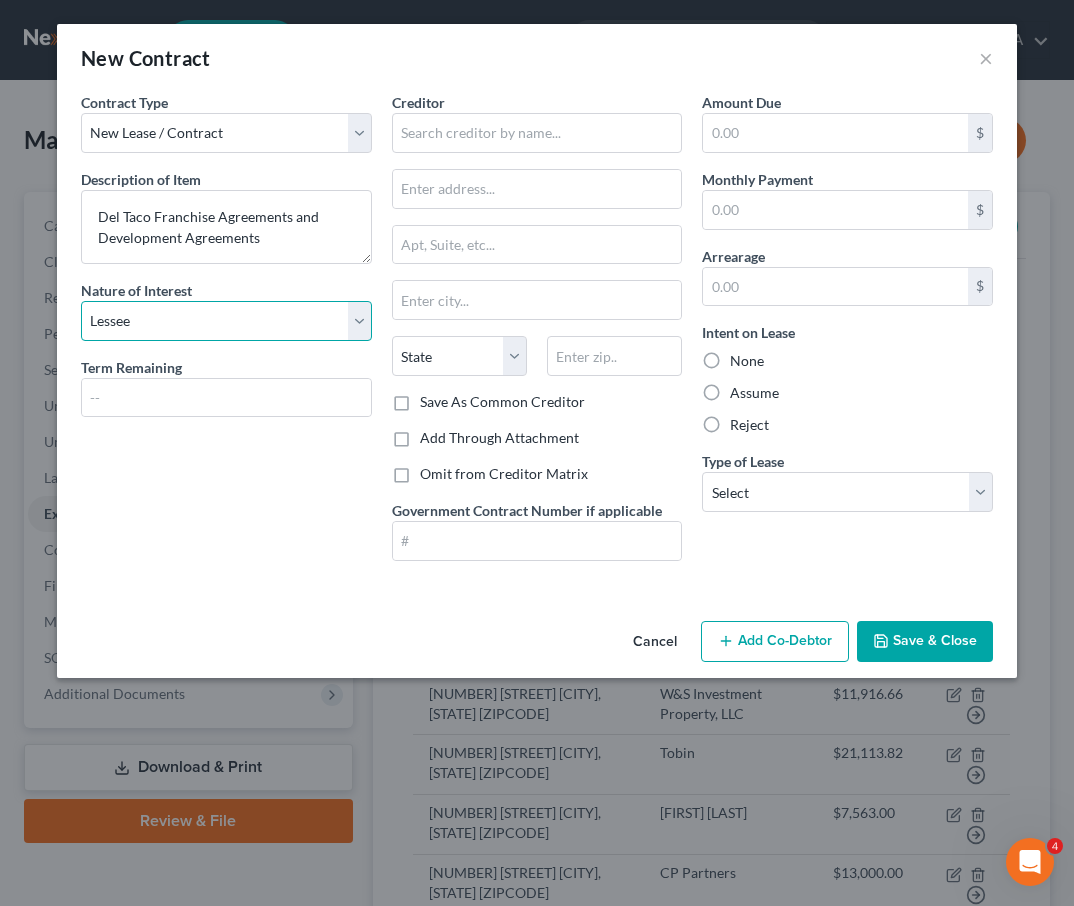 click on "Lessee" at bounding box center (0, 0) 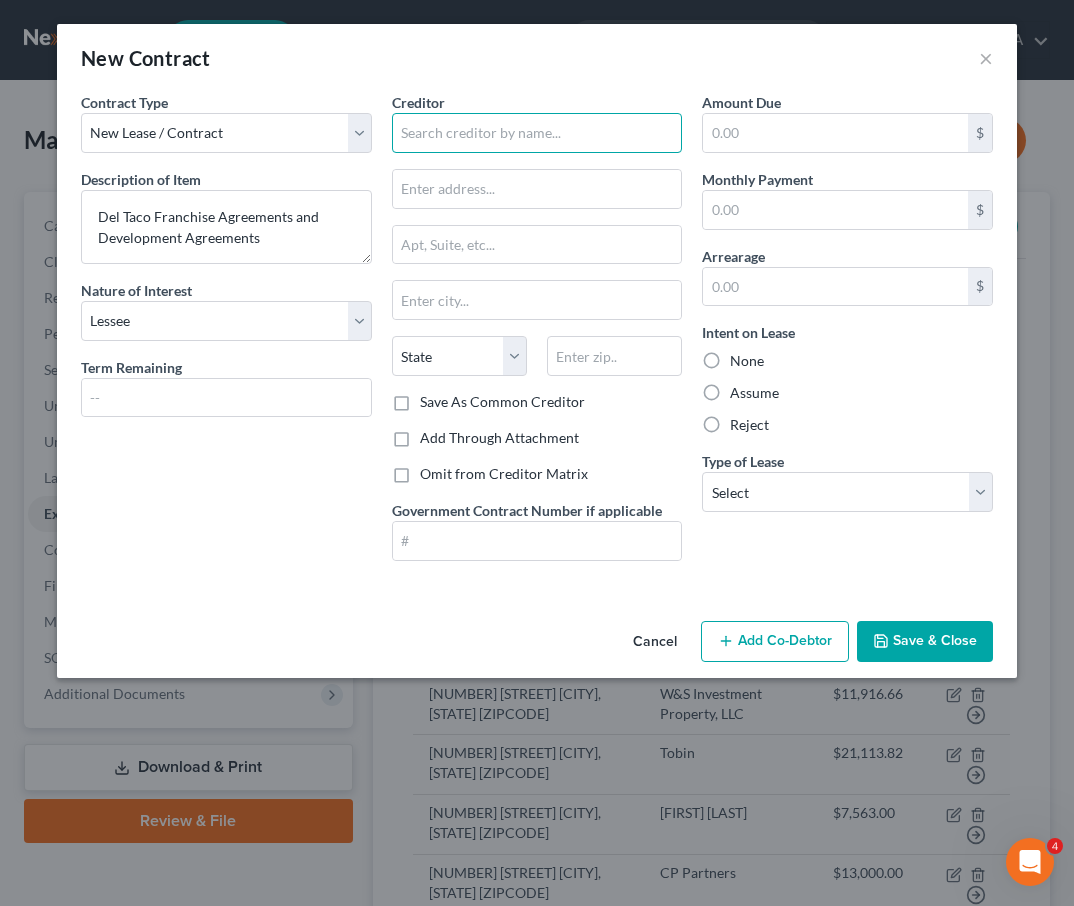 click at bounding box center [537, 133] 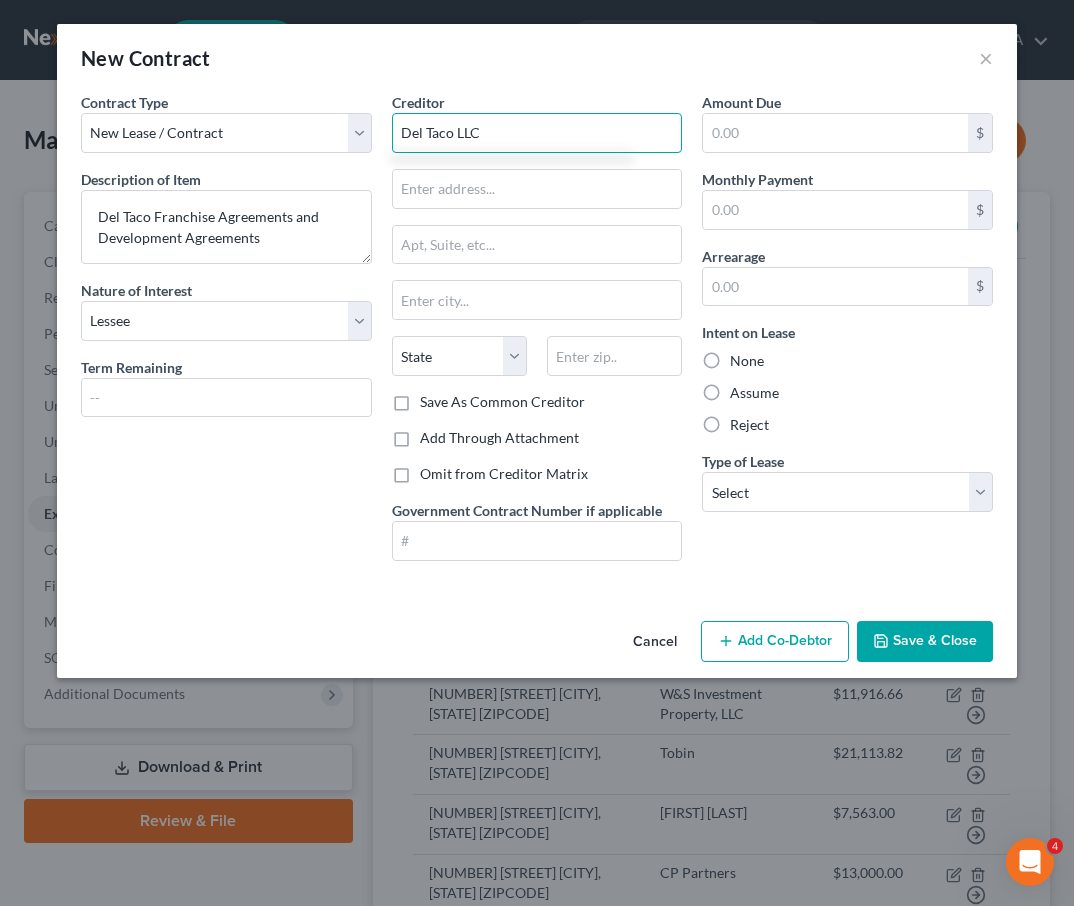 type on "Del Taco LLC" 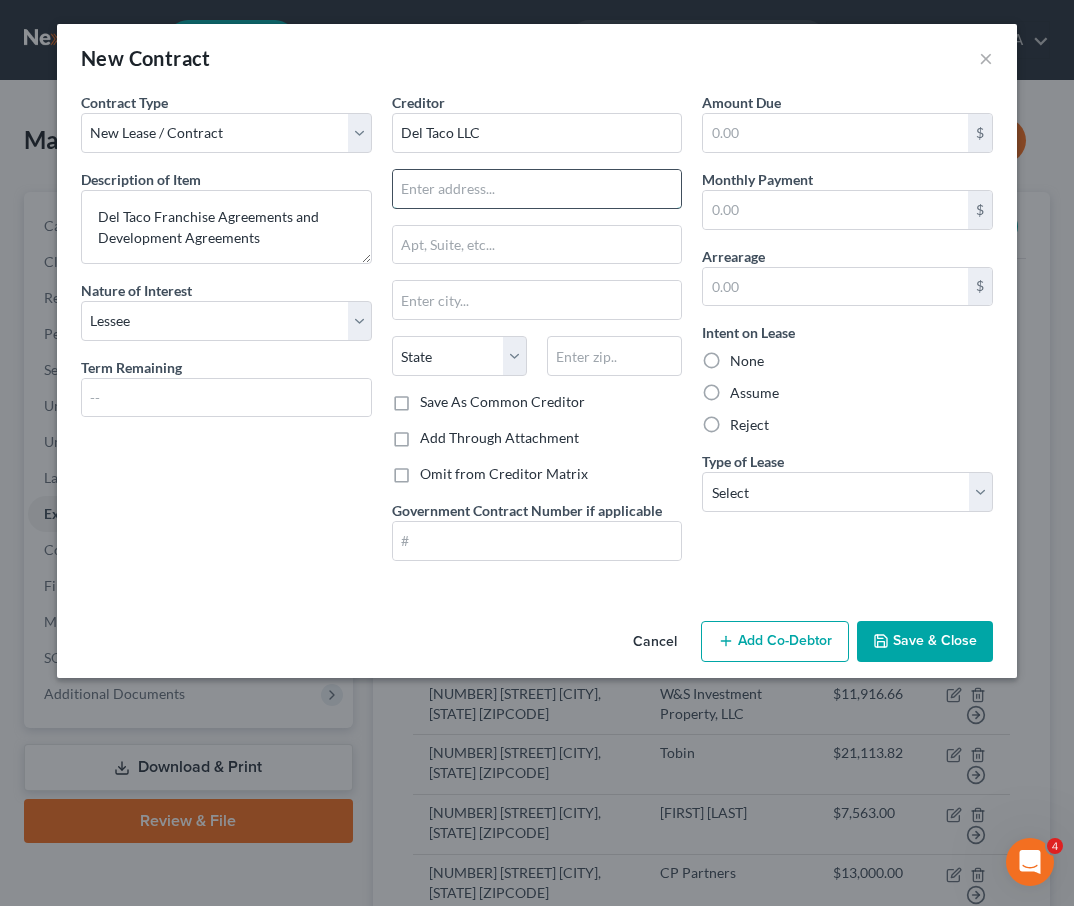 click at bounding box center [537, 189] 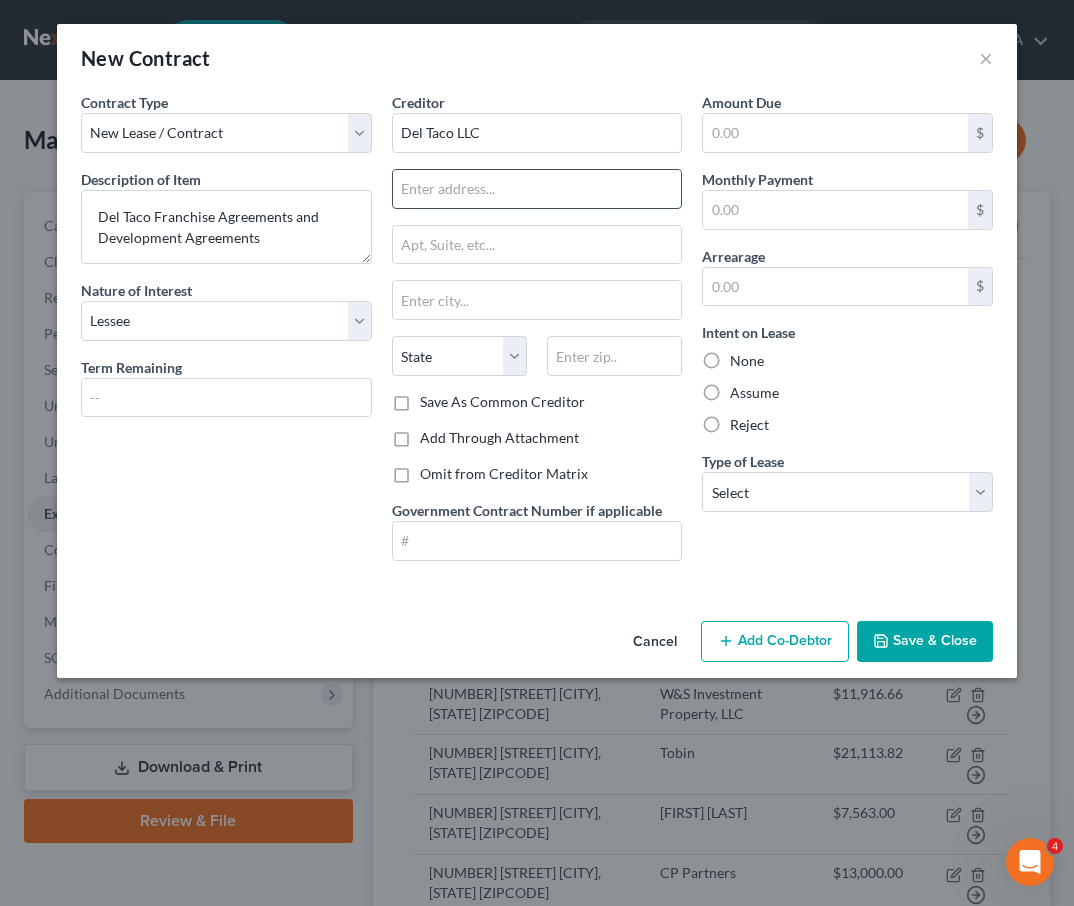 paste on "25520 Commercentre Drive Lake" 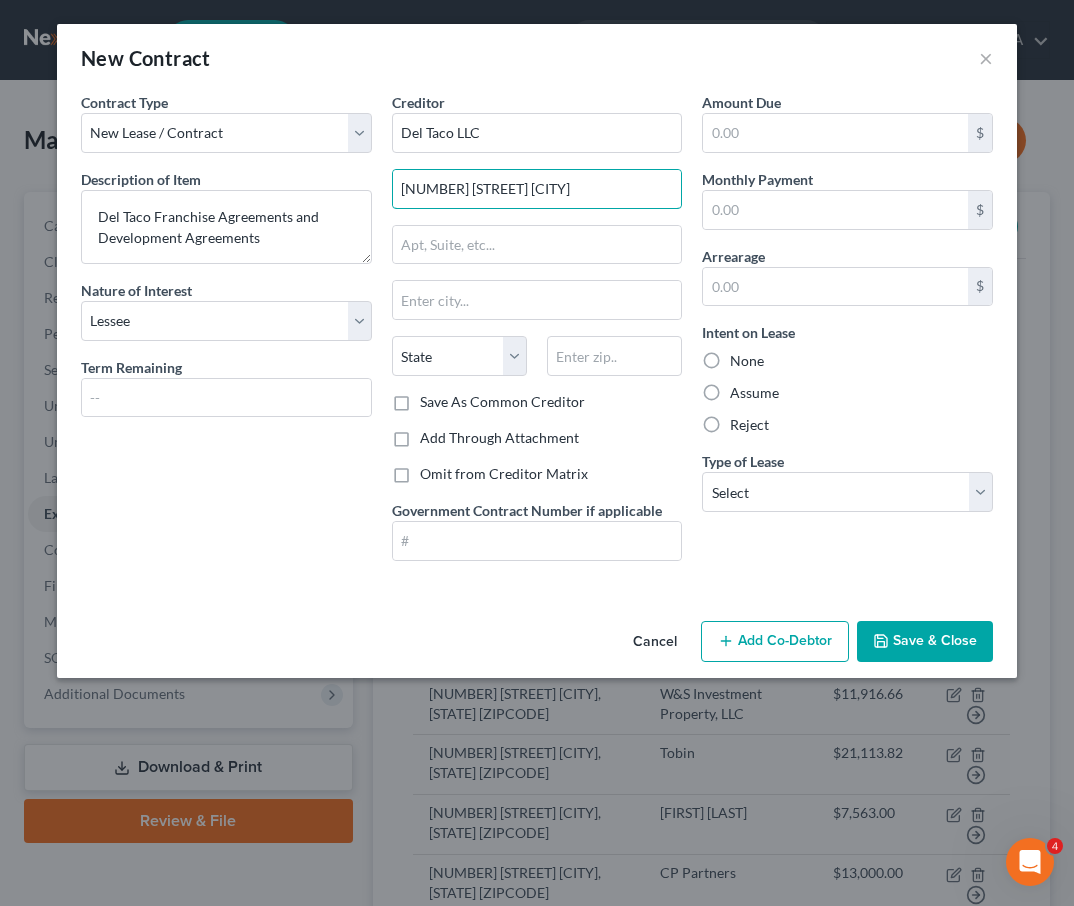 type on "25520 Commercentre Drive Lake" 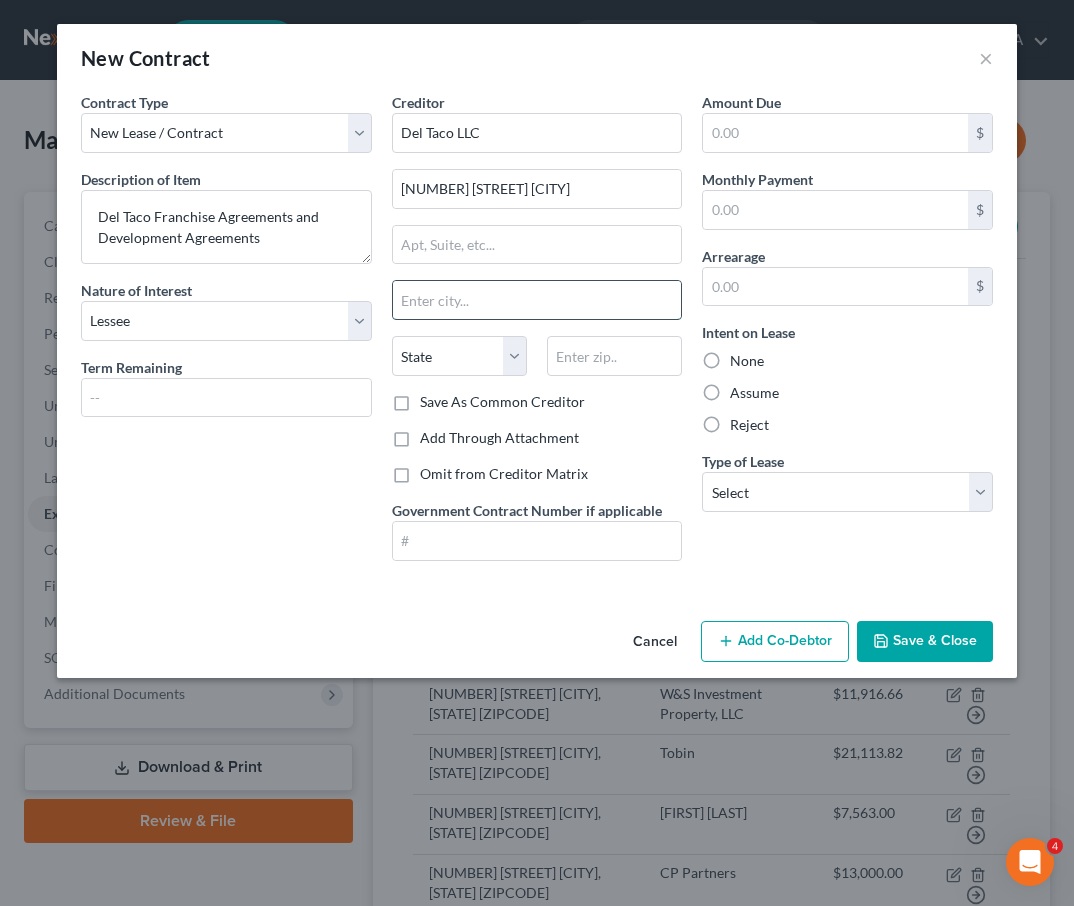 click at bounding box center [537, 300] 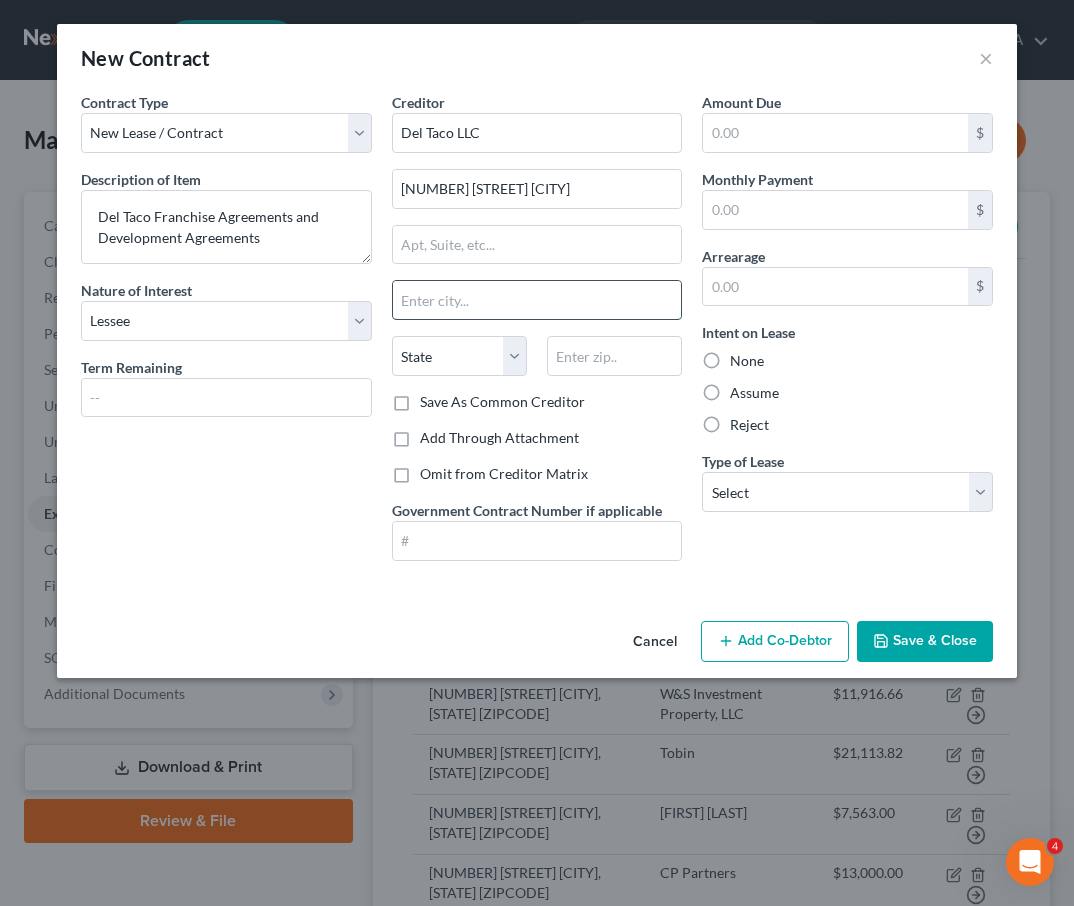 paste on "Forest, CA 92630" 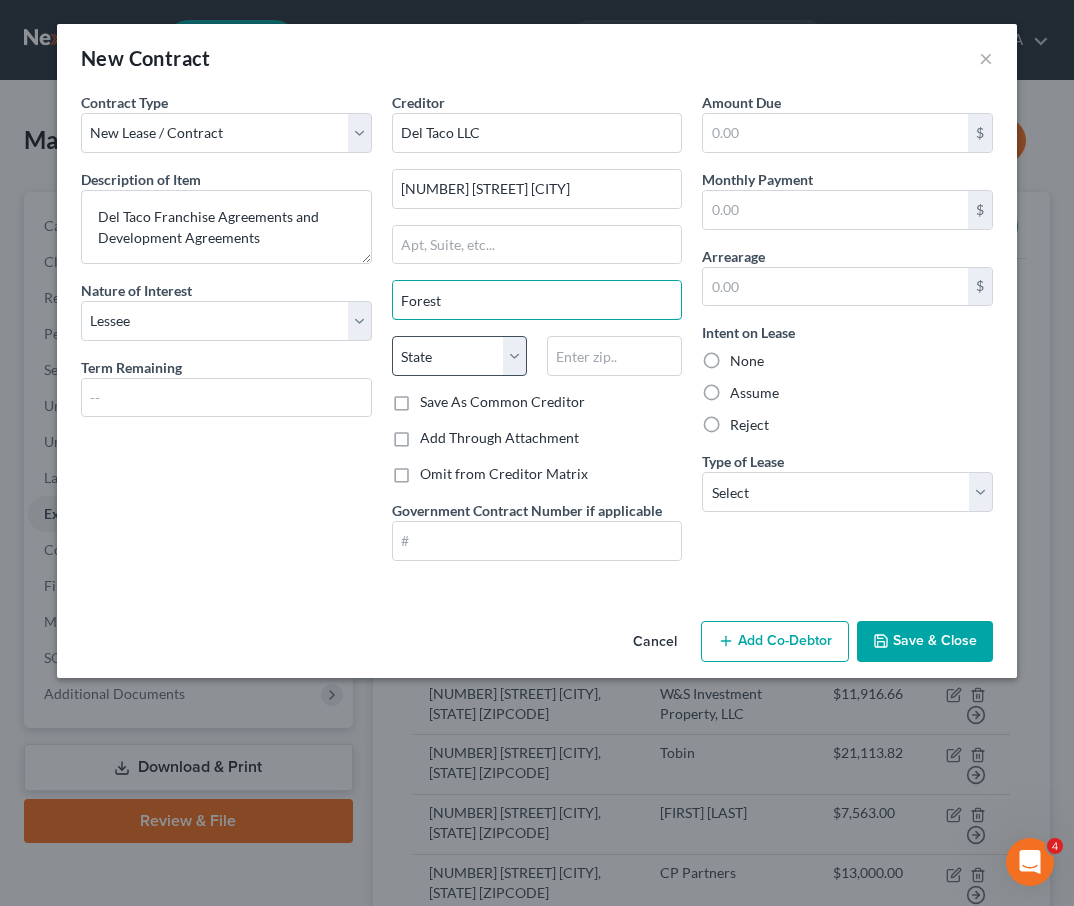 type on "Forest" 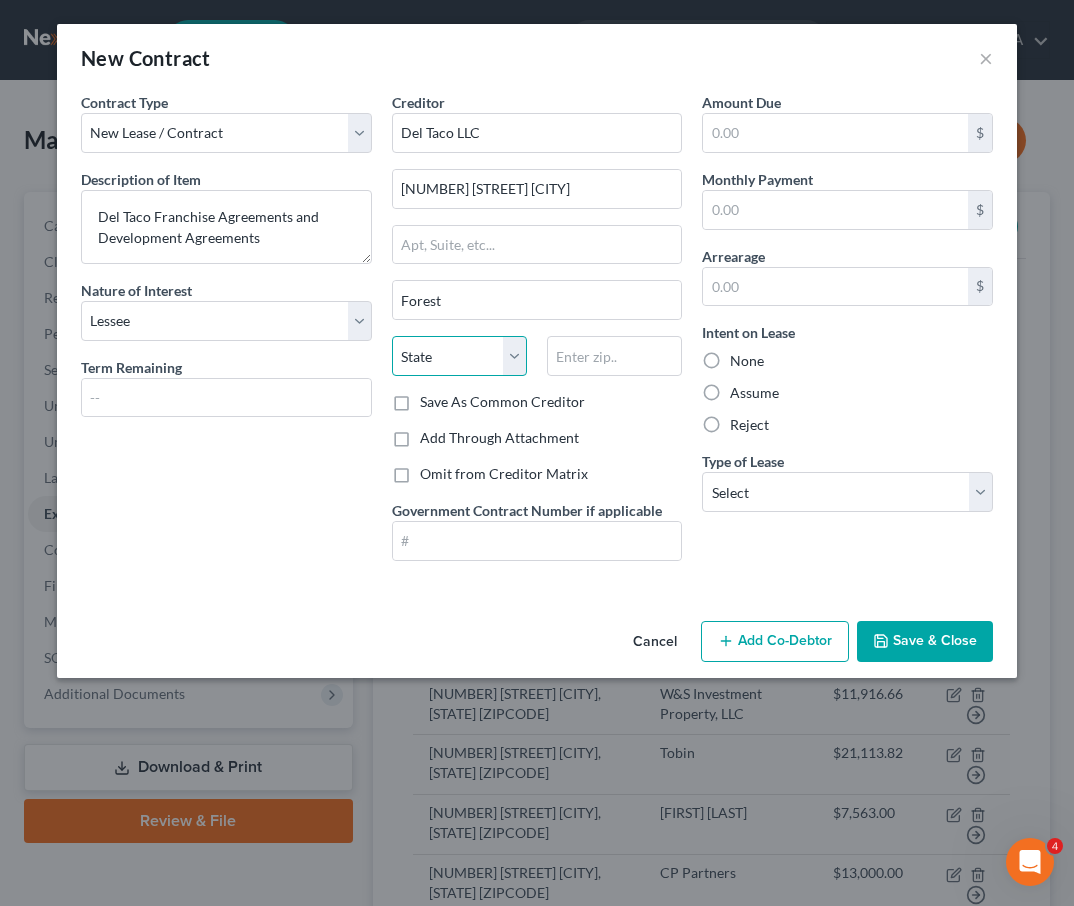 click on "State AL AK AR AZ CA CO CT DE DC FL GA GU HI ID IL IN IA KS KY LA ME MD MA MI MN MS MO MT NC ND NE NV NH NJ NM NY OH OK OR PA PR RI SC SD TN TX UT VI VA VT WA WV WI WY" at bounding box center [459, 356] 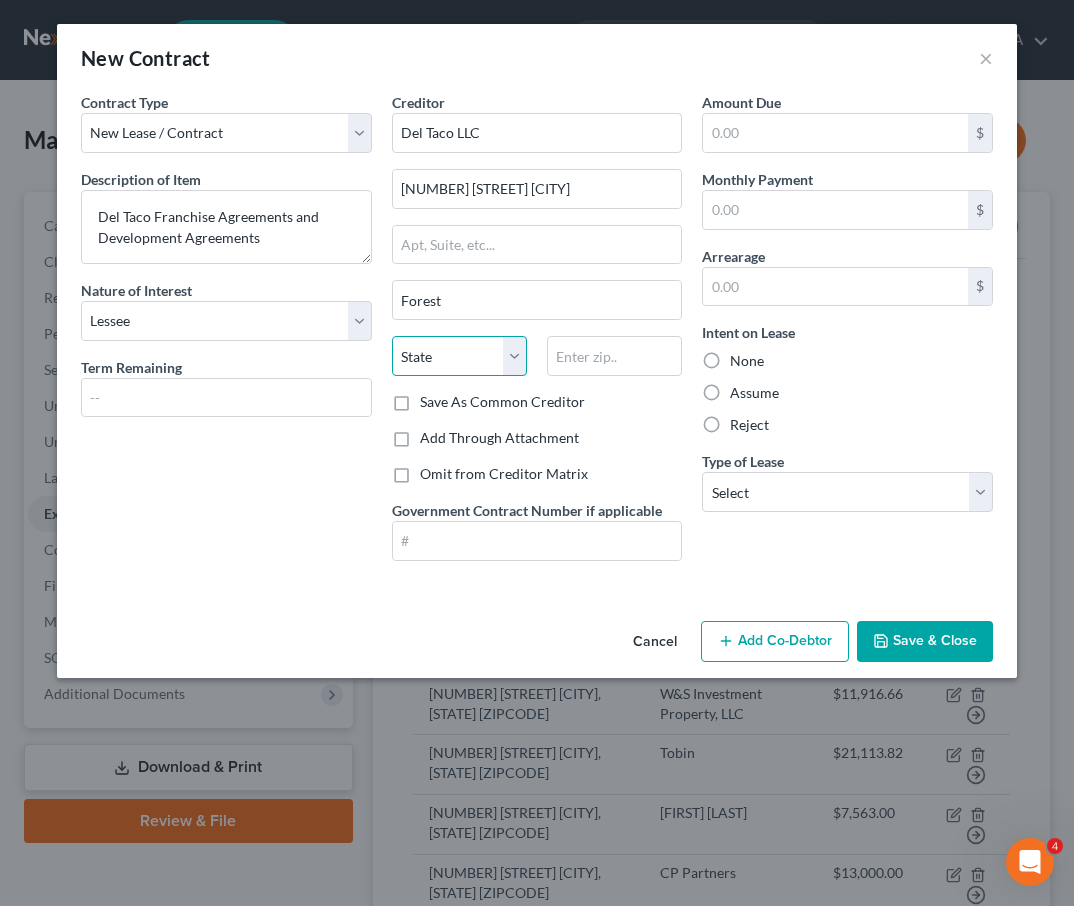 select on "4" 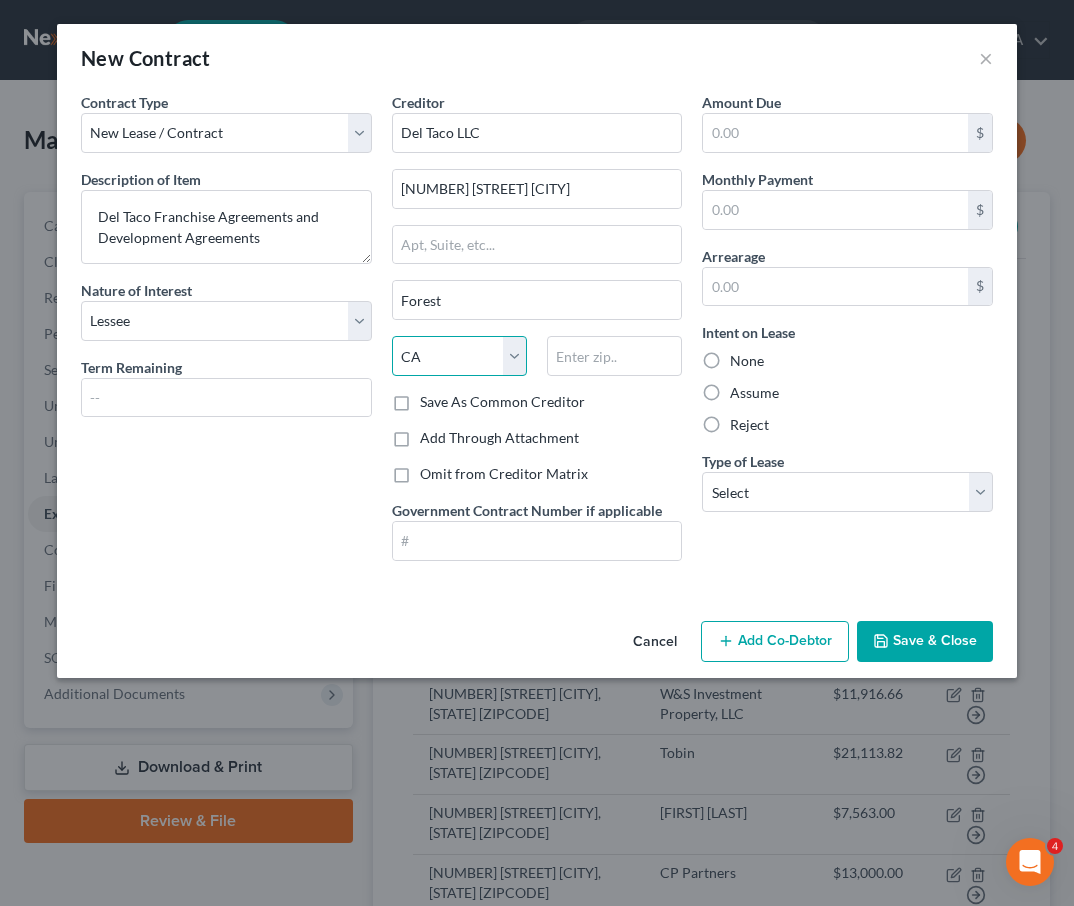click on "CA" at bounding box center (0, 0) 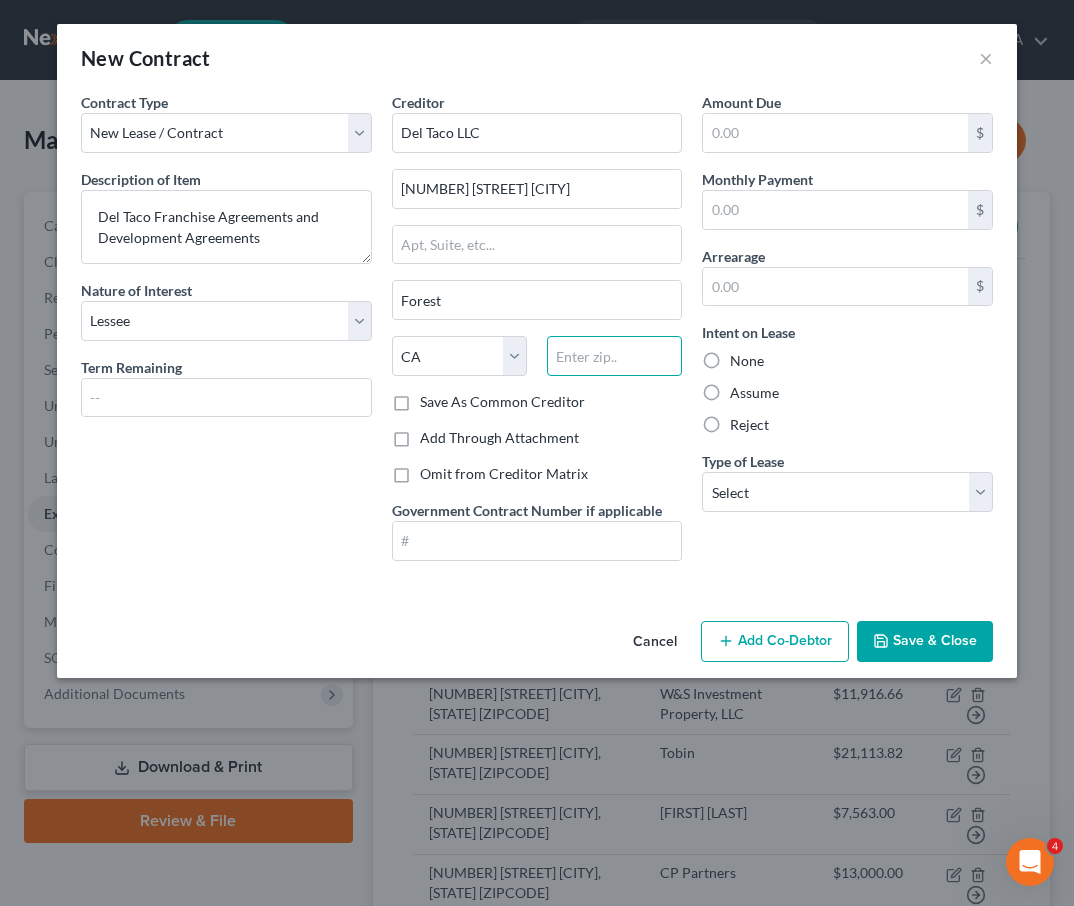 click at bounding box center [614, 356] 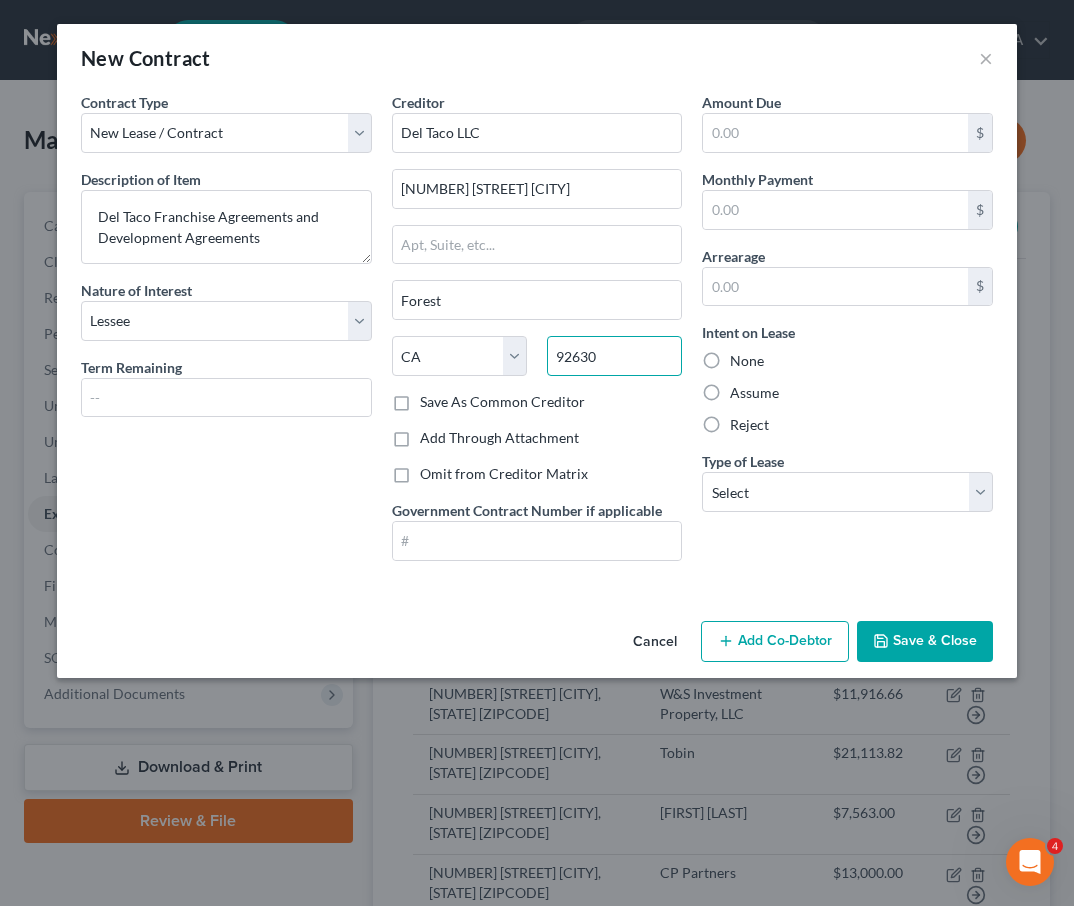 type on "92630" 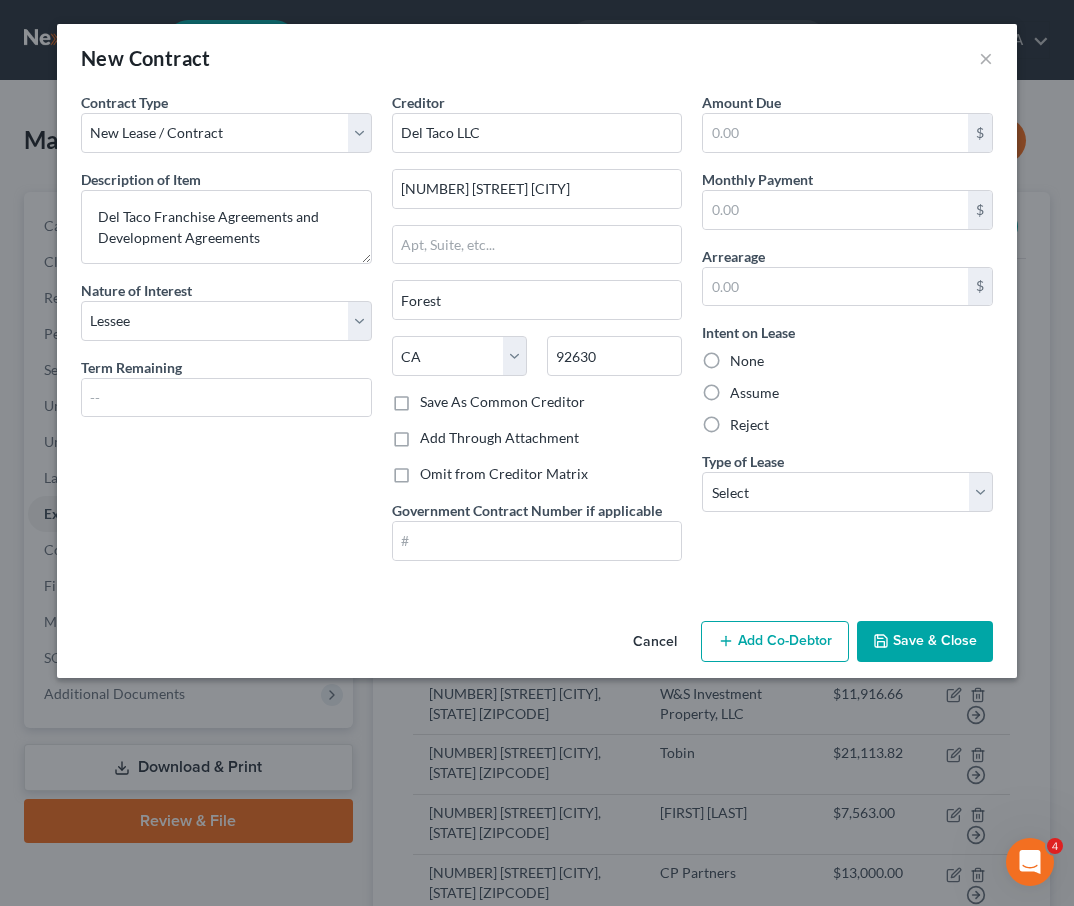 type on "Lake Forest" 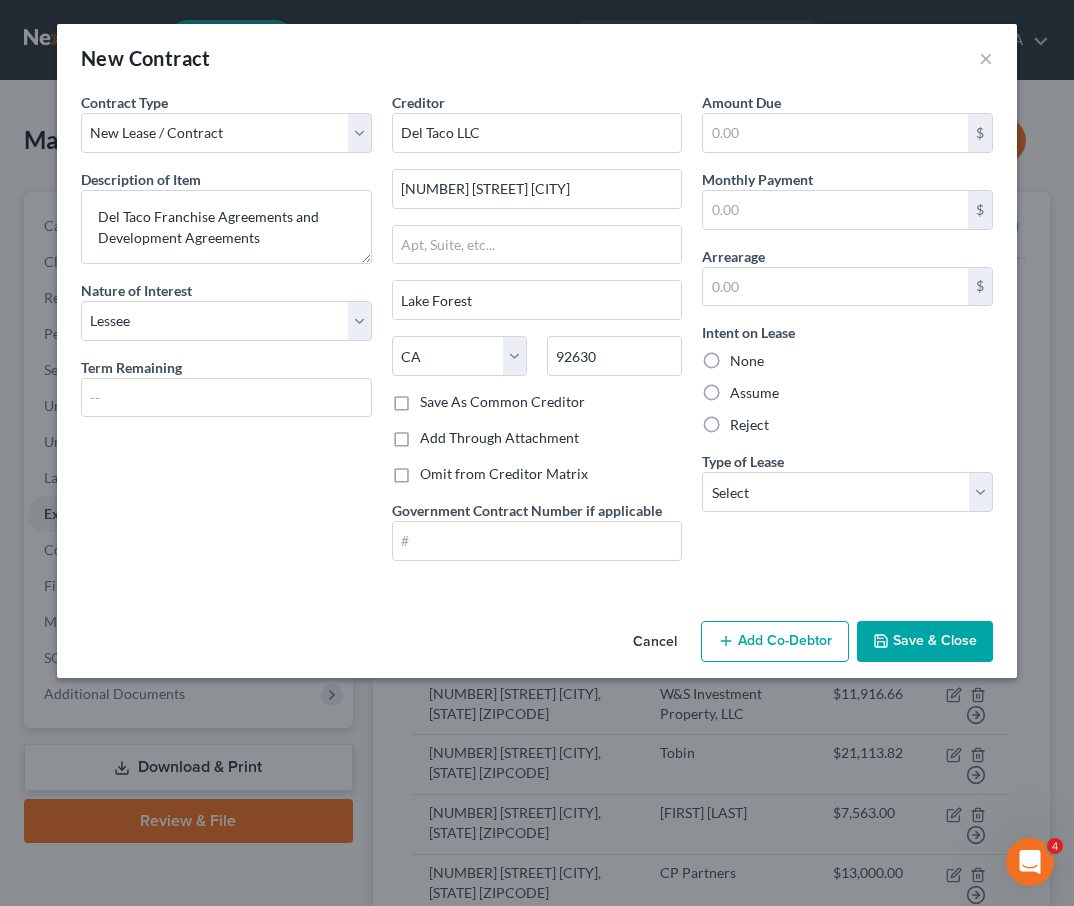 click on "Save As Common Creditor" at bounding box center [502, 402] 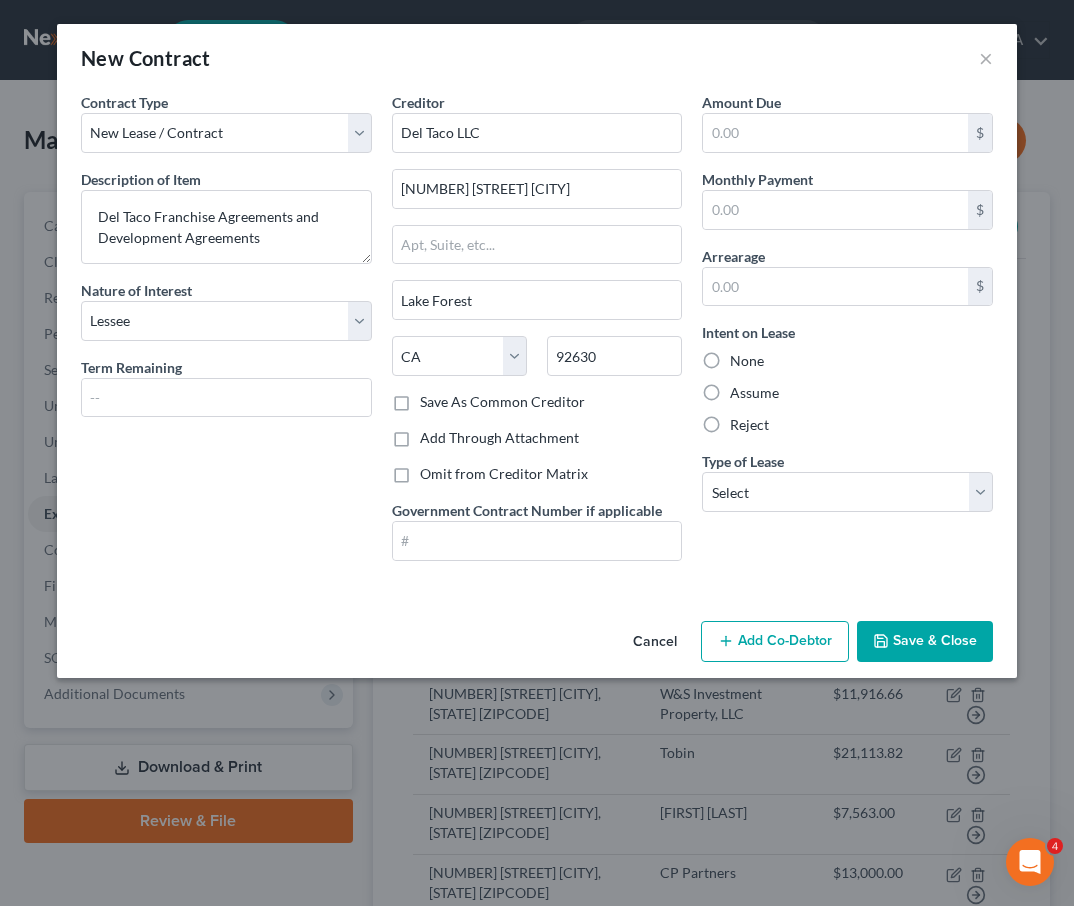 click on "Save As Common Creditor" at bounding box center (434, 398) 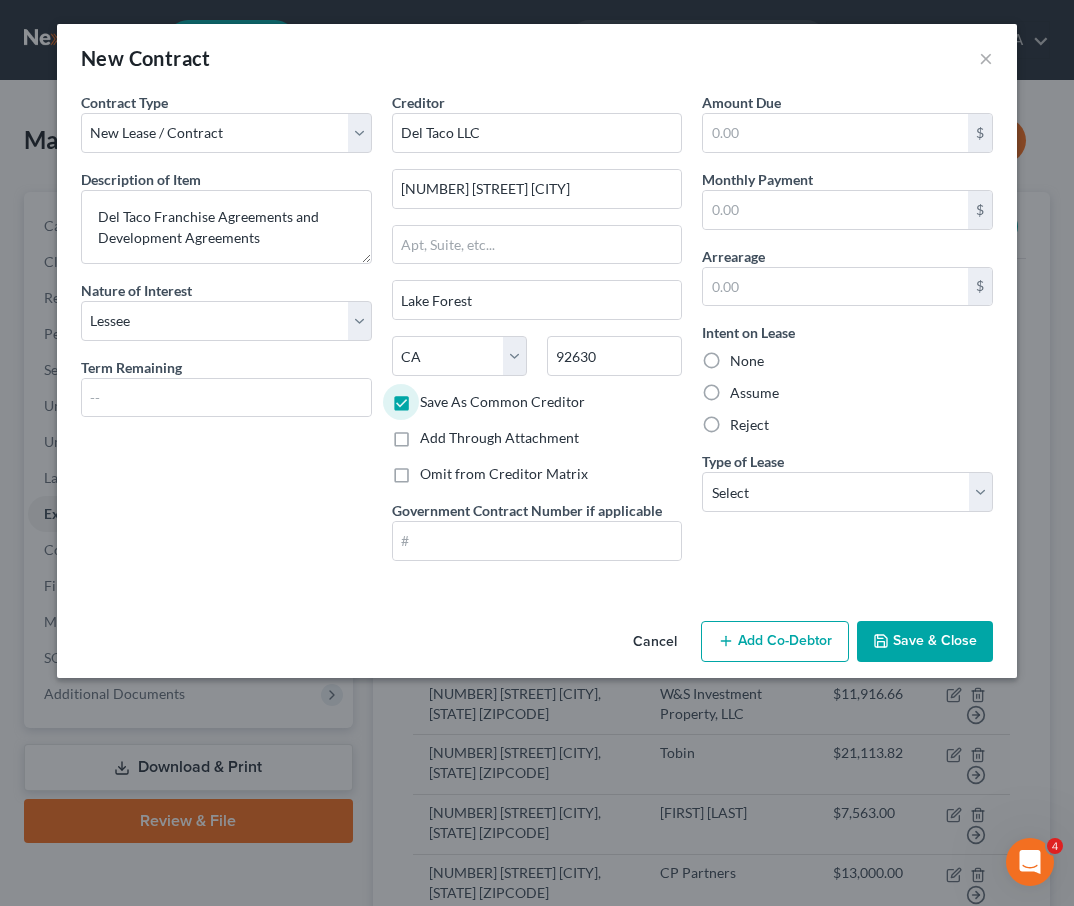 click on "Omit from Creditor Matrix" at bounding box center [504, 474] 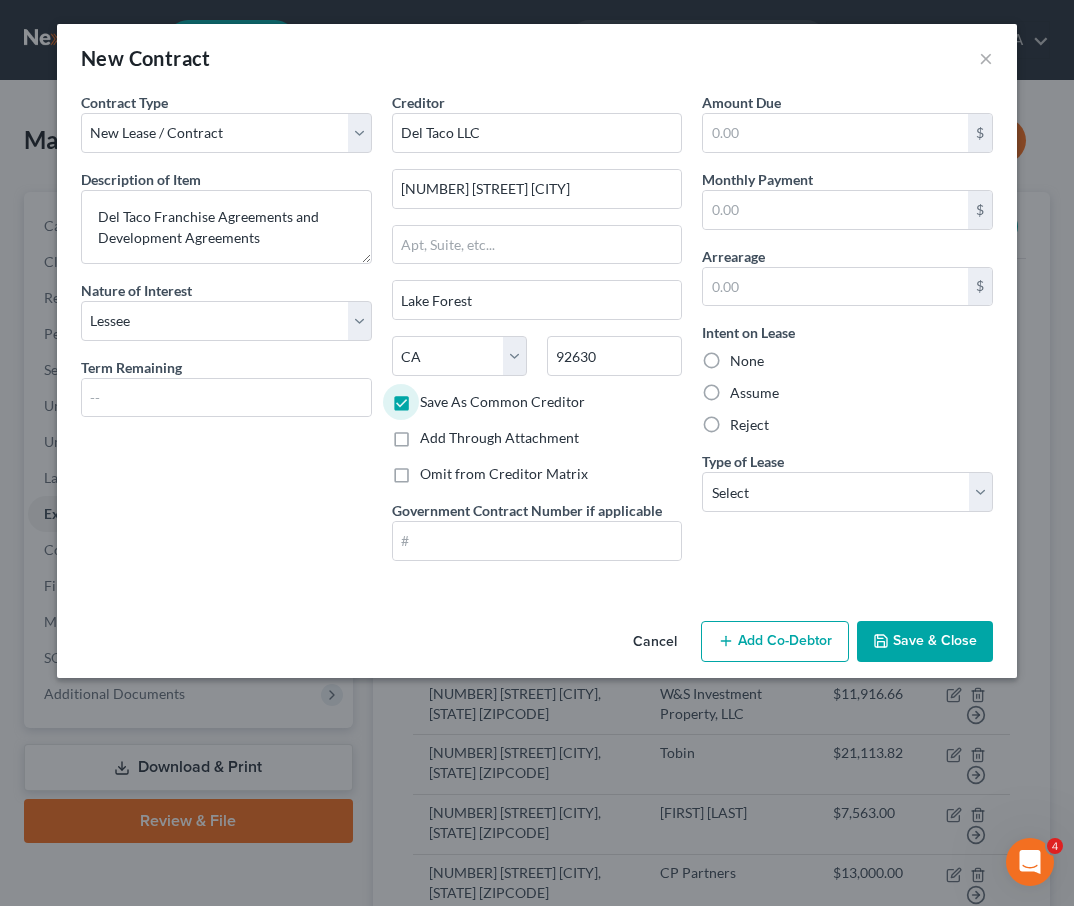 click on "Omit from Creditor Matrix" at bounding box center (434, 470) 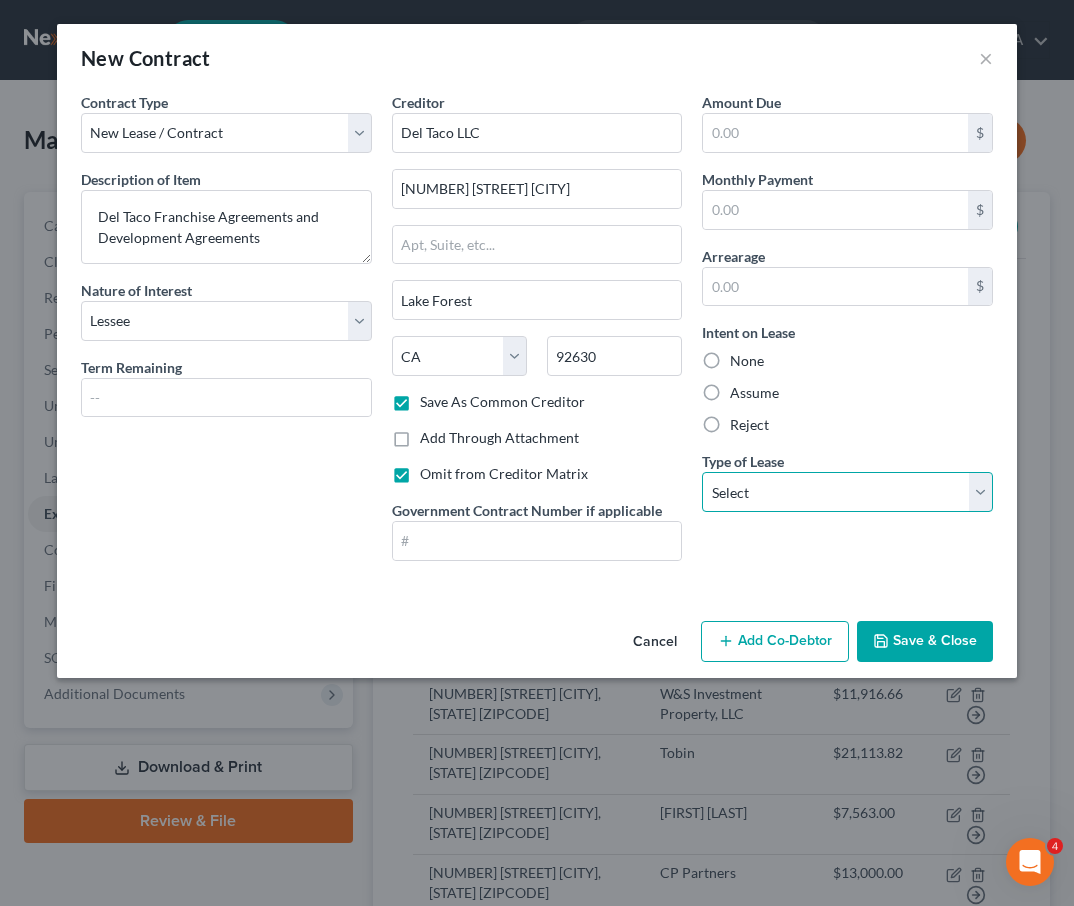 click on "Select Real Estate Car Other" at bounding box center [847, 492] 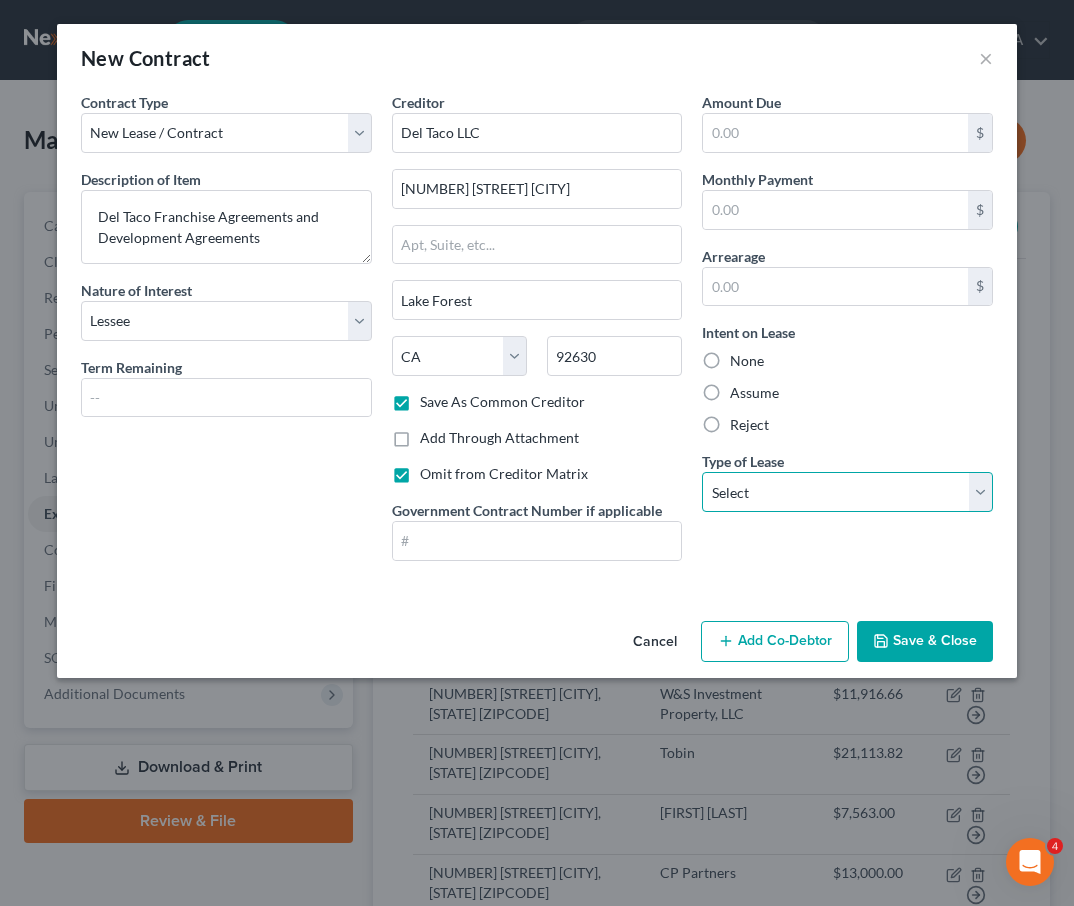 select on "2" 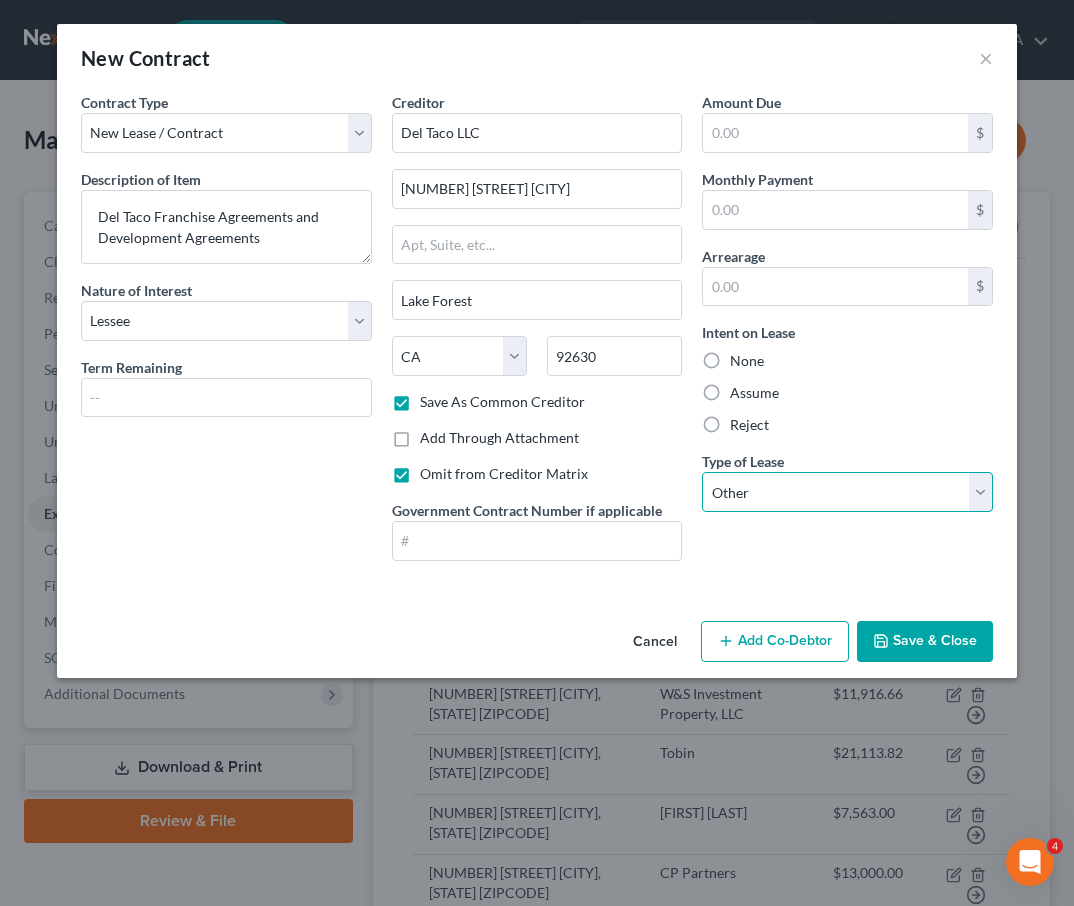 click on "Other" at bounding box center [0, 0] 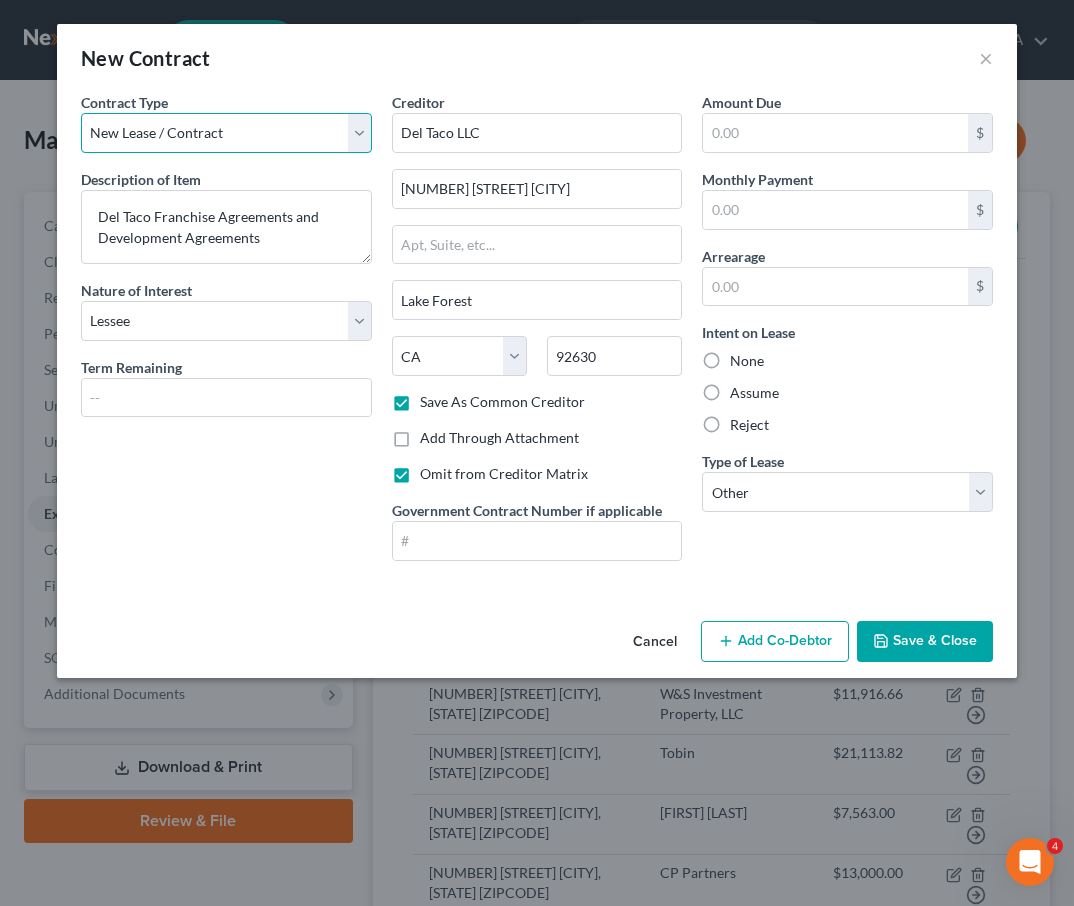 click on "New Lease / Contract New Timeshare" at bounding box center [226, 133] 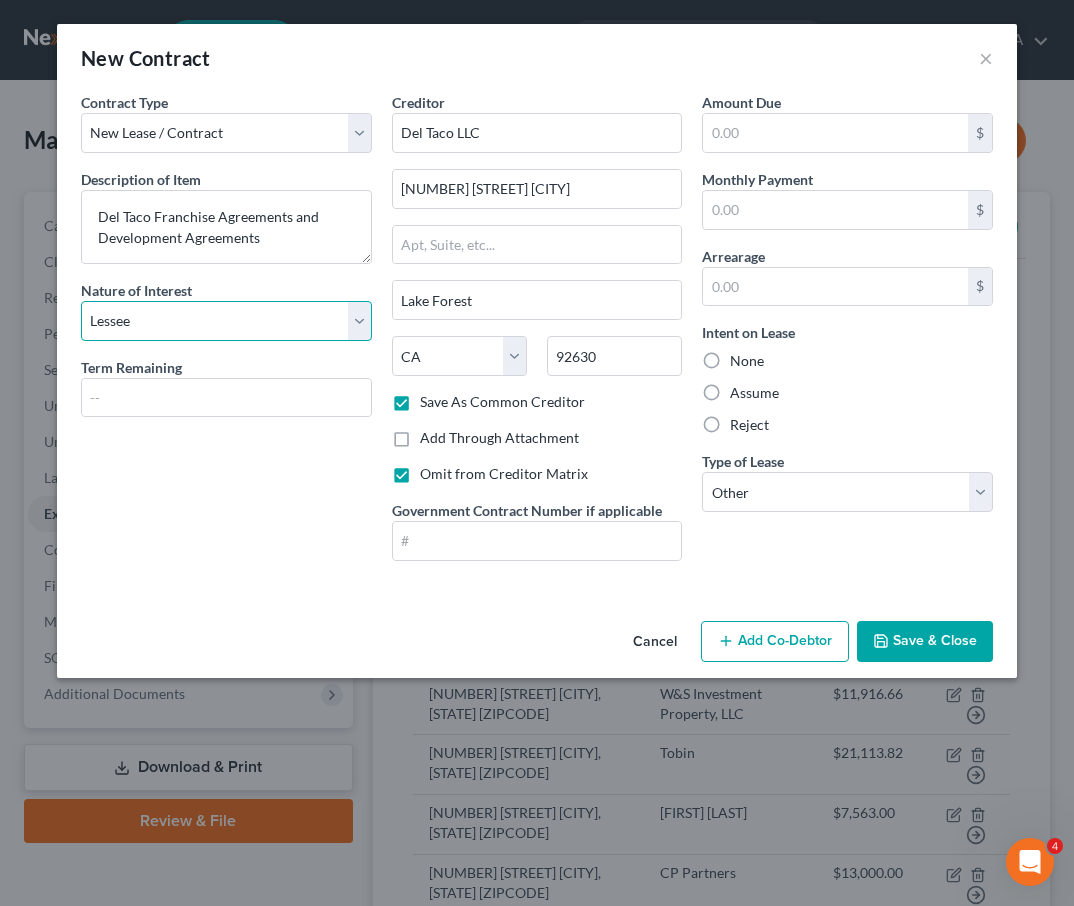 click on "Select Purchaser Agent Lessor Lessee" at bounding box center [226, 321] 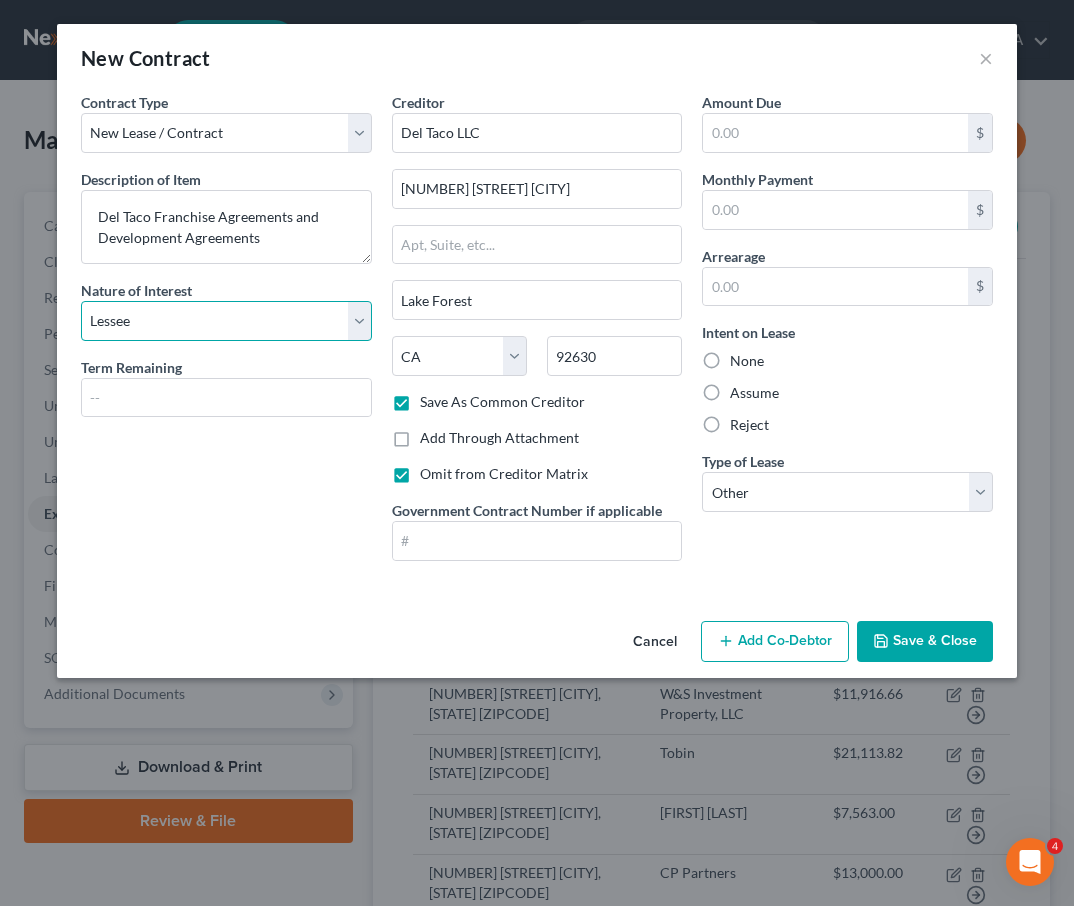 click on "Select Purchaser Agent Lessor Lessee" at bounding box center [226, 321] 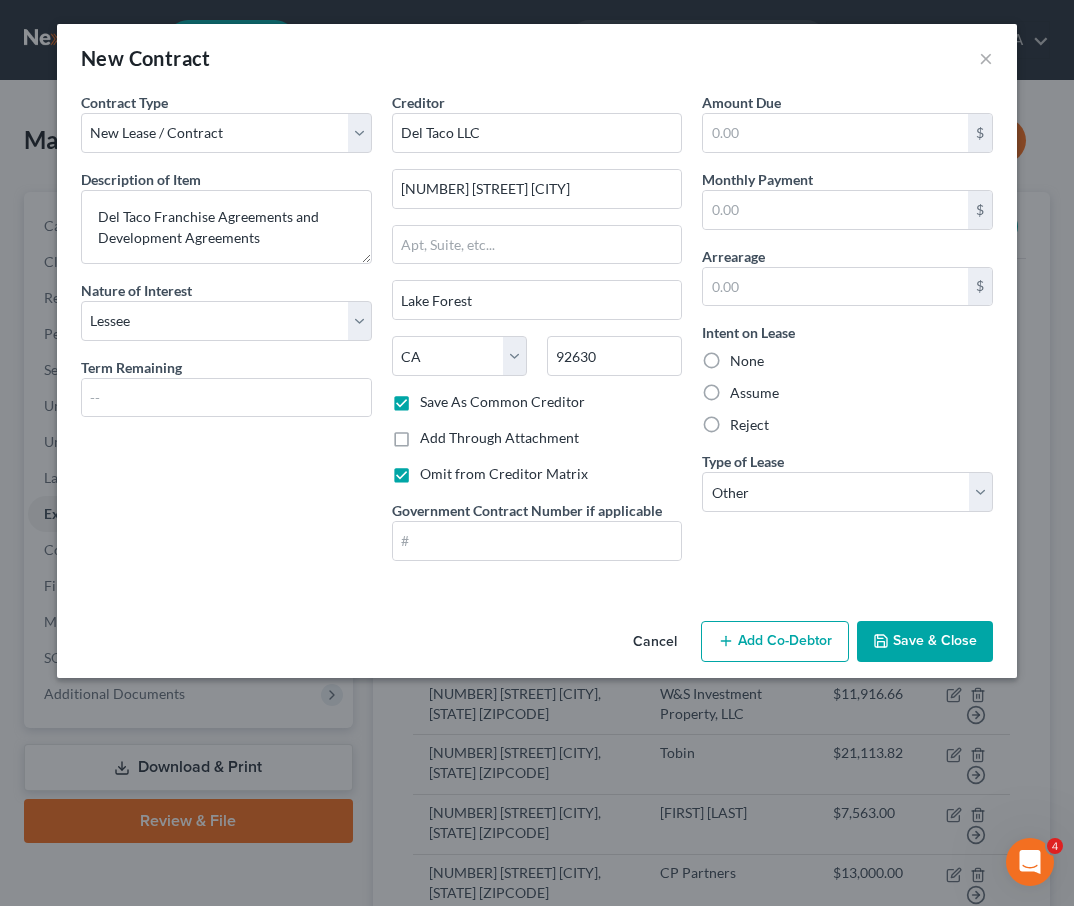 click on "Save & Close" at bounding box center (925, 642) 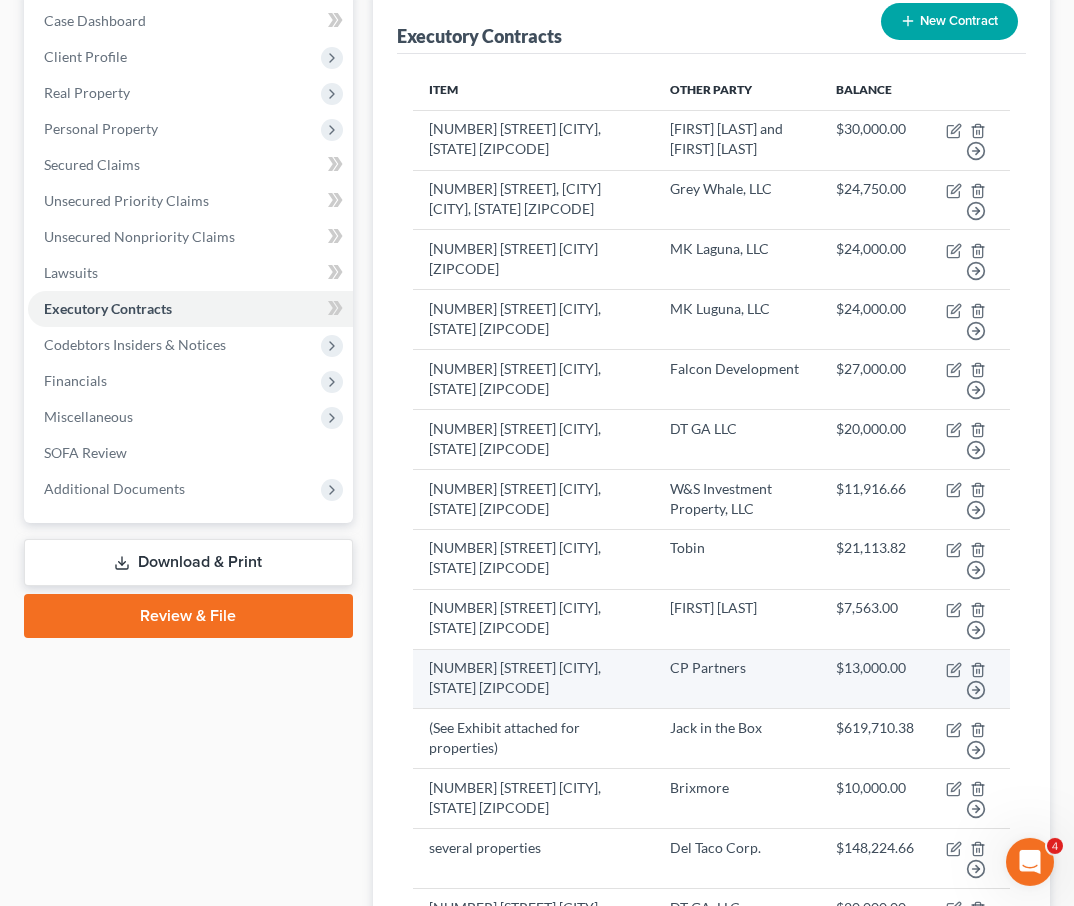 scroll, scrollTop: 204, scrollLeft: 0, axis: vertical 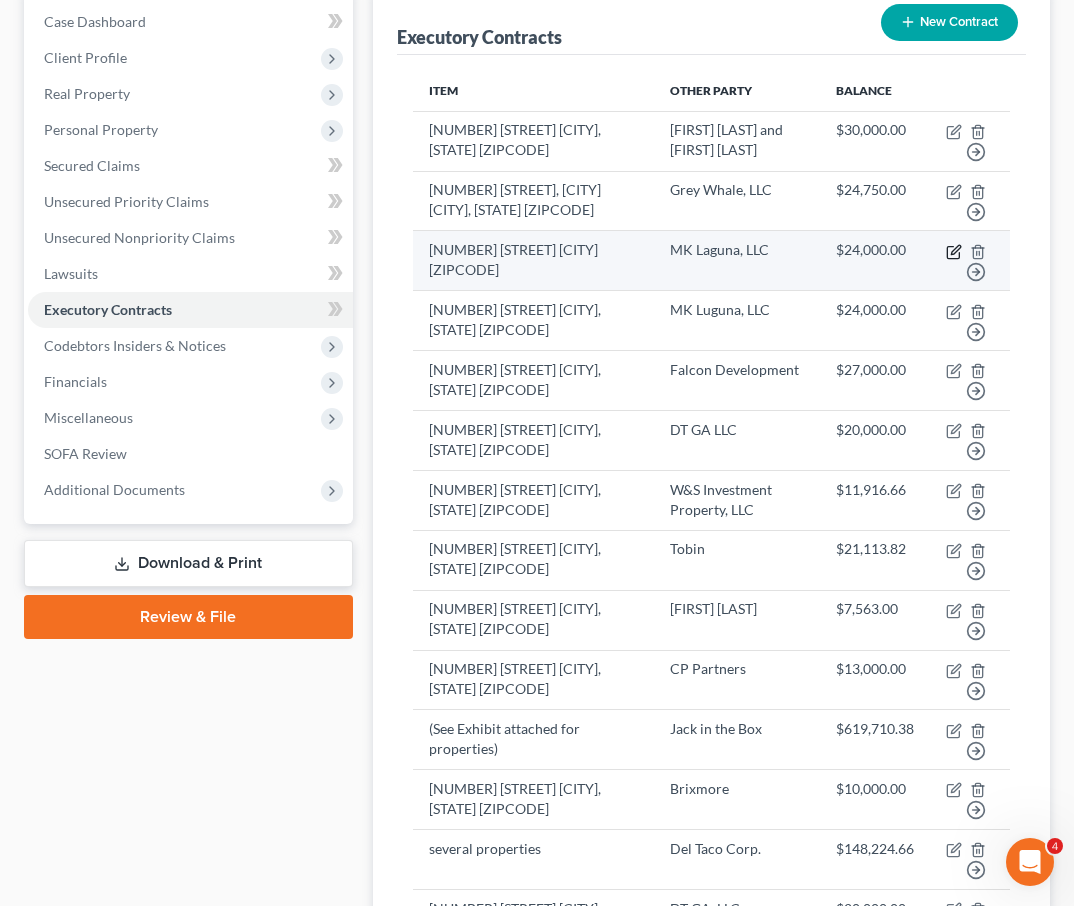 click 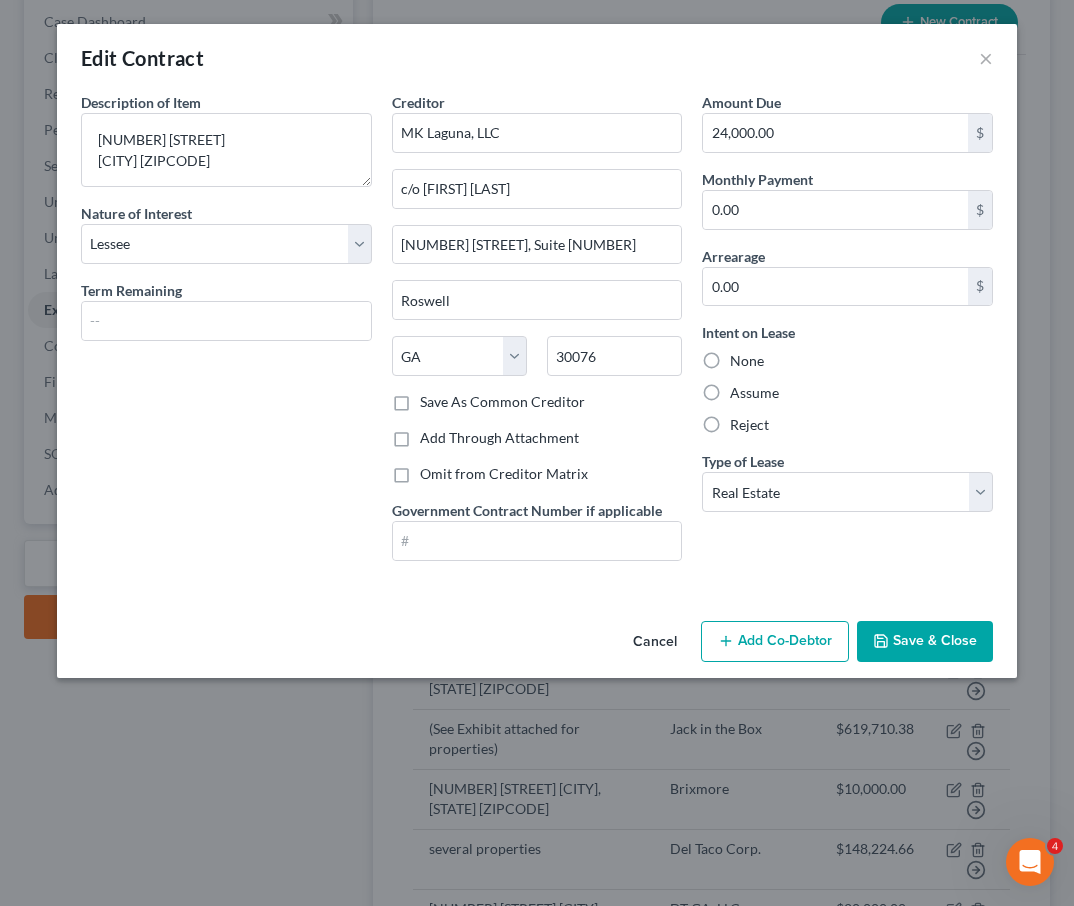 click on "Save As Common Creditor" at bounding box center (502, 402) 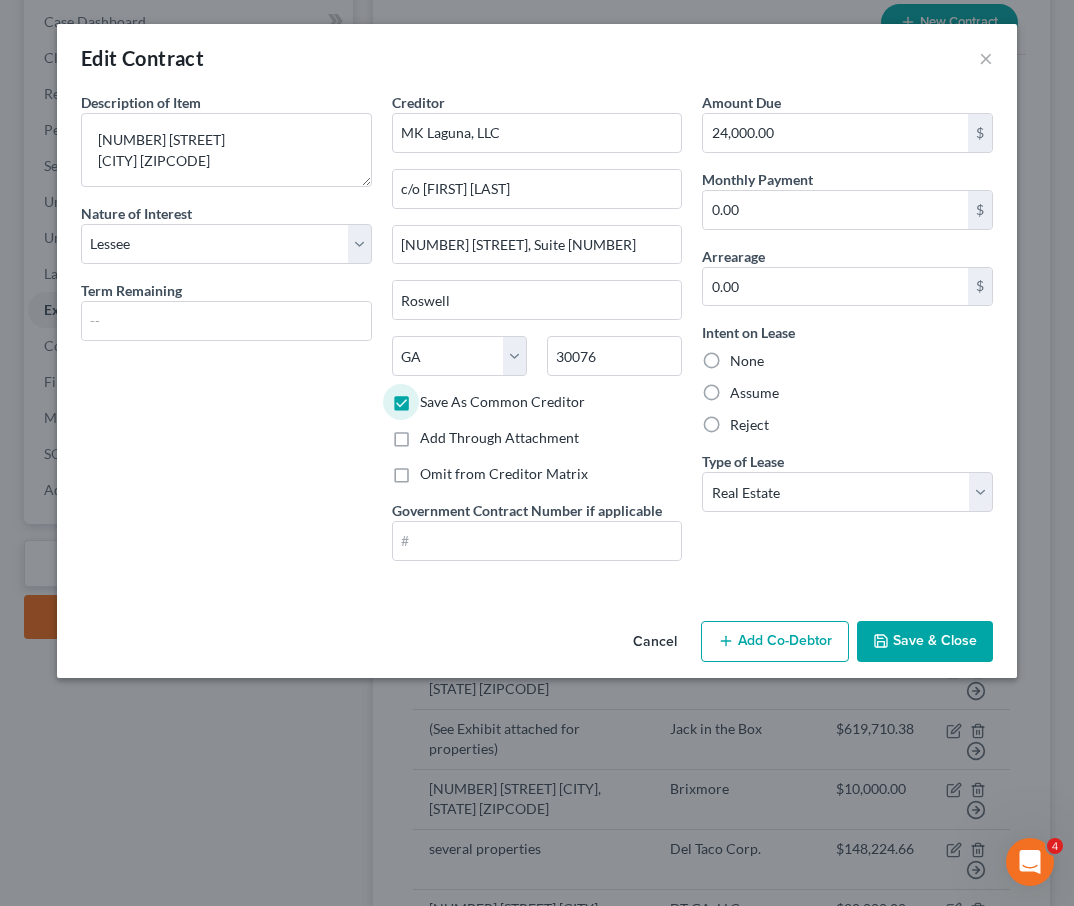 click on "Save & Close" at bounding box center (925, 642) 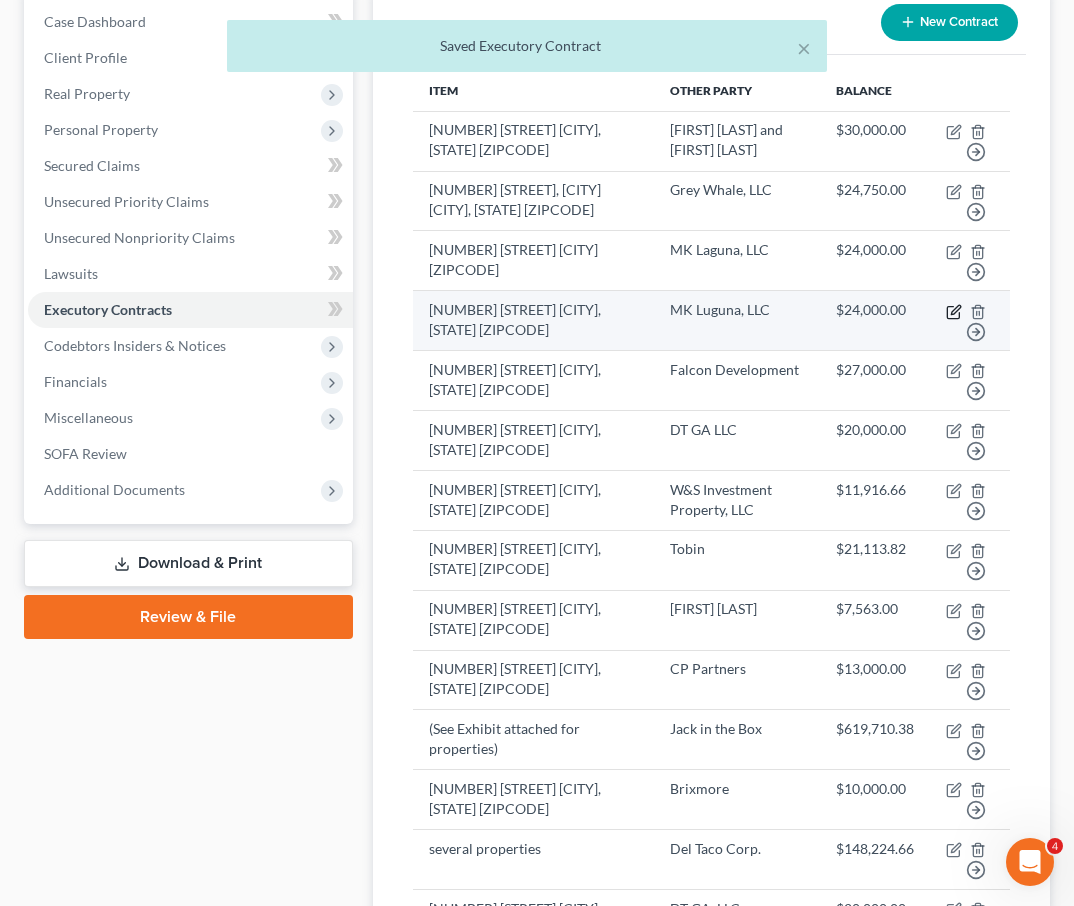 click 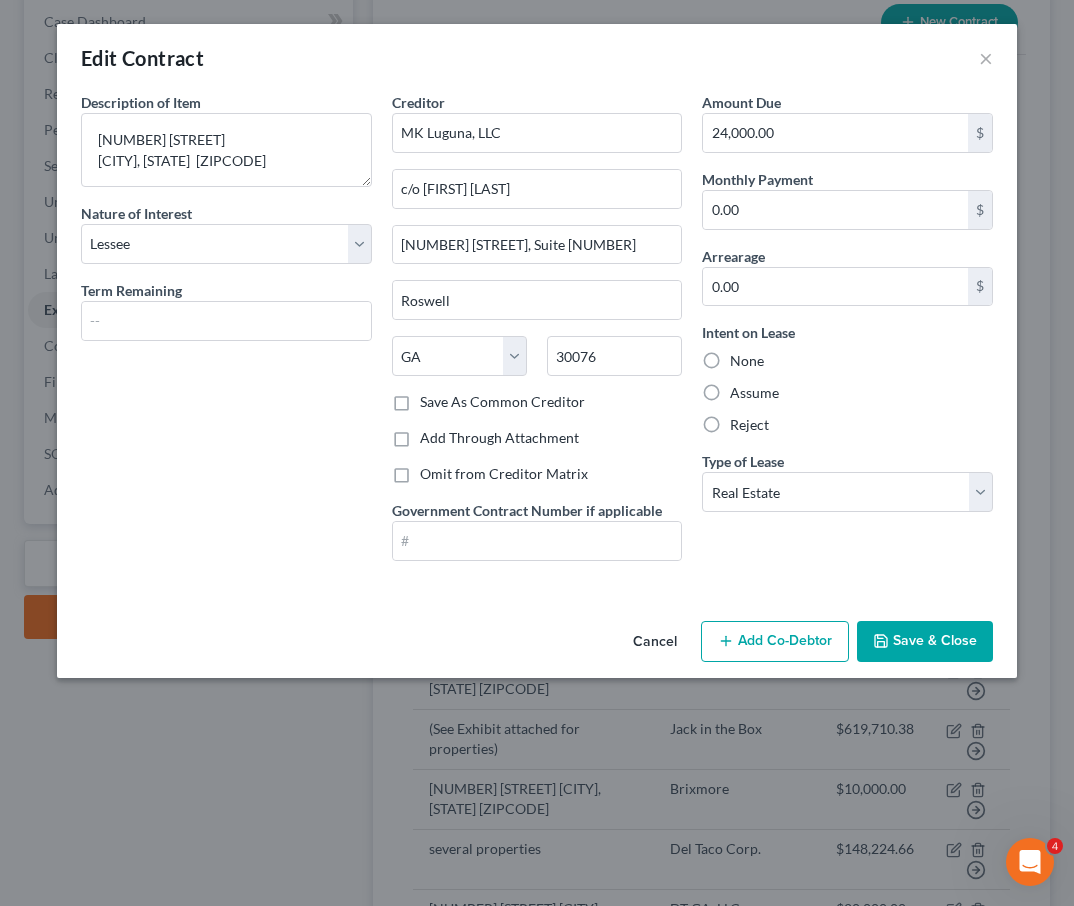 click on "Omit from Creditor Matrix" at bounding box center [504, 474] 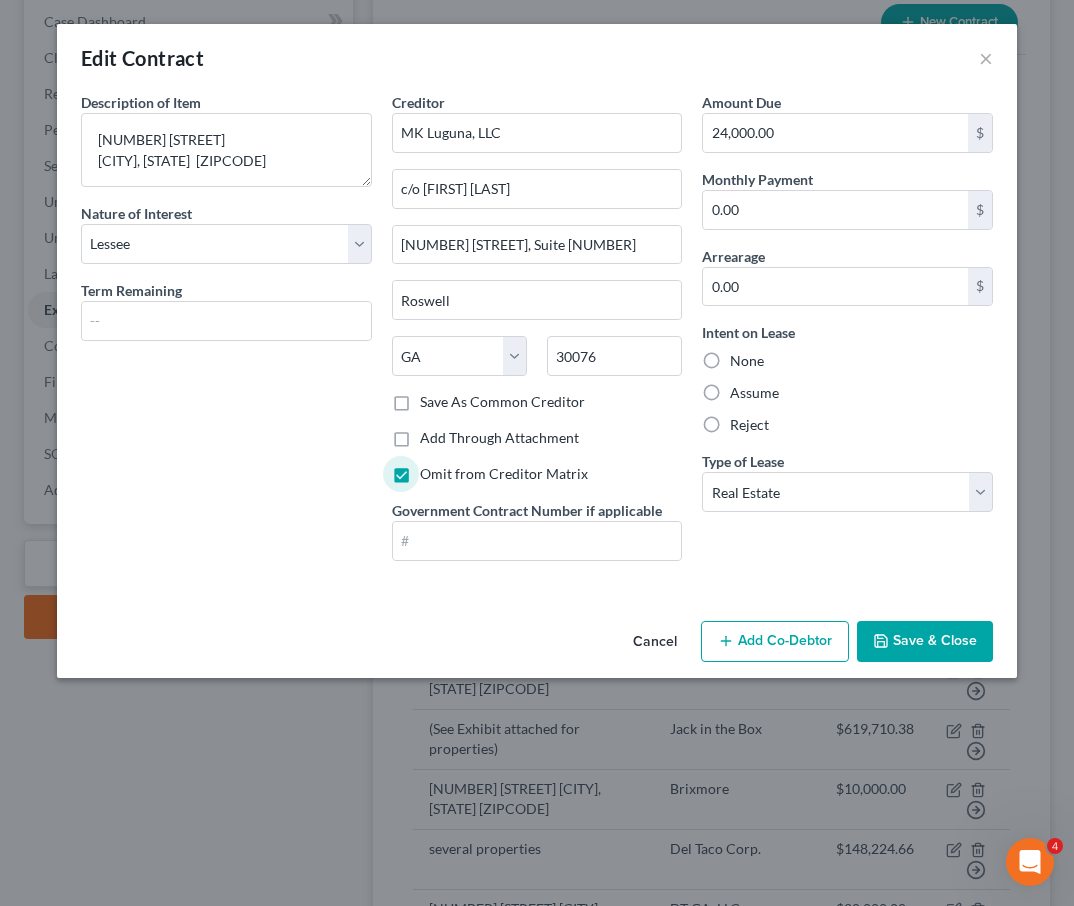 click on "Save & Close" at bounding box center [925, 642] 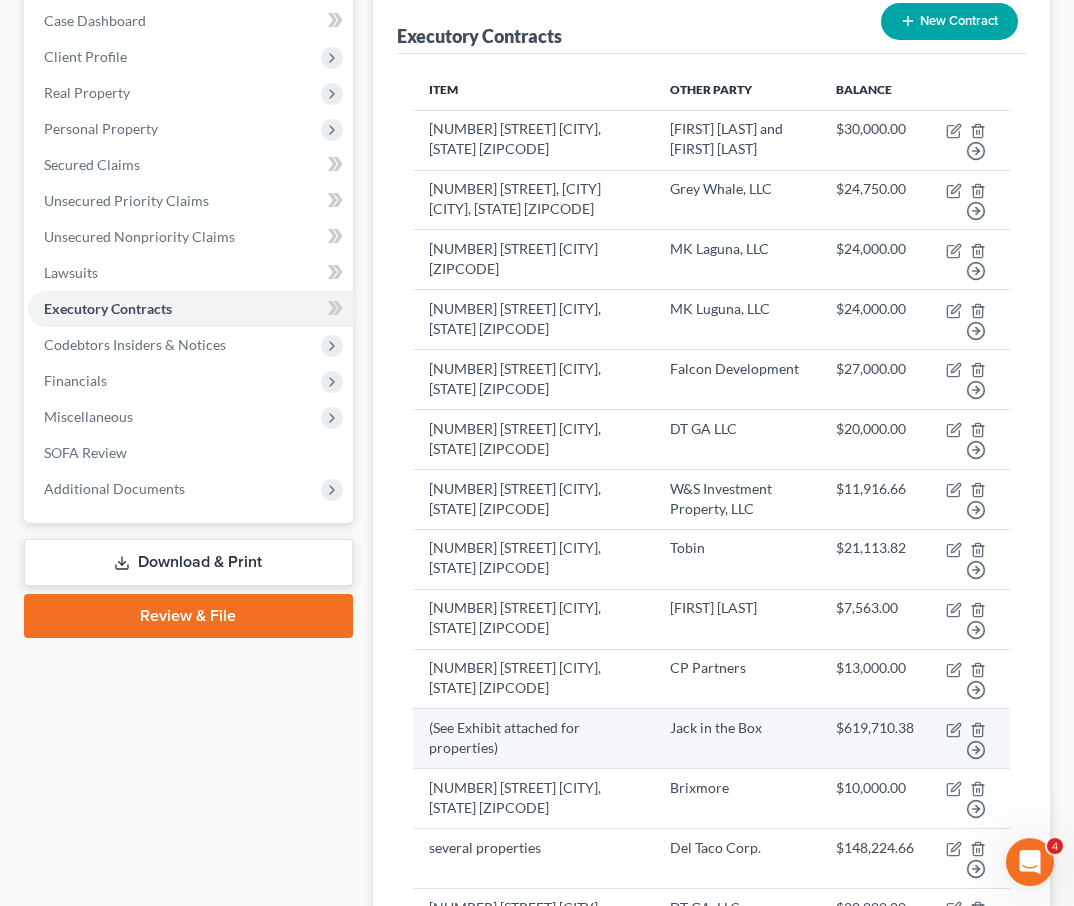 scroll, scrollTop: 204, scrollLeft: 0, axis: vertical 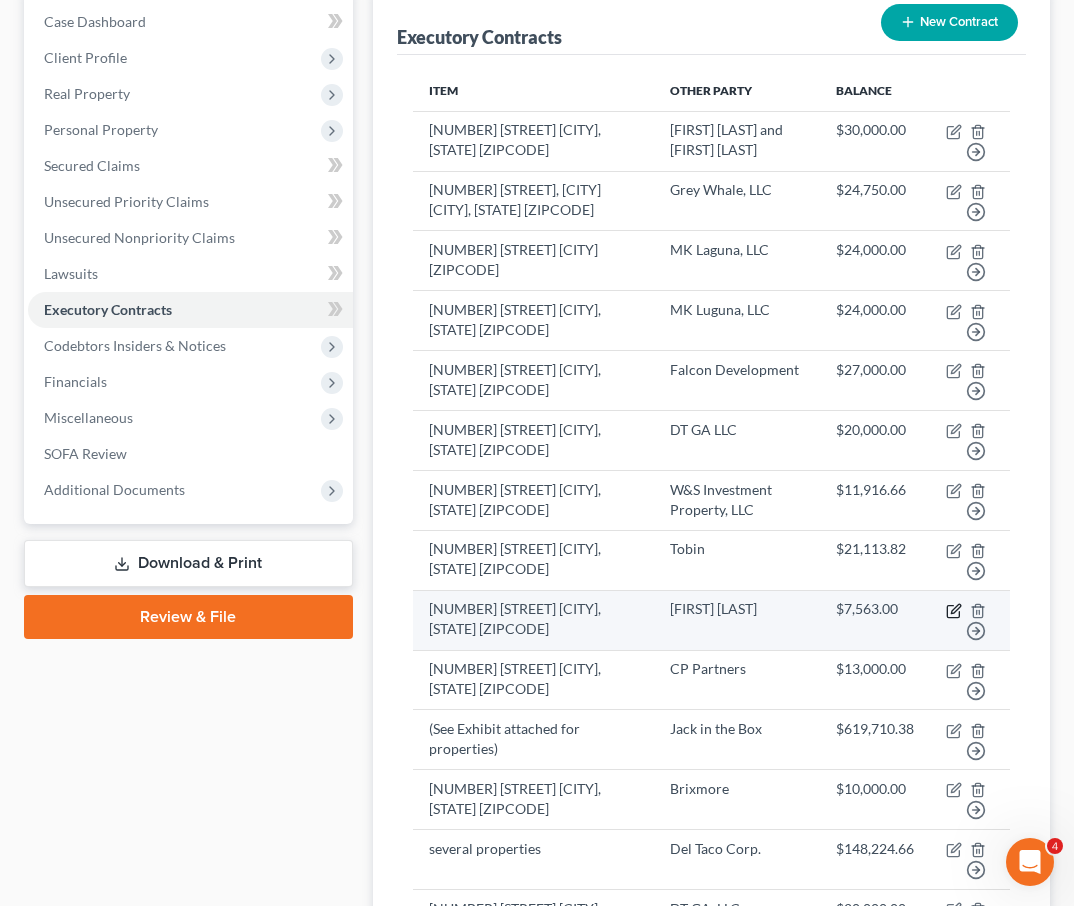 click 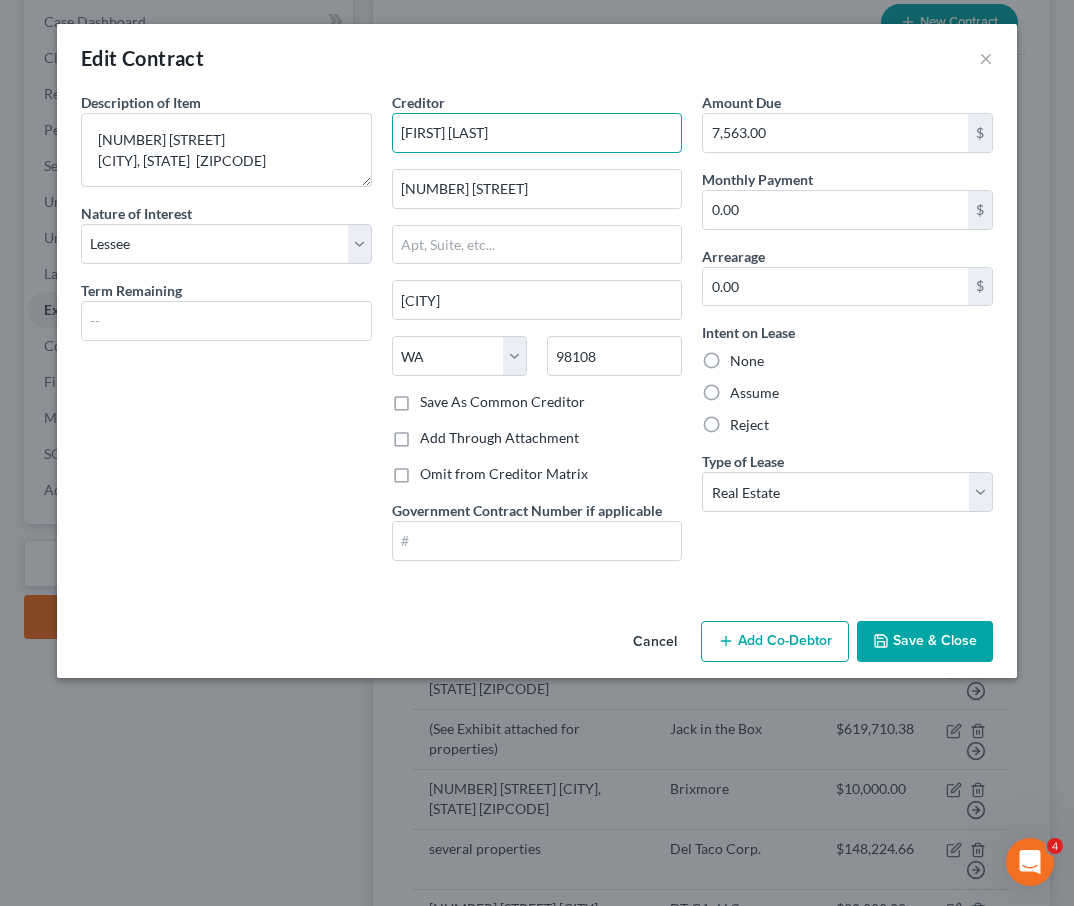 click on "Binn Thach" at bounding box center [537, 133] 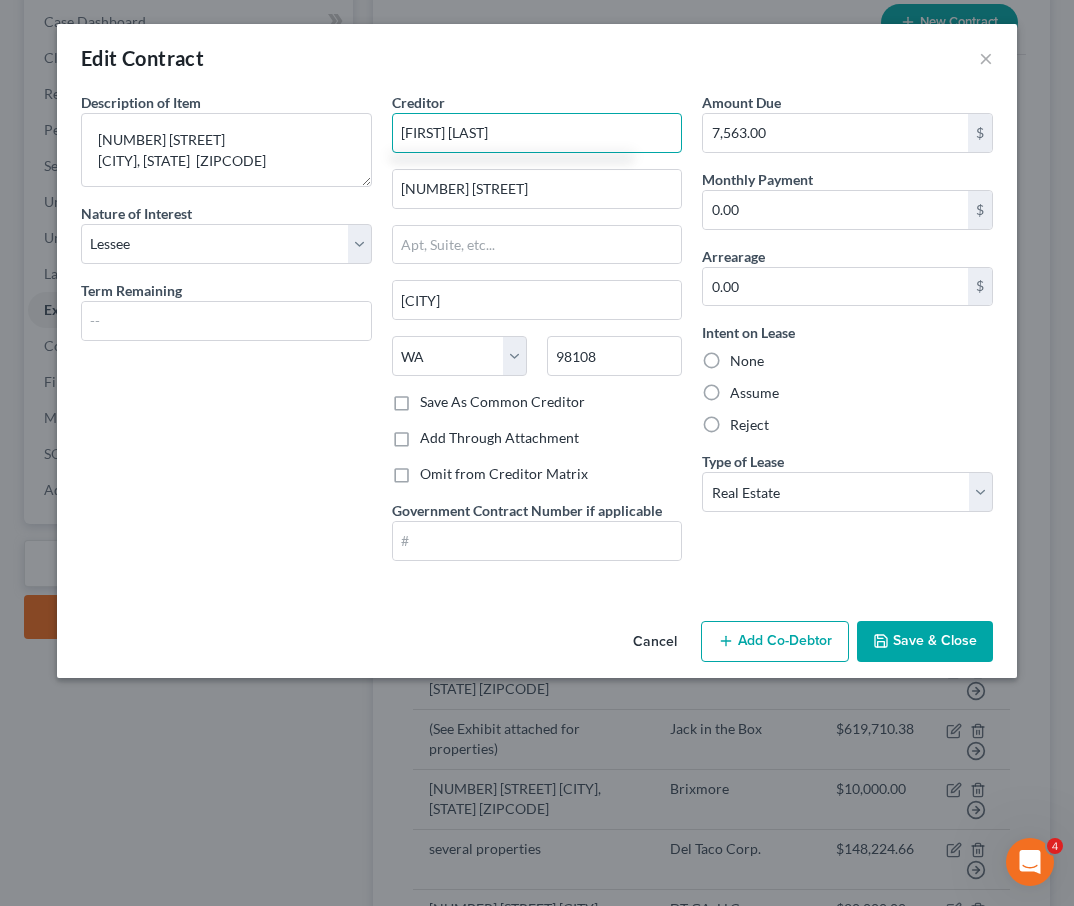type on "Binh Thach" 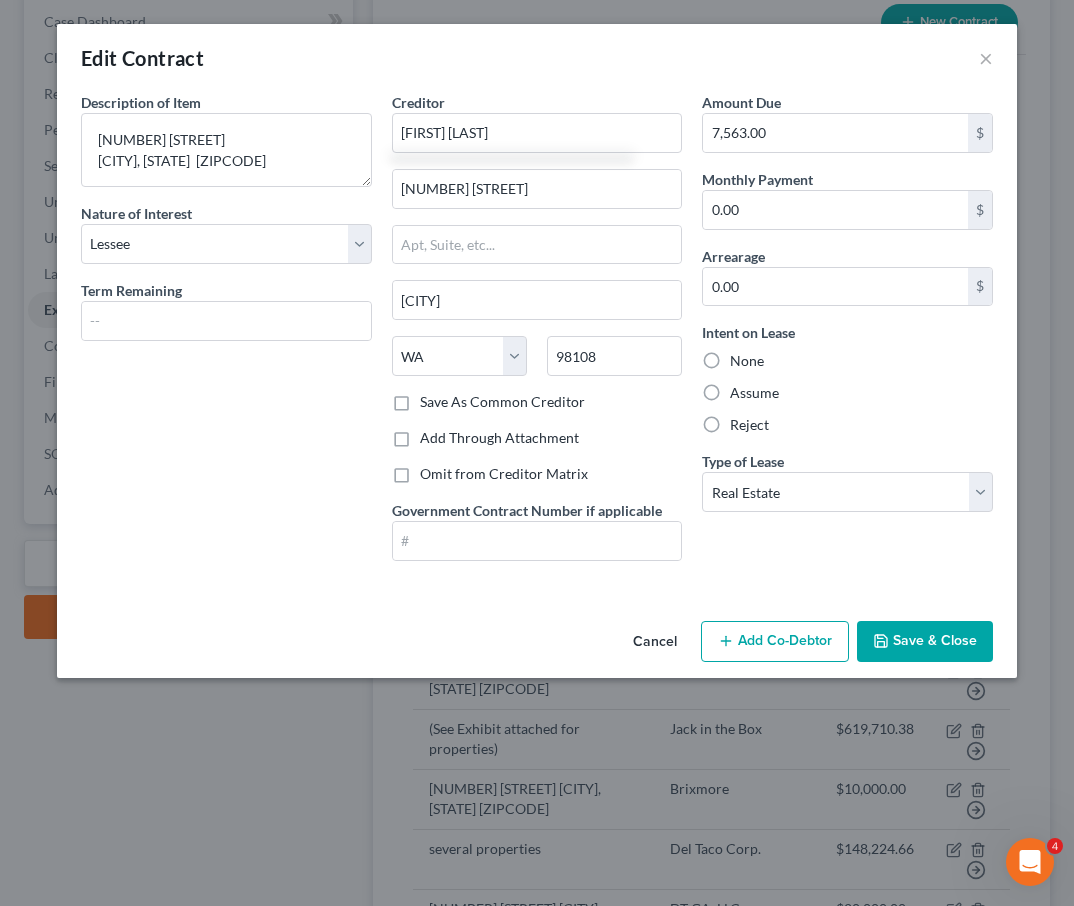 click on "Save As Common Creditor" at bounding box center [502, 402] 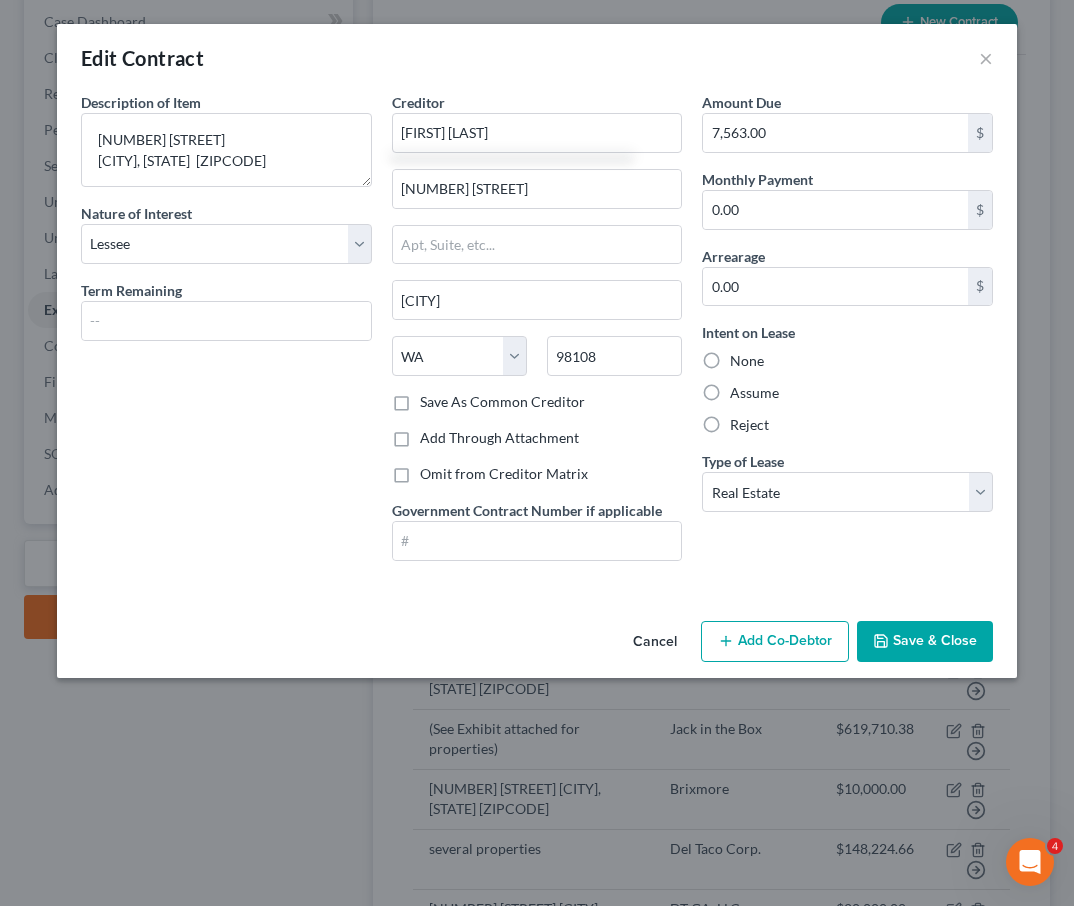 checkbox on "true" 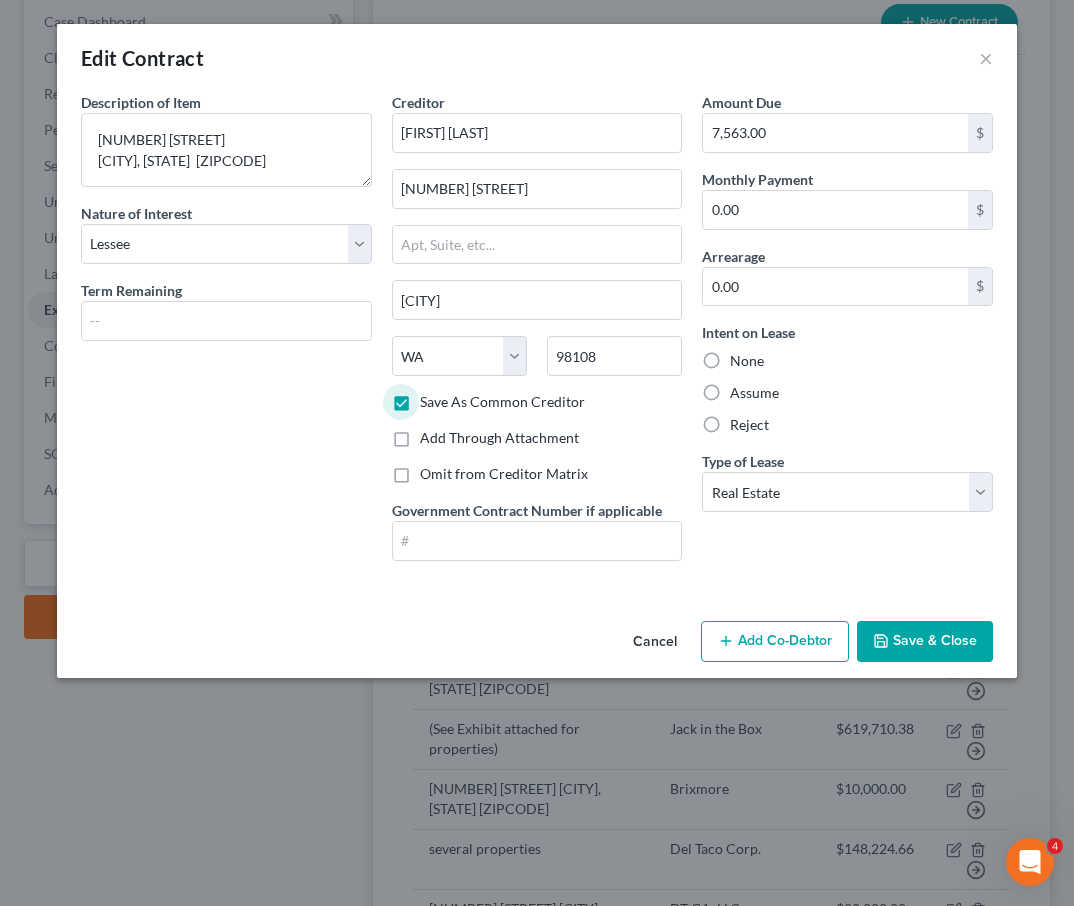 click on "Save & Close" at bounding box center (925, 642) 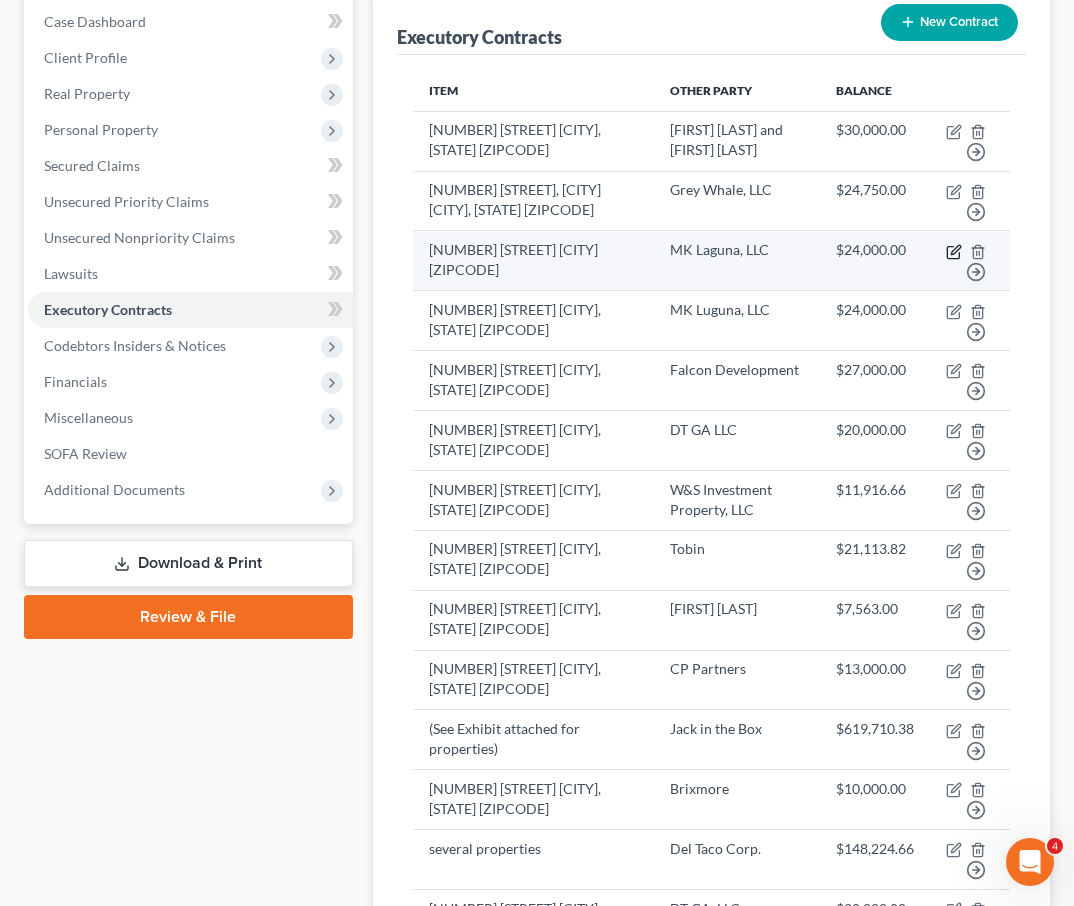 click 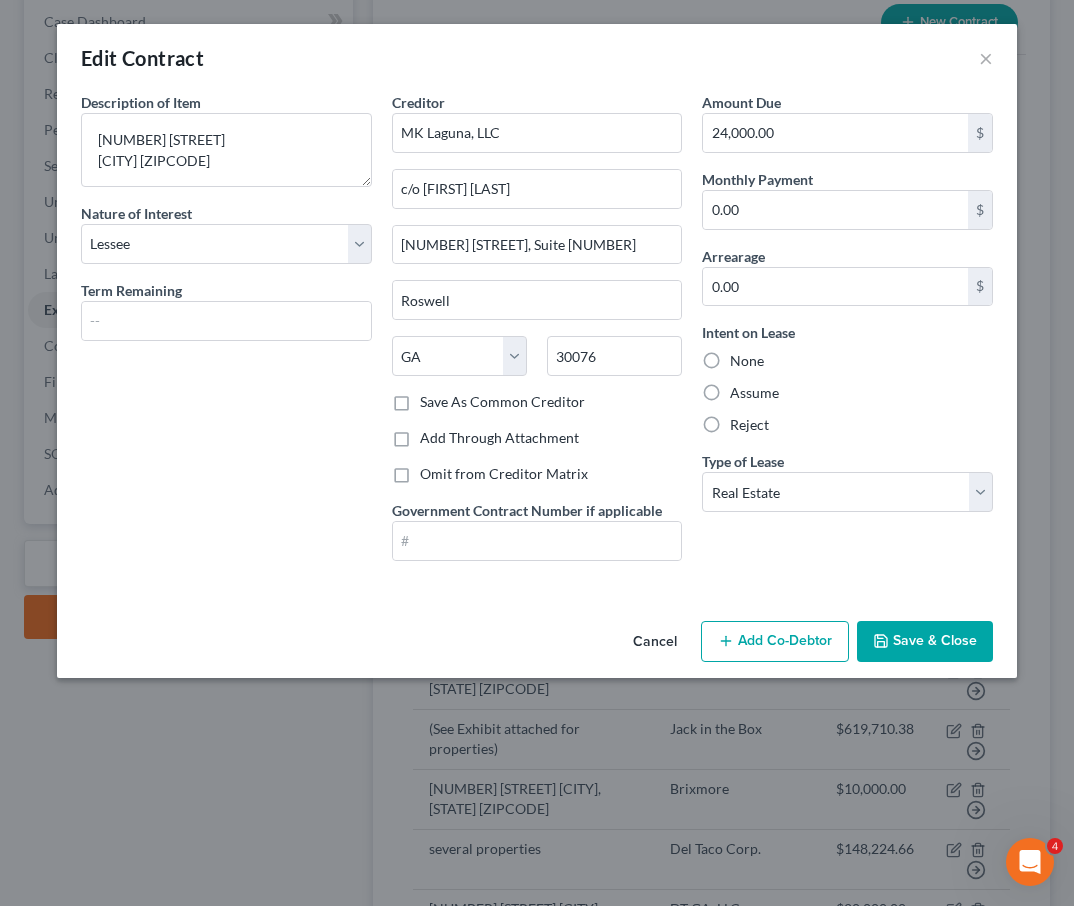 click on "Save As Common Creditor" at bounding box center [502, 402] 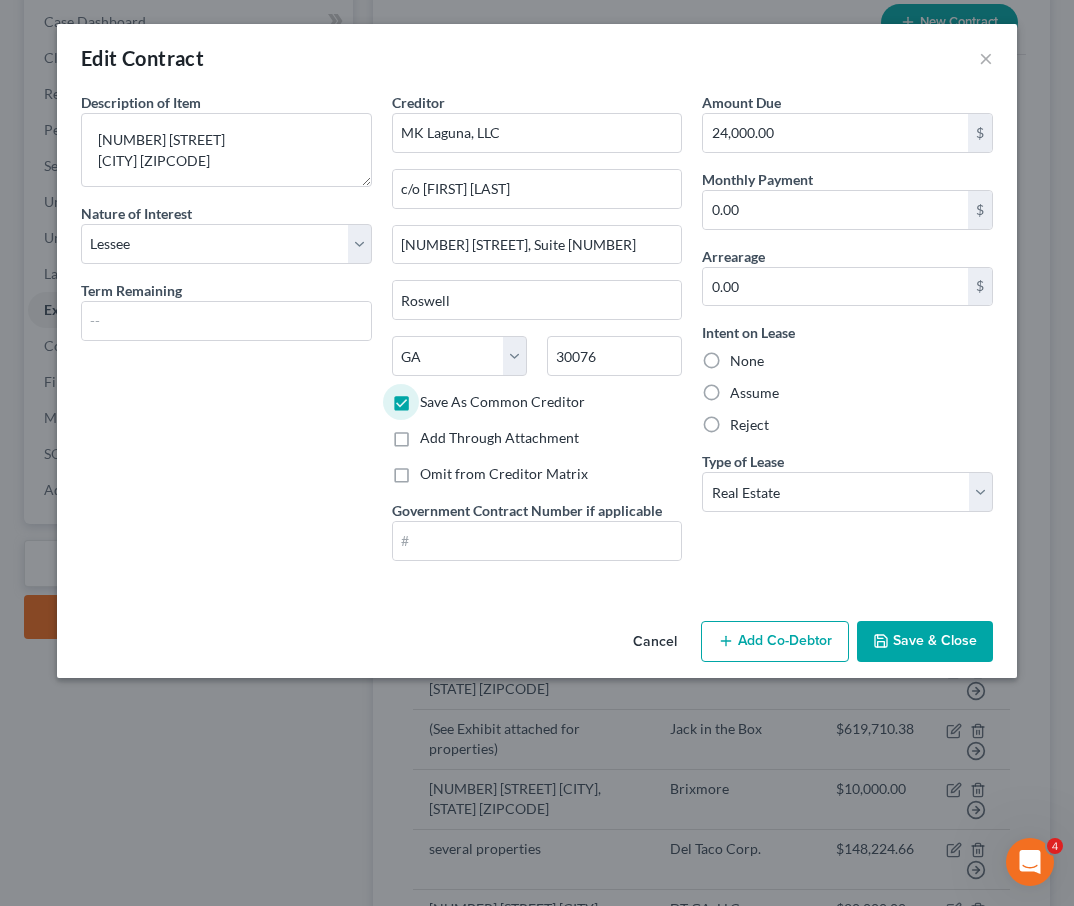 click on "Save & Close" at bounding box center [925, 642] 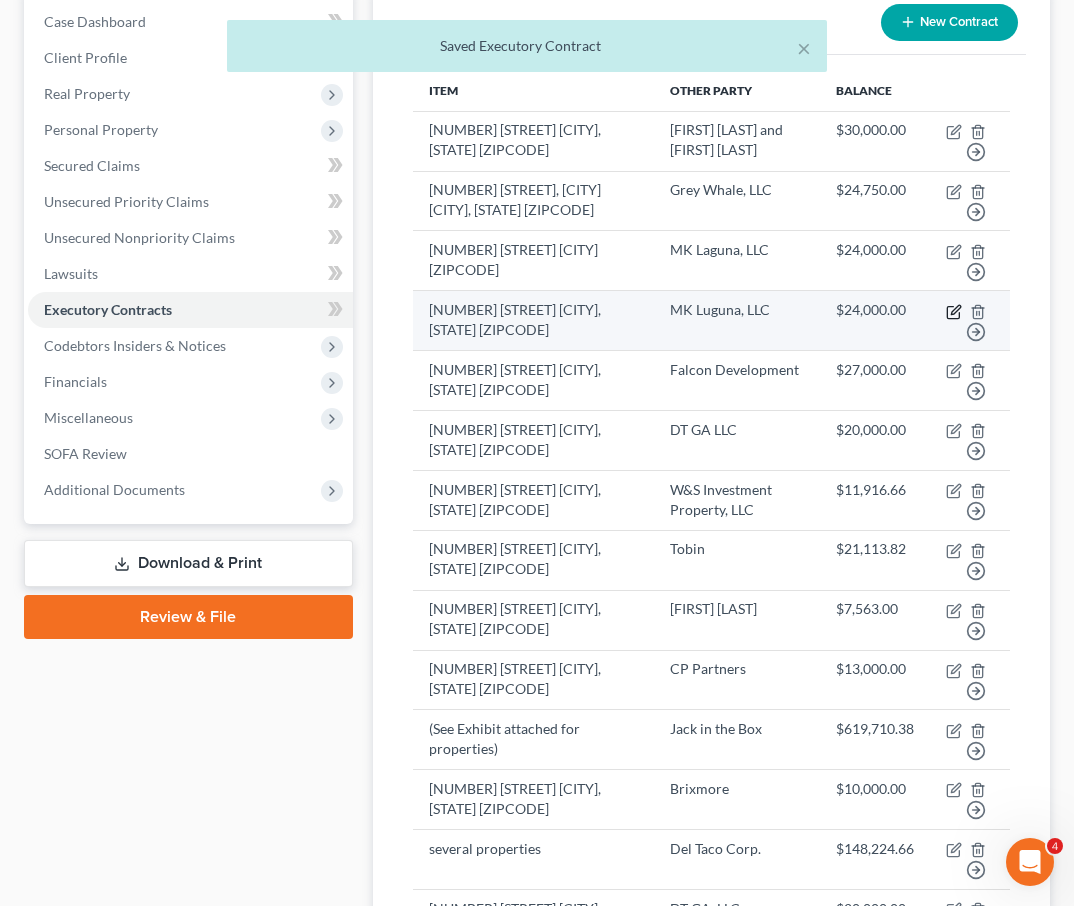 click 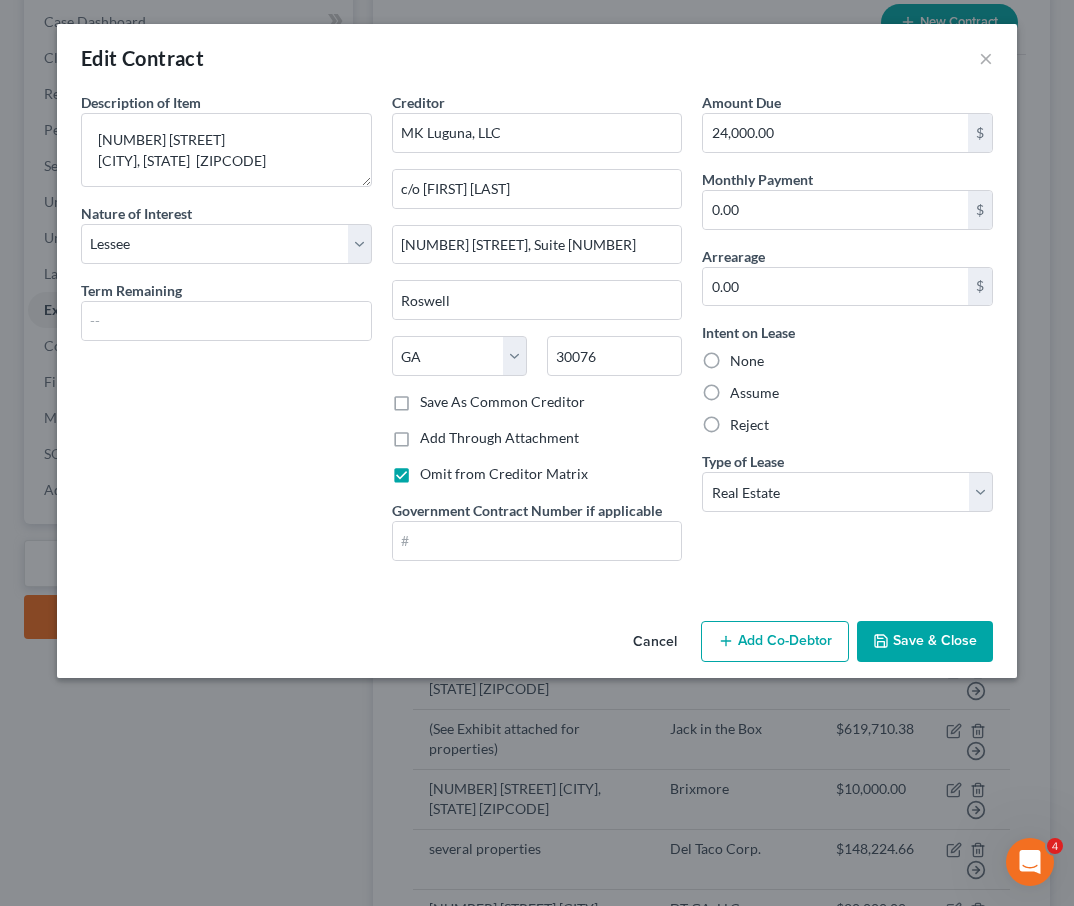 click 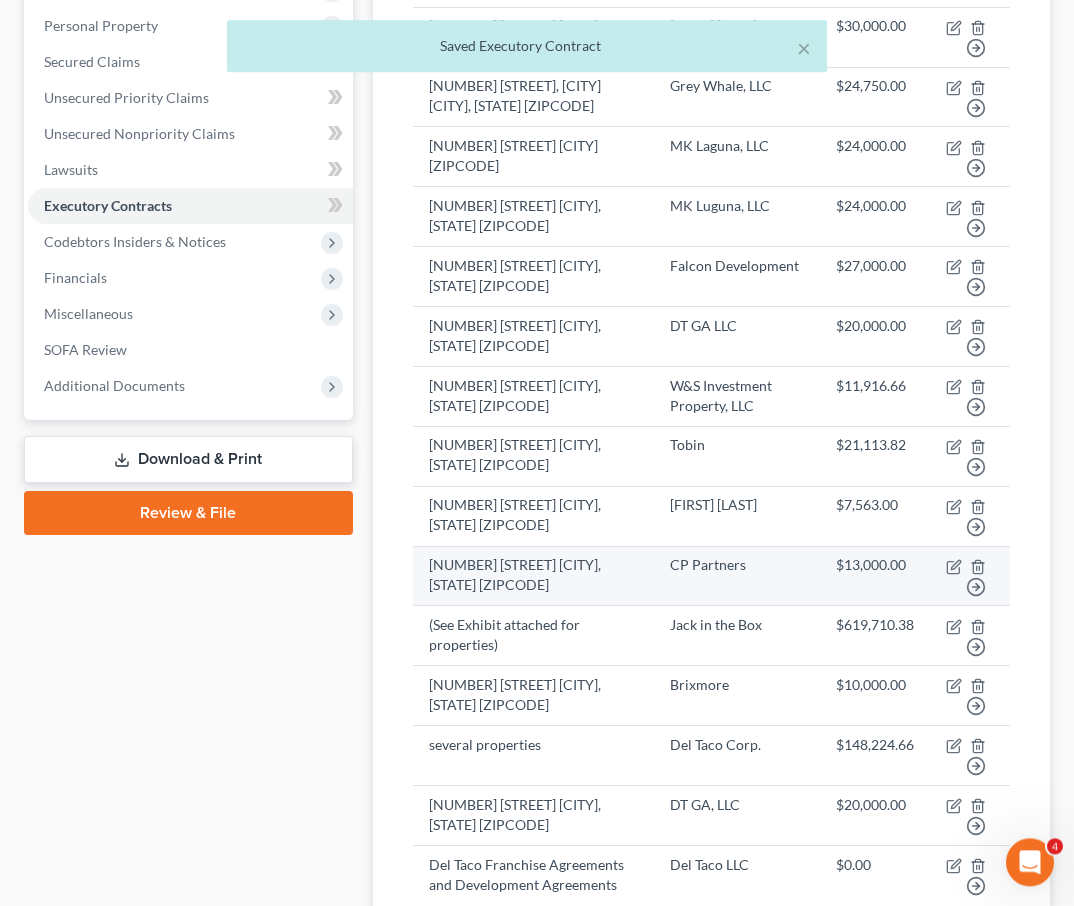 scroll, scrollTop: 306, scrollLeft: 0, axis: vertical 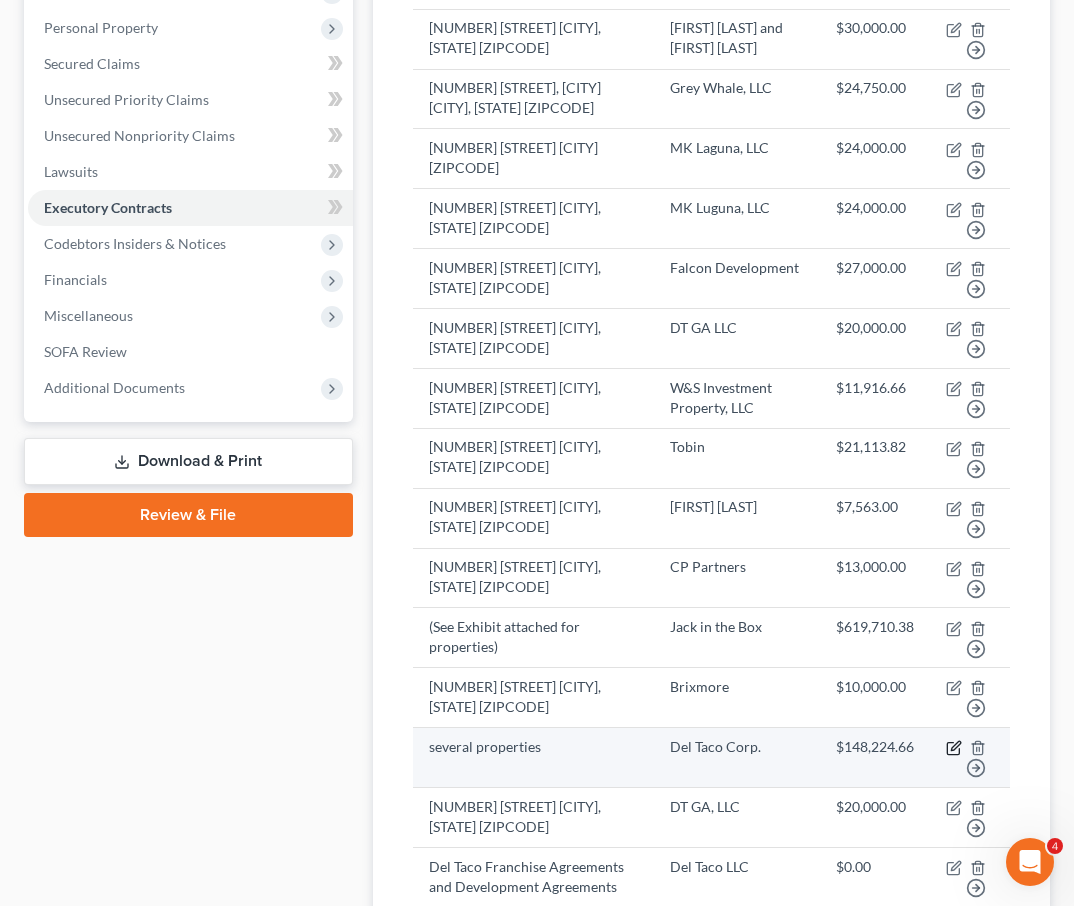 click 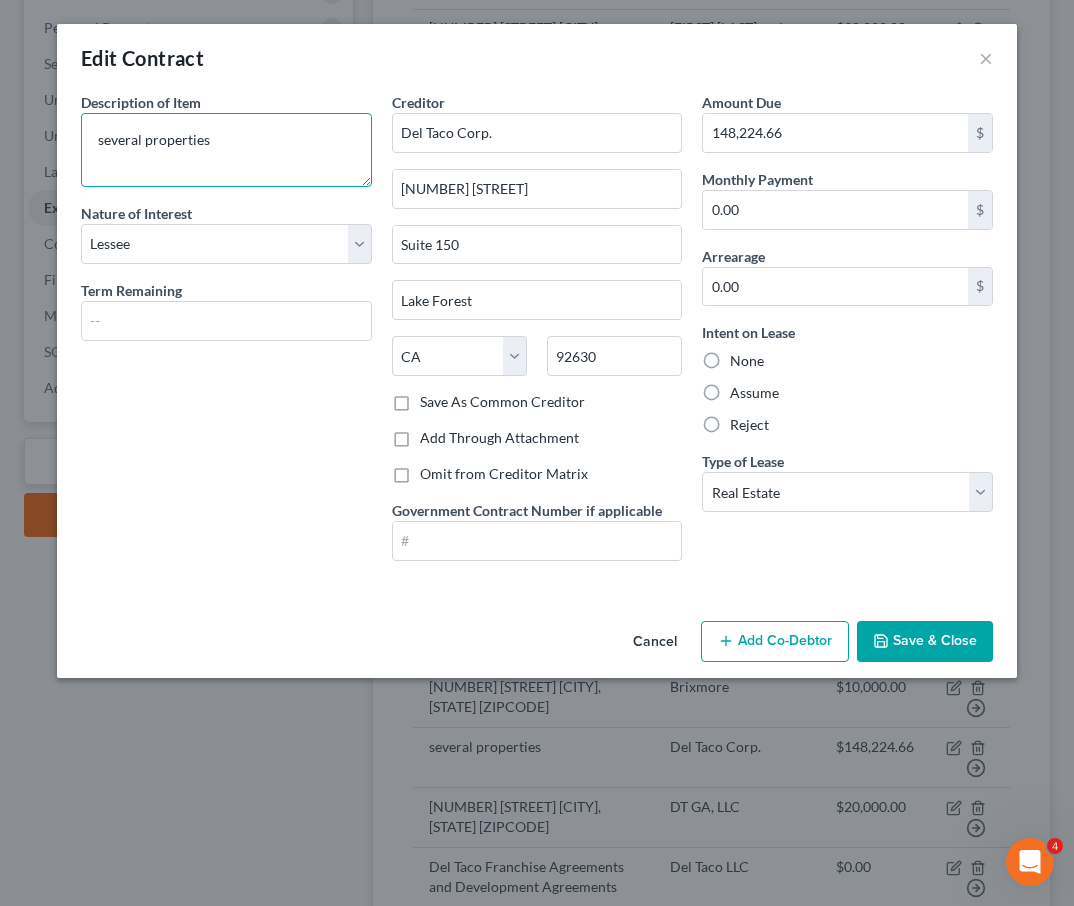 click on "several properties" at bounding box center [226, 150] 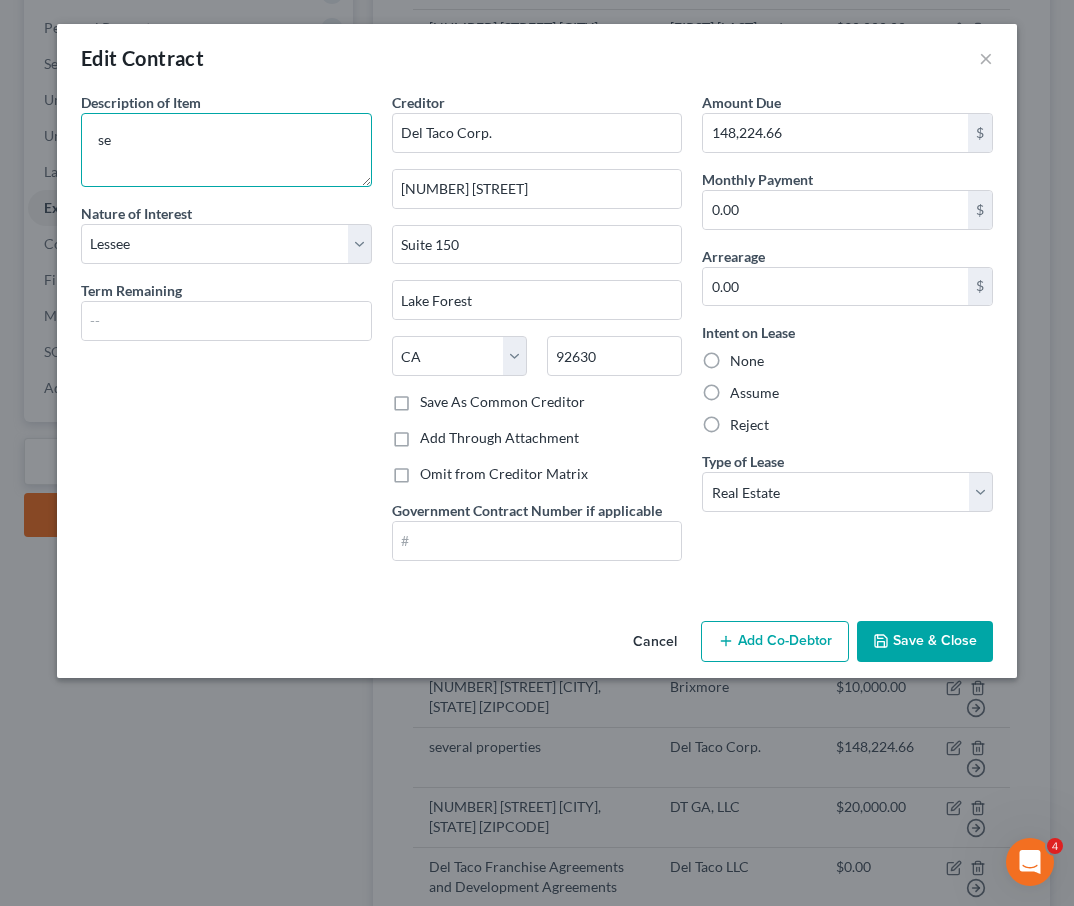 type on "s" 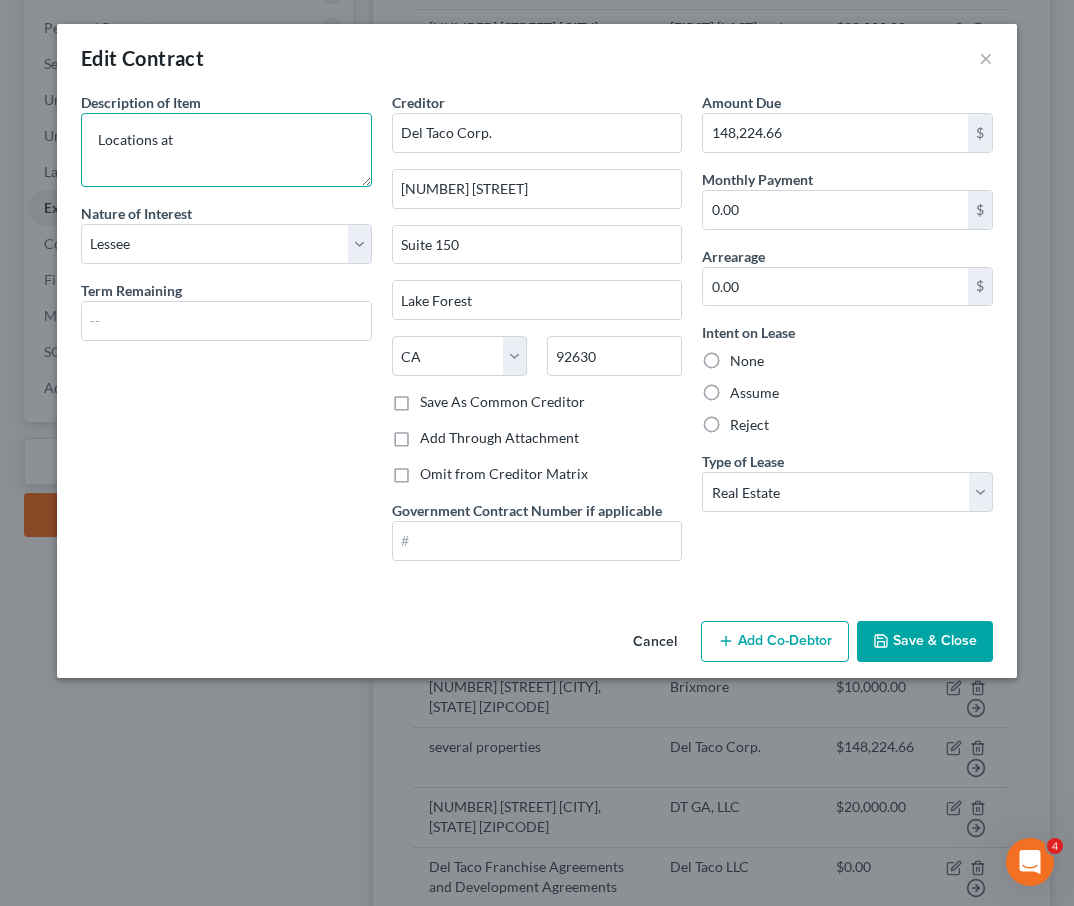 click on "Locations at" at bounding box center [226, 150] 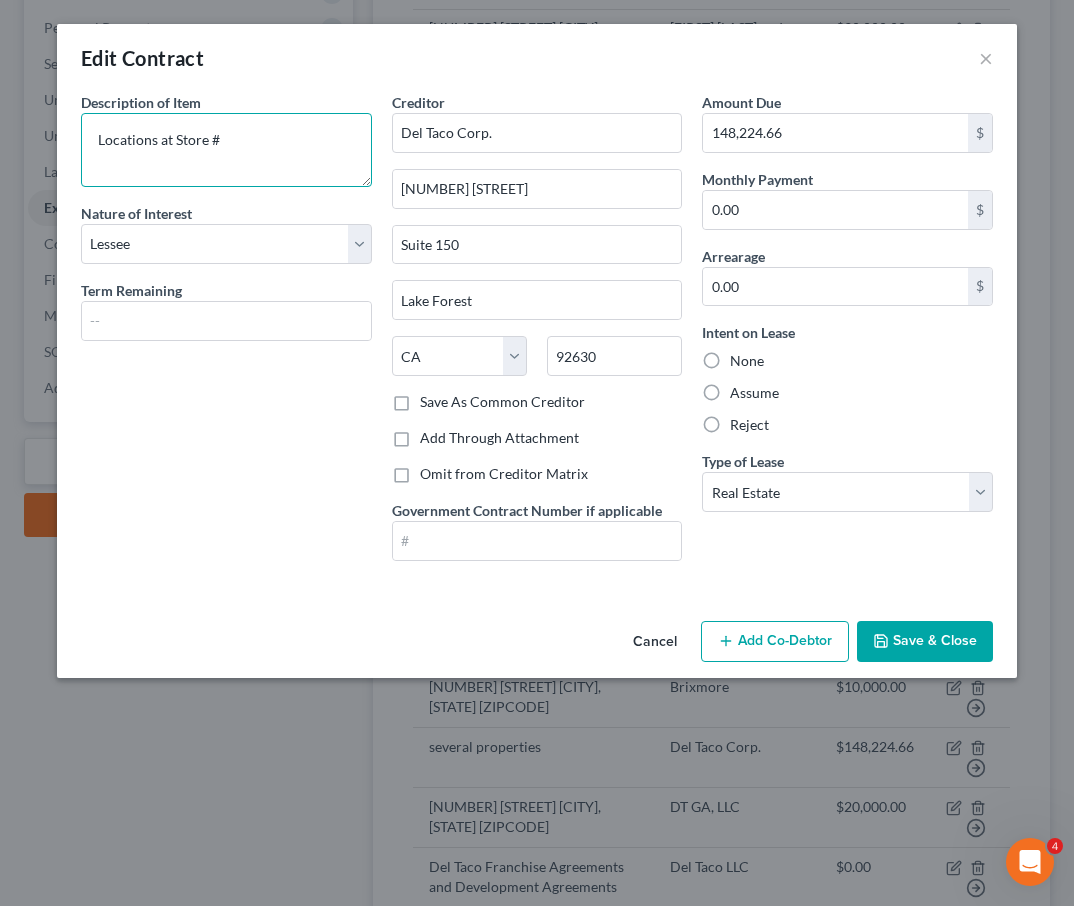 click on "Locations at Store #" at bounding box center [226, 150] 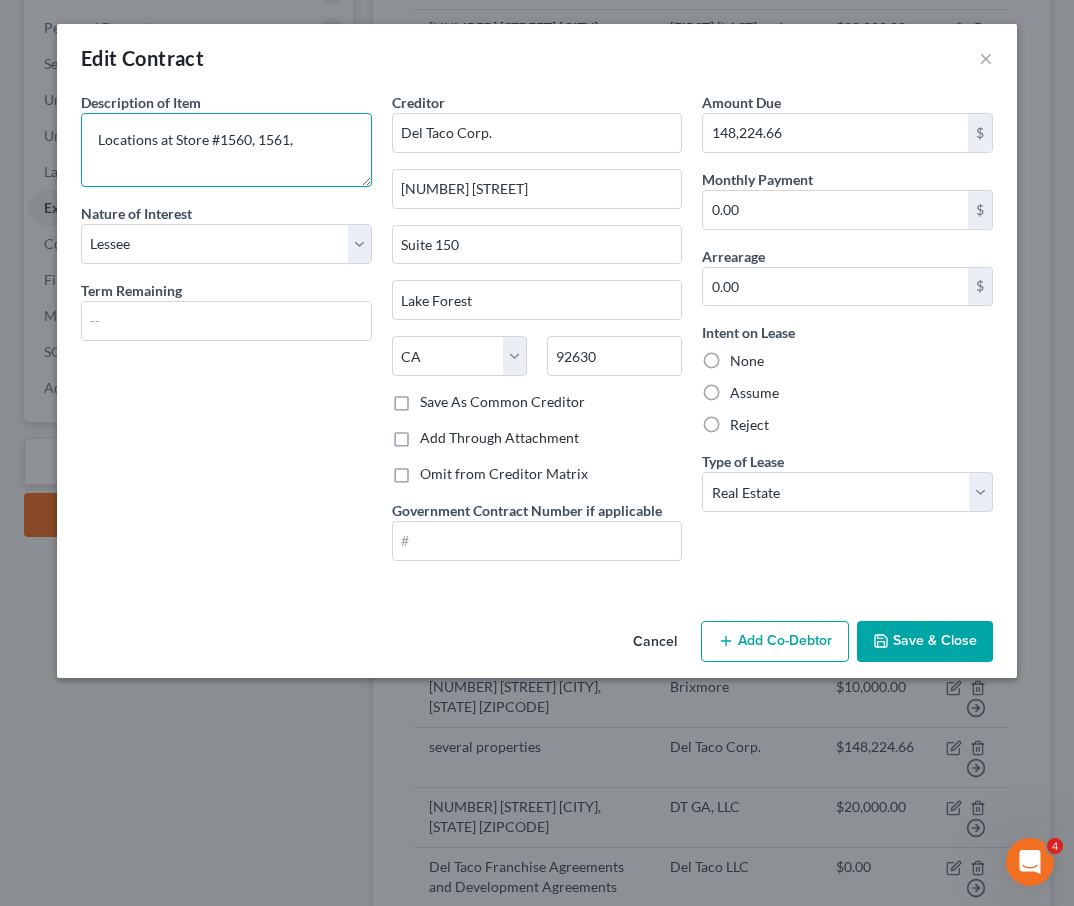 click on "Locations at Store #1560, 1561," at bounding box center (226, 150) 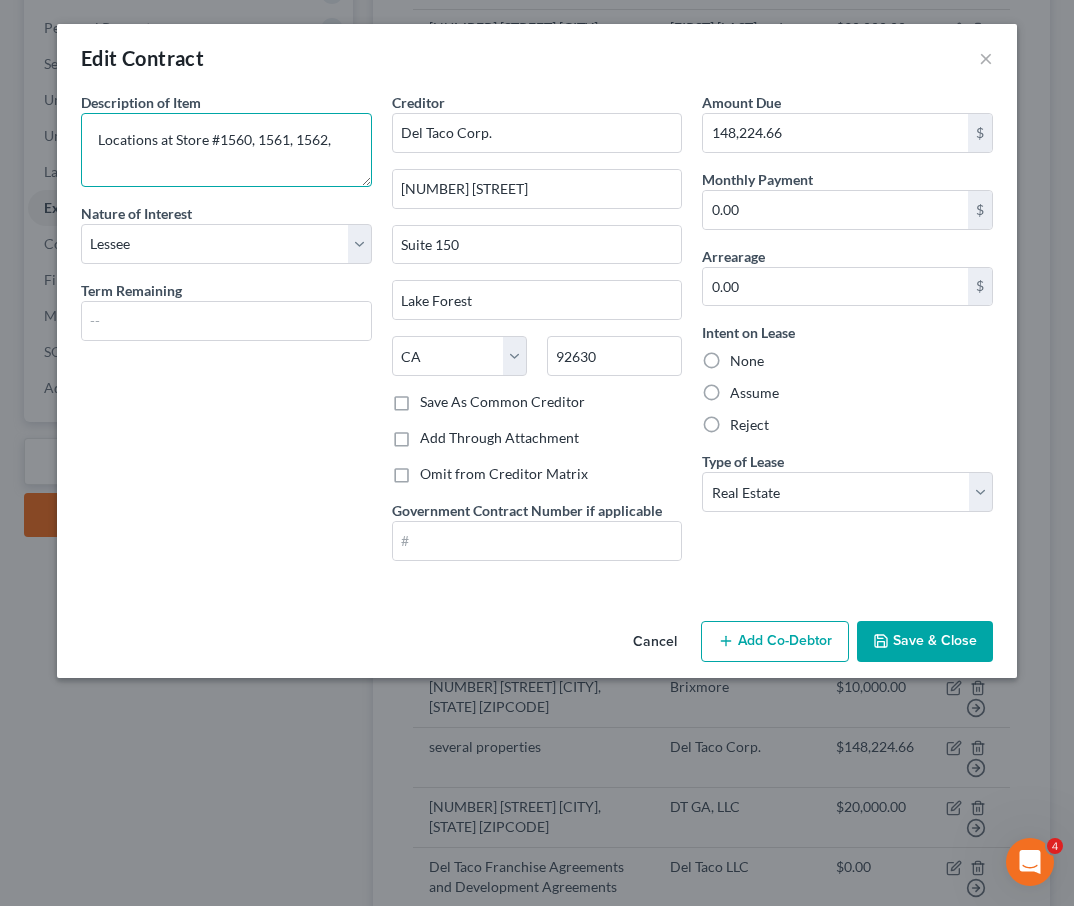 click on "Locations at Store #1560, 1561, 1562," at bounding box center (226, 150) 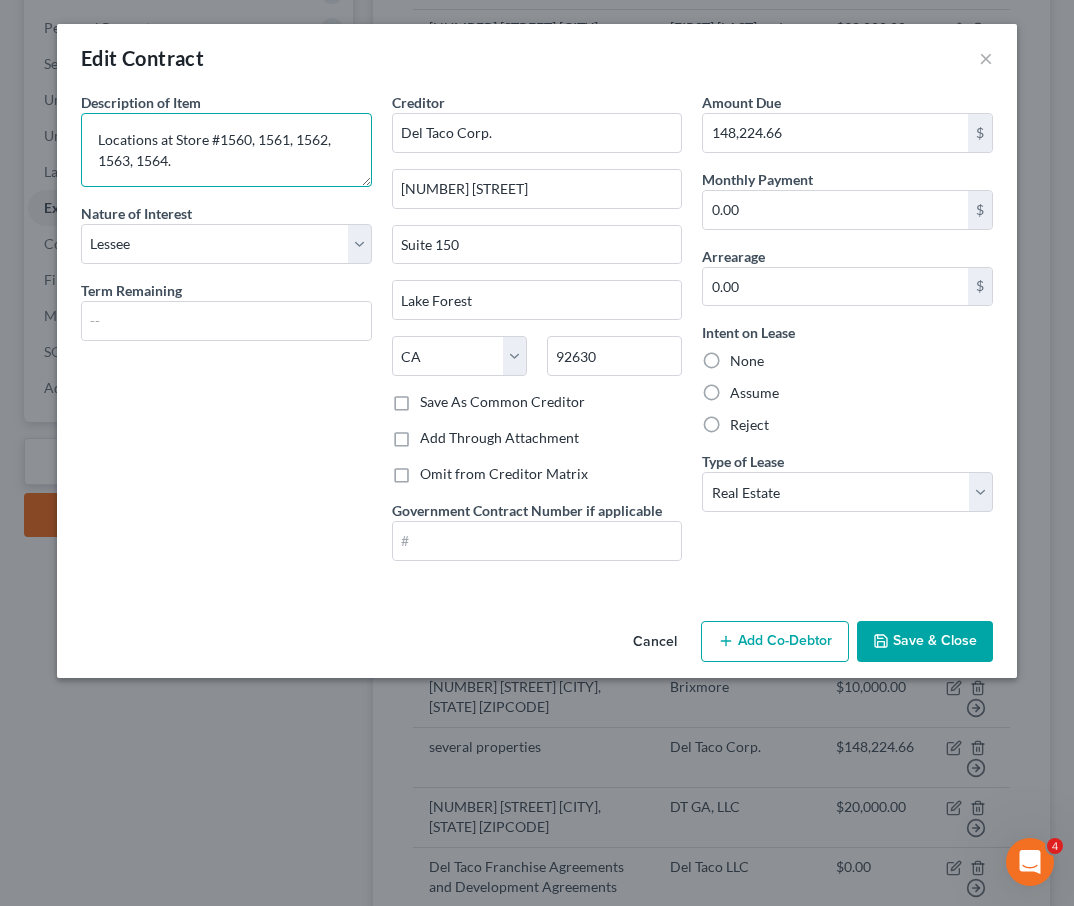click on "Locations at Store #1560, 1561, 1562, 1563, 1564." at bounding box center (226, 150) 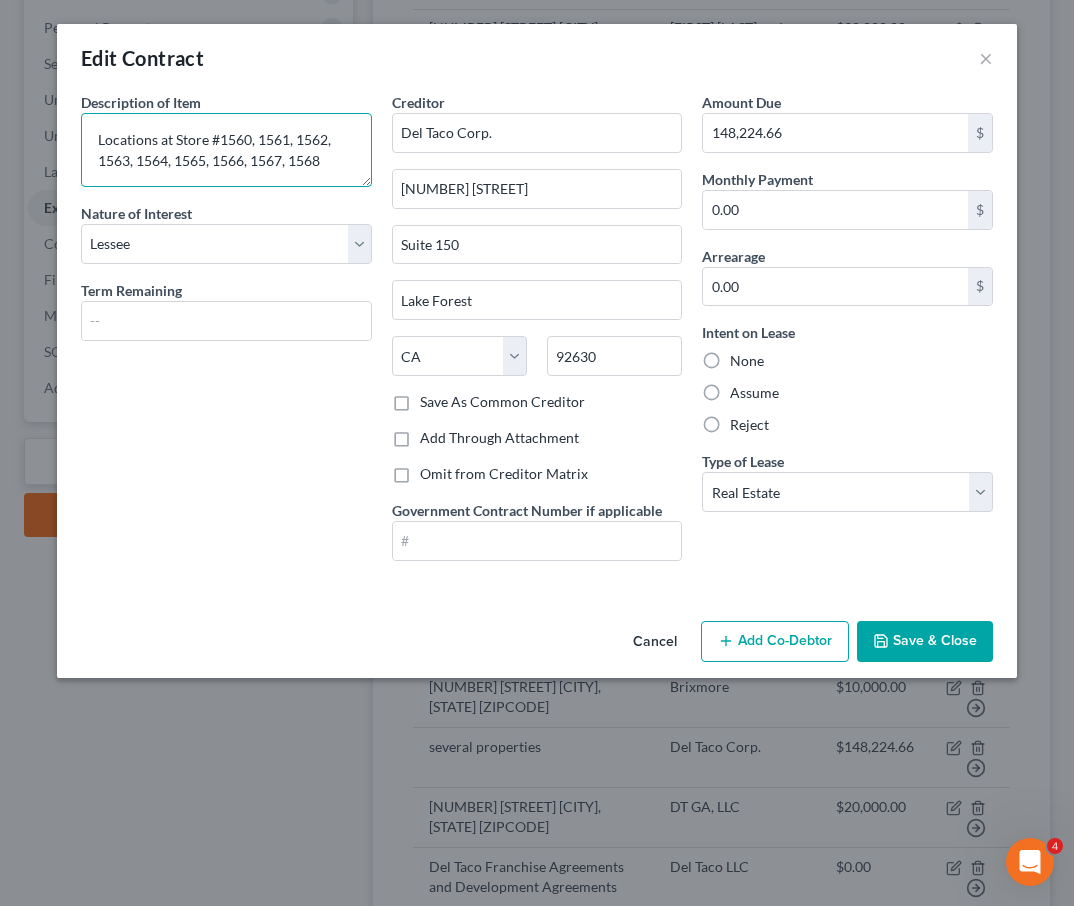 click on "Locations at Store #1560, 1561, 1562, 1563, 1564, 1565, 1566, 1567, 1568" at bounding box center [226, 150] 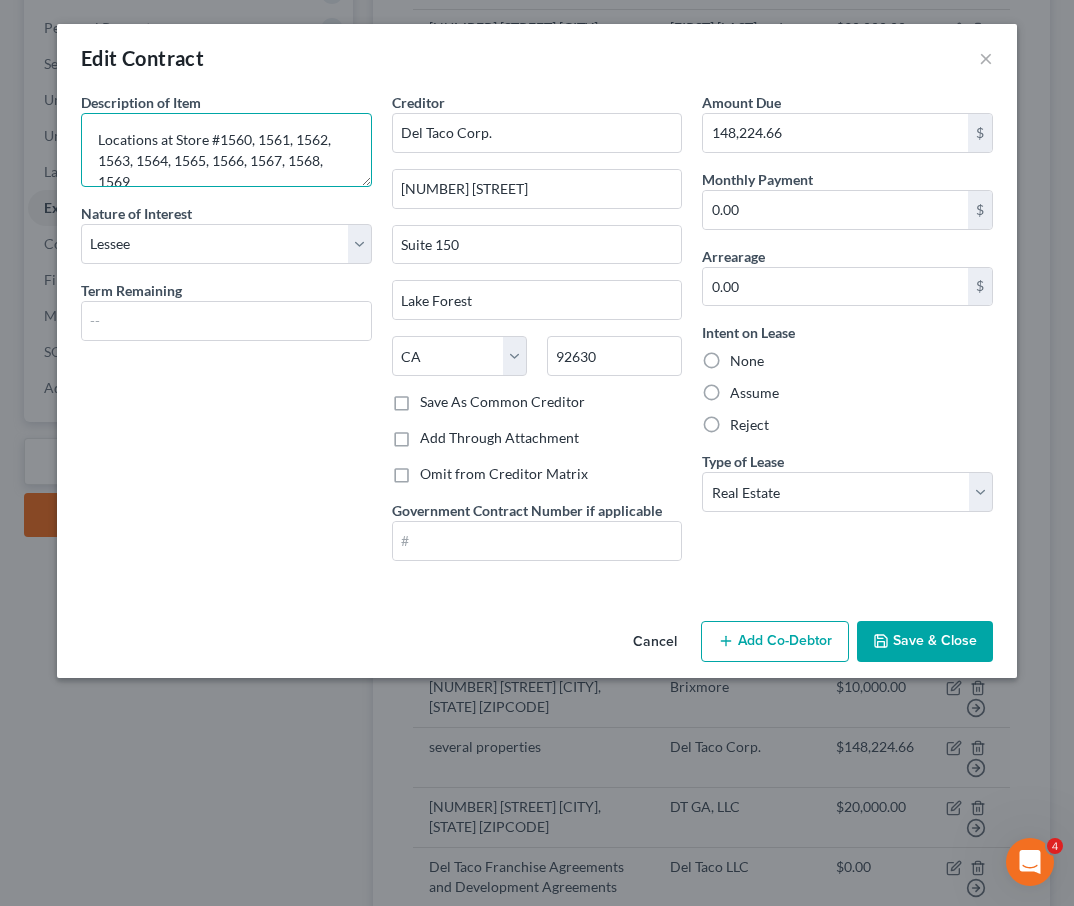 scroll, scrollTop: 4, scrollLeft: 0, axis: vertical 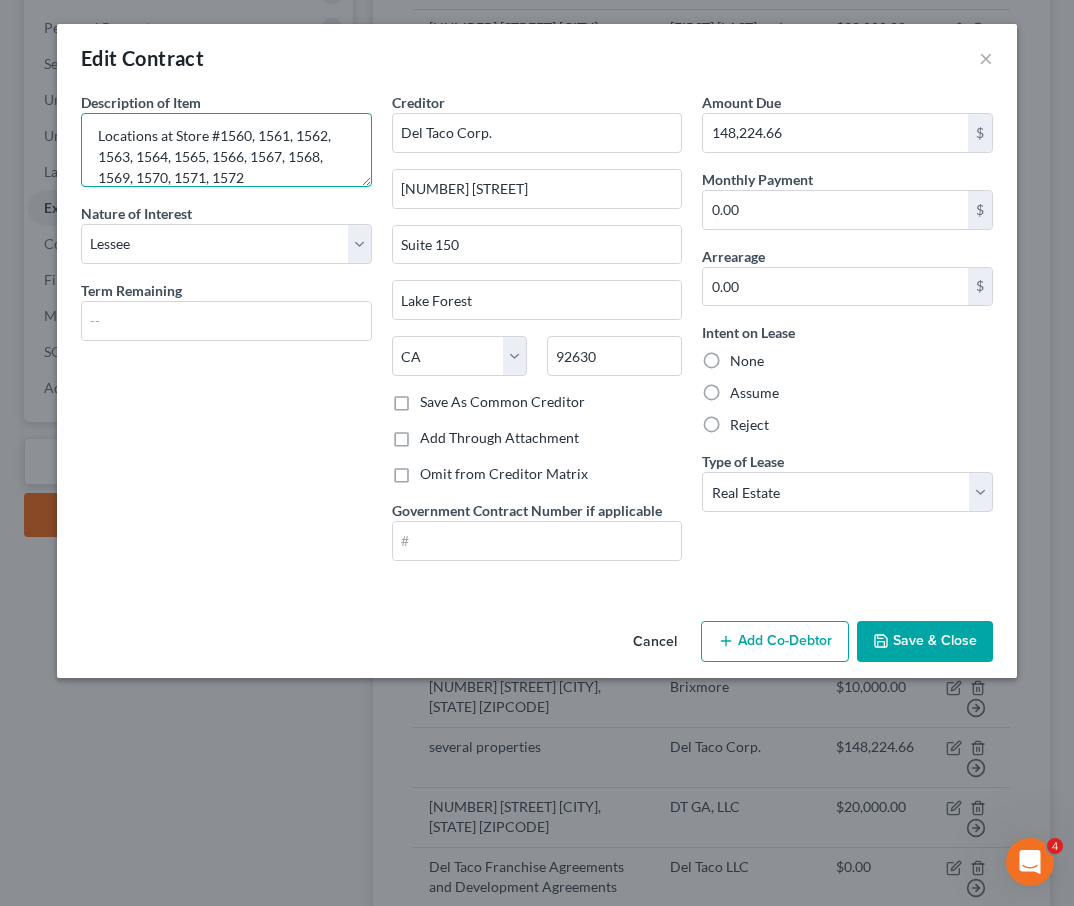 type on "Locations at Store #1560, 1561, 1562, 1563, 1564, 1565, 1566, 1567, 1568, 1569, 1570, 1571, 1572" 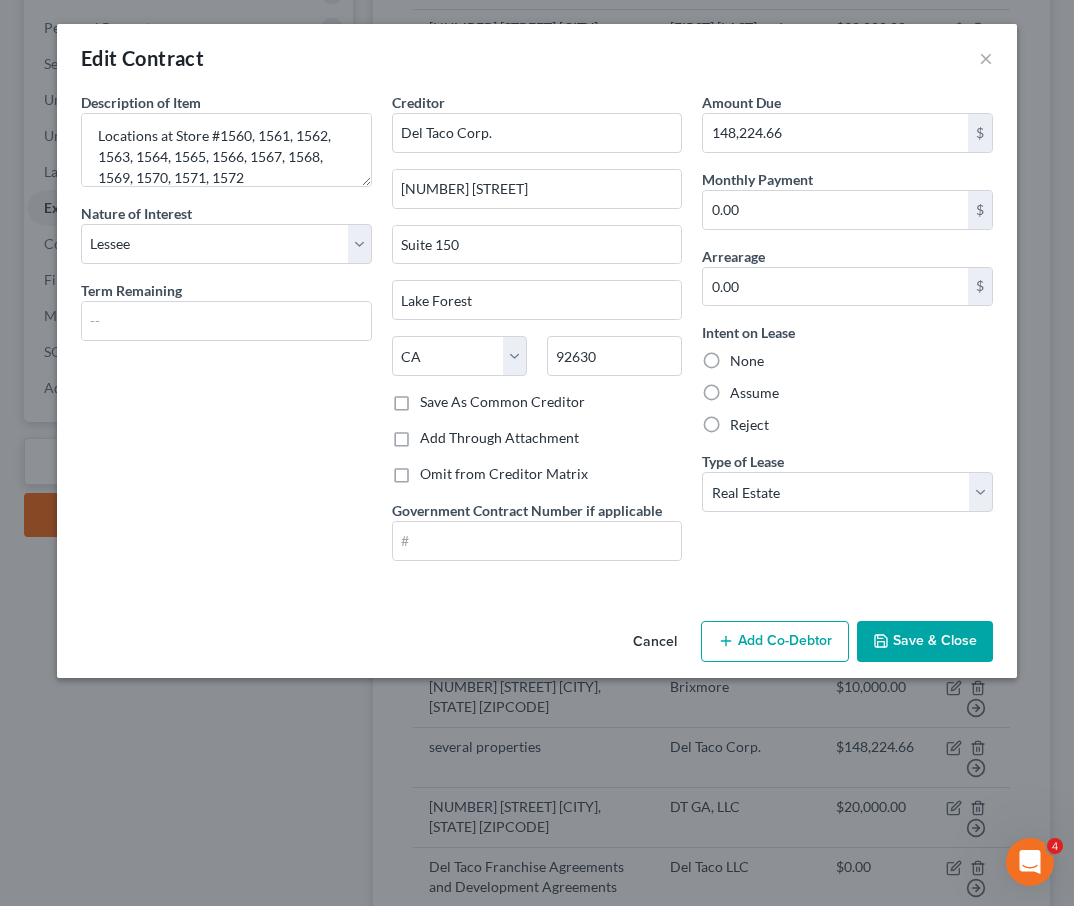 click on "Save & Close" at bounding box center (925, 642) 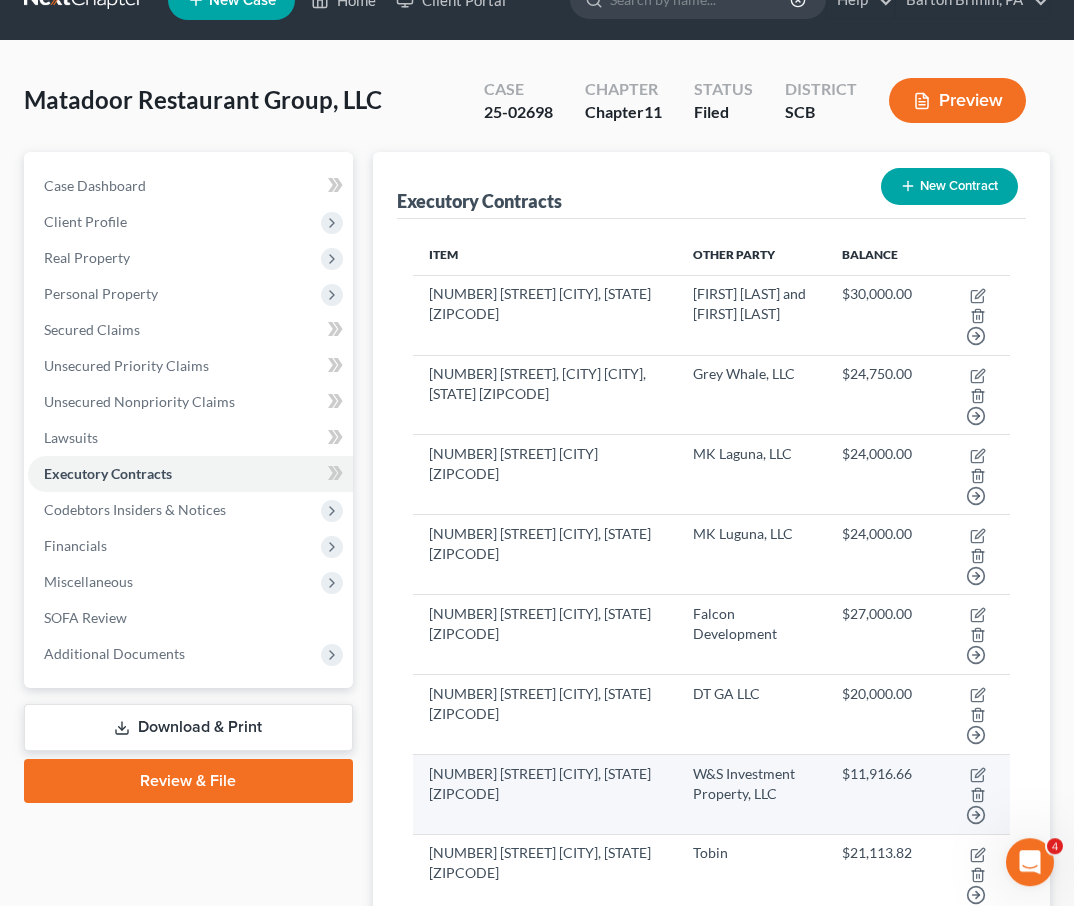 scroll, scrollTop: 0, scrollLeft: 0, axis: both 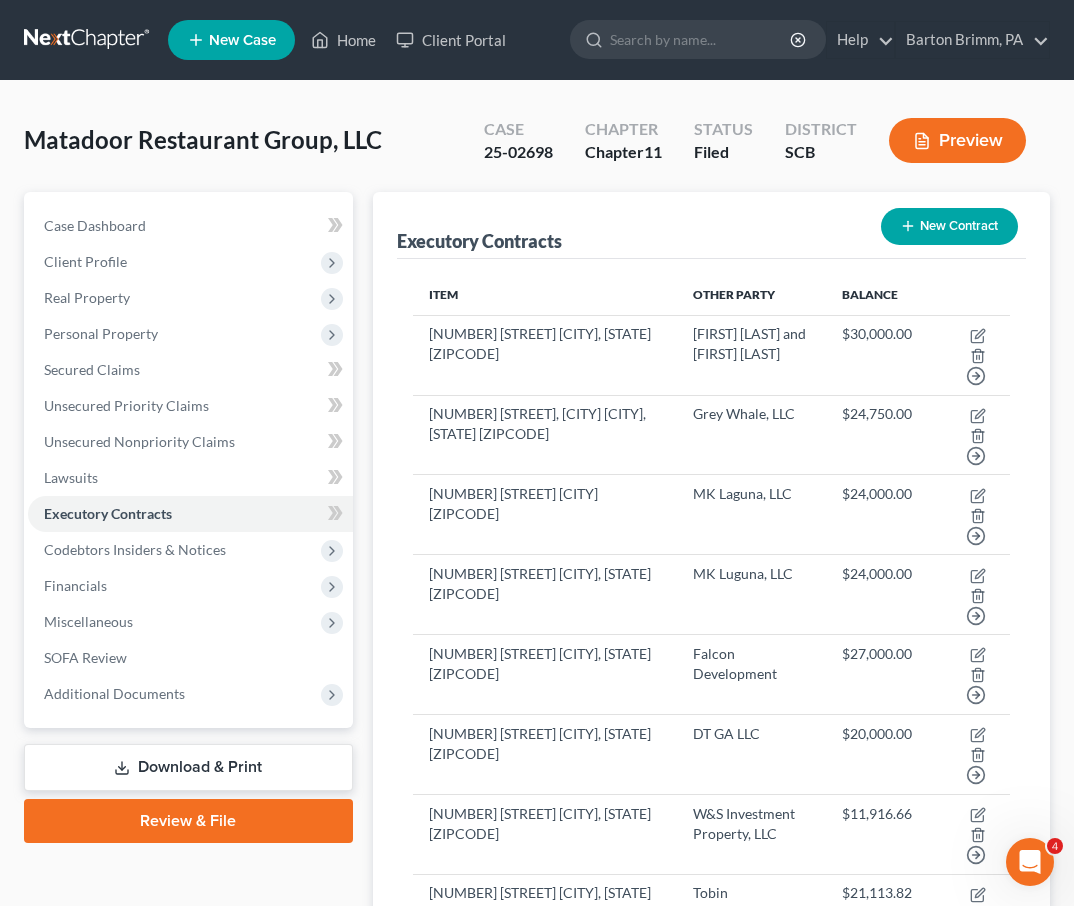 click on "New Contract" at bounding box center (949, 226) 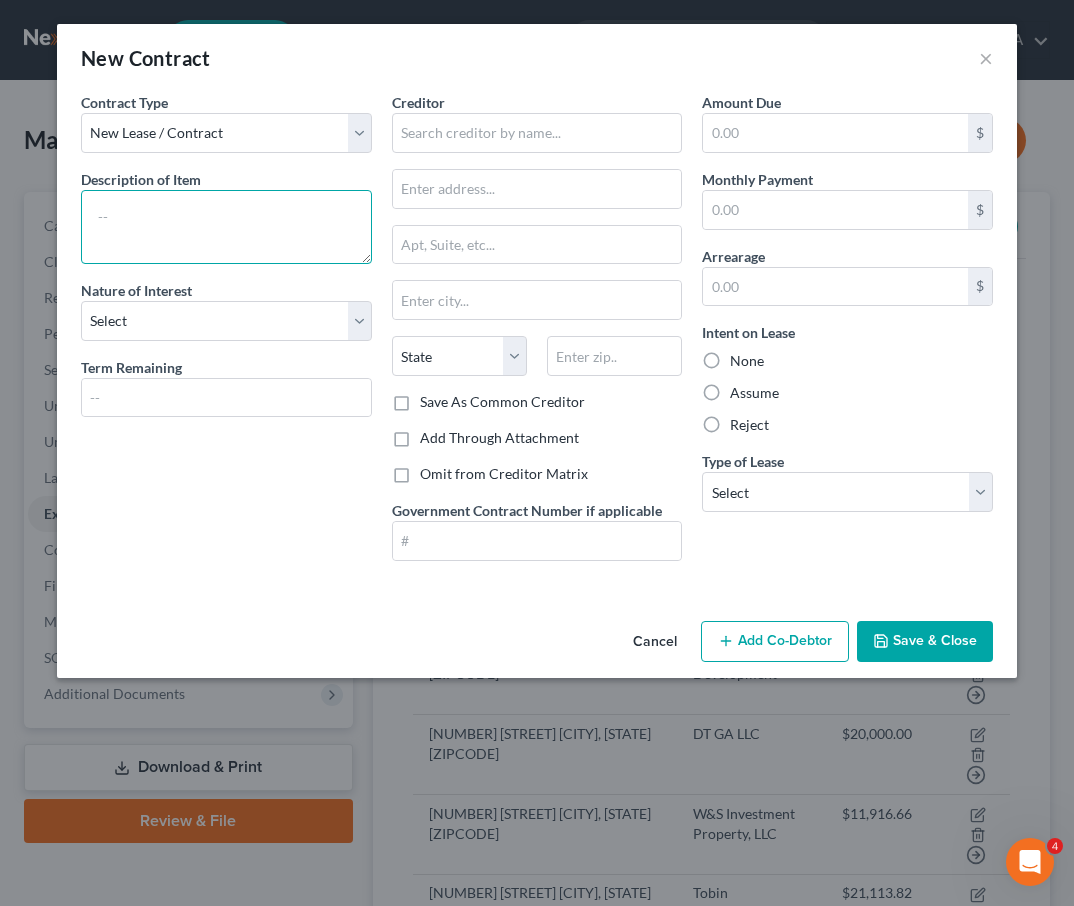click at bounding box center (226, 227) 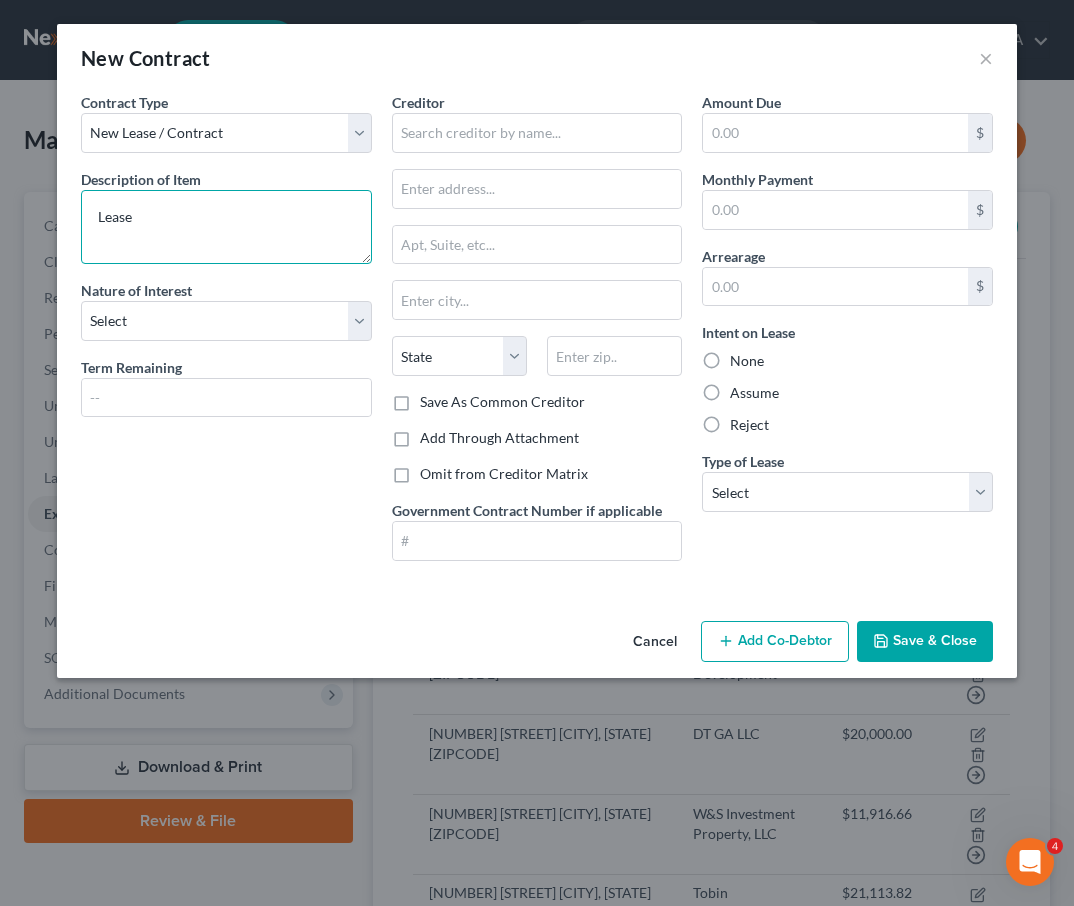 click on "Lease" at bounding box center [226, 227] 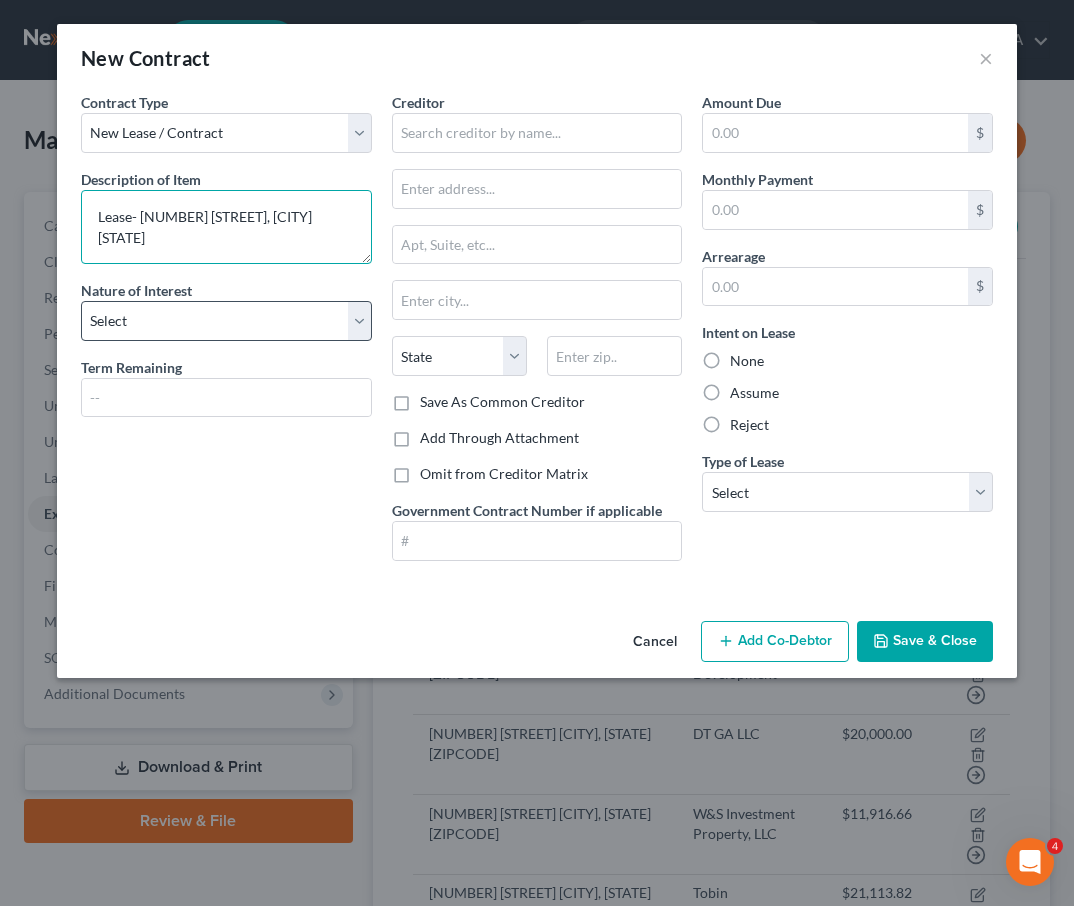 type on "Lease- 1014 Gray Hwy, Macon GA" 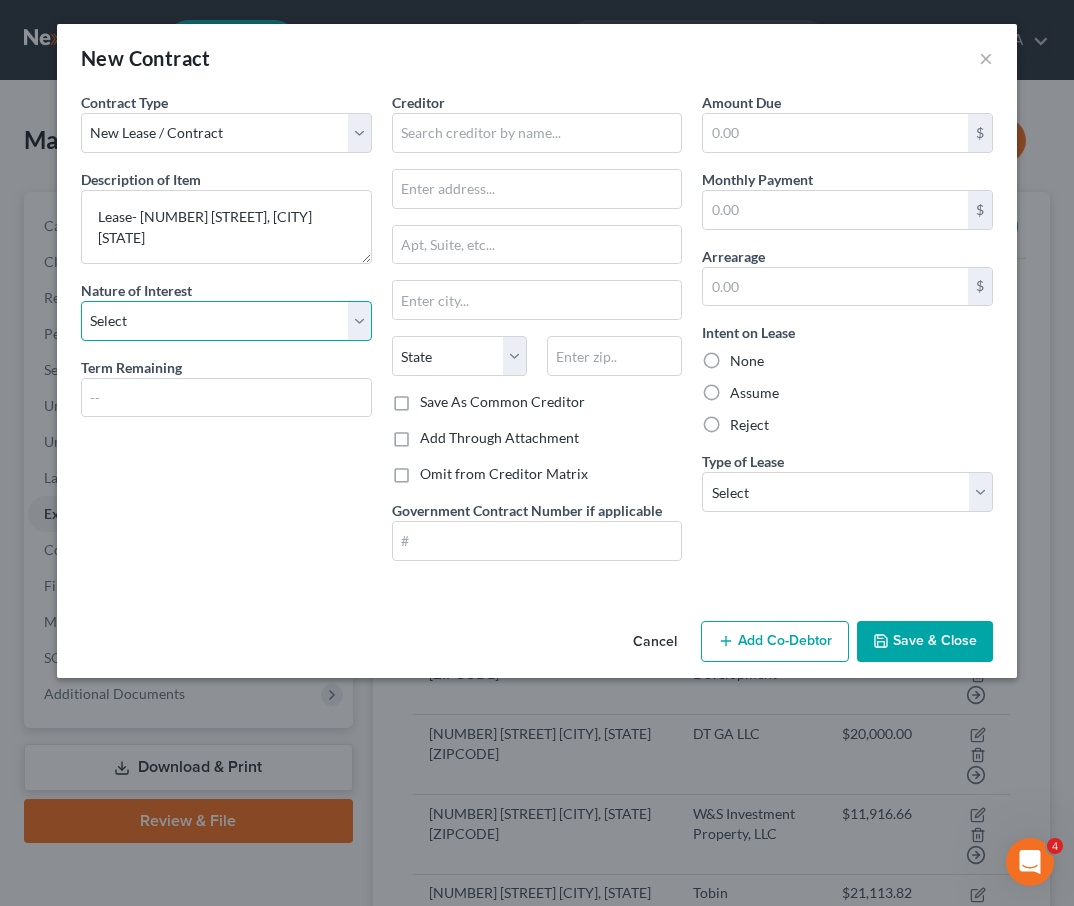 click on "Select Purchaser Agent Lessor Lessee" at bounding box center [226, 321] 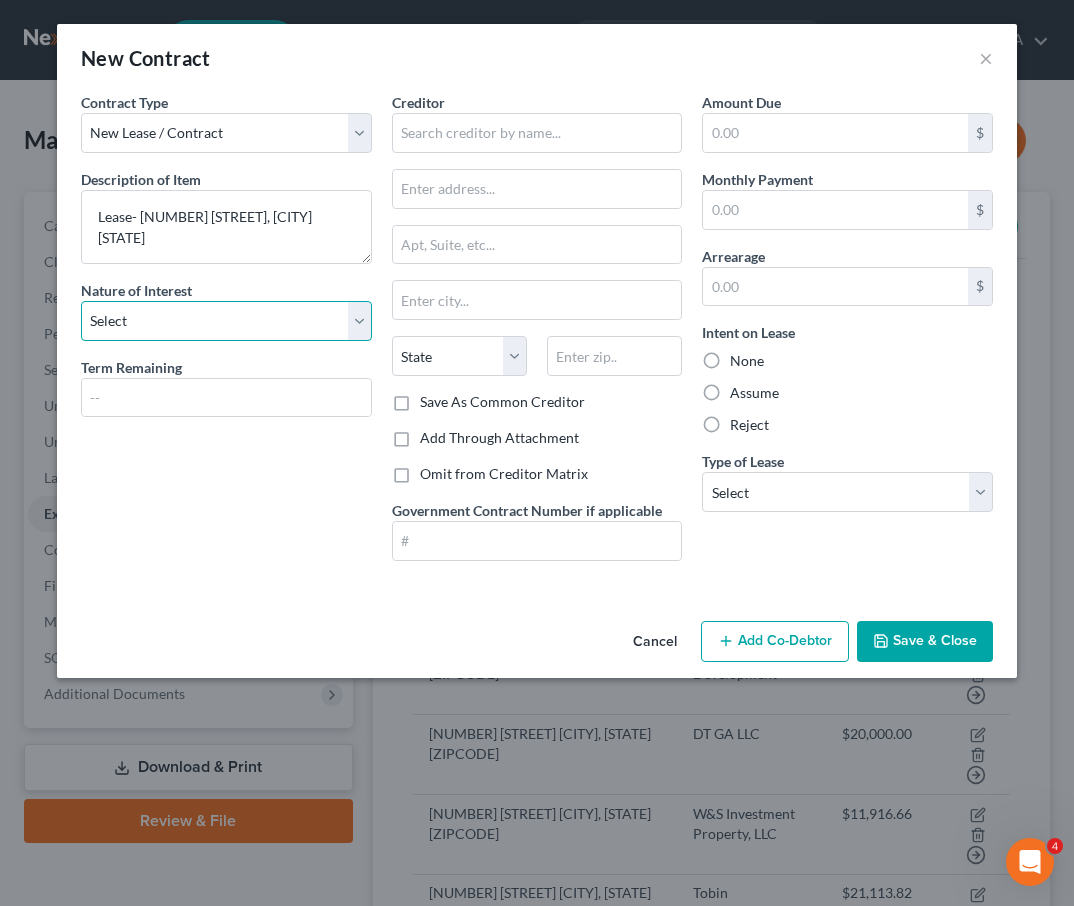select on "3" 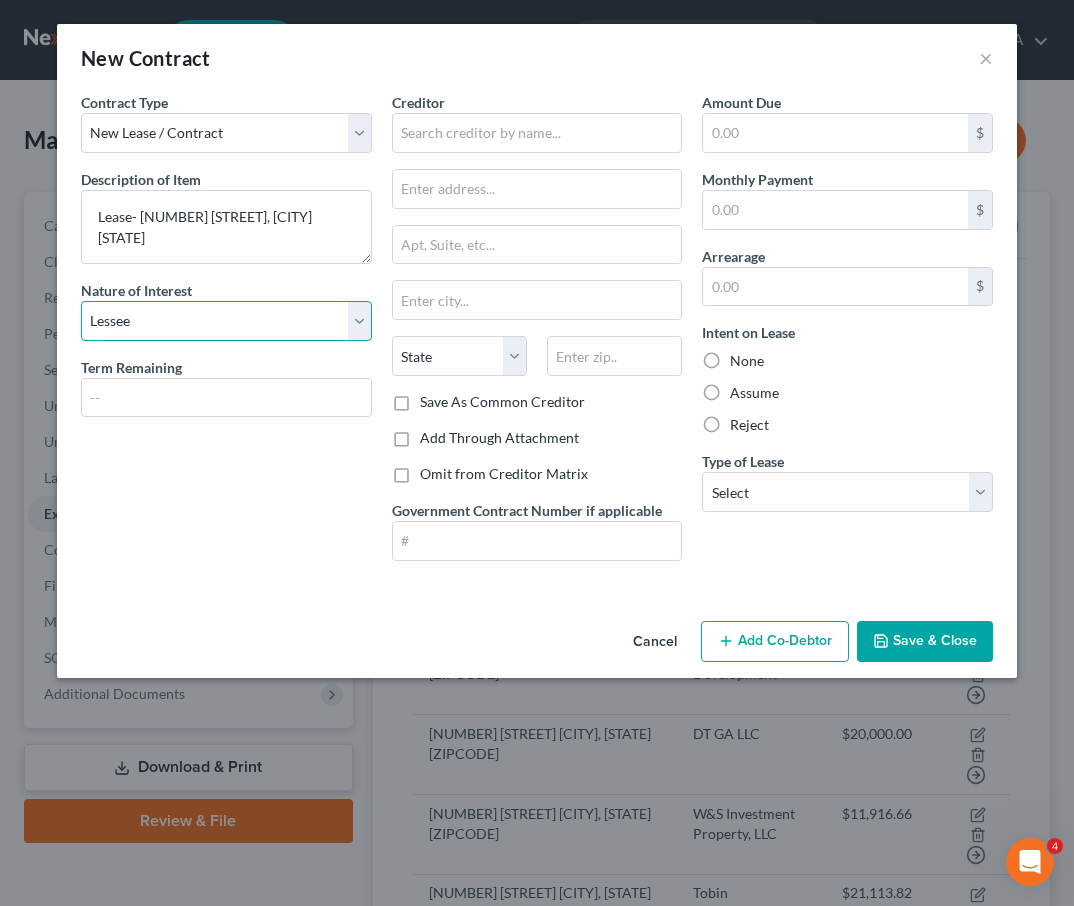 click on "Lessee" at bounding box center (0, 0) 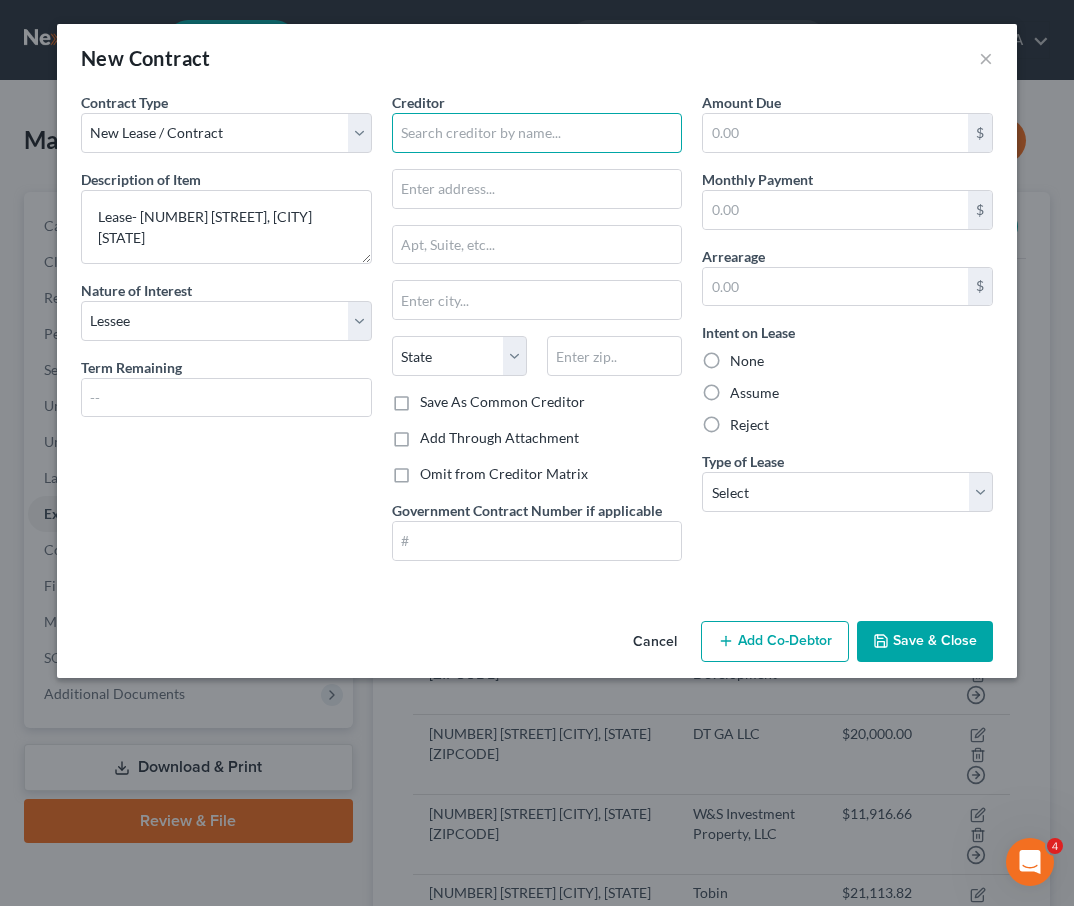 click at bounding box center [537, 133] 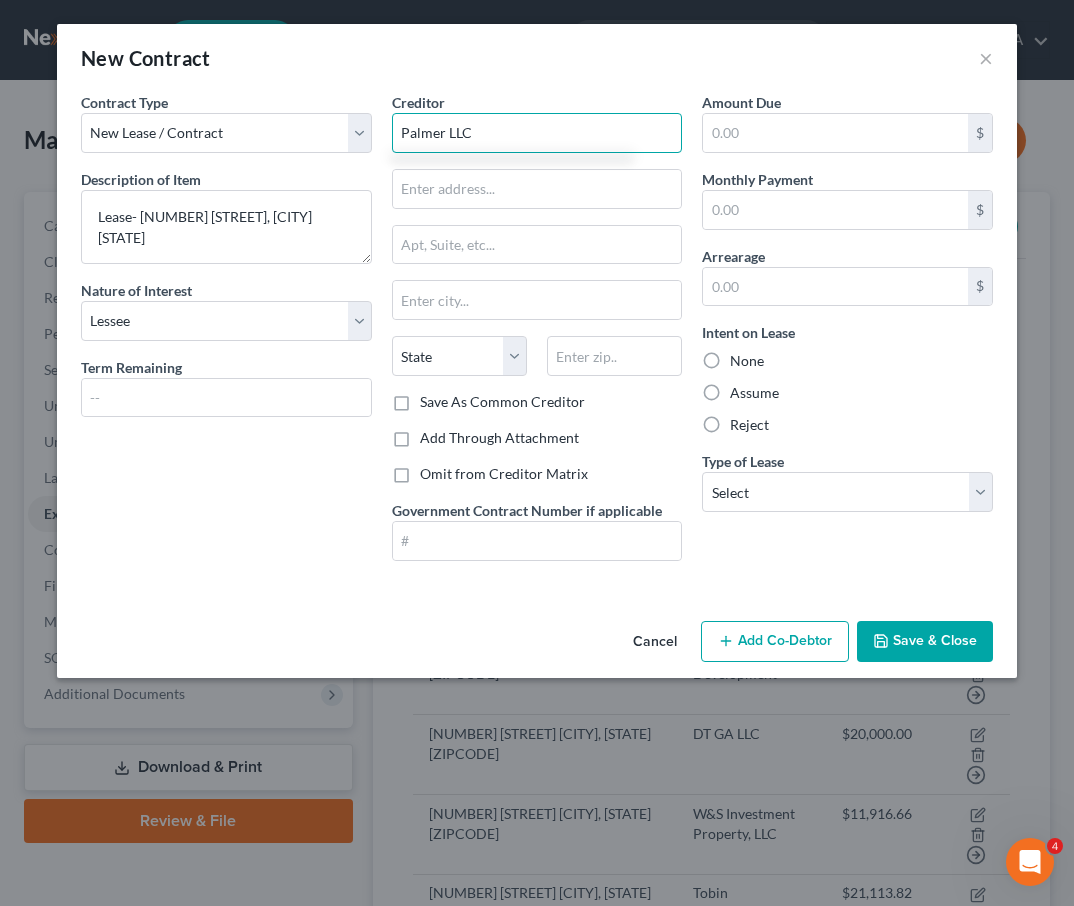 type on "Palmer LLC" 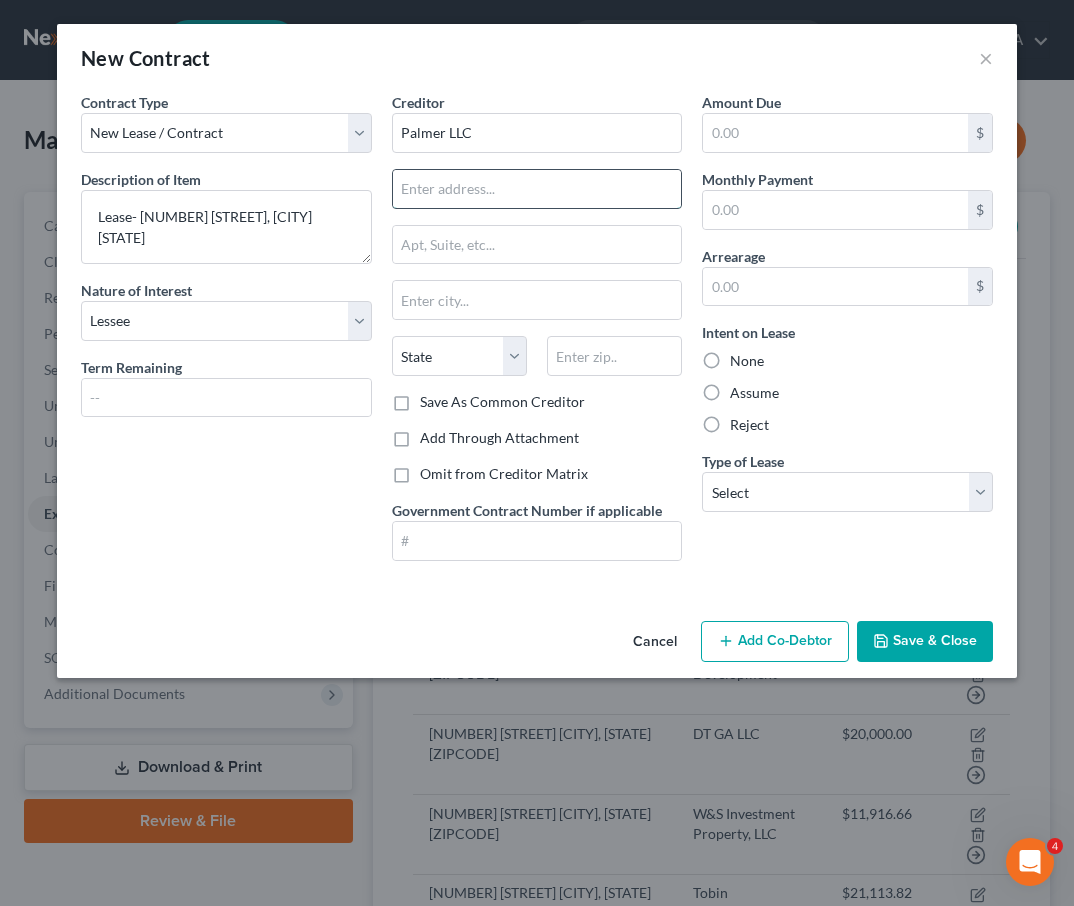 click at bounding box center (537, 189) 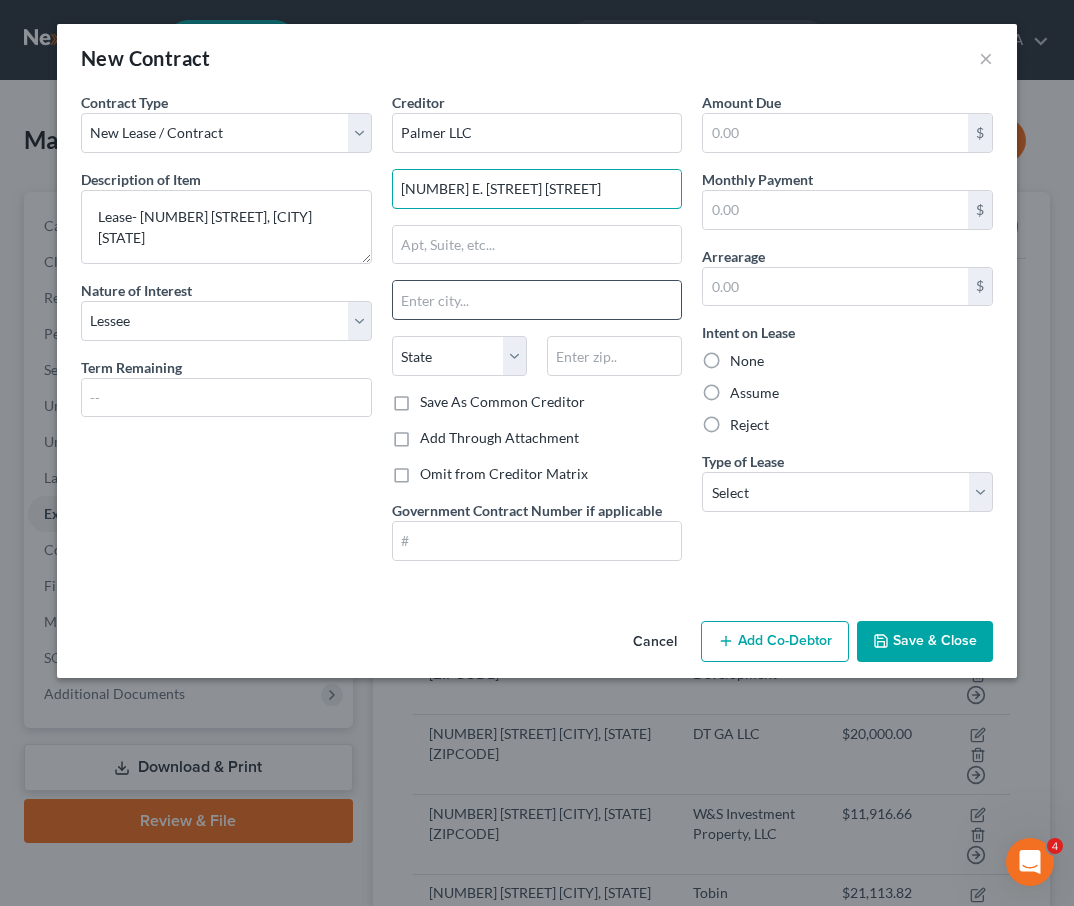 type on "6201 E. Bay Shore Walk" 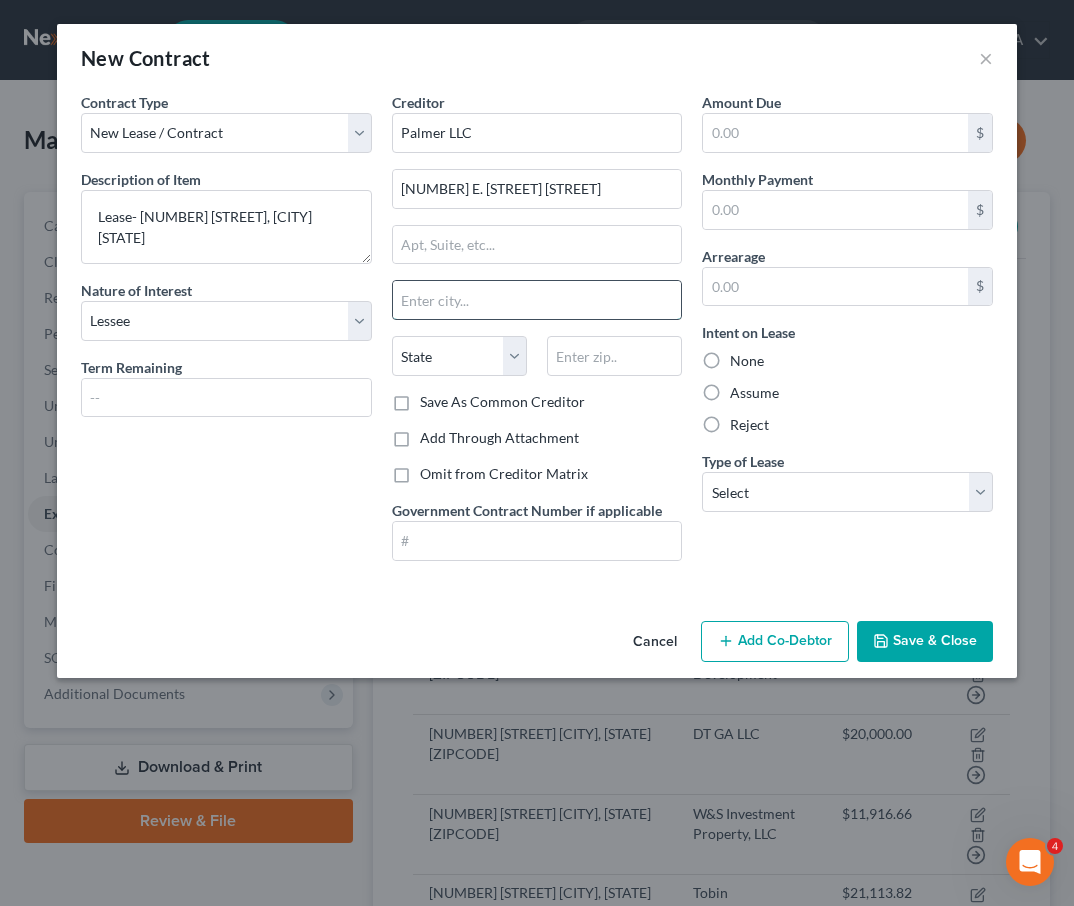 click at bounding box center [537, 300] 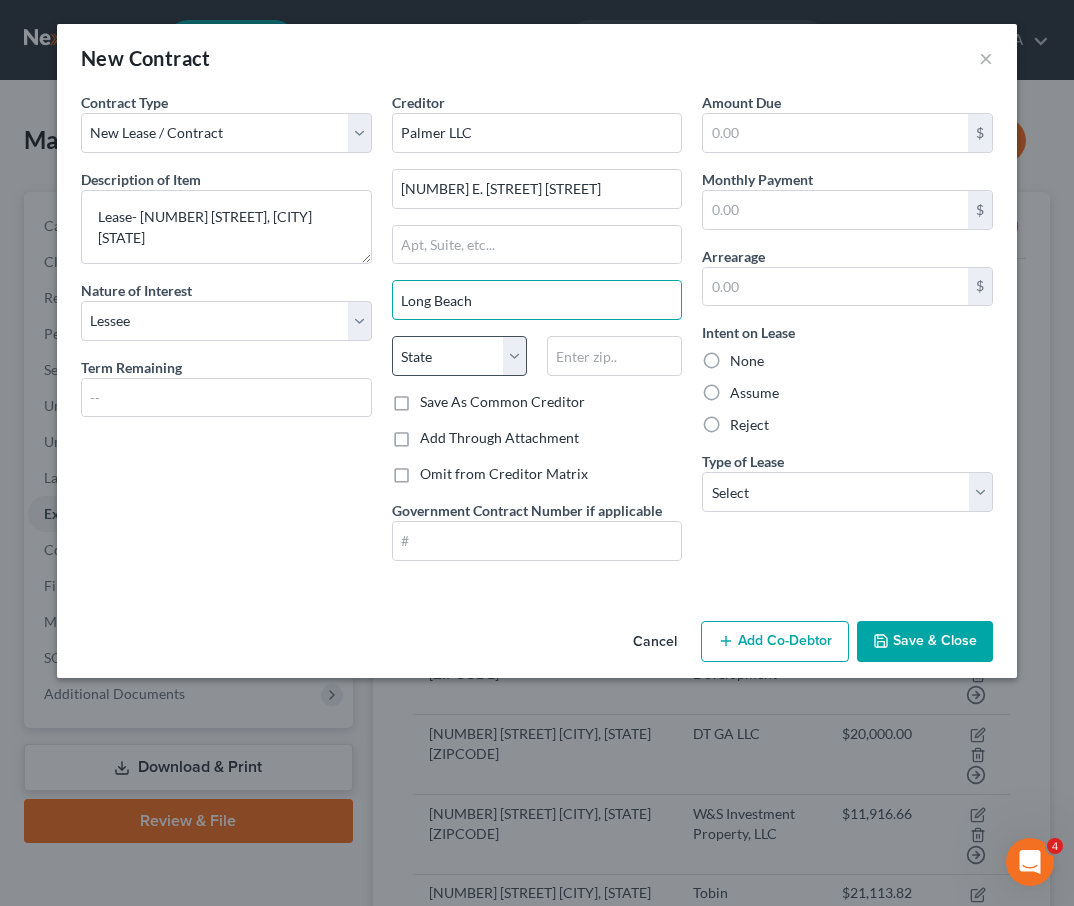 type on "Long Beach" 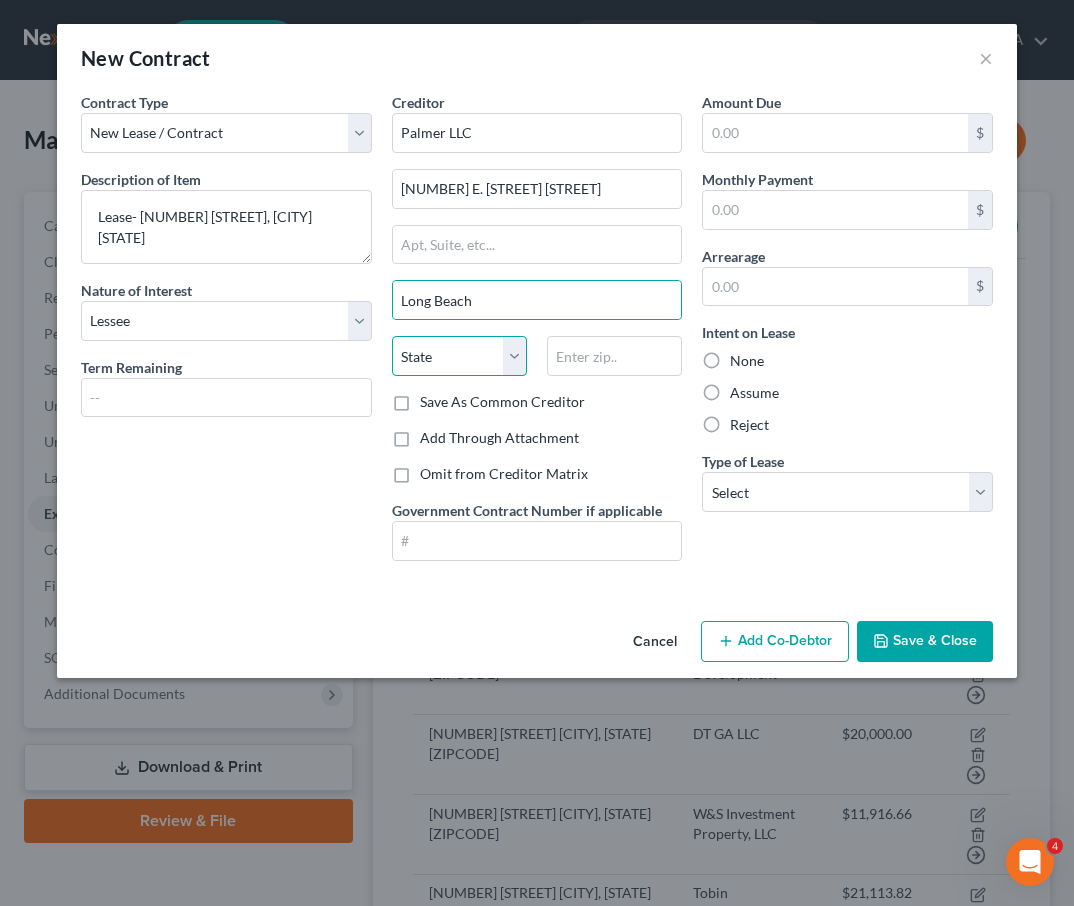 click on "State AL AK AR AZ CA CO CT DE DC FL GA GU HI ID IL IN IA KS KY LA ME MD MA MI MN MS MO MT NC ND NE NV NH NJ NM NY OH OK OR PA PR RI SC SD TN TX UT VI VA VT WA WV WI WY" at bounding box center (459, 356) 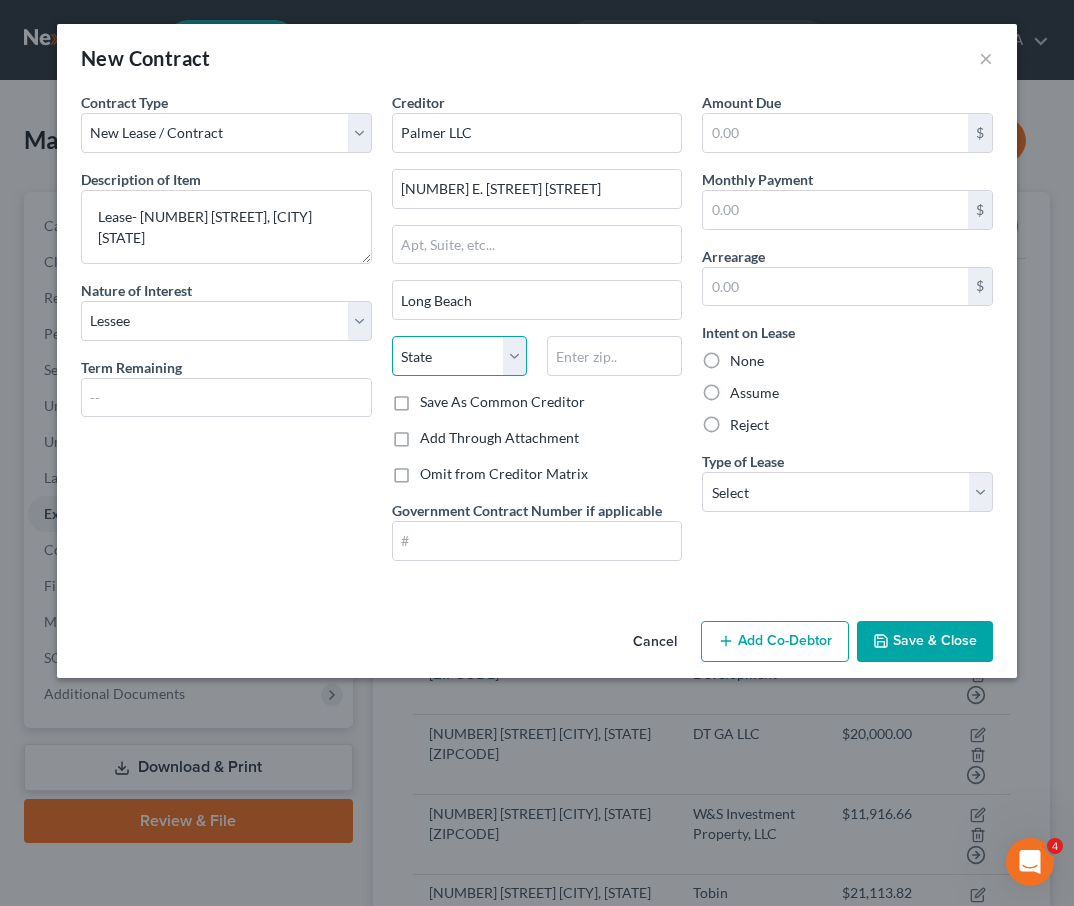 select on "4" 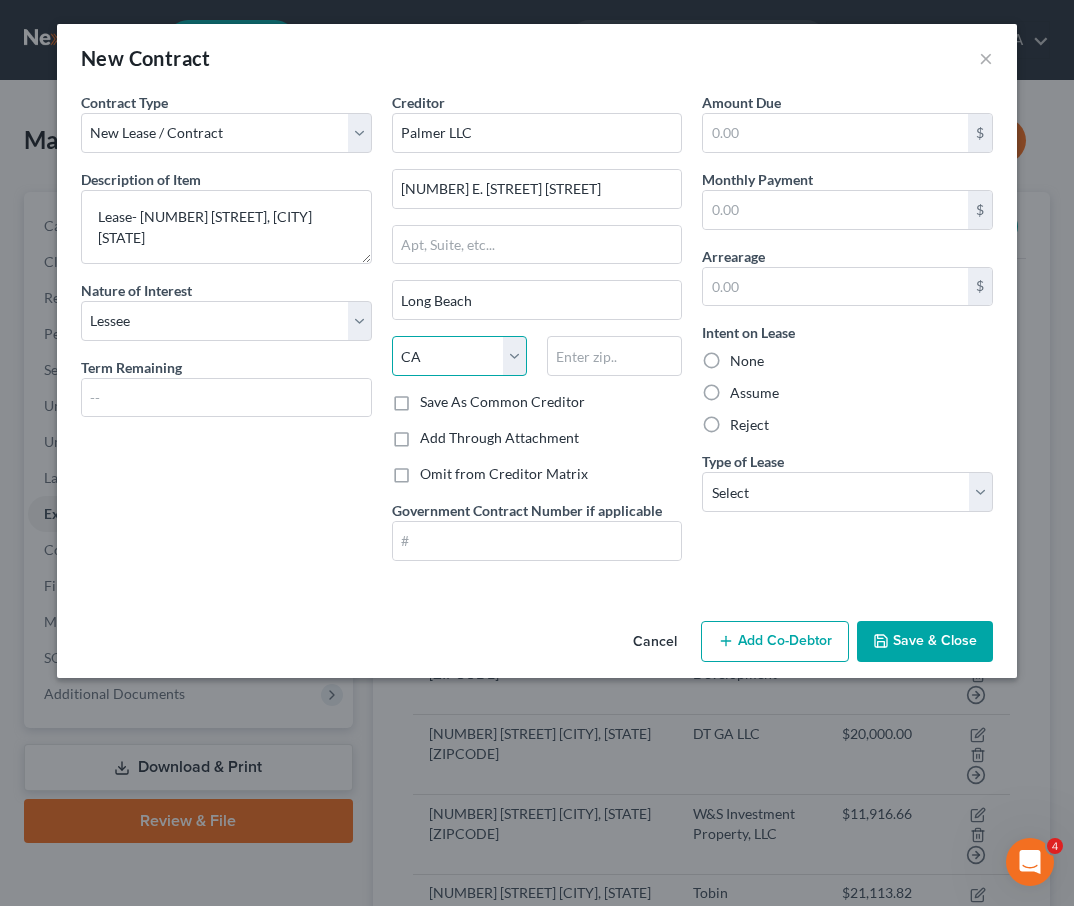 click on "CA" at bounding box center (0, 0) 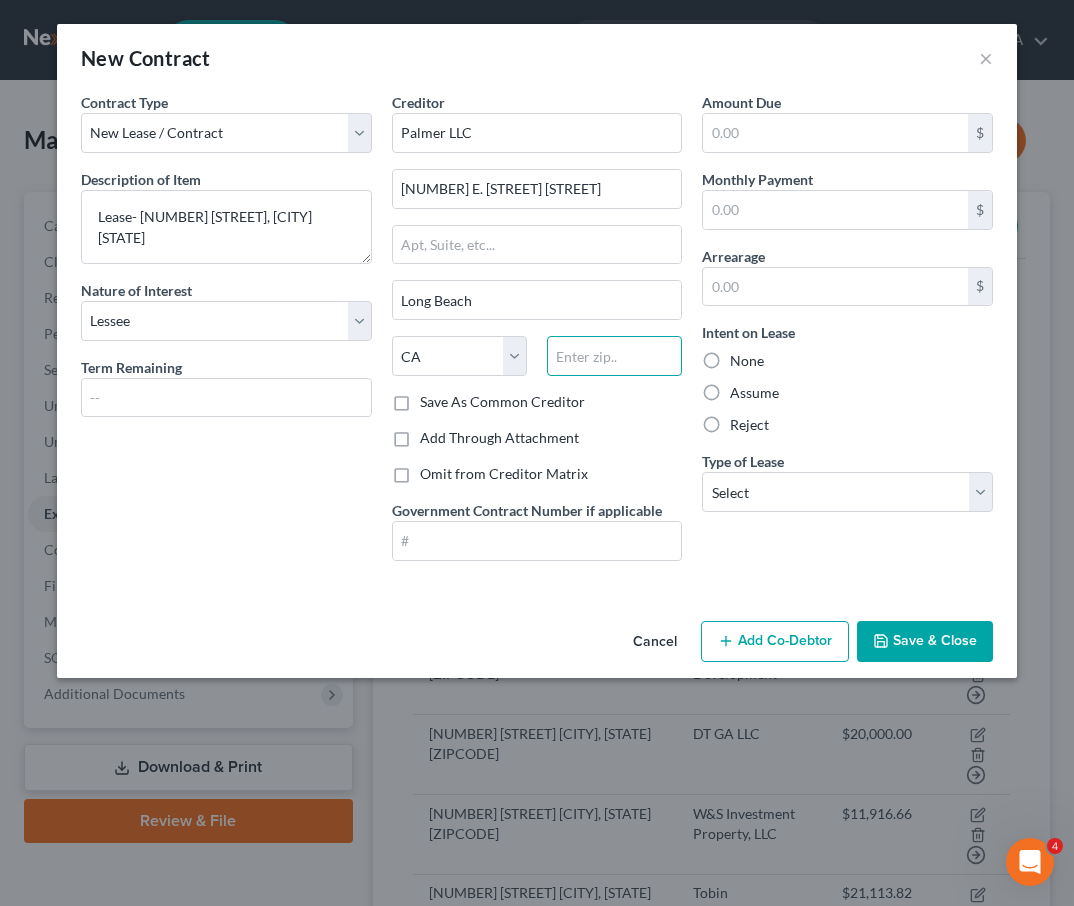 click at bounding box center (614, 356) 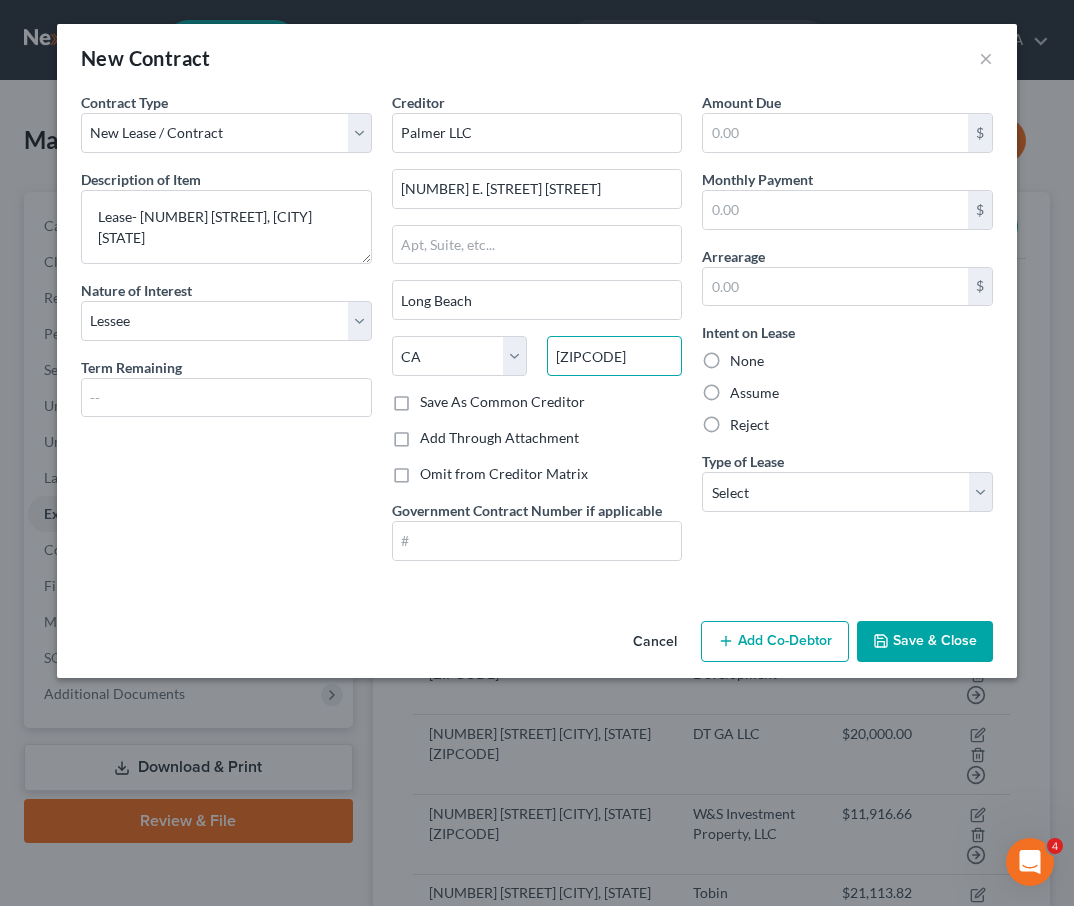 type on "90803" 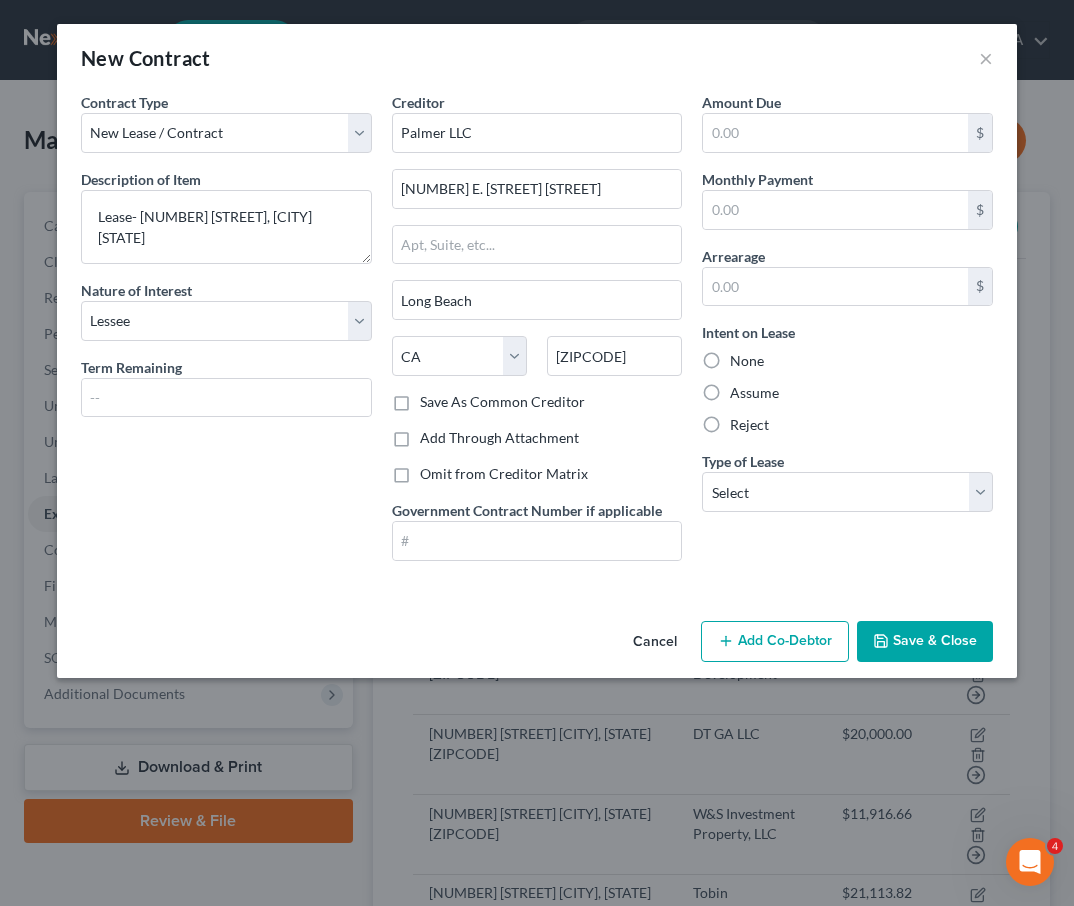click on "Save As Common Creditor" at bounding box center [502, 402] 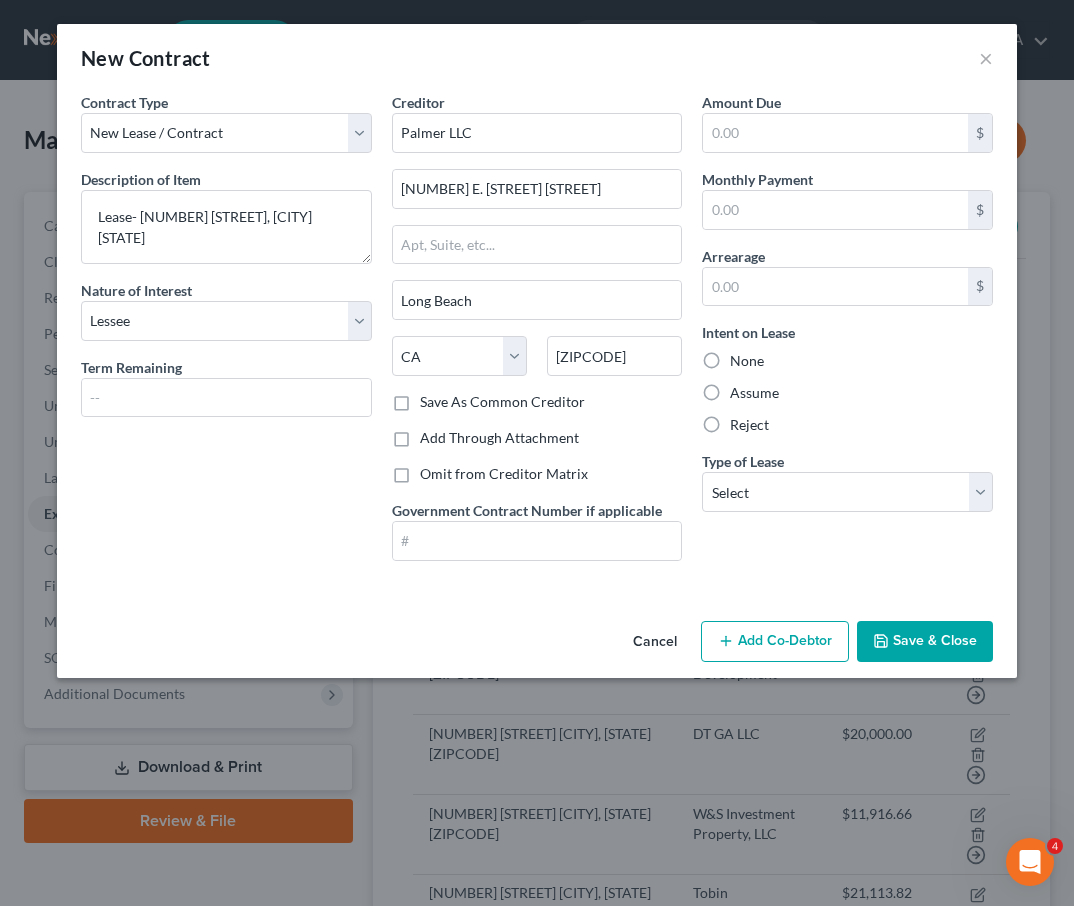 click on "Save As Common Creditor" at bounding box center (434, 398) 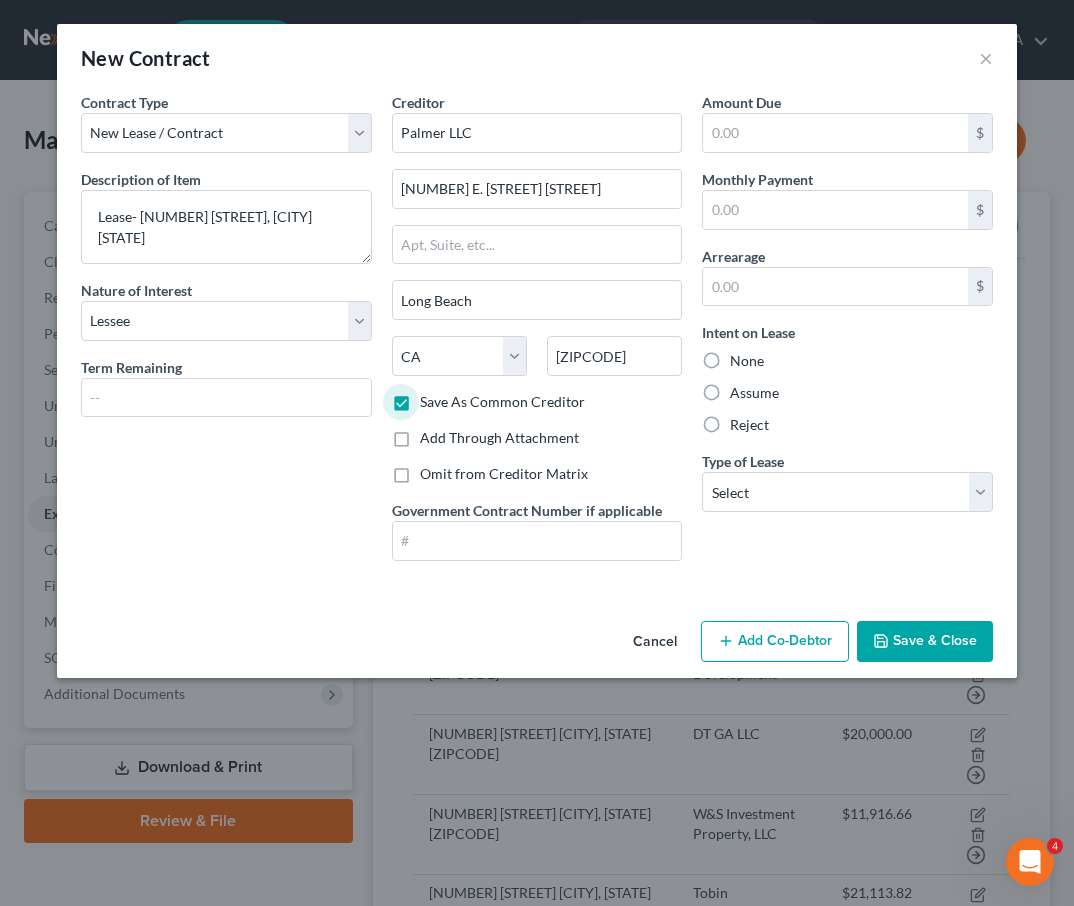 click on "Reject" at bounding box center (749, 425) 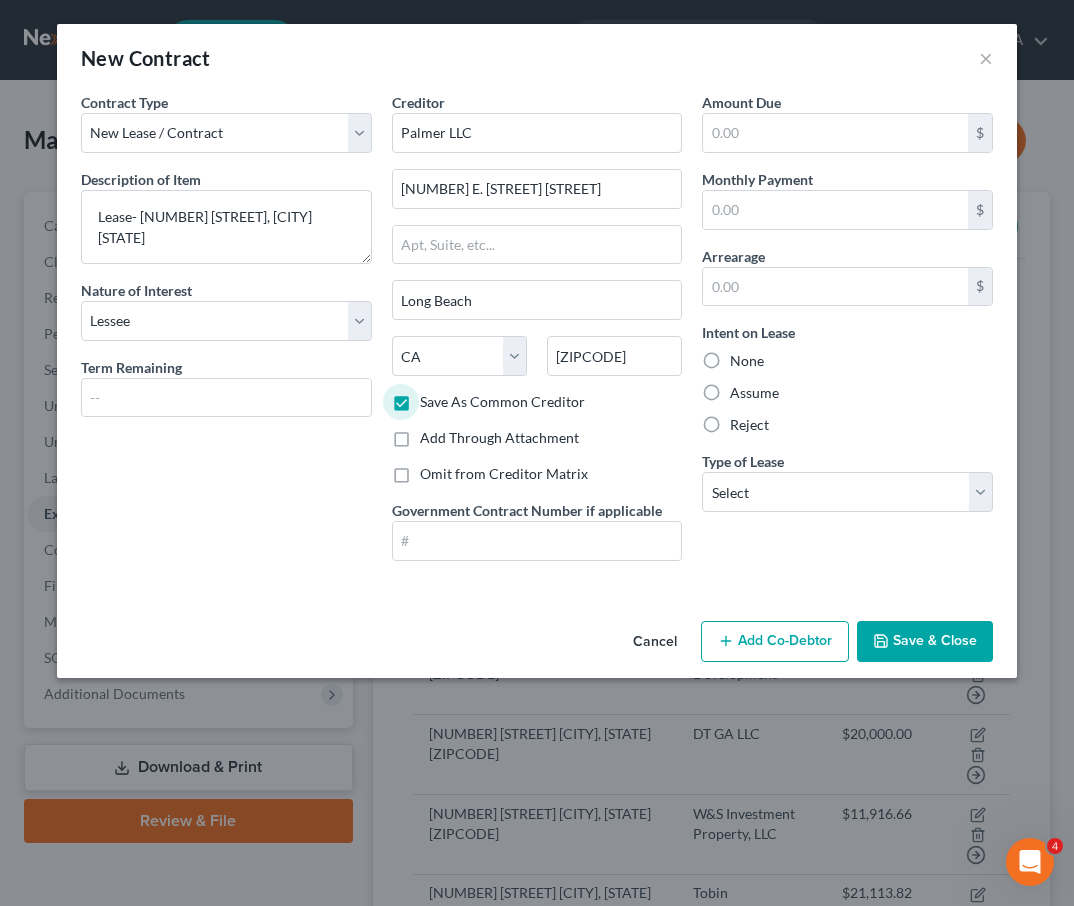click on "Reject" at bounding box center (744, 421) 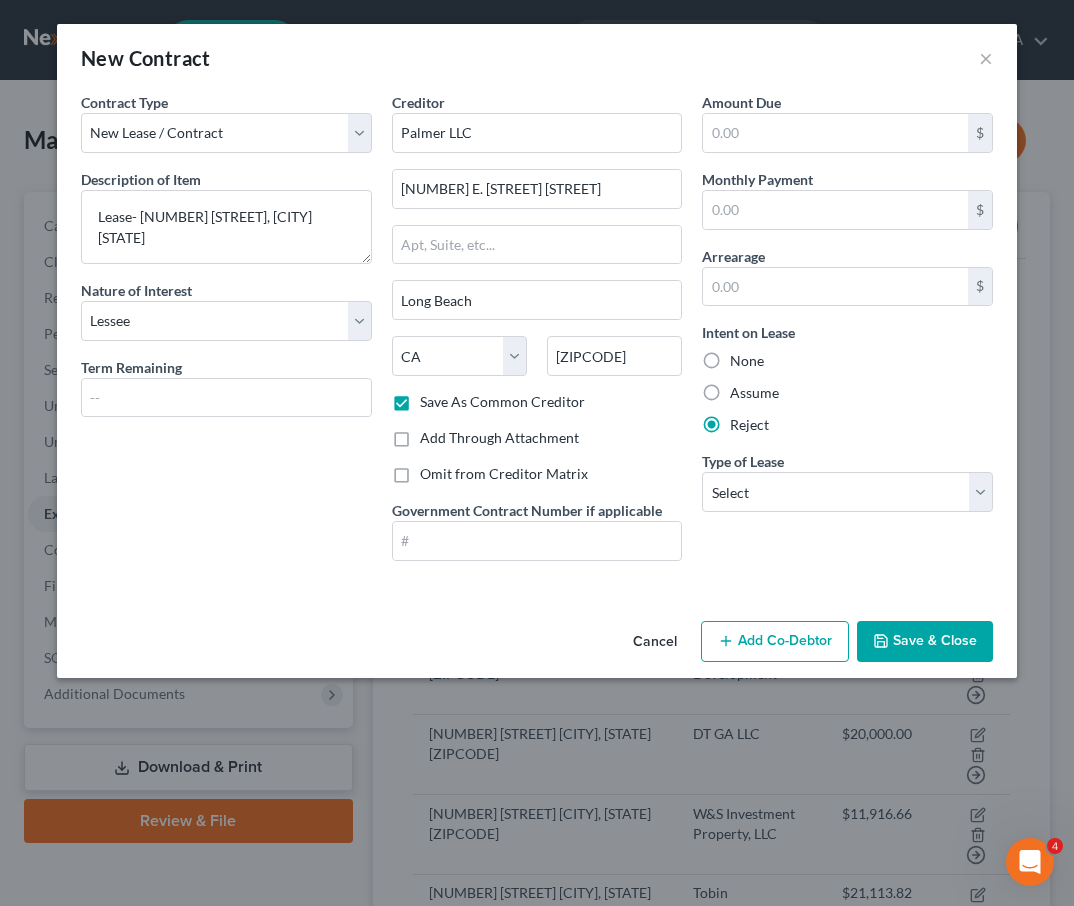 click on "Save & Close" at bounding box center (925, 642) 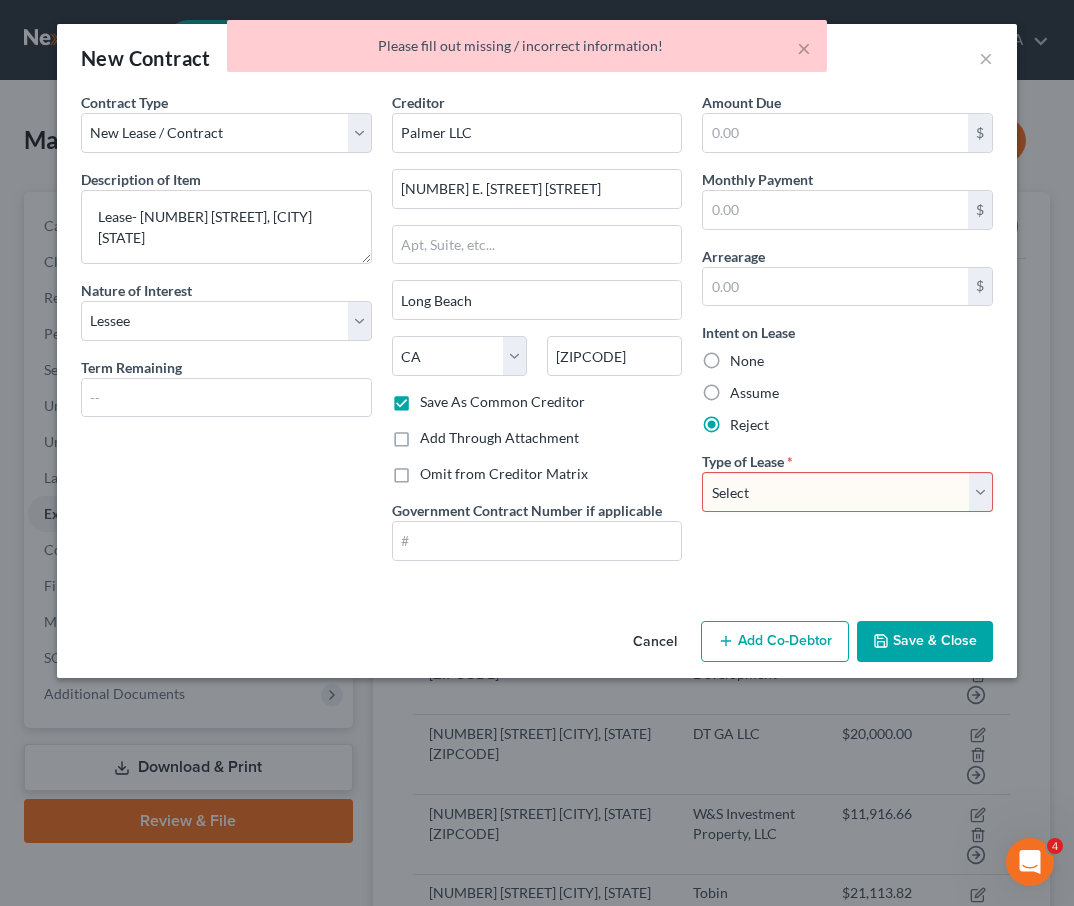 click on "Select Real Estate Car Other" at bounding box center [847, 492] 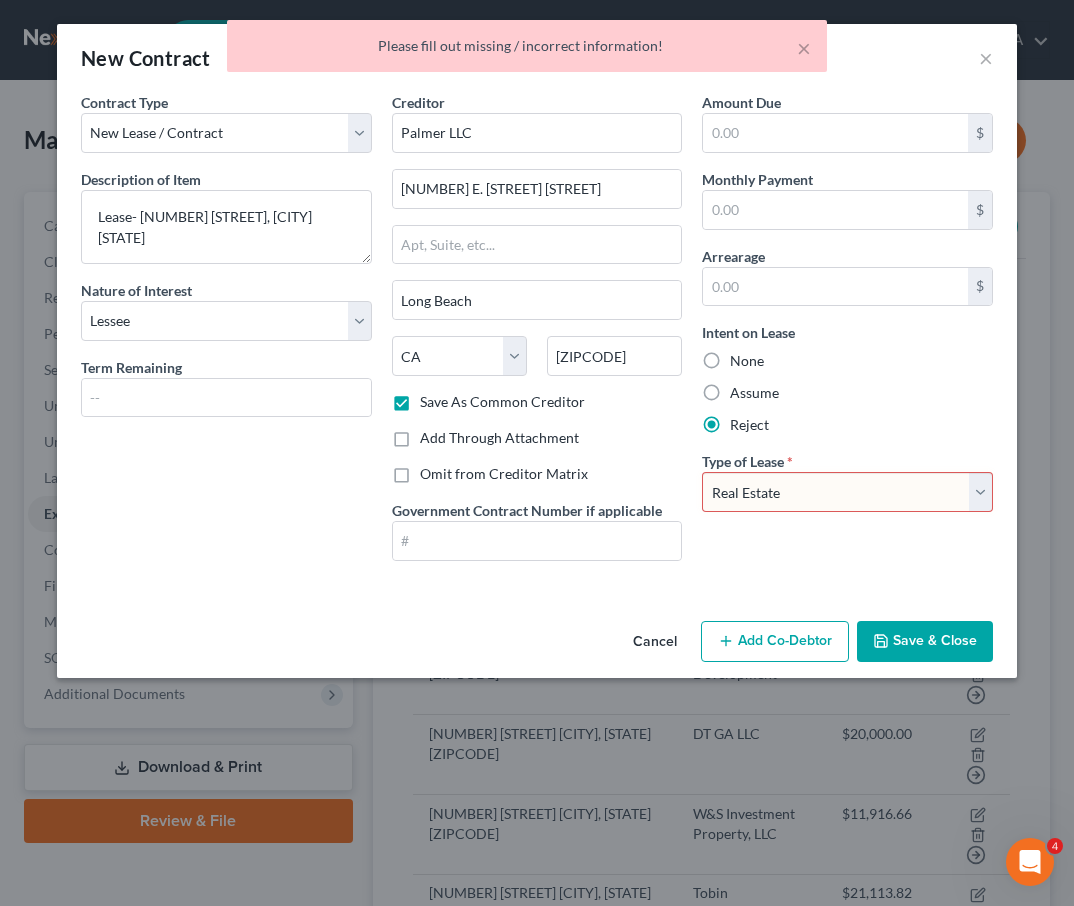 click on "Real Estate" at bounding box center [0, 0] 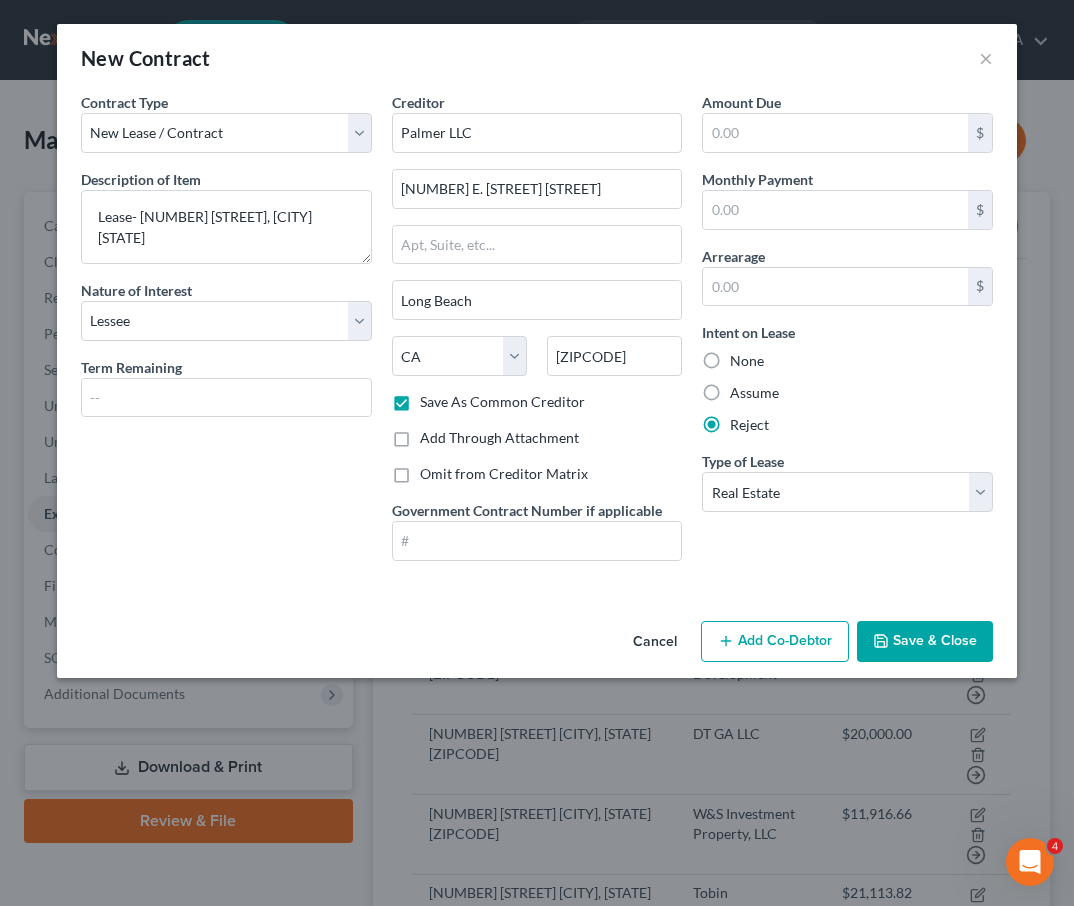 click on "Save & Close" at bounding box center (925, 642) 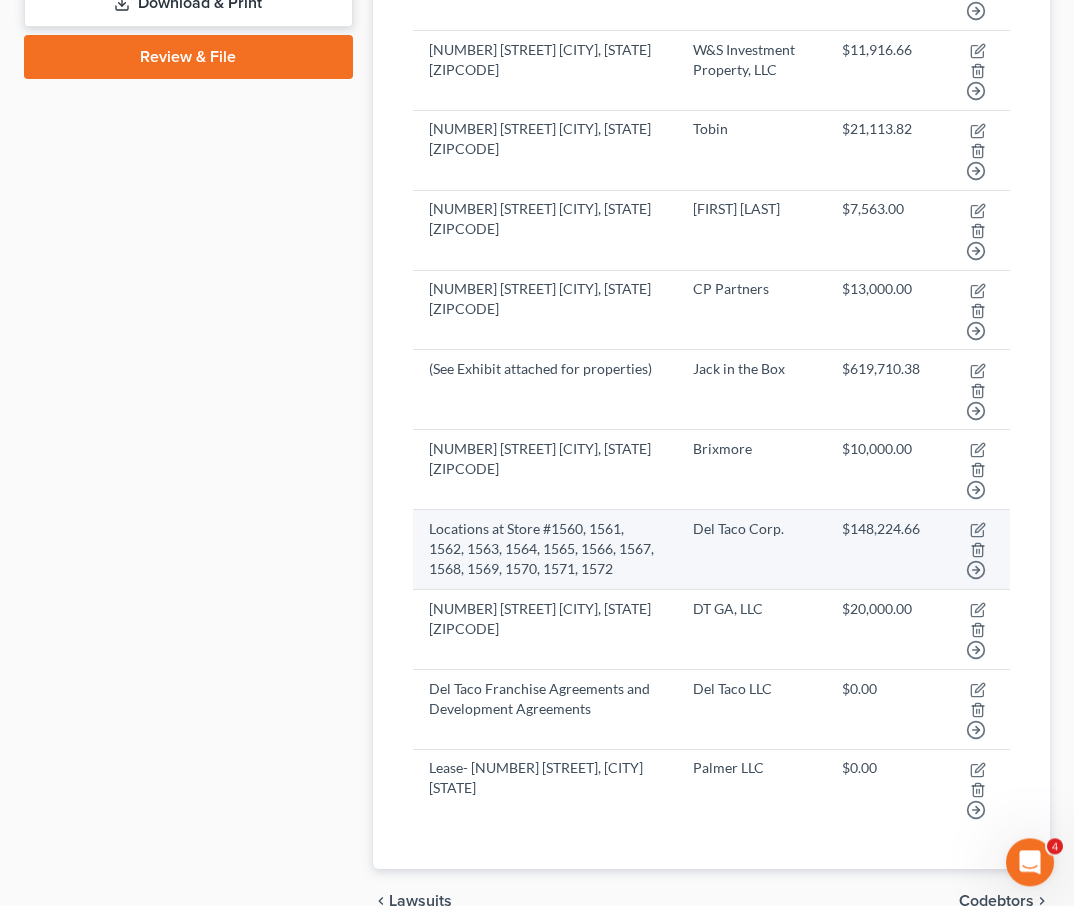 scroll, scrollTop: 714, scrollLeft: 0, axis: vertical 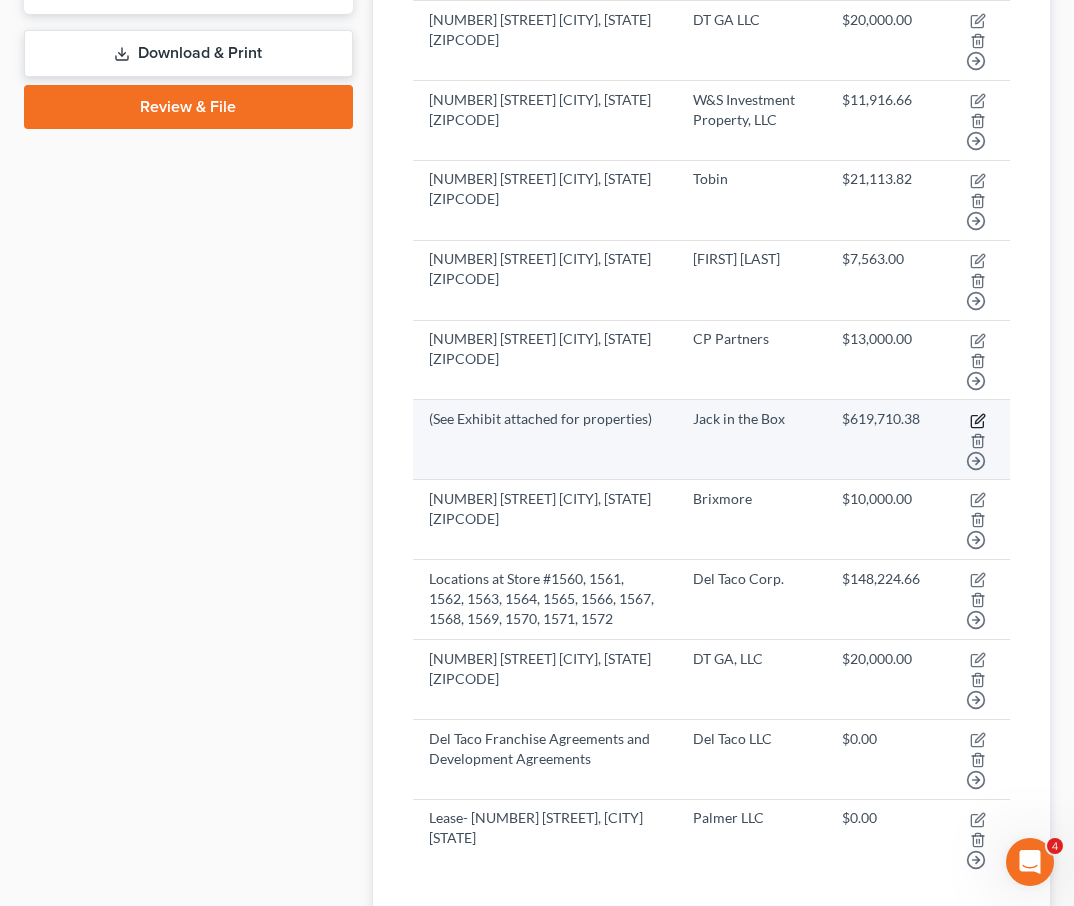 click 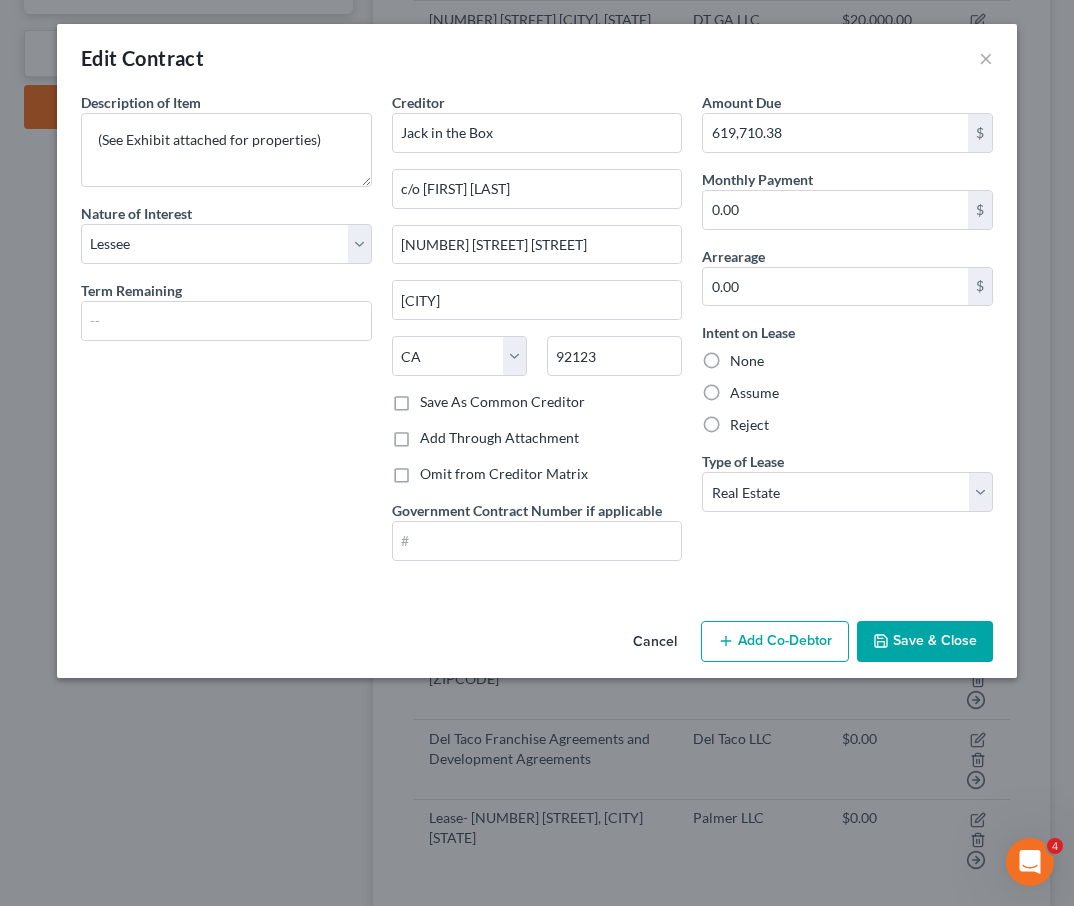 click on "Save & Close" at bounding box center [925, 642] 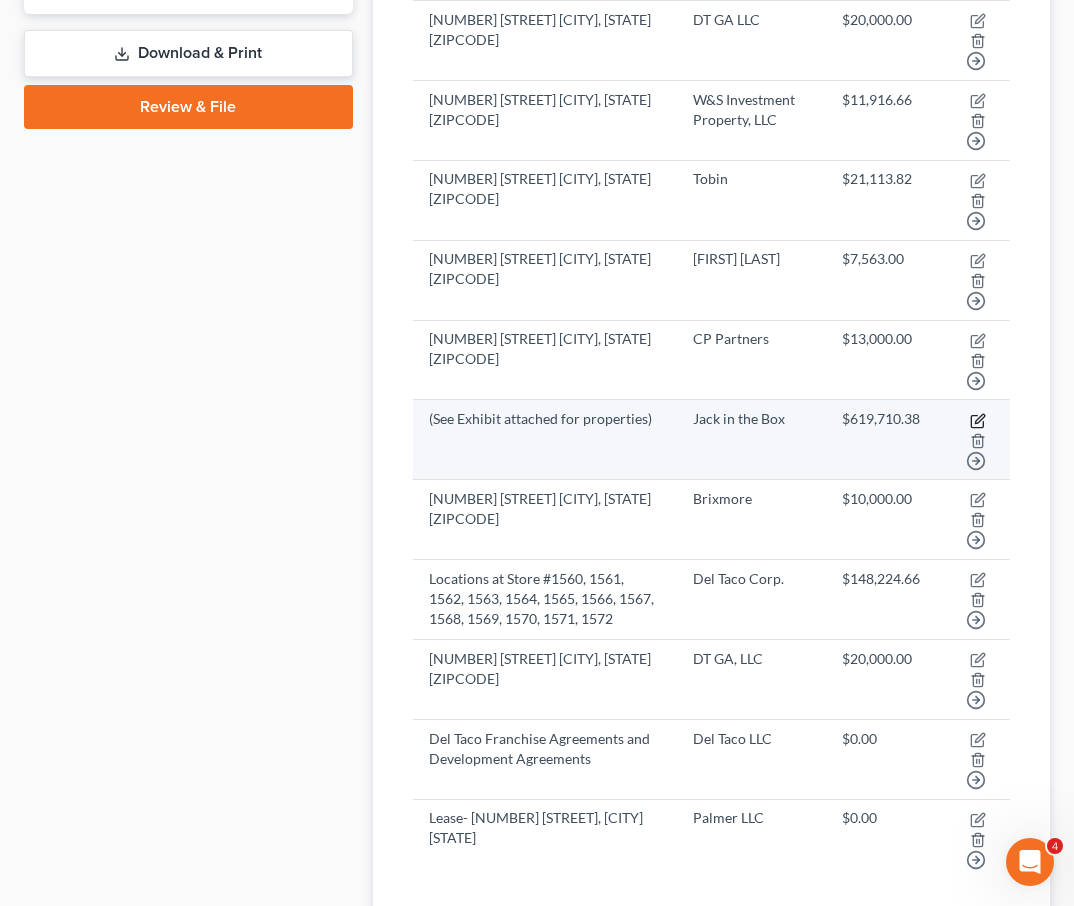 click 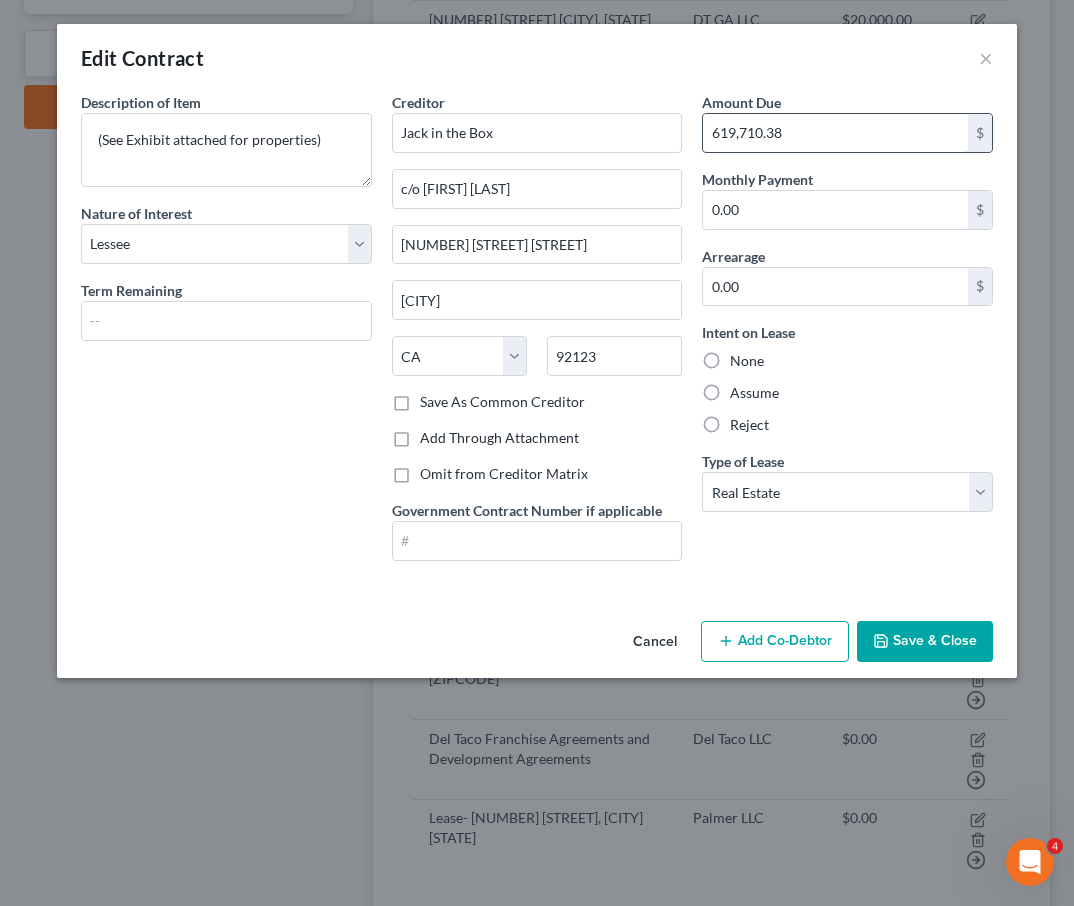 drag, startPoint x: 793, startPoint y: 135, endPoint x: 685, endPoint y: 140, distance: 108.11568 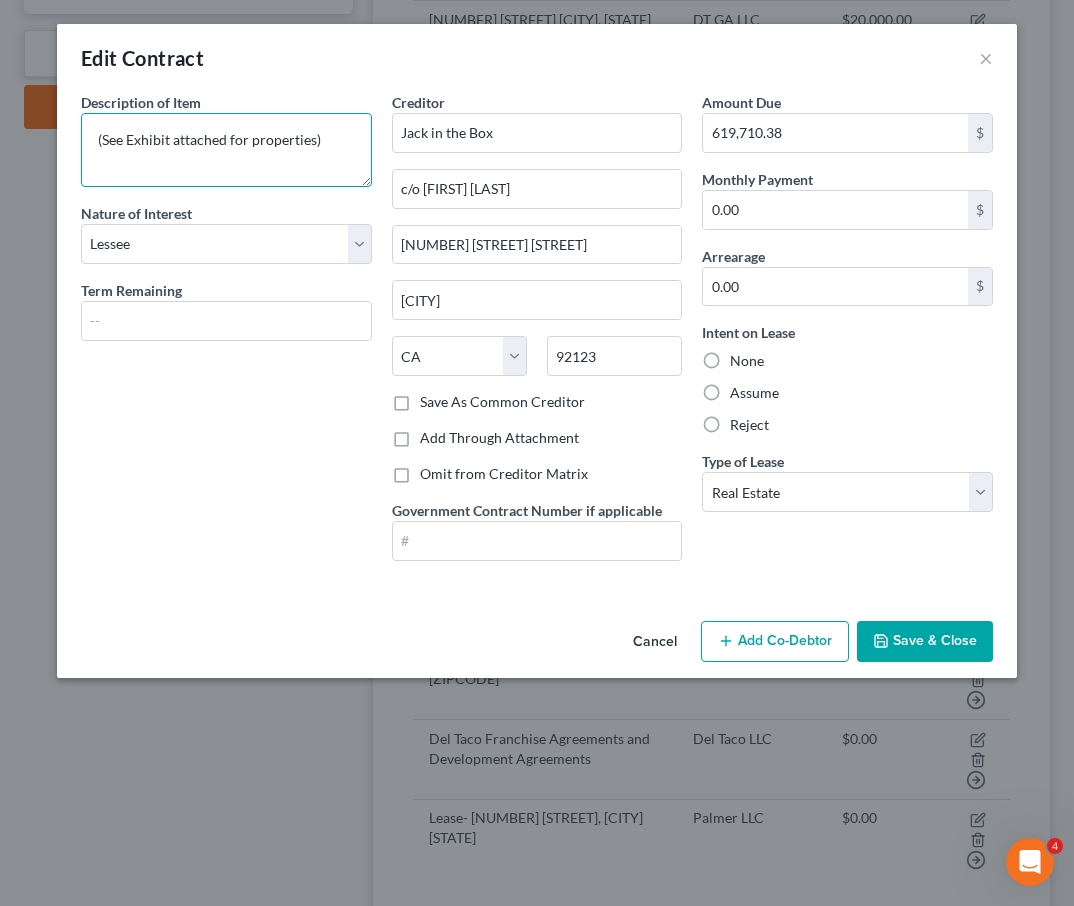 click on "(See Exhibit attached for properties)" at bounding box center [226, 150] 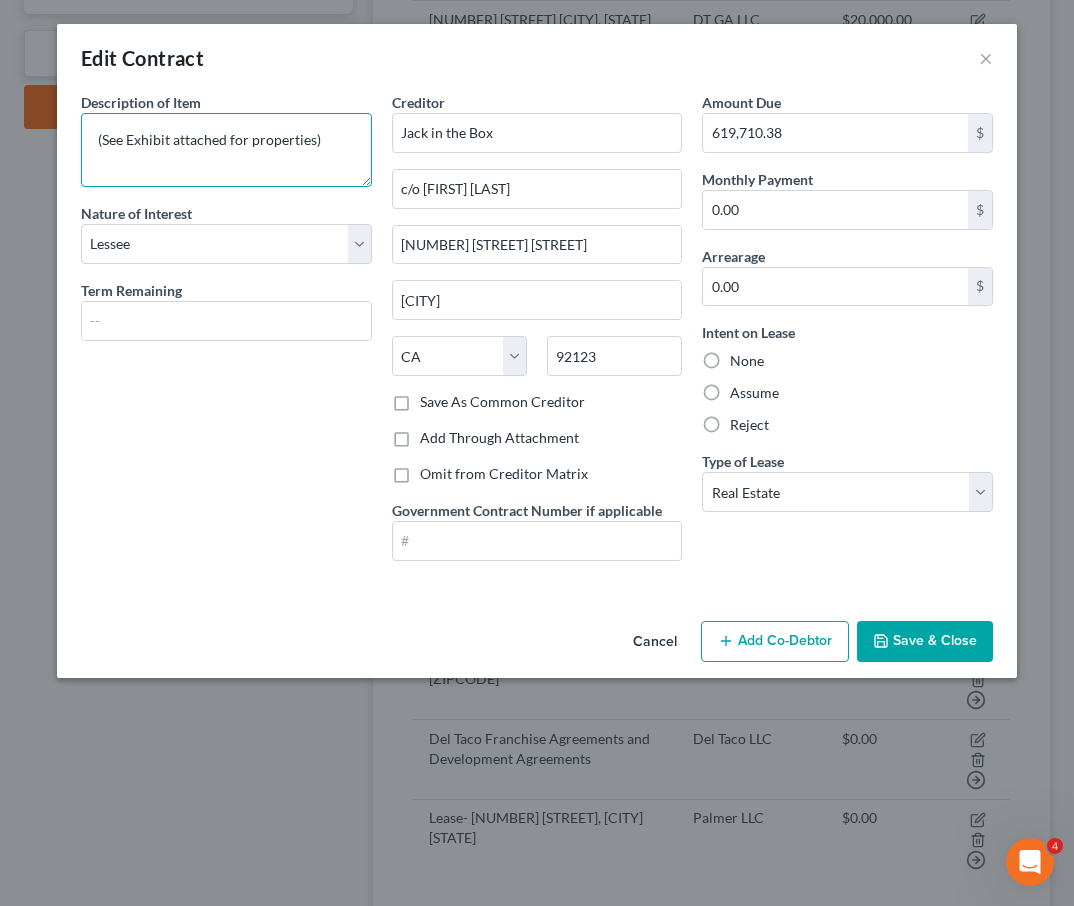 drag, startPoint x: 331, startPoint y: 138, endPoint x: 83, endPoint y: 153, distance: 248.45322 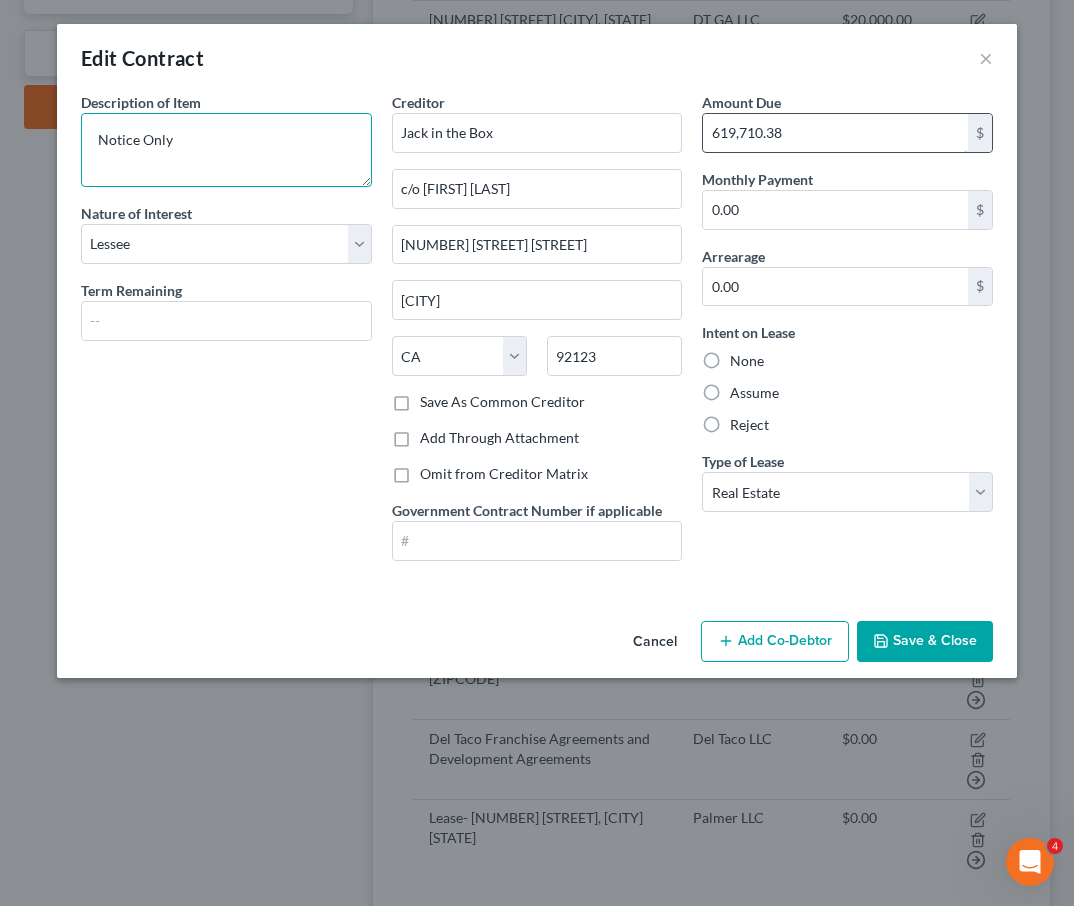 type on "Notice Only" 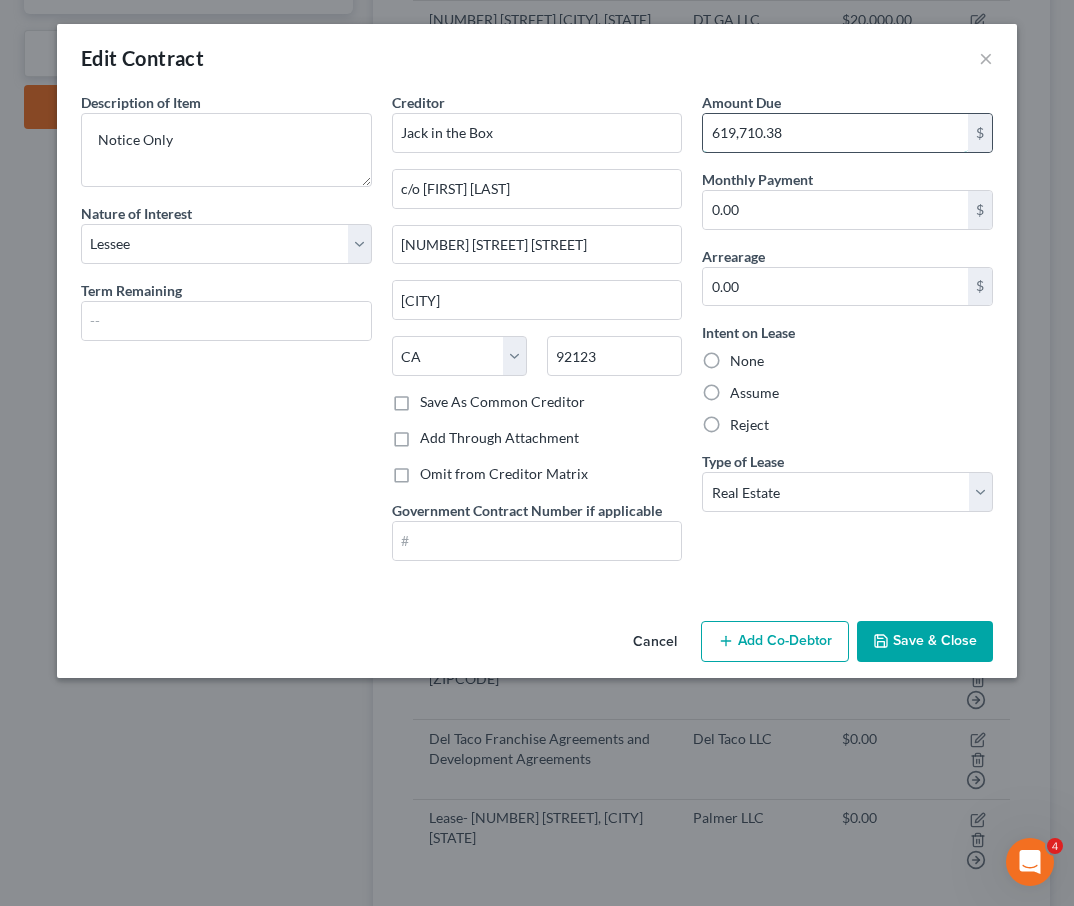 click on "619,710.38" at bounding box center (835, 133) 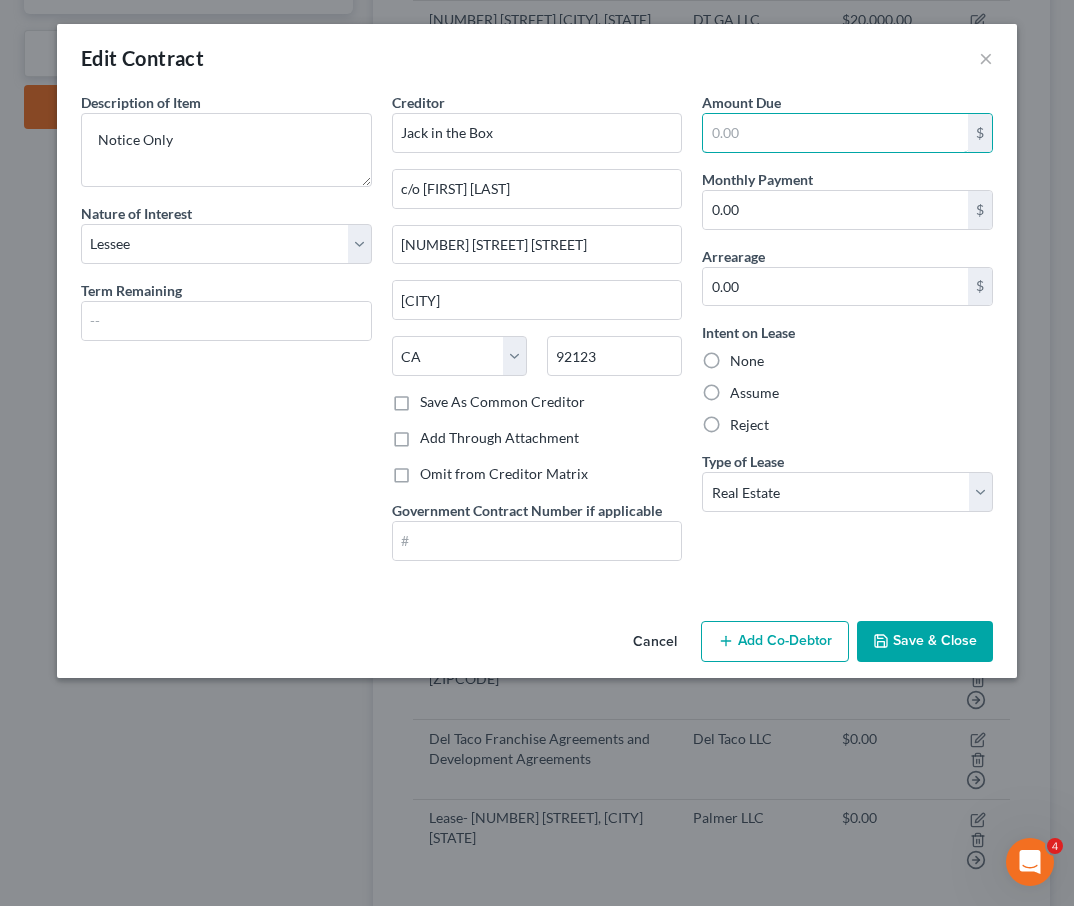type 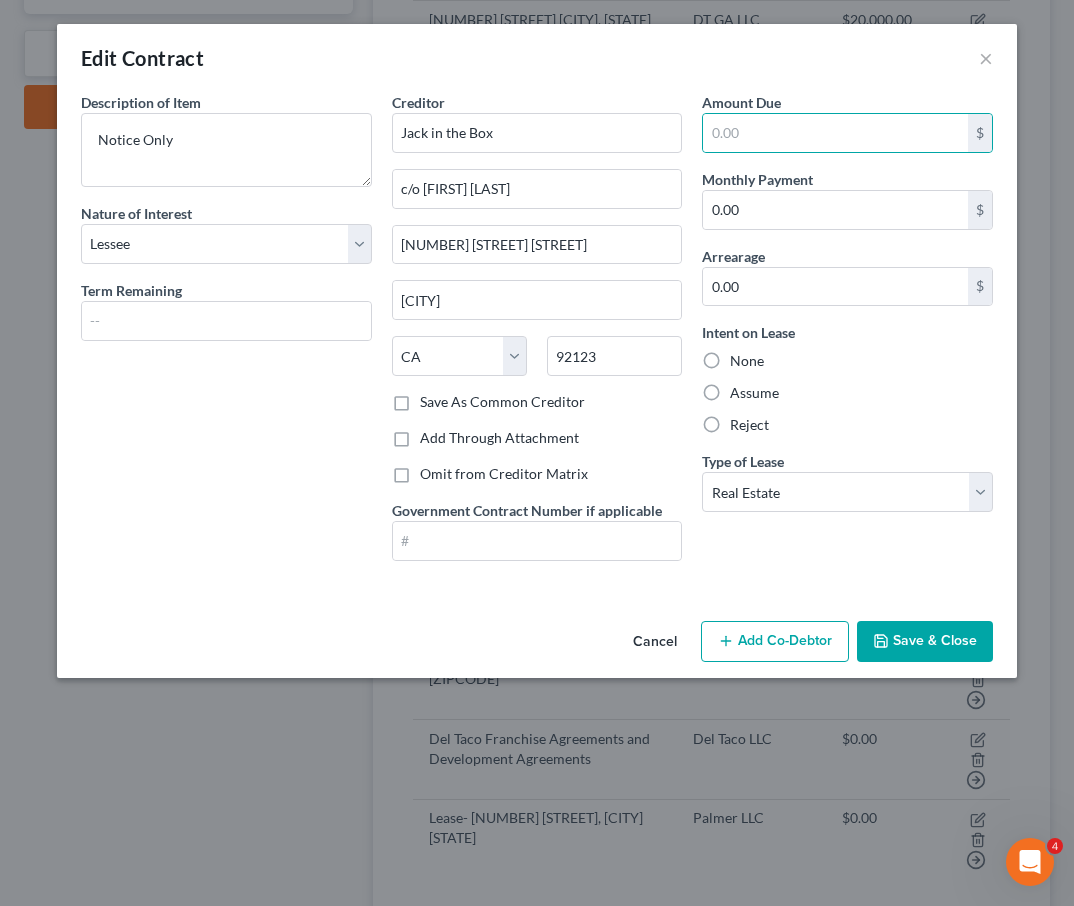 click on "Save As Common Creditor" at bounding box center [502, 402] 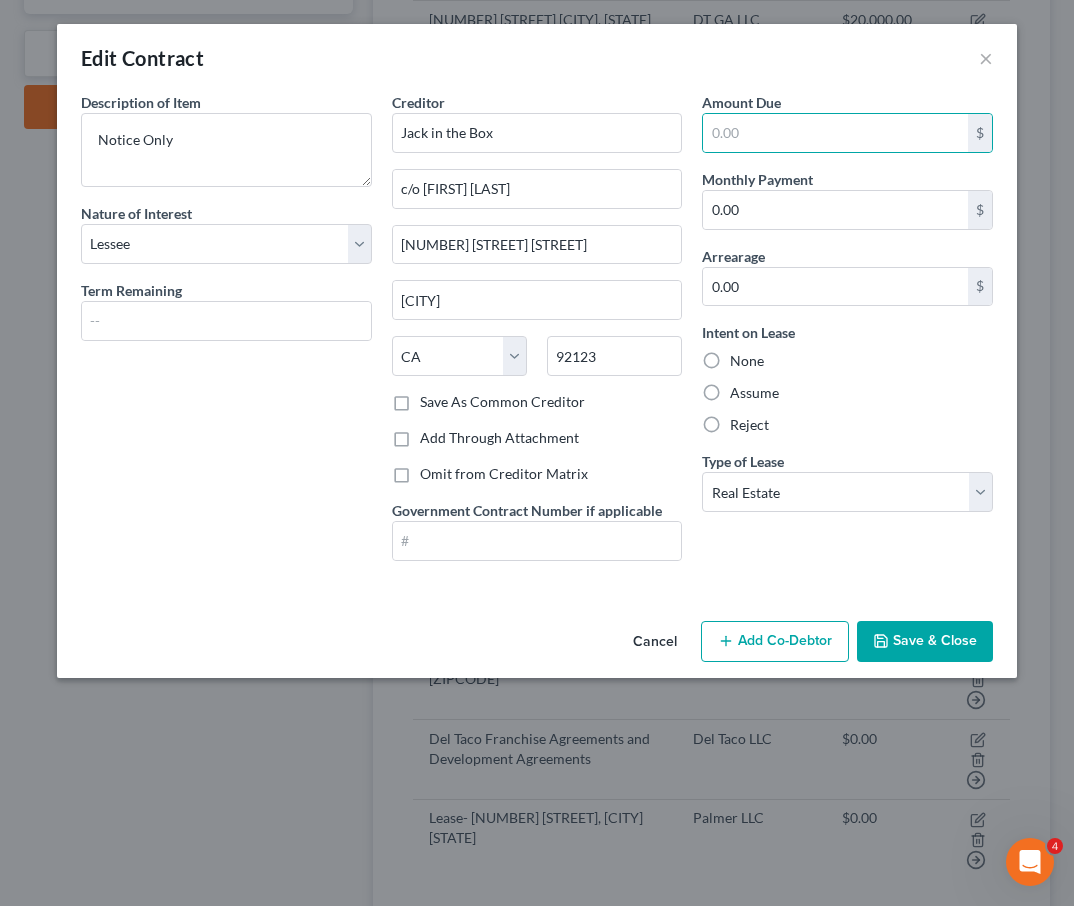 click on "Save As Common Creditor" at bounding box center [434, 398] 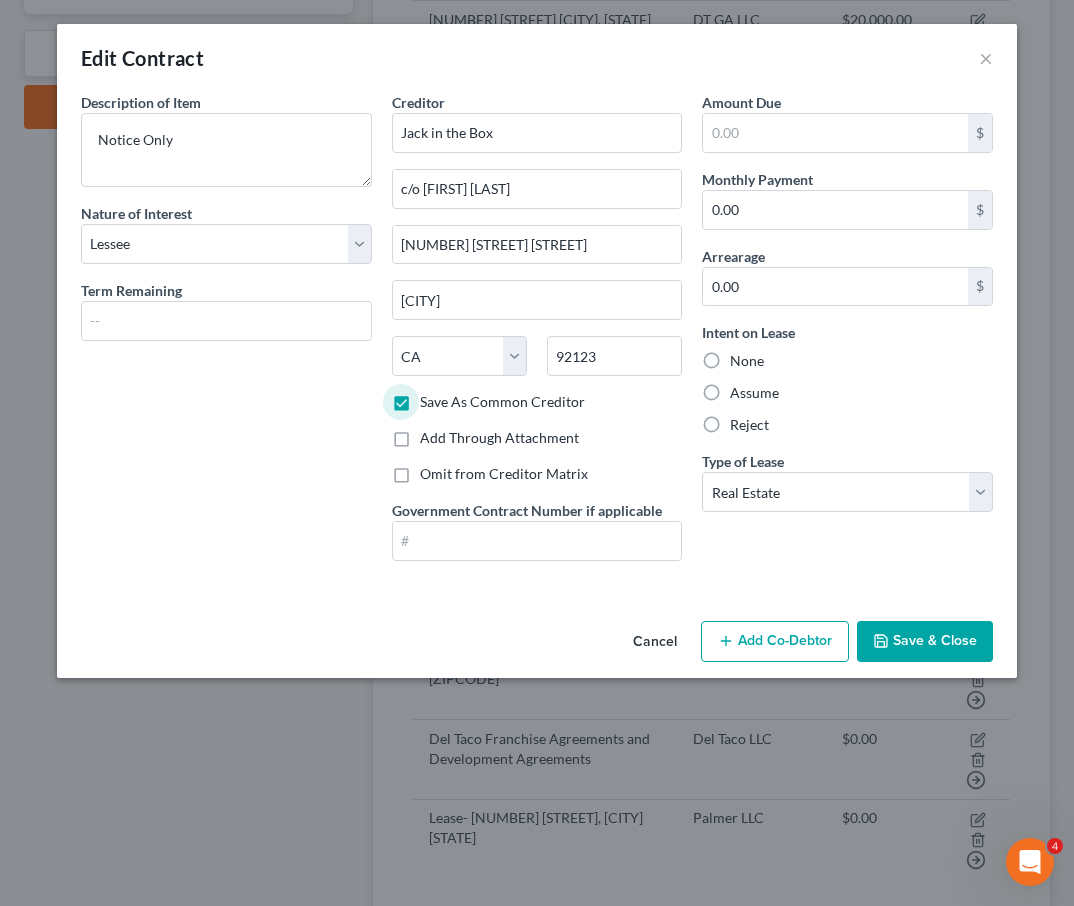 click on "Save & Close" at bounding box center [925, 642] 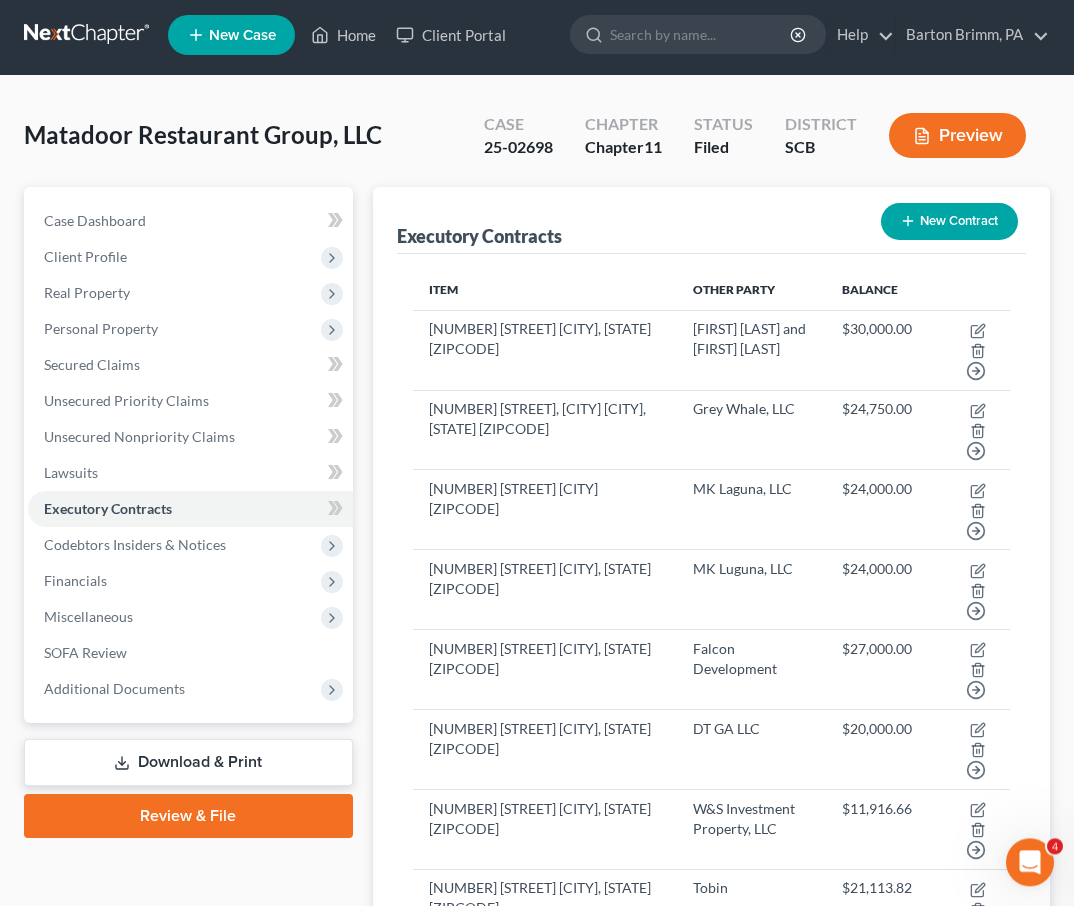 scroll, scrollTop: 0, scrollLeft: 0, axis: both 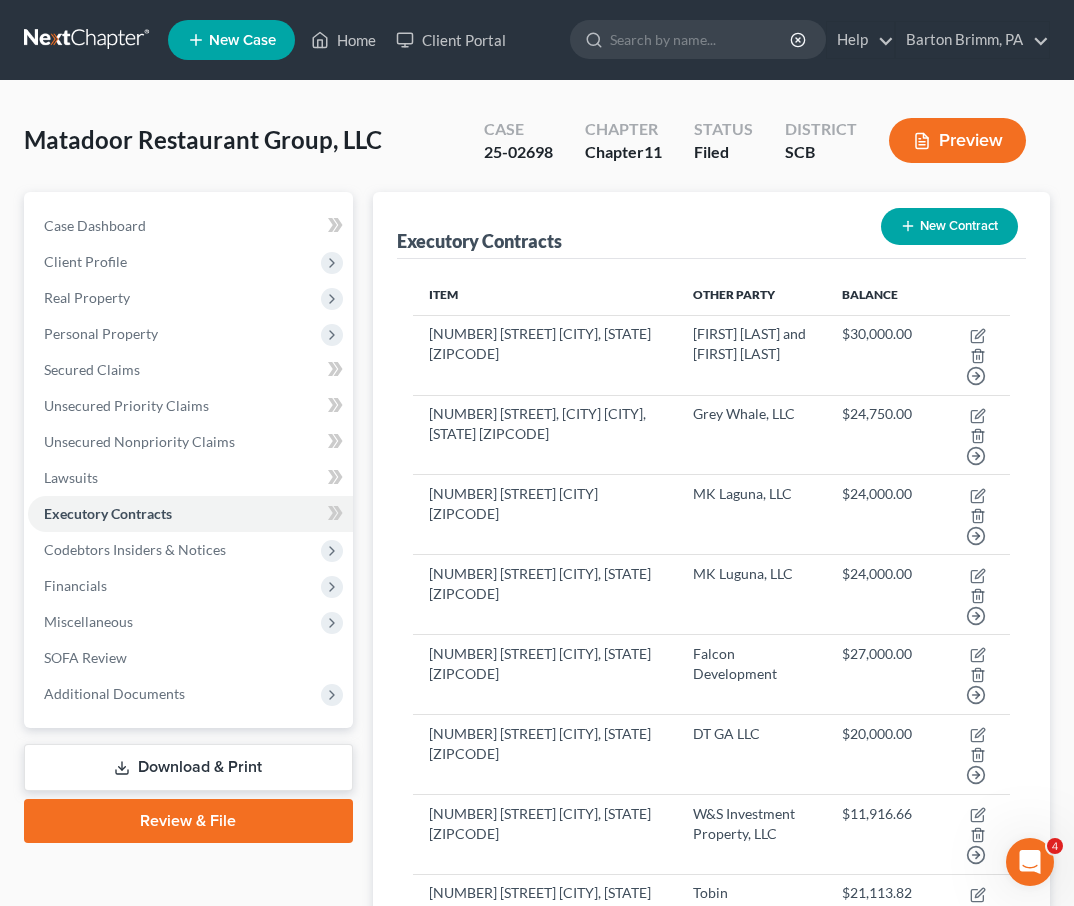 click at bounding box center (88, 40) 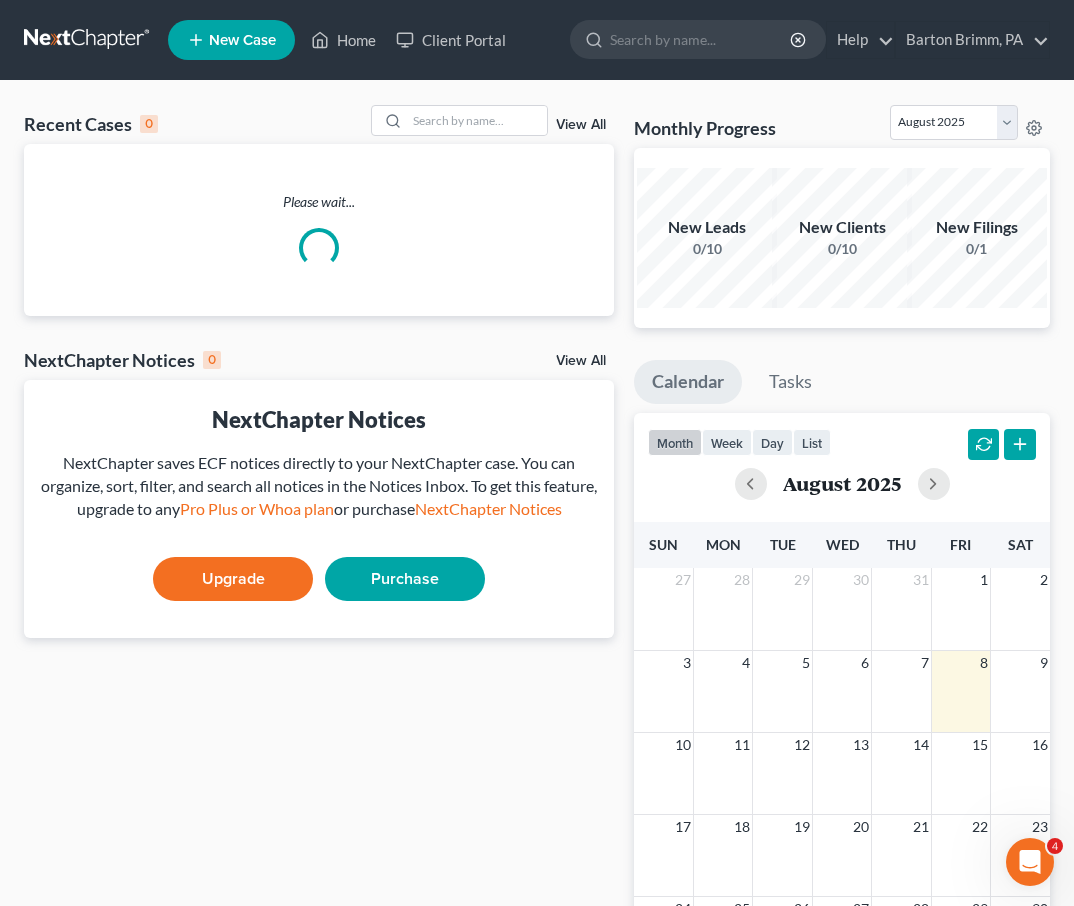 scroll, scrollTop: 0, scrollLeft: 0, axis: both 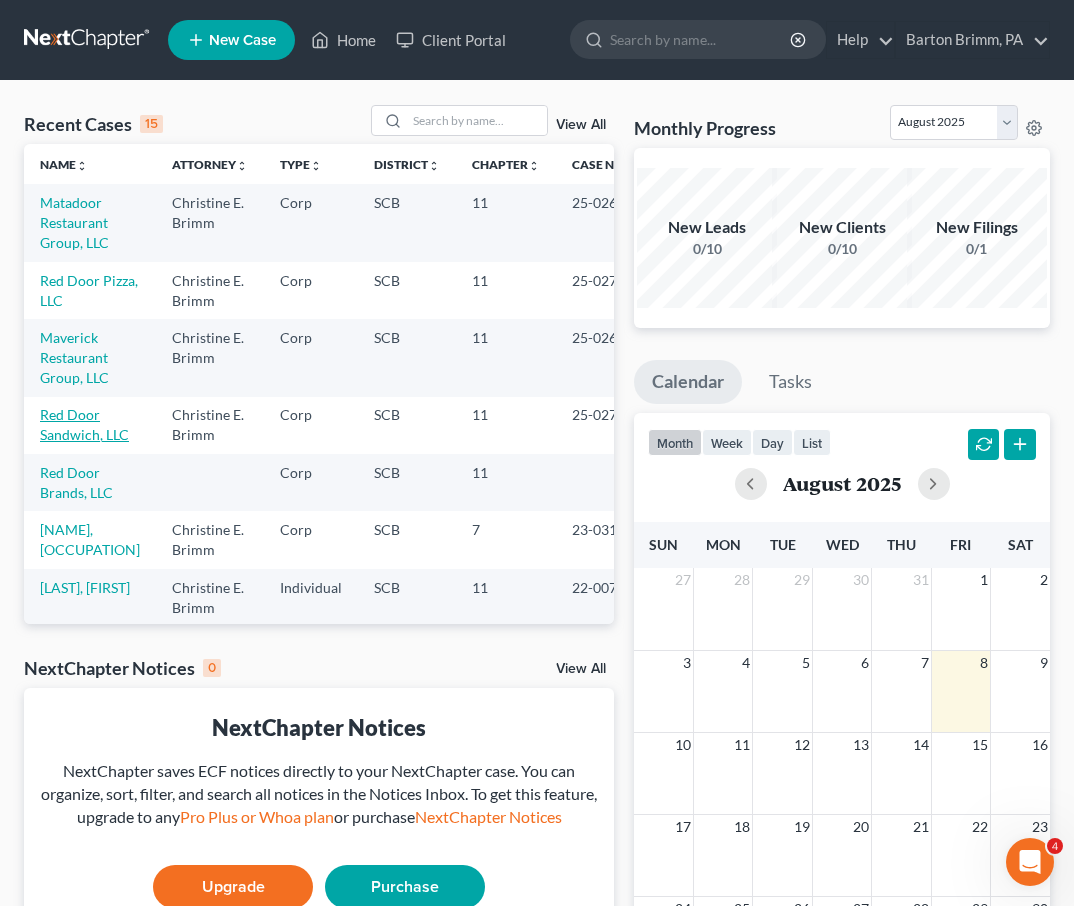 click on "Red Door Sandwich, LLC" at bounding box center (84, 424) 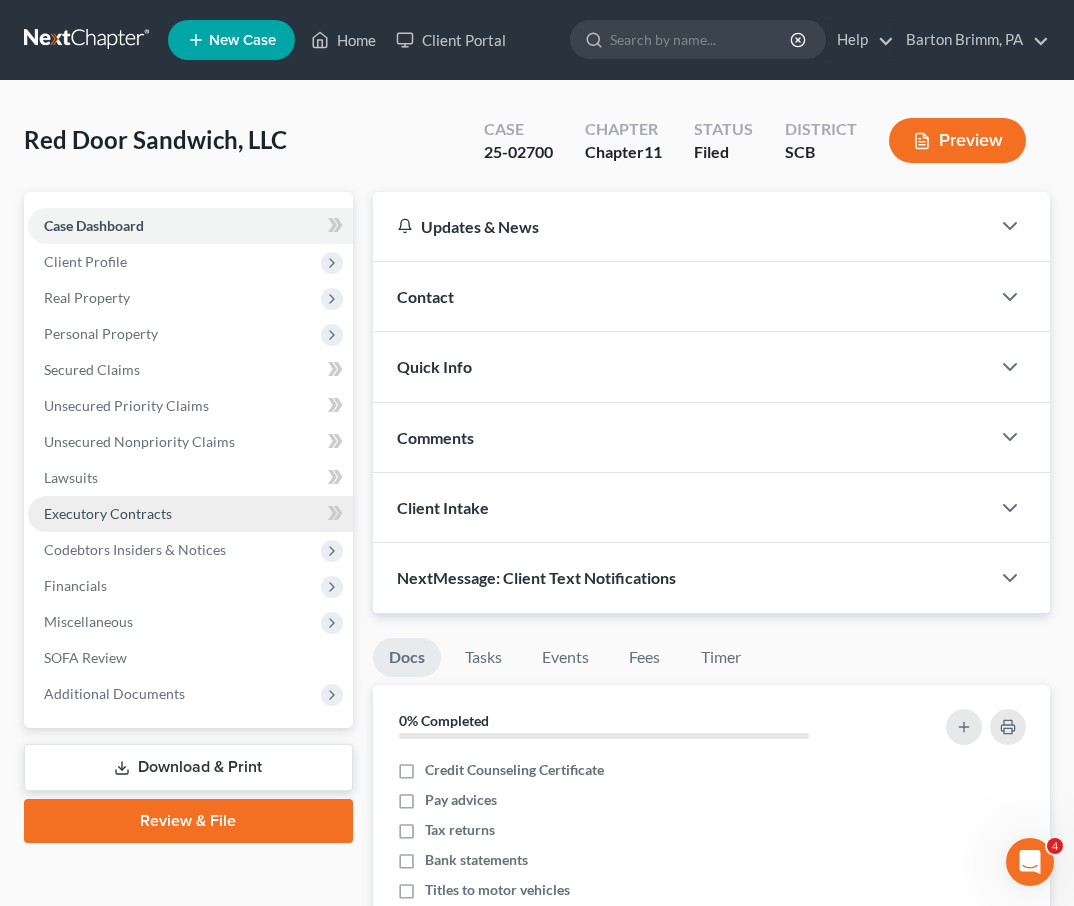 click on "Executory Contracts" at bounding box center (190, 514) 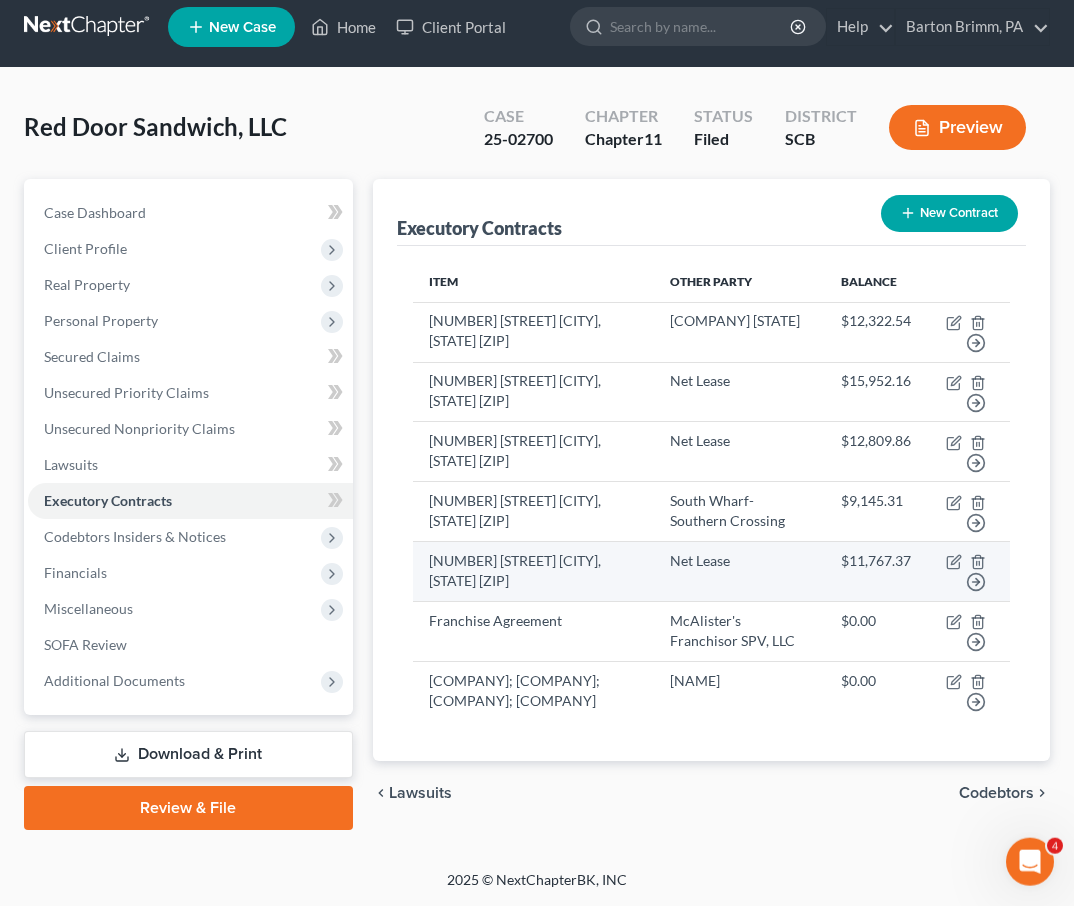 scroll, scrollTop: 102, scrollLeft: 0, axis: vertical 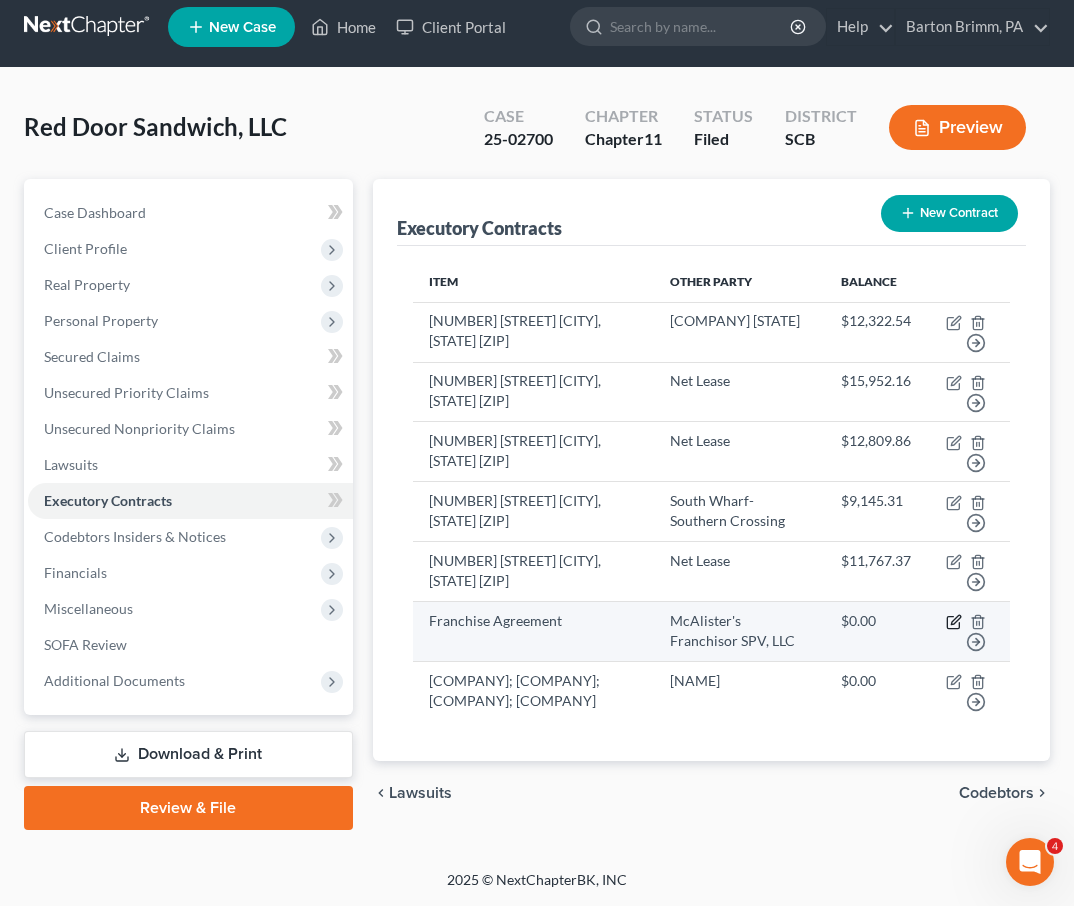 click 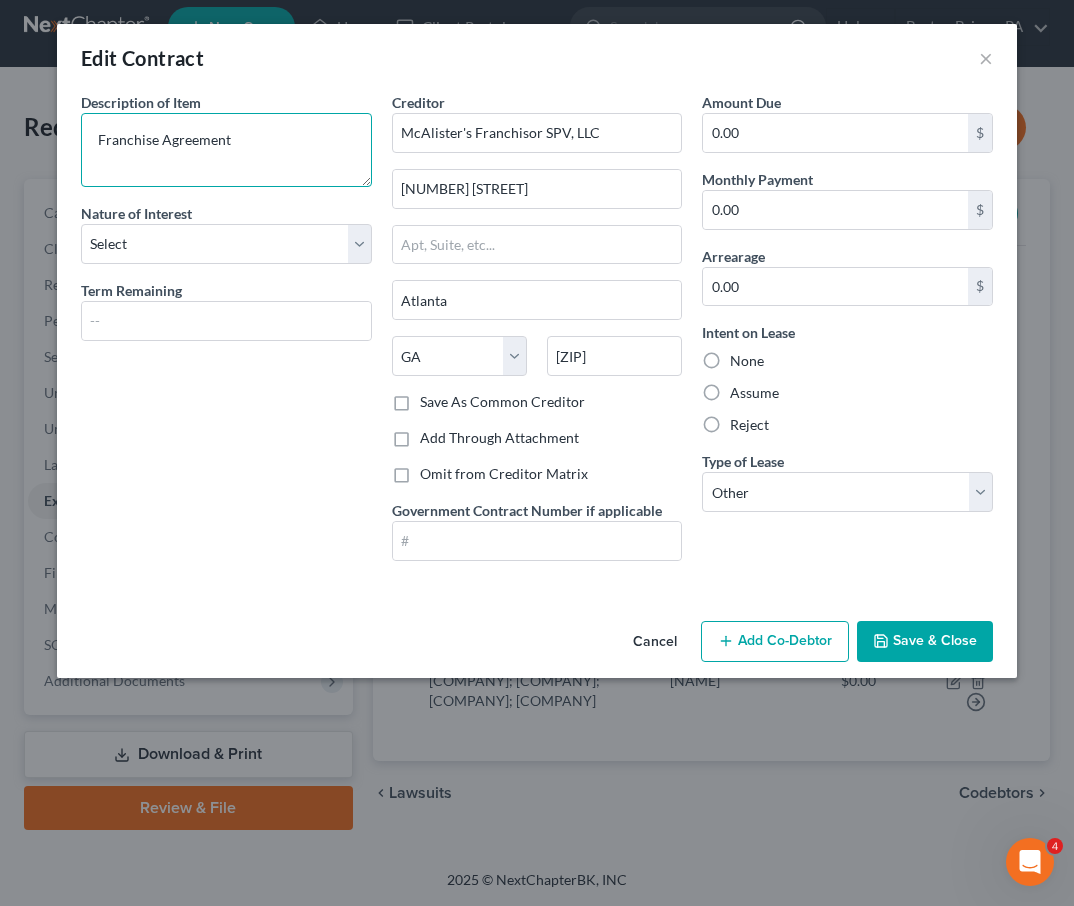 click on "Franchise Agreement" at bounding box center [226, 150] 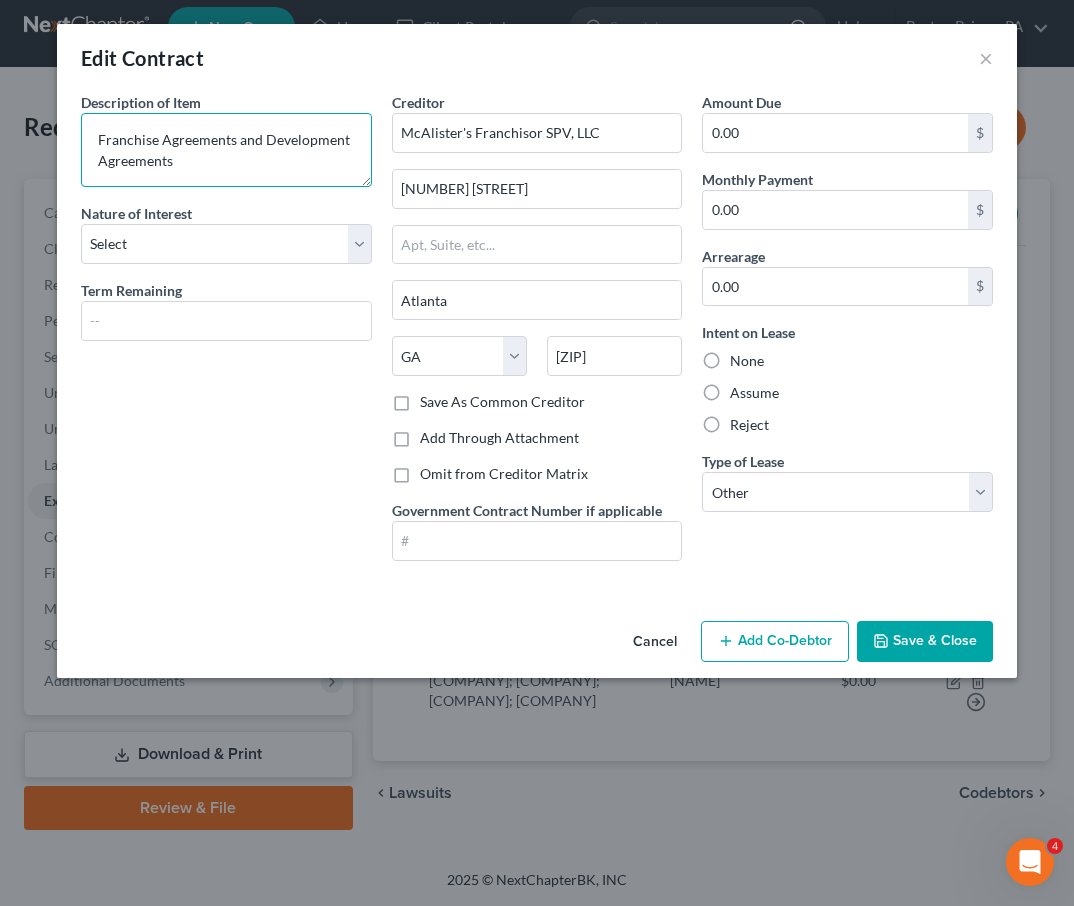 type on "Franchise Agreements and Development Agreements" 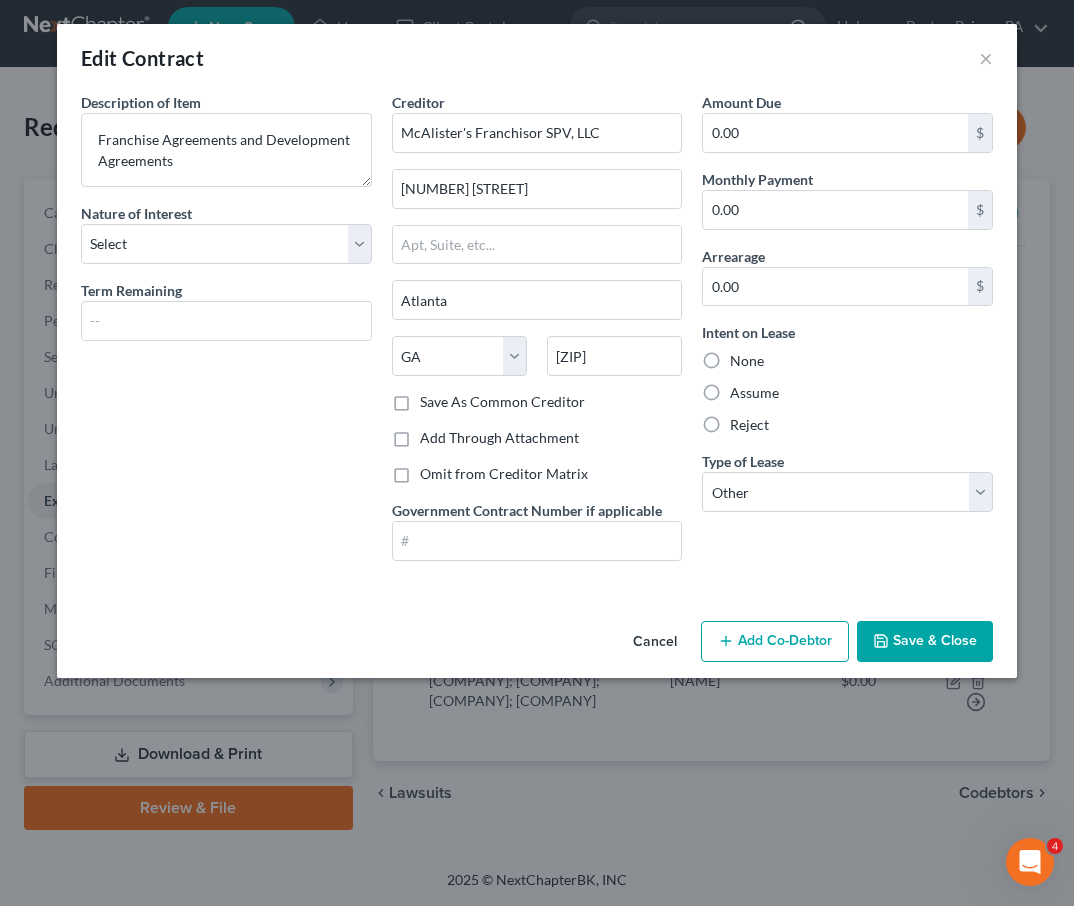 click on "Save As Common Creditor" at bounding box center [502, 402] 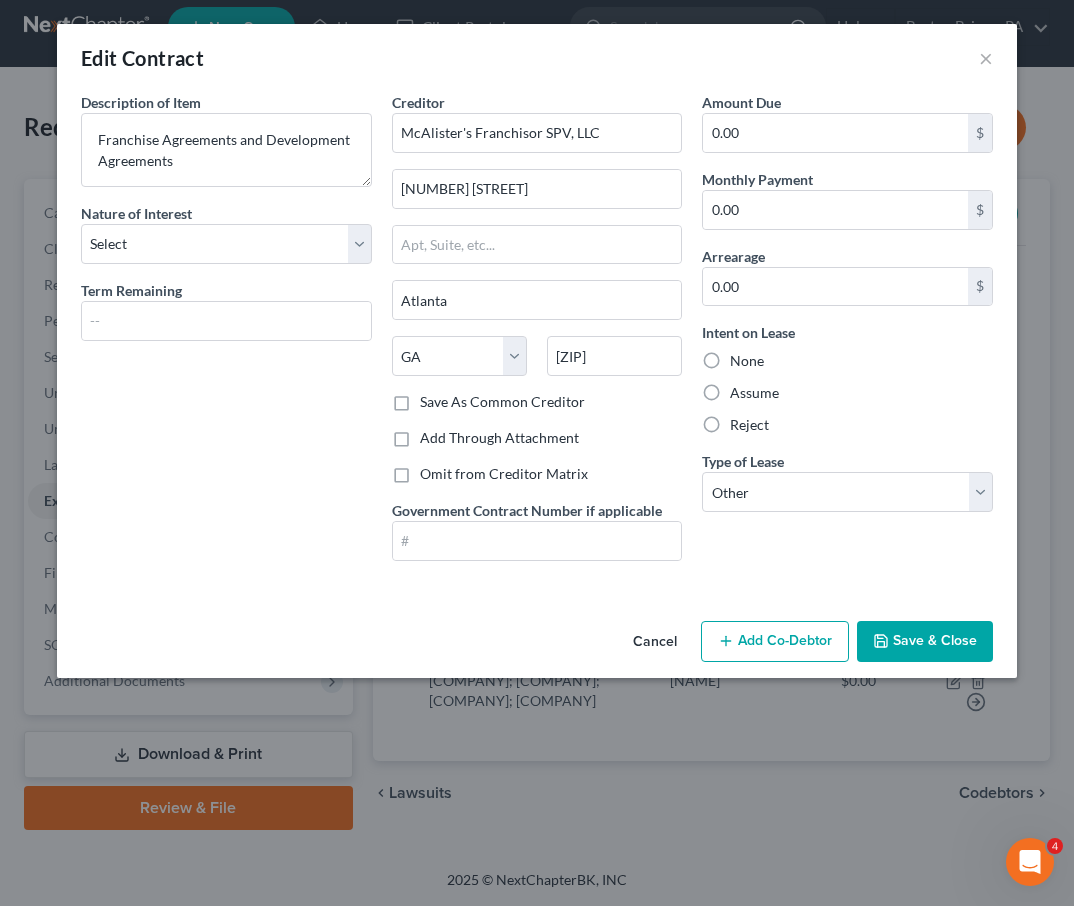 click on "Save As Common Creditor" at bounding box center (434, 398) 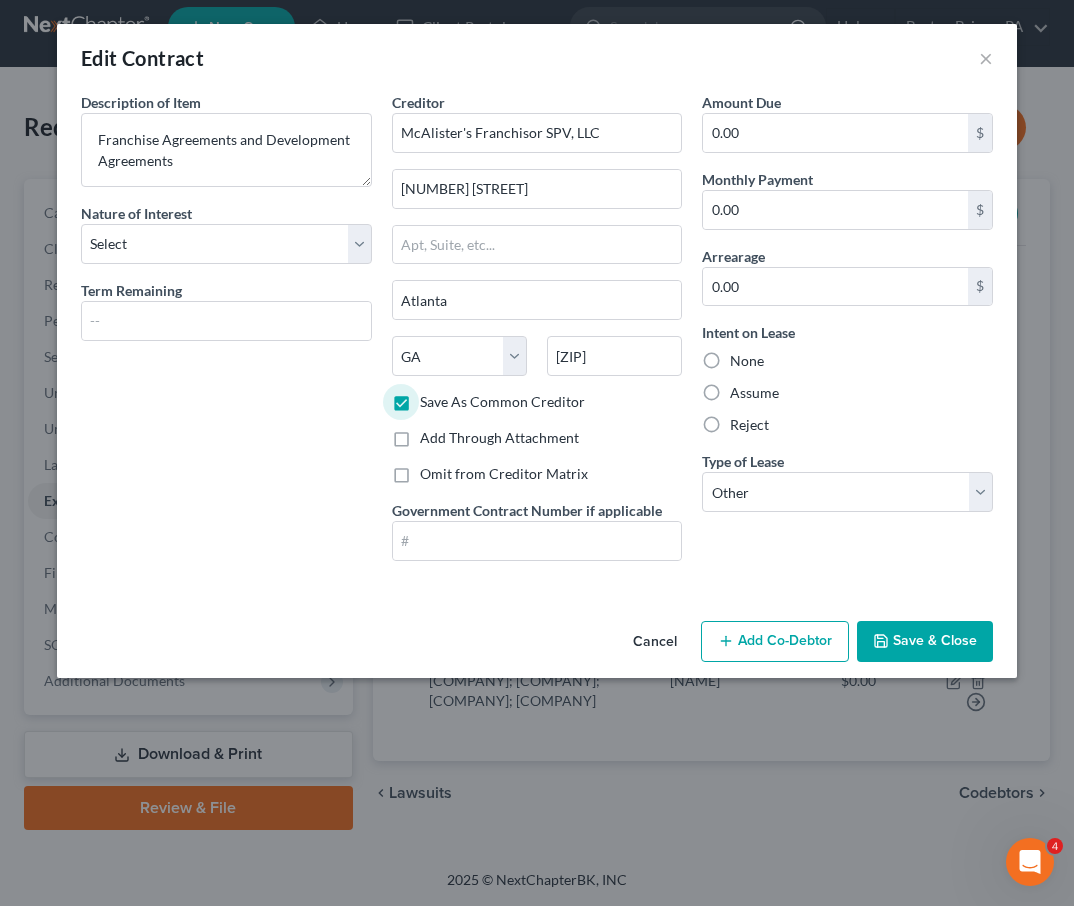 click on "Save & Close" at bounding box center [925, 642] 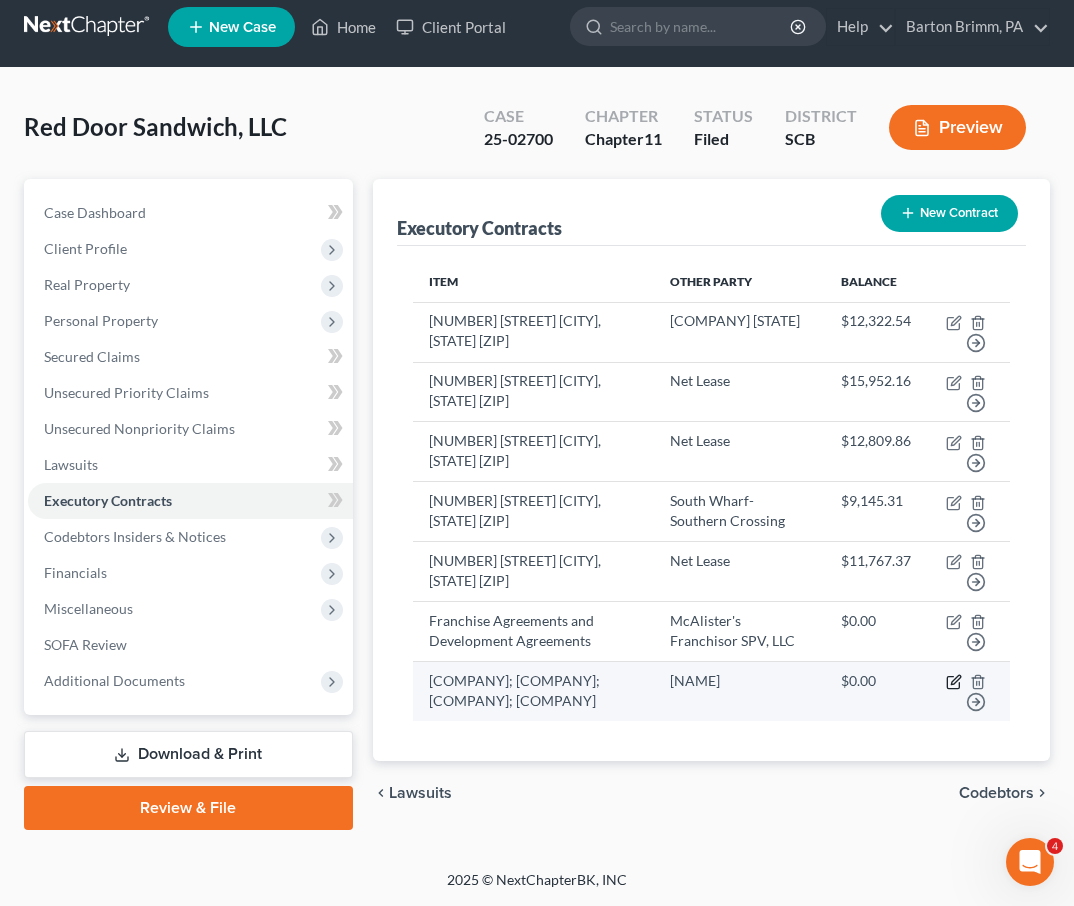 click 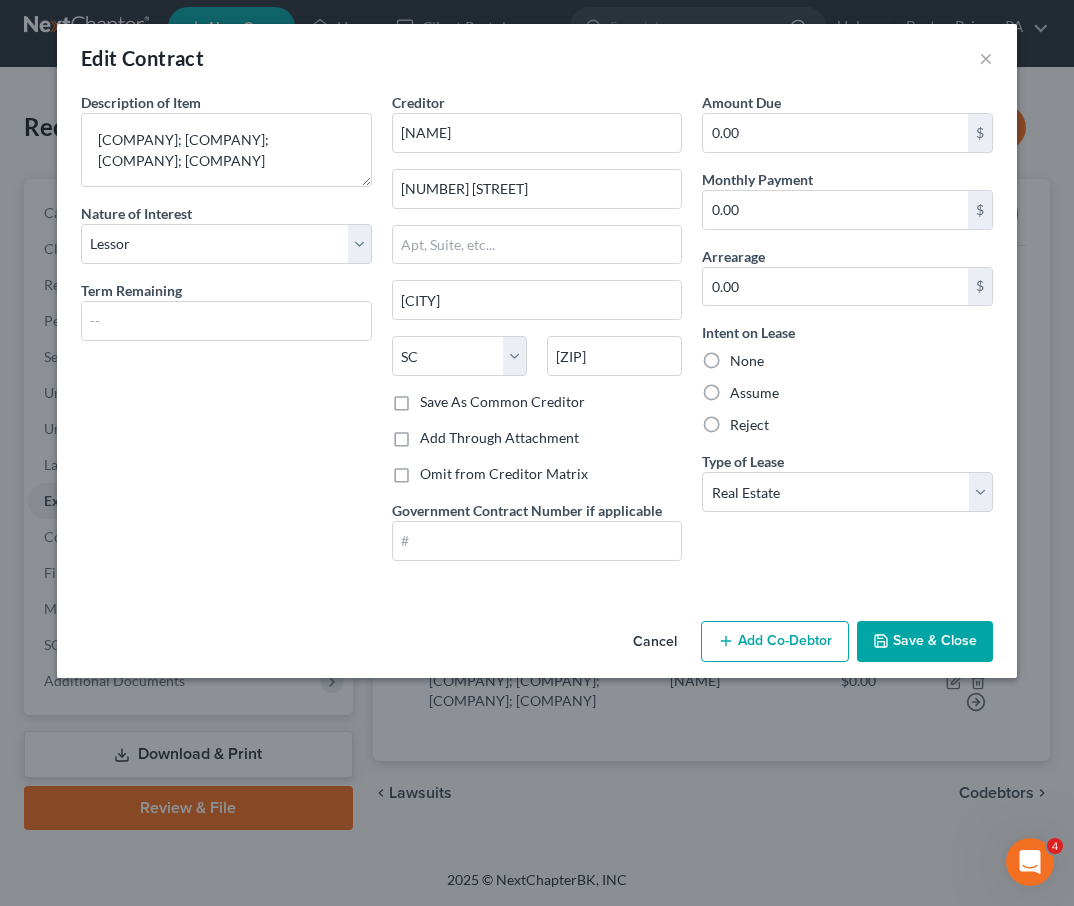 click on "Save As Common Creditor" at bounding box center [502, 402] 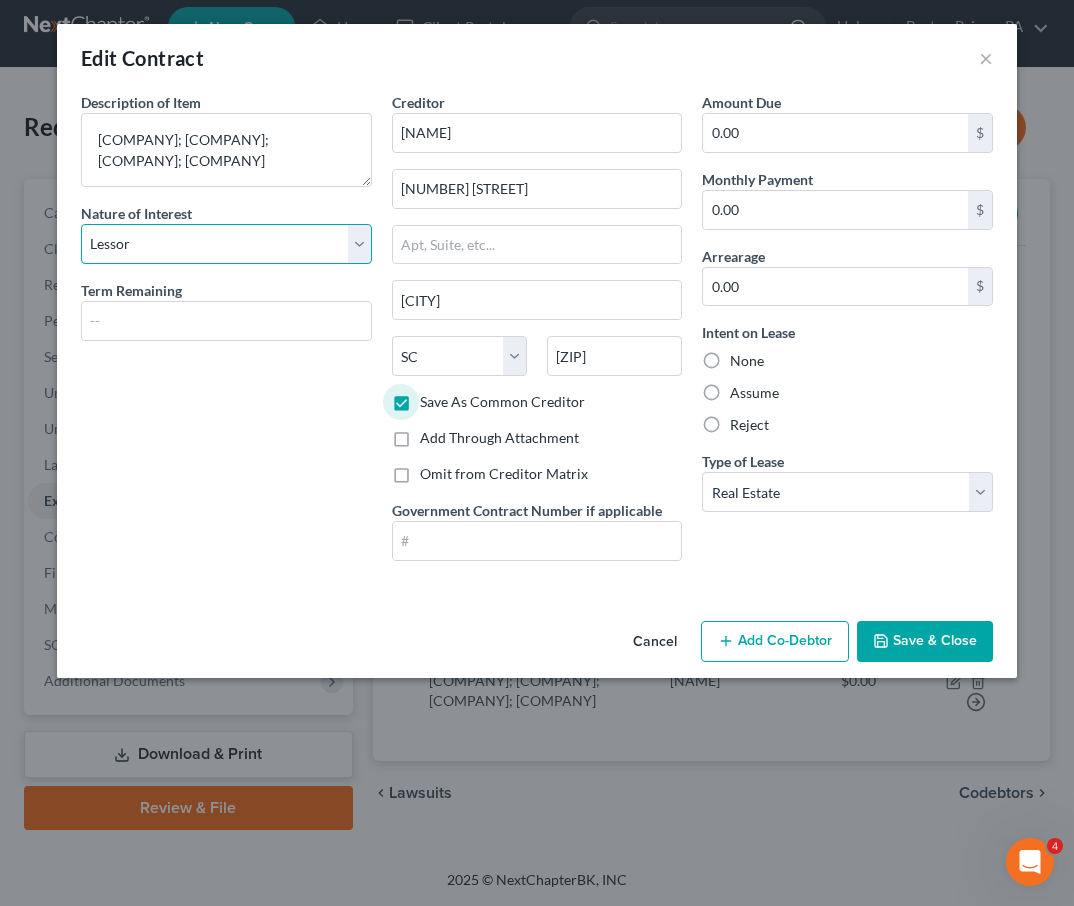 click on "Select Purchaser Agent Lessor Lessee" at bounding box center [226, 244] 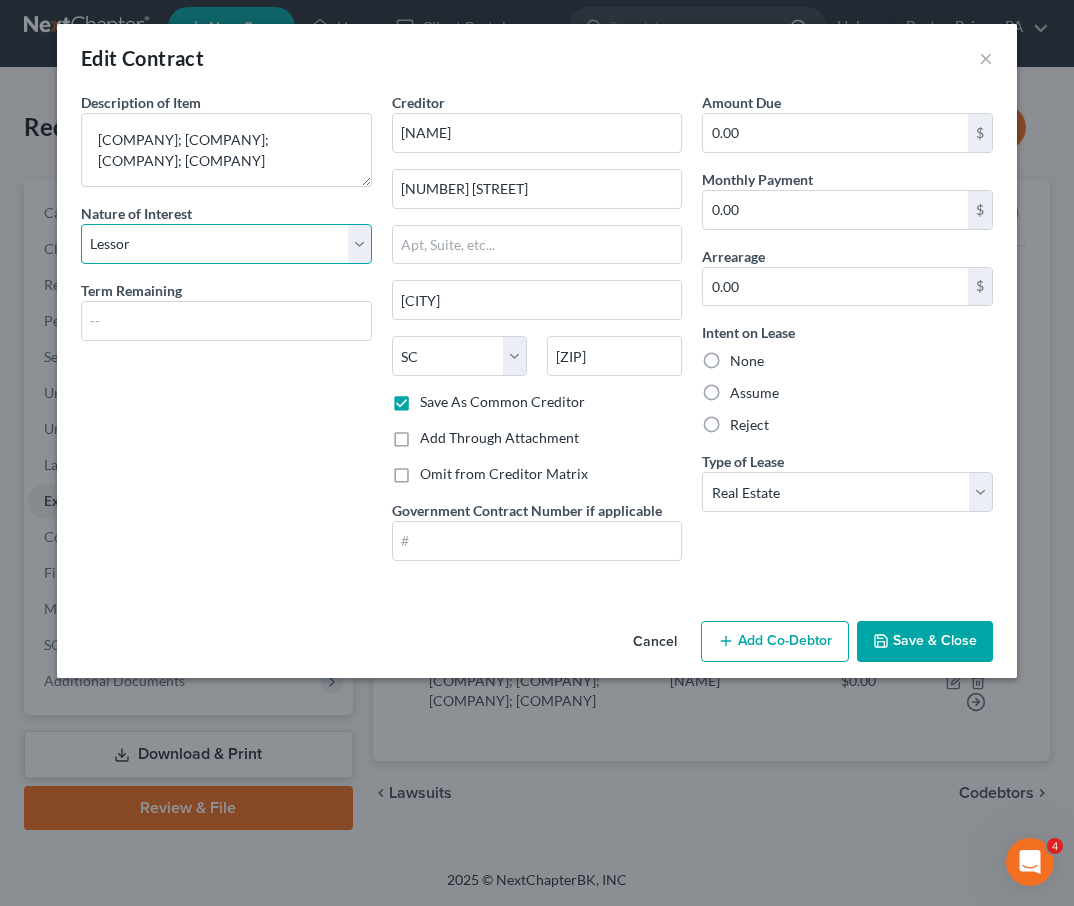 select on "3" 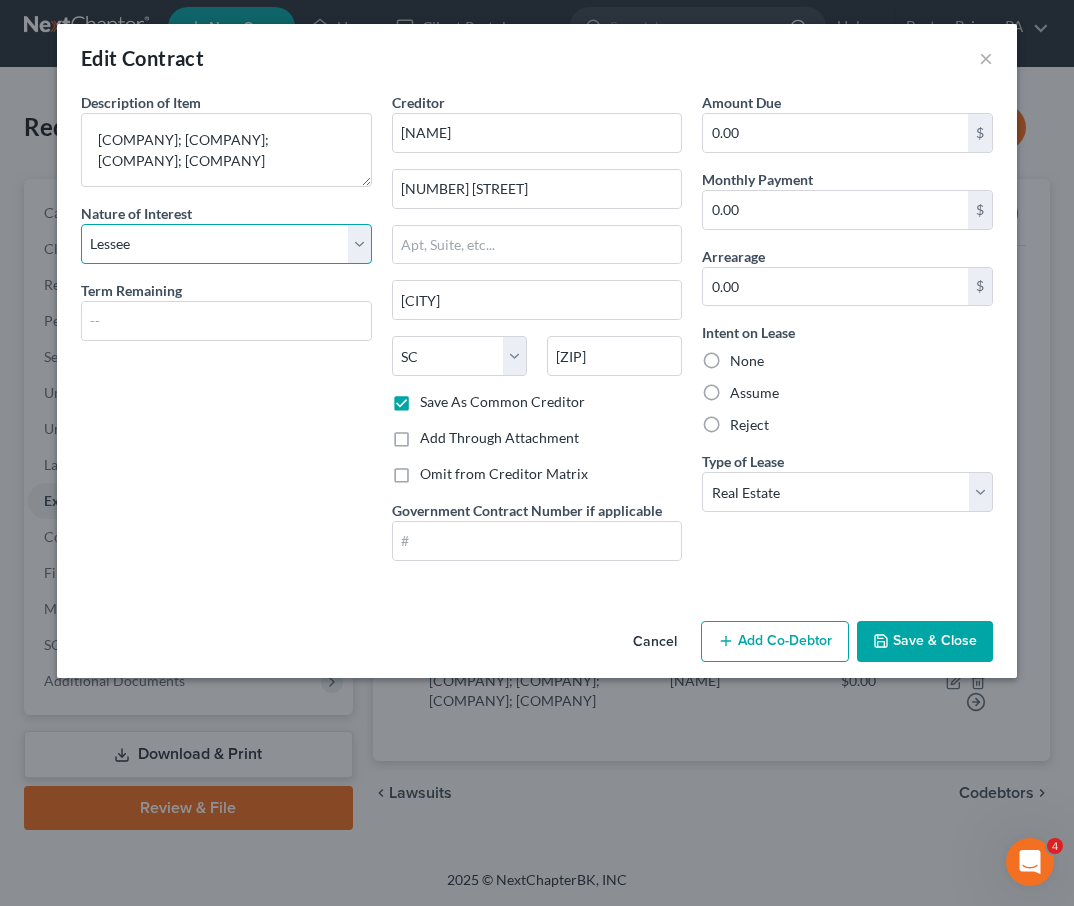 click on "Lessee" at bounding box center [0, 0] 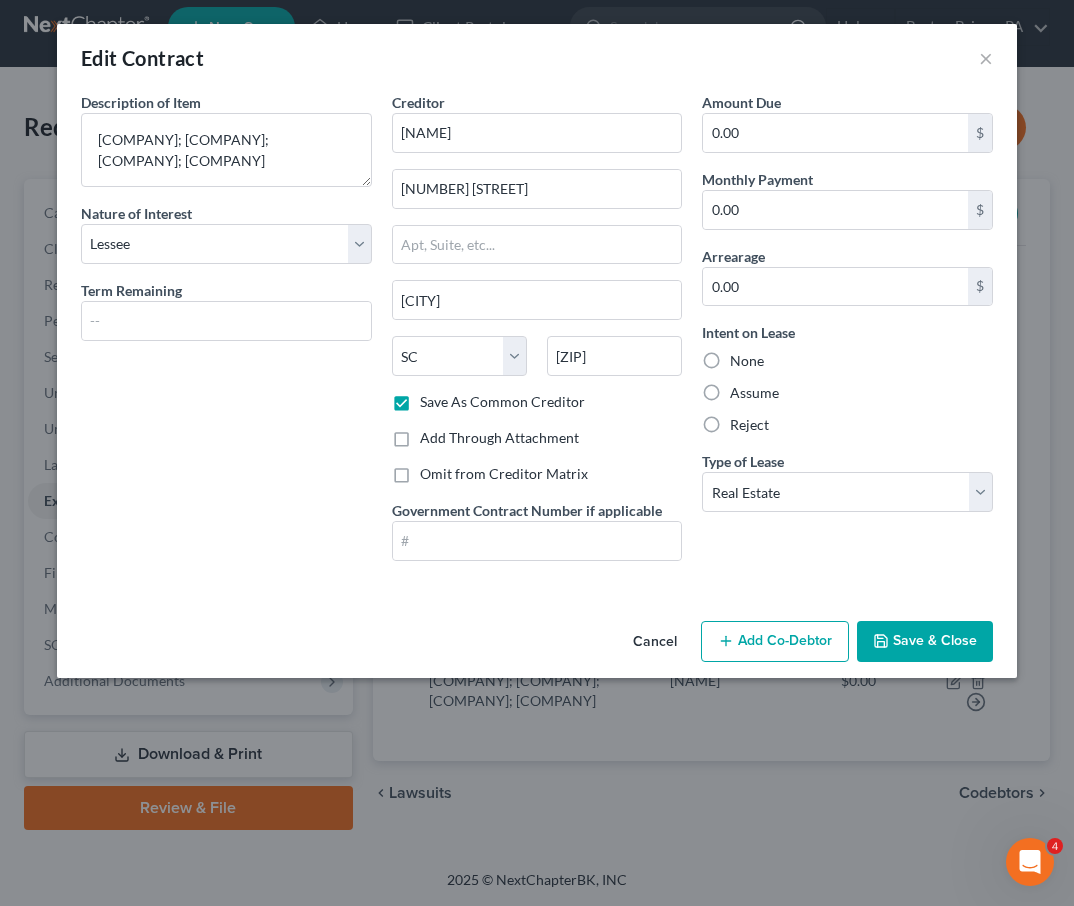 click on "Save & Close" at bounding box center [925, 642] 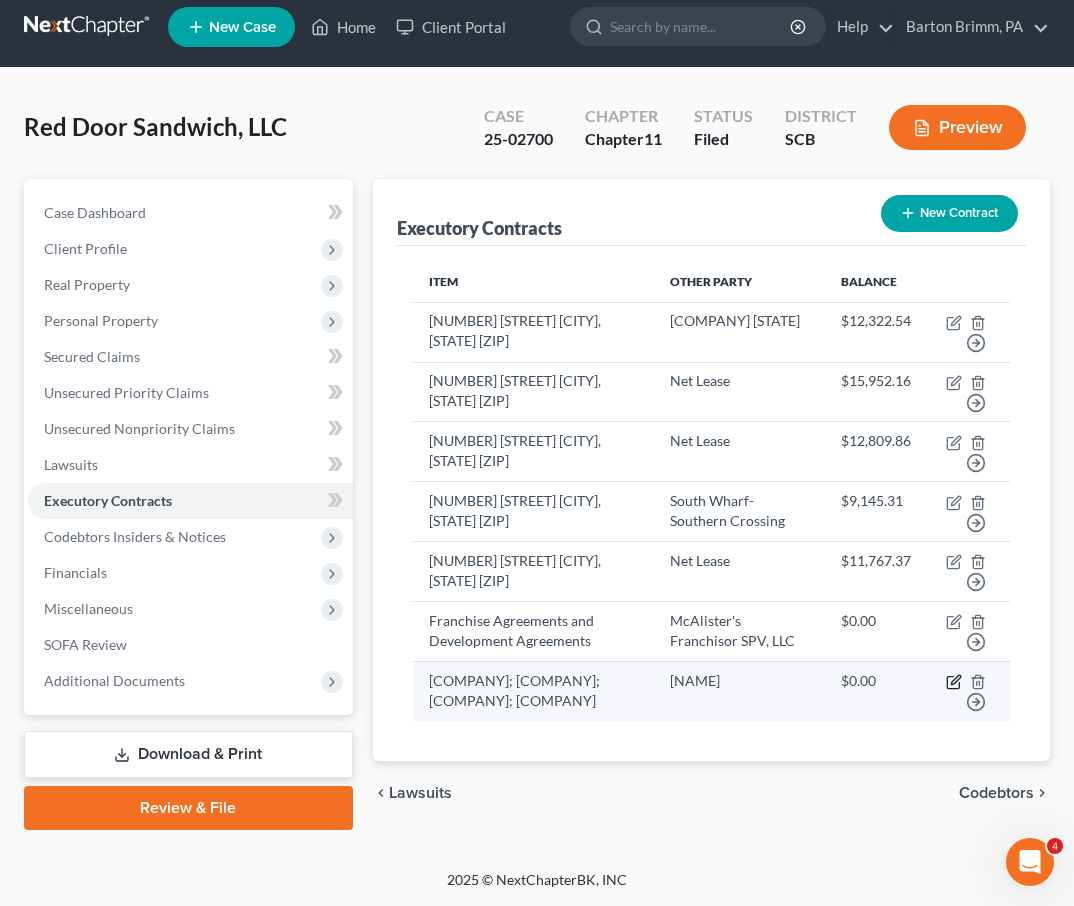 click 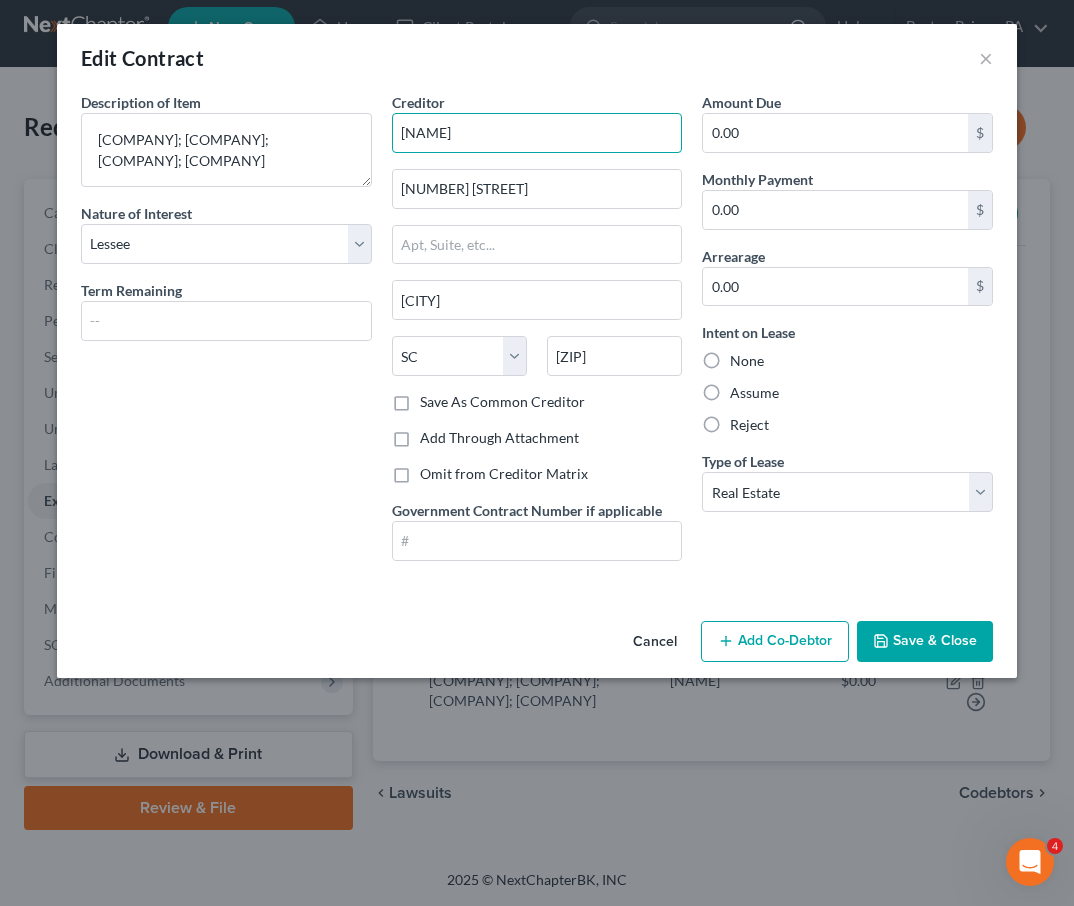 click on "[FIRST] [LAST]" at bounding box center [537, 133] 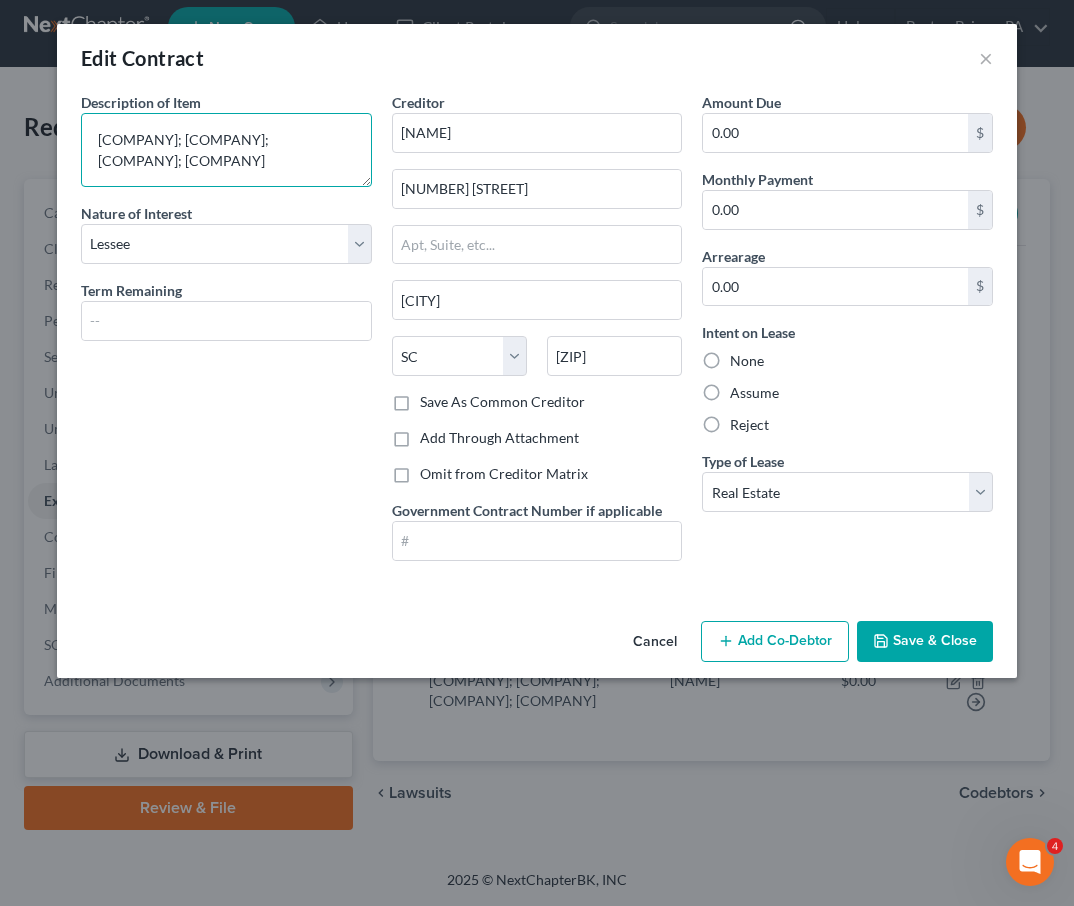 scroll, scrollTop: 18, scrollLeft: 0, axis: vertical 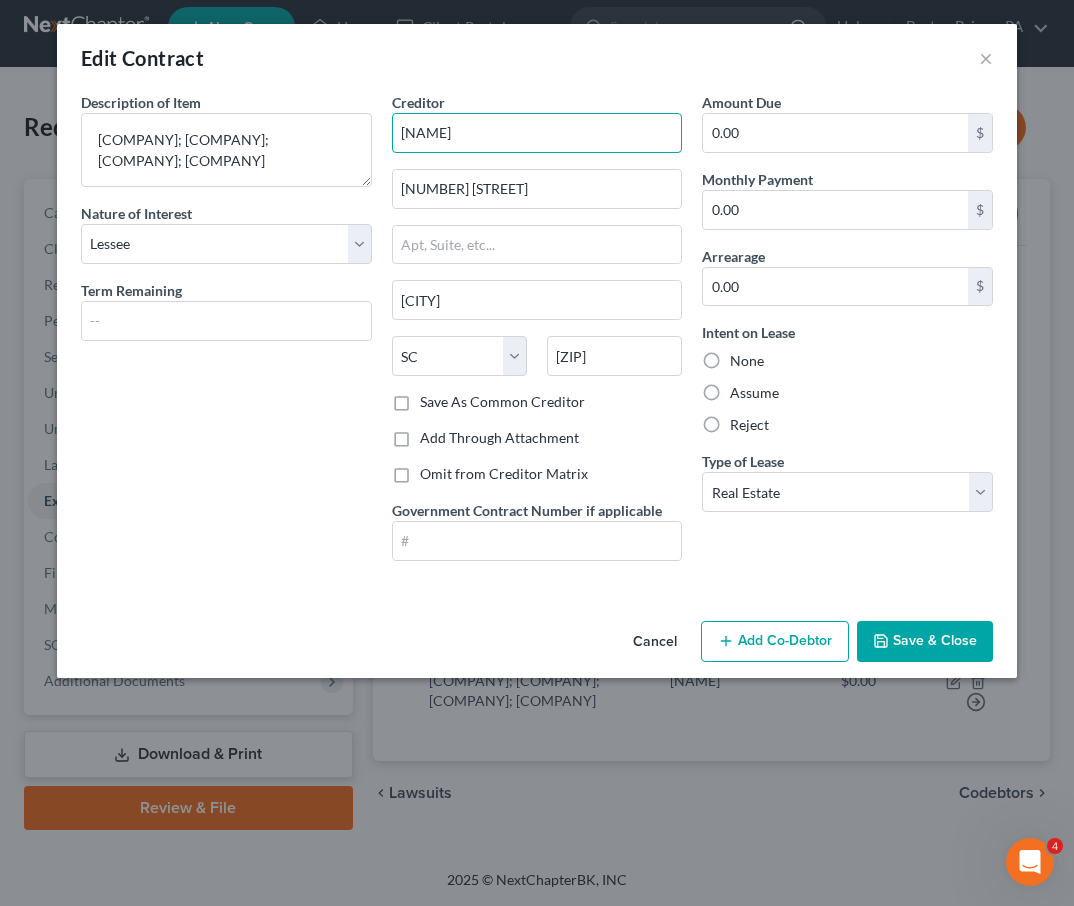 click on "[FIRST] [LAST]" at bounding box center (537, 133) 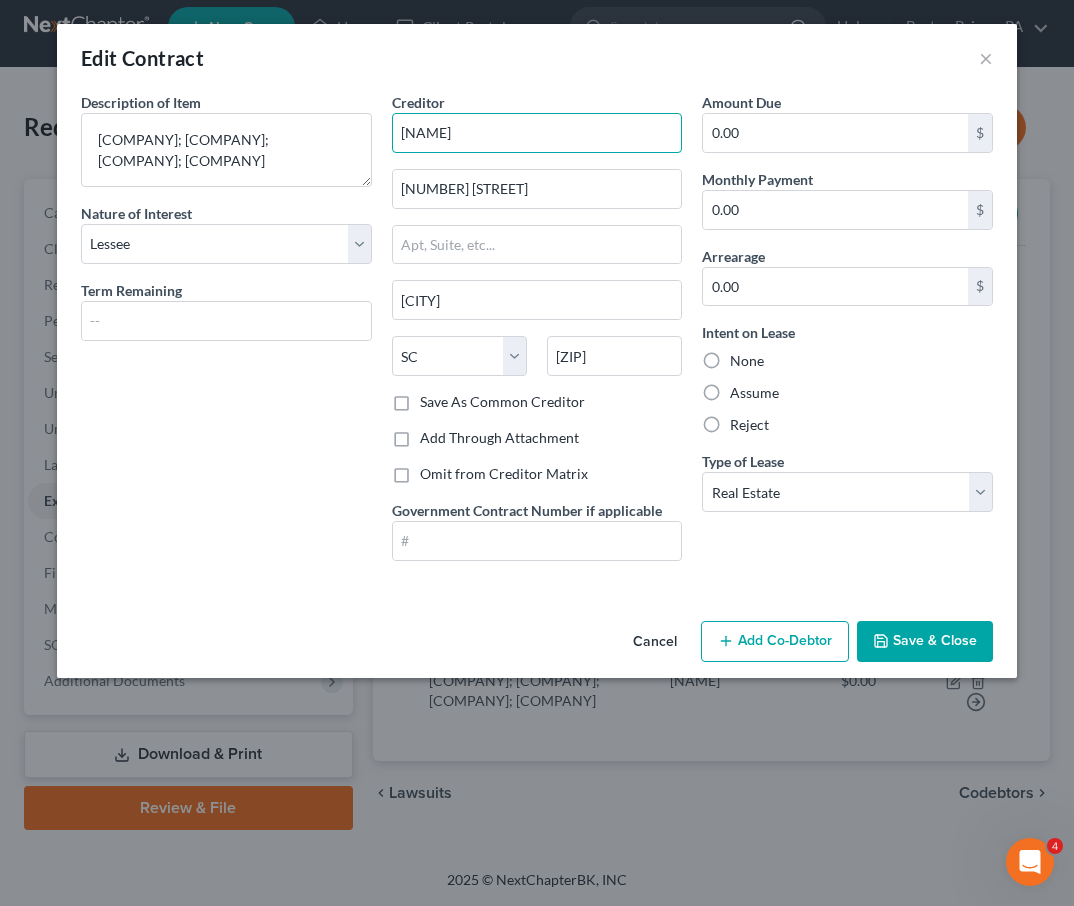 paste on "Atlanta Restaurant Group, LLC; Southern Deli - Peachtree, LLC; Southern Deli - Hiram, LLC; Southern Deli - Fayetteville, LLC" 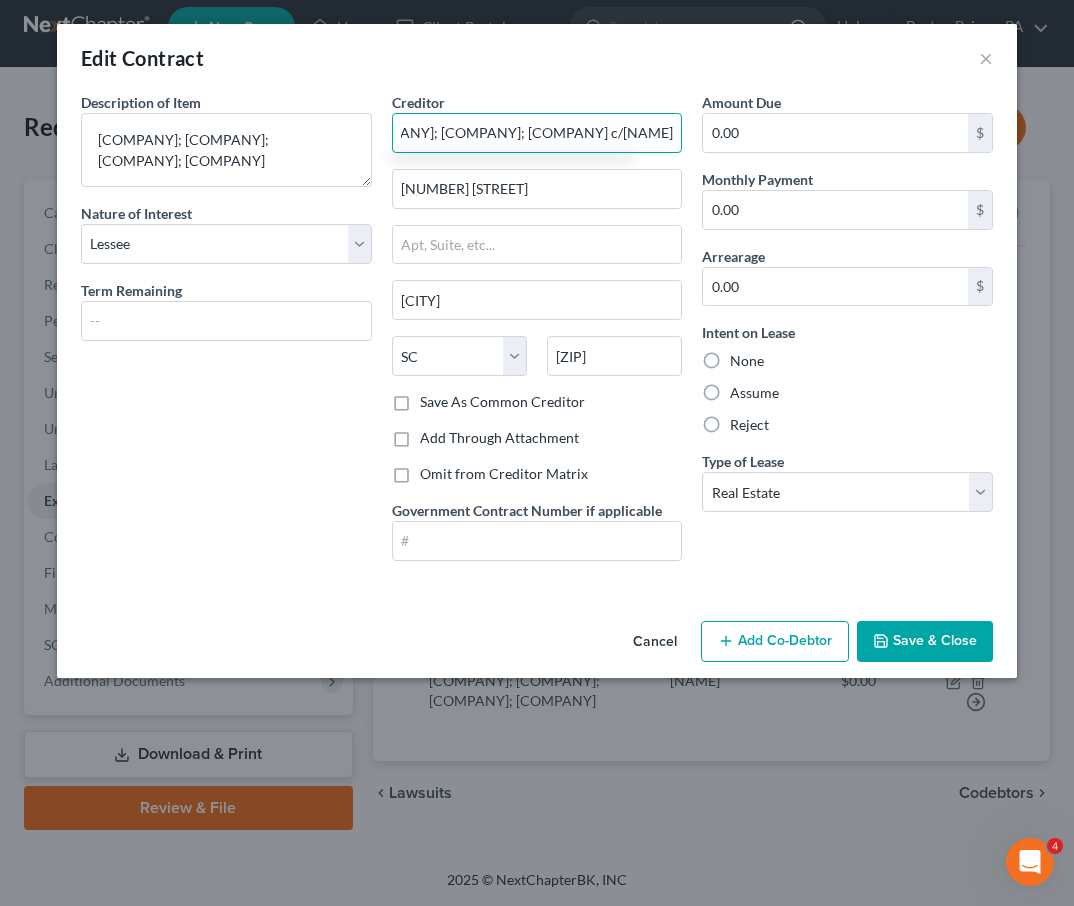 scroll, scrollTop: 0, scrollLeft: 500, axis: horizontal 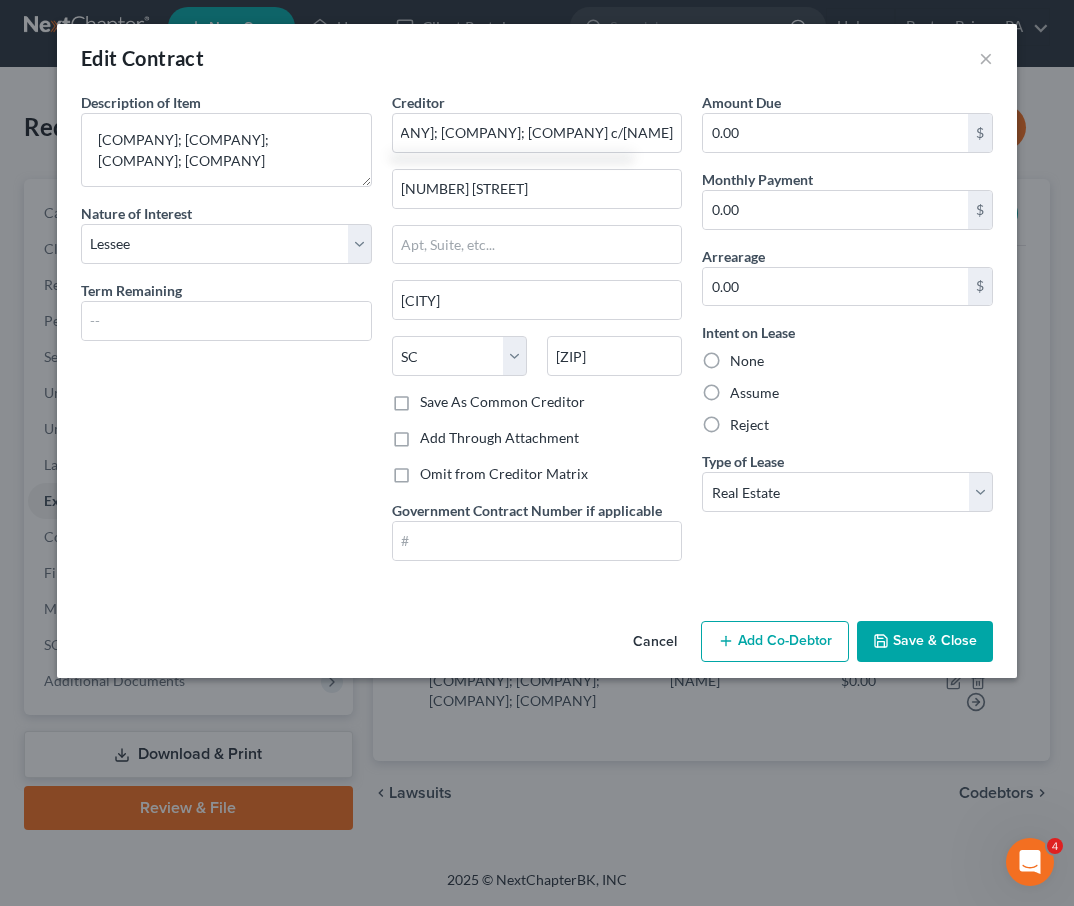 click on "Save & Close" at bounding box center [925, 642] 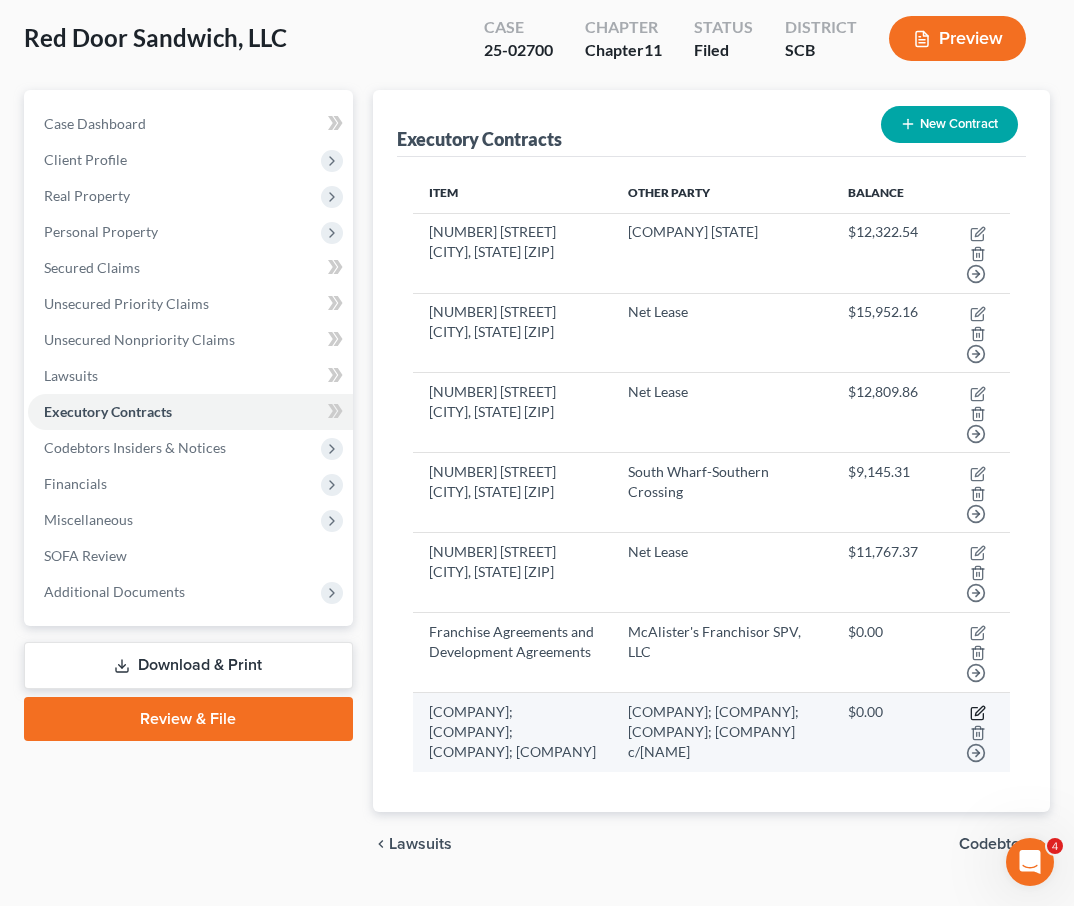 click 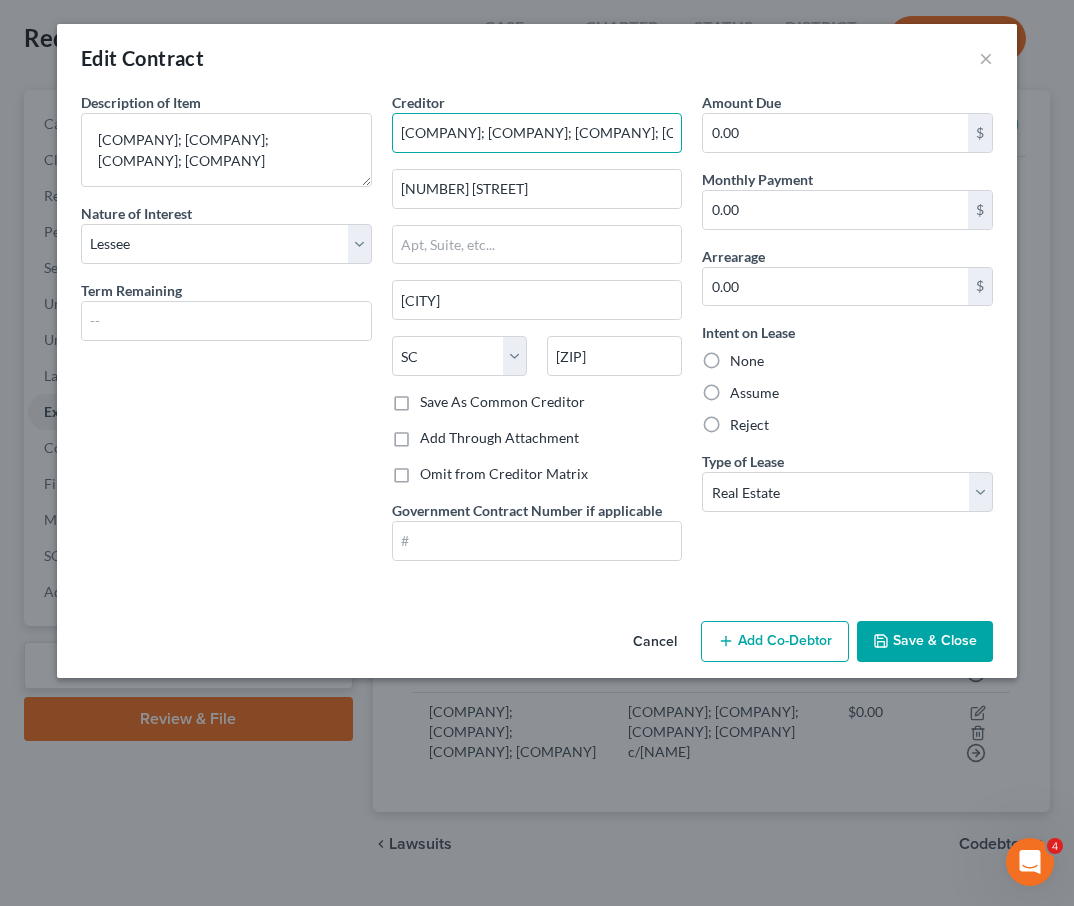 click on "Atlanta Restaurant Group, LLC; Southern Deli - Peachtree, LLC; Southern Deli - Hiram, LLC; Southern Deli - Fayetteville, LLC c/oBob Sowinski" at bounding box center [537, 133] 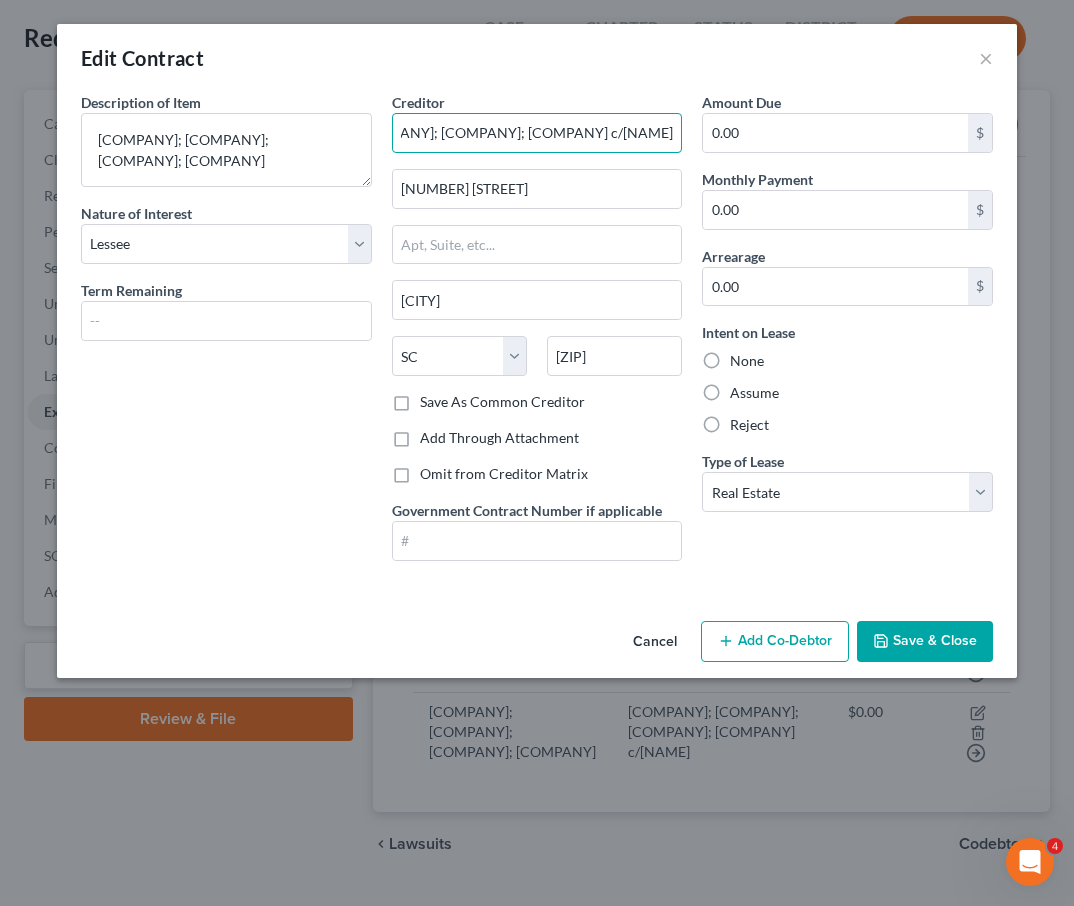 scroll, scrollTop: 0, scrollLeft: 582, axis: horizontal 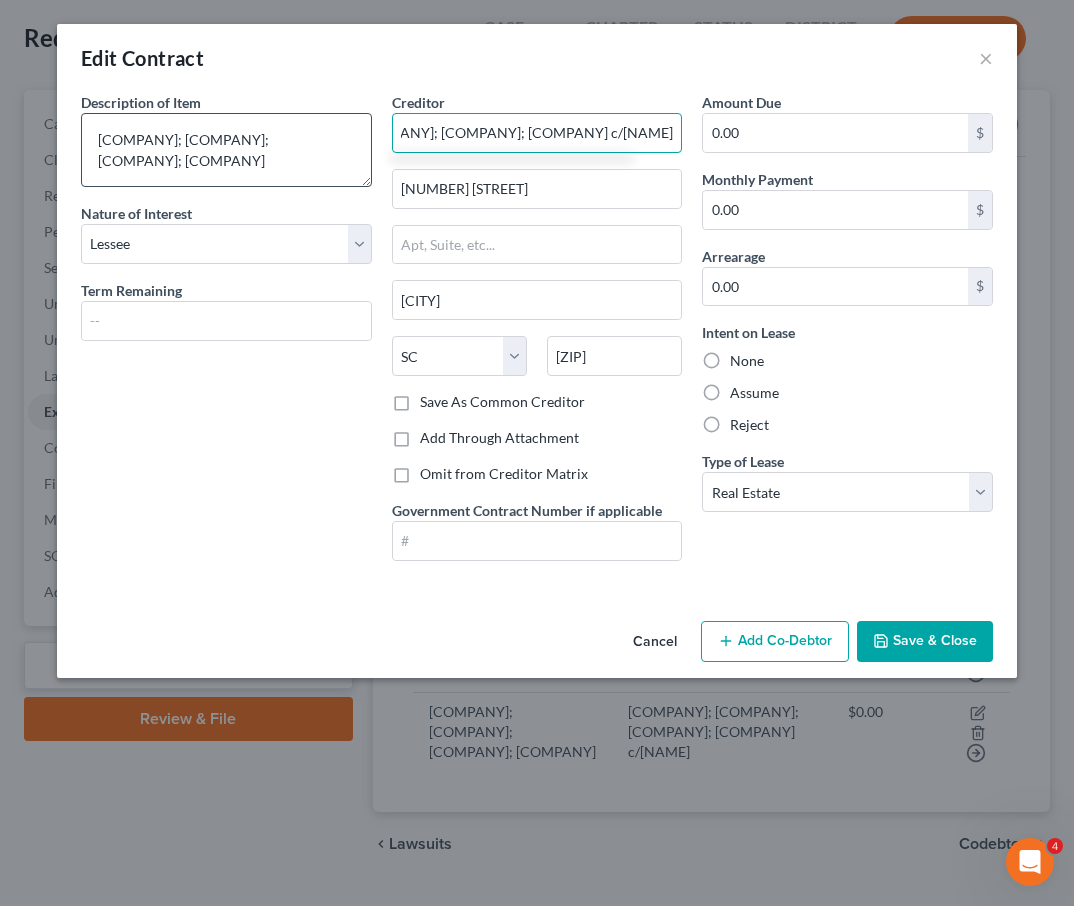 type on "Atlanta Restaurant Group, LLC; Southern Deli - Peachtree, LLC; Southern Deli - Hiram, LLC; Southern Deli - Fayetteville, LLC c/o Bob Sowinski" 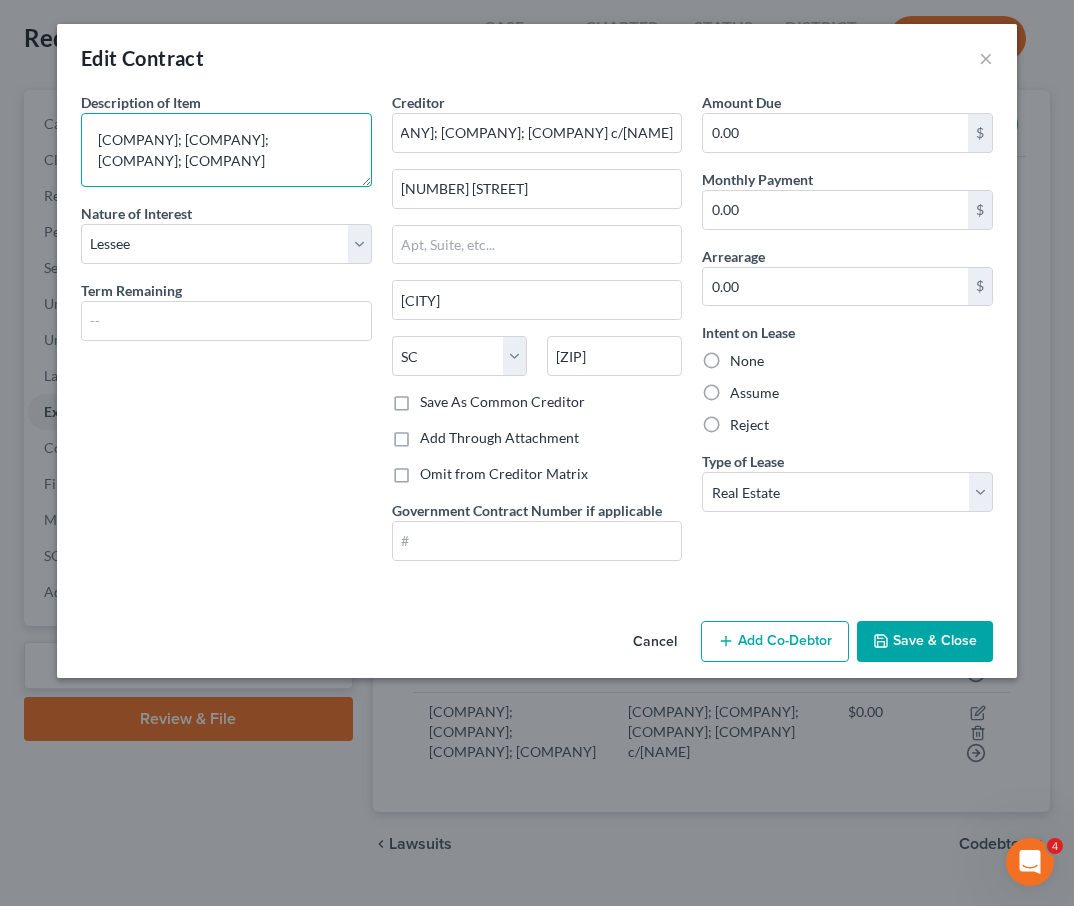 click on "Atlanta Restaurant Group, LLC; Southern Deli - Peachtree, LLC; Southern Deli - Hiram, LLC; Southern Deli - Fayetteville, LLC" at bounding box center [226, 150] 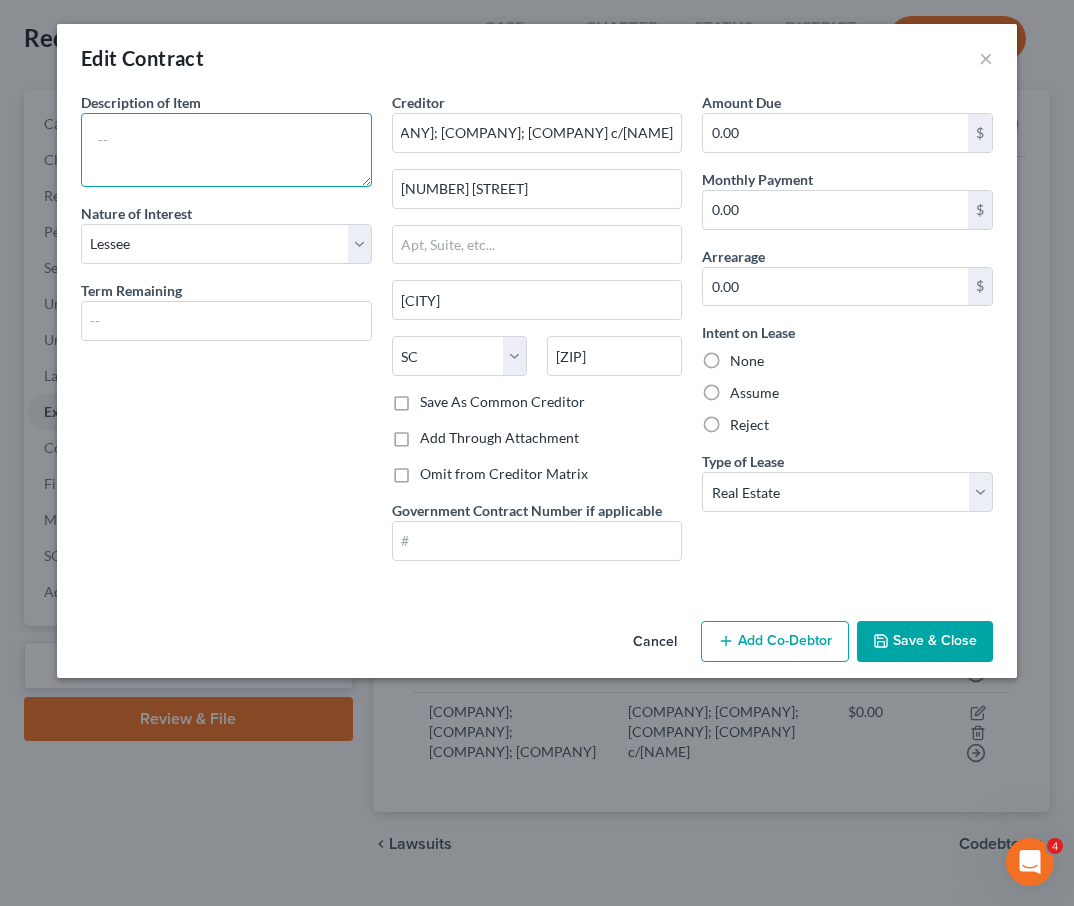 scroll, scrollTop: 0, scrollLeft: 0, axis: both 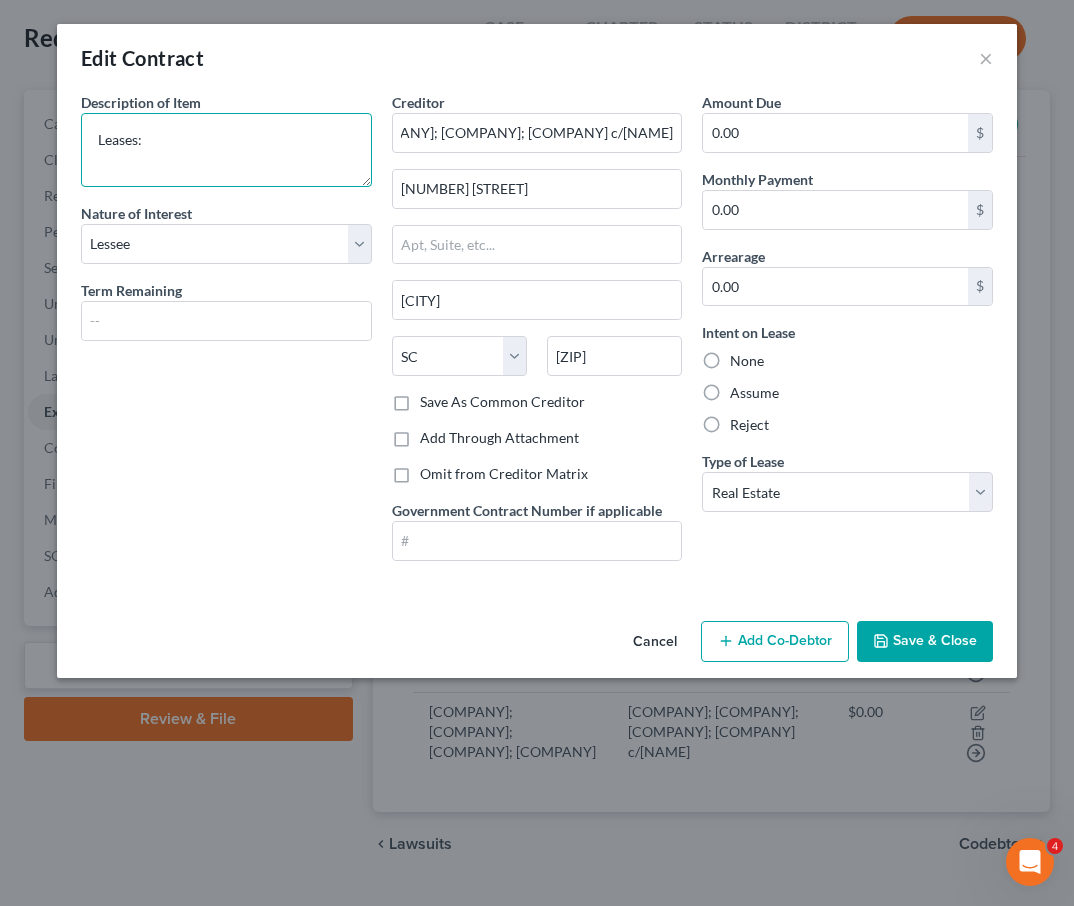 click on "Leases:" at bounding box center (226, 150) 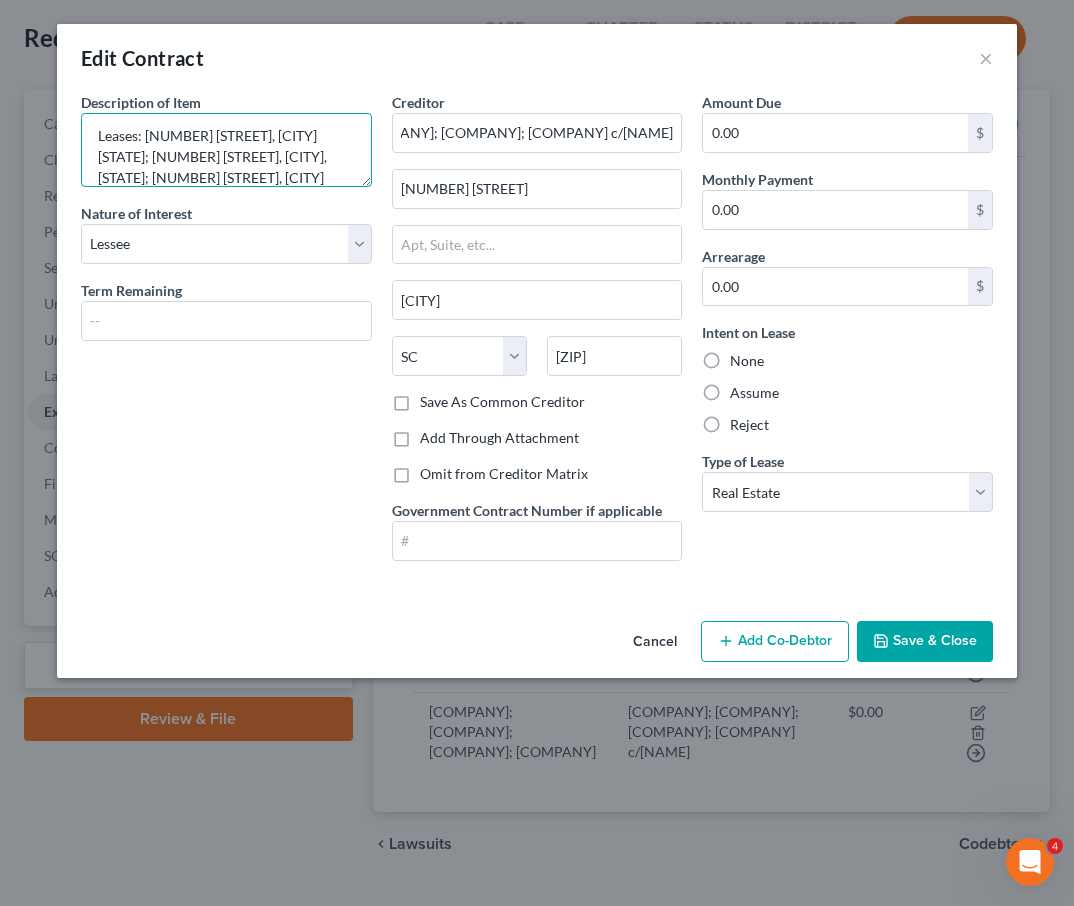 scroll, scrollTop: 25, scrollLeft: 0, axis: vertical 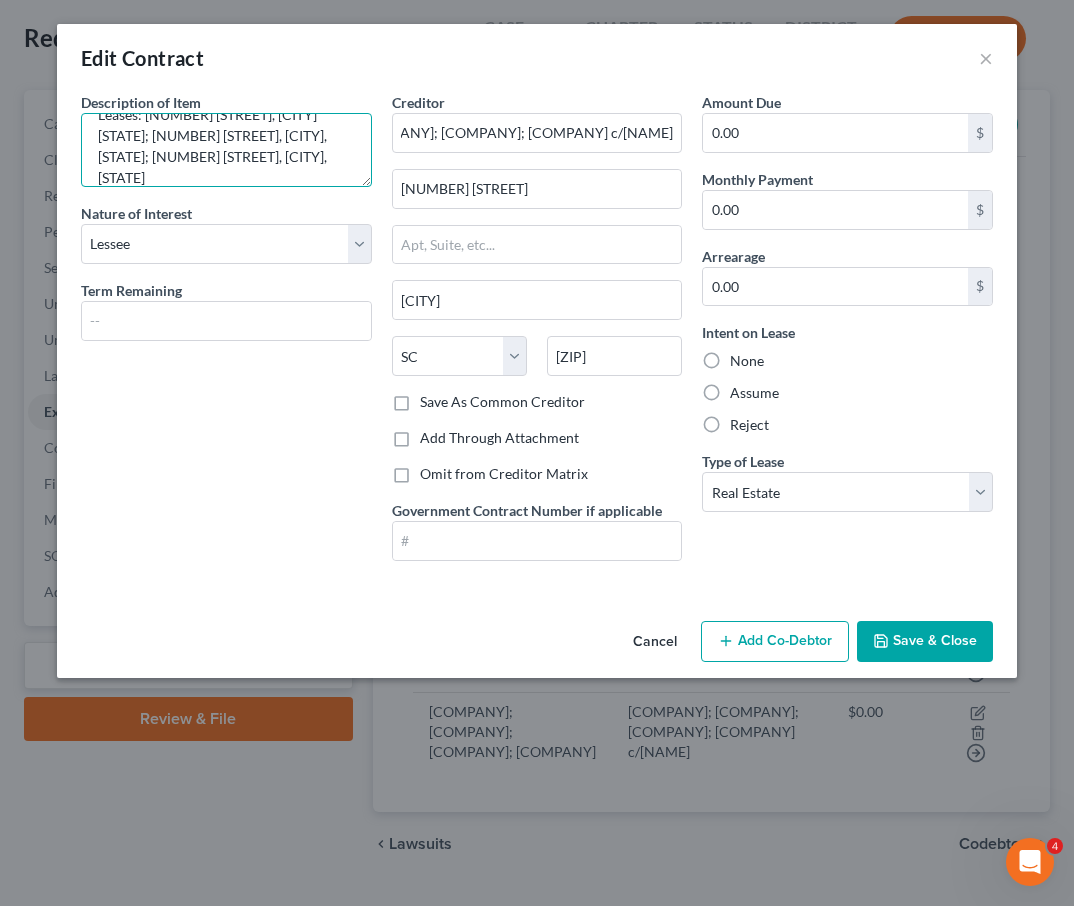 type on "Leases: 5608 Wendy Bagwell Pkwy, Hiram GA; 2025 Commerce Dr N, Peachtree City, GA; 1150 Glynn St N, Fayetteville, GA" 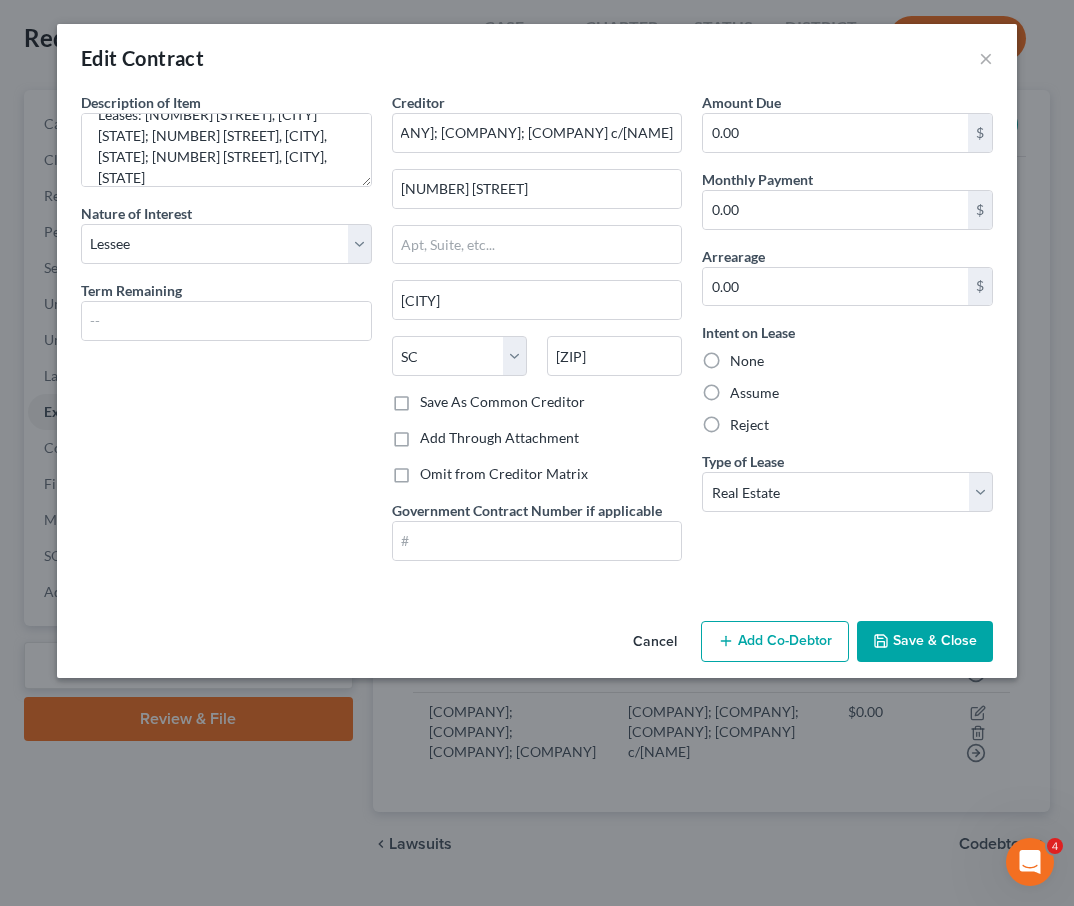 click on "Save & Close" at bounding box center (925, 642) 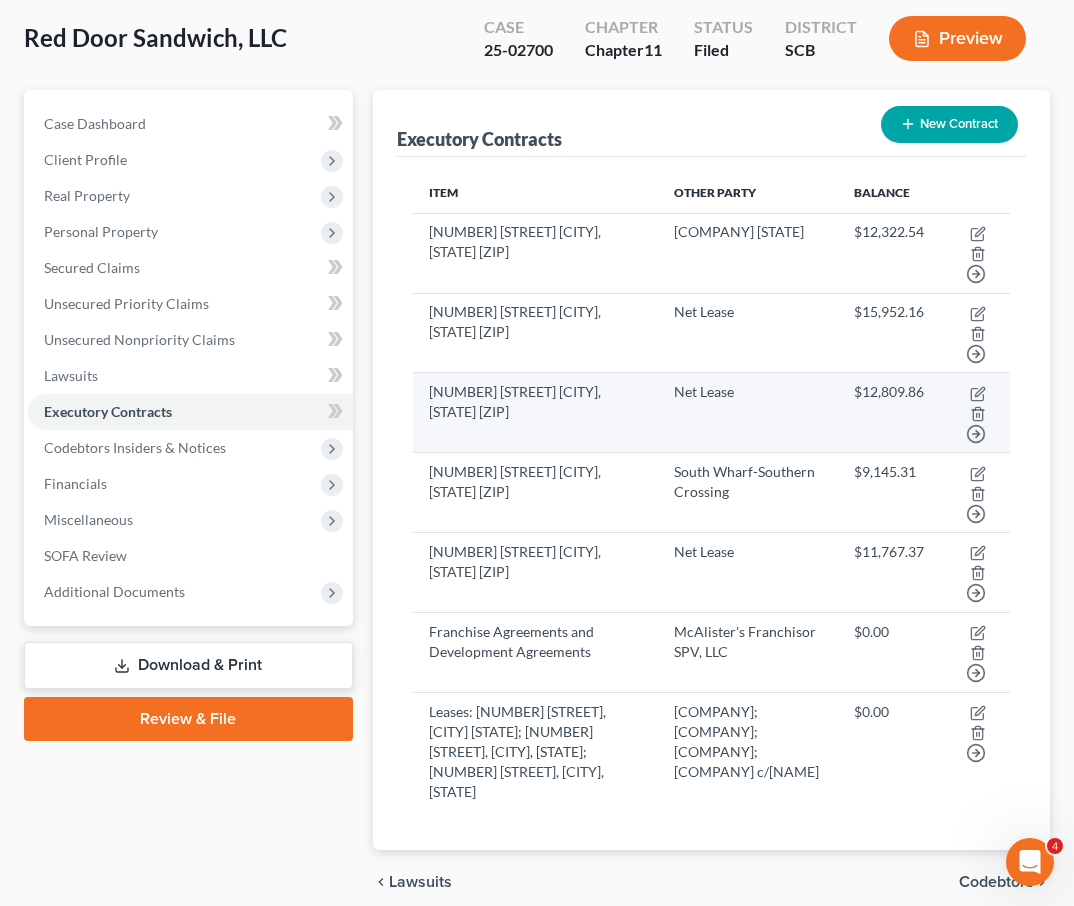 click on "Net Lease" at bounding box center (748, 413) 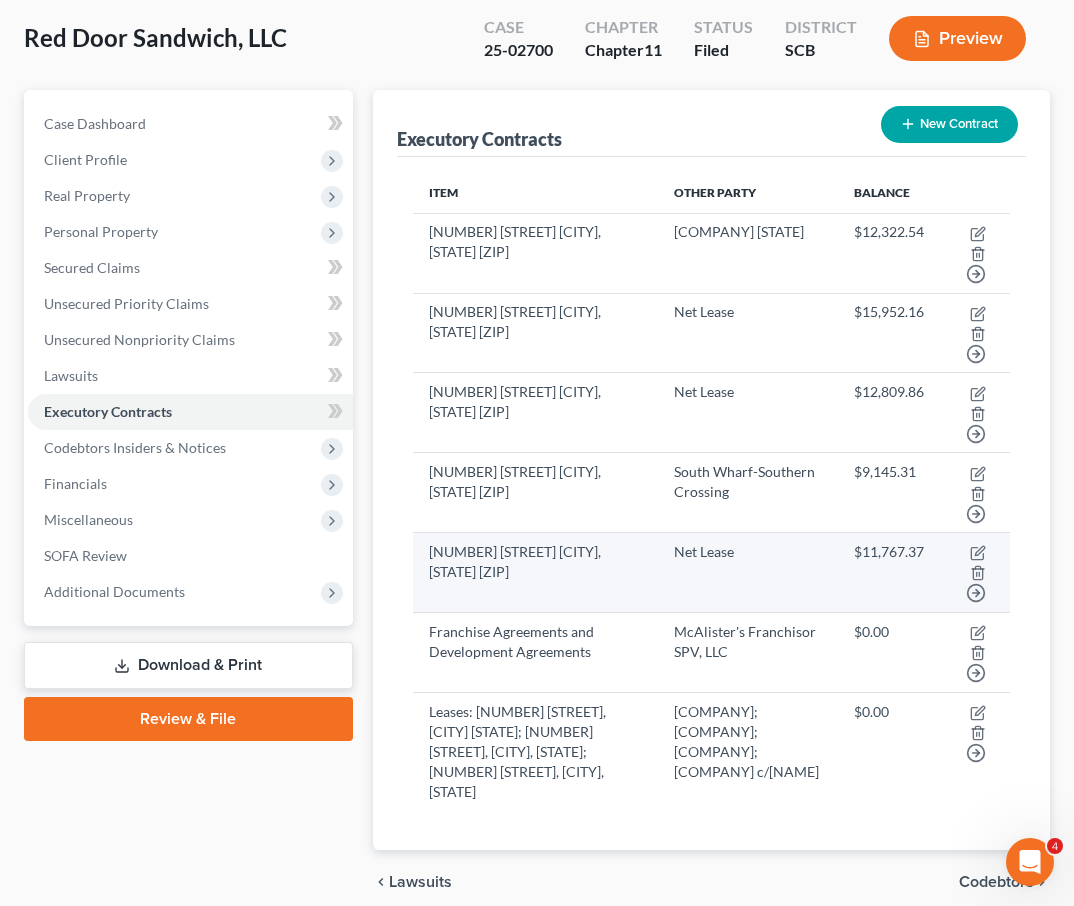 click on "Net Lease" at bounding box center [748, 573] 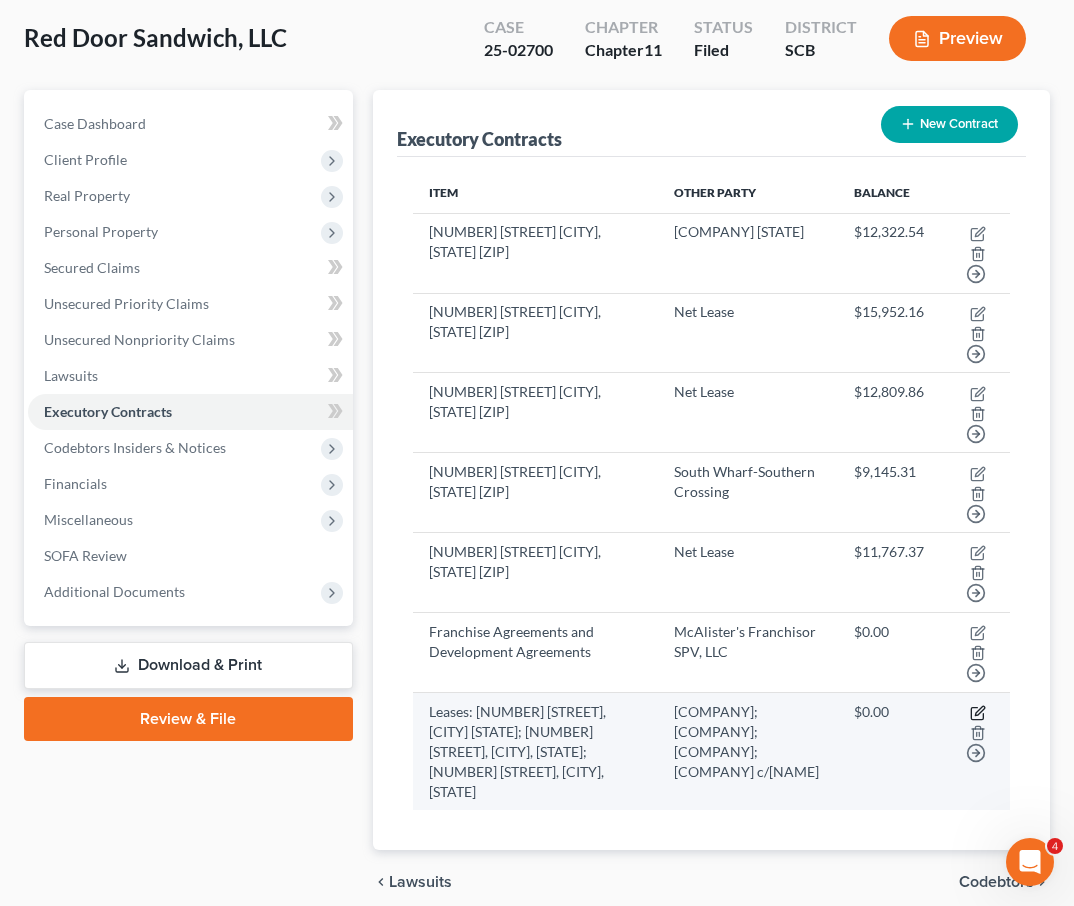 click 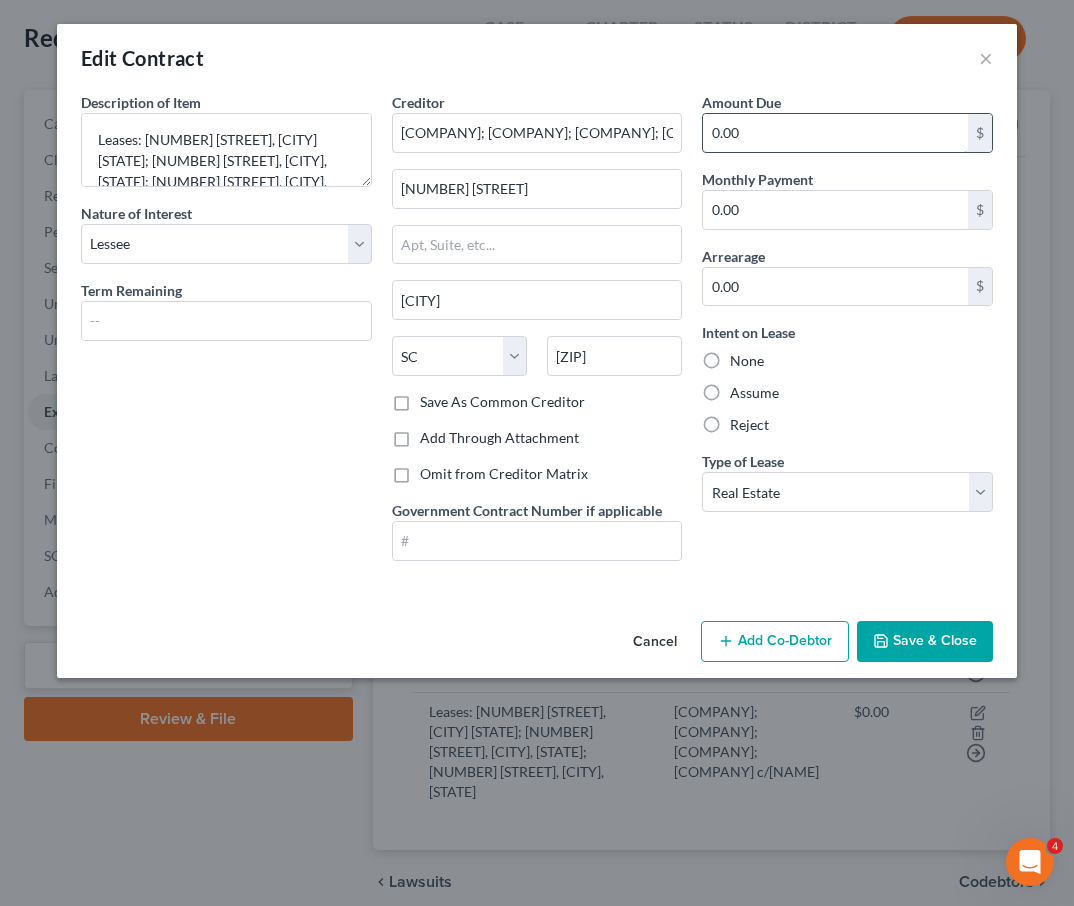 click on "0.00" at bounding box center [835, 133] 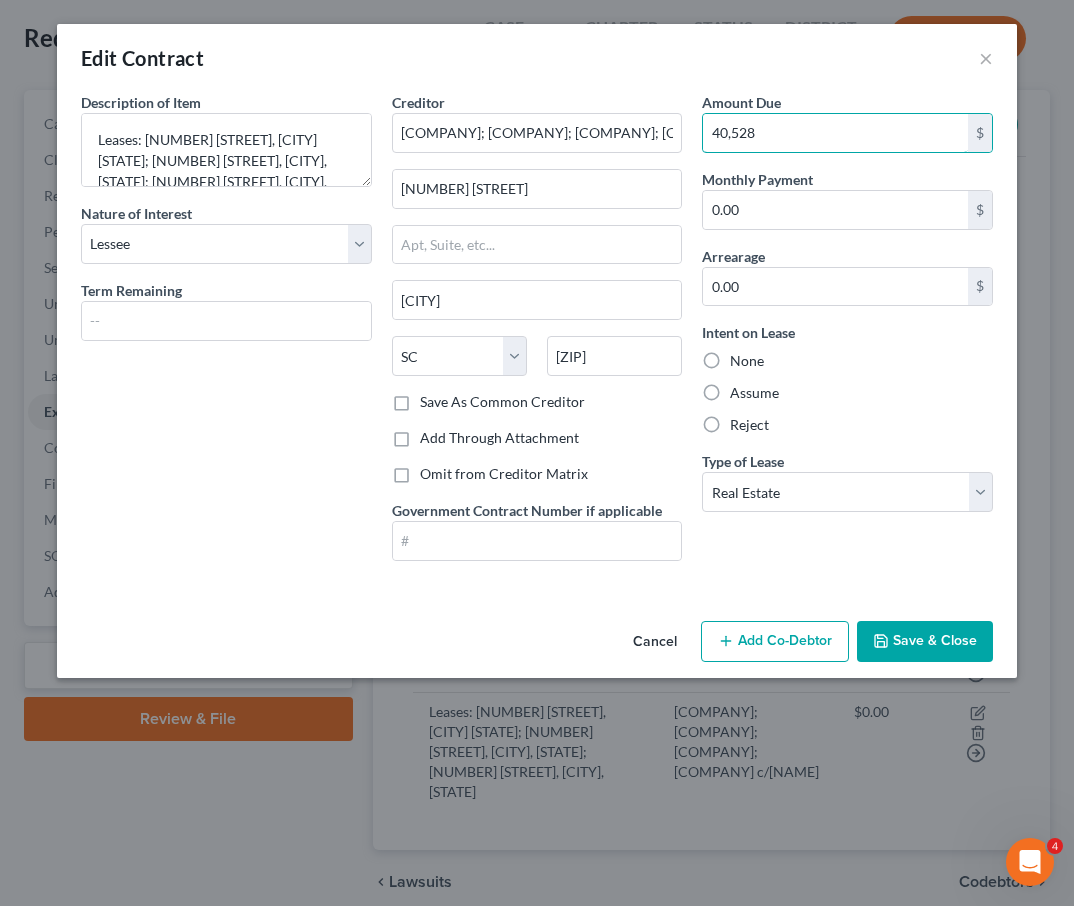type on "40,528" 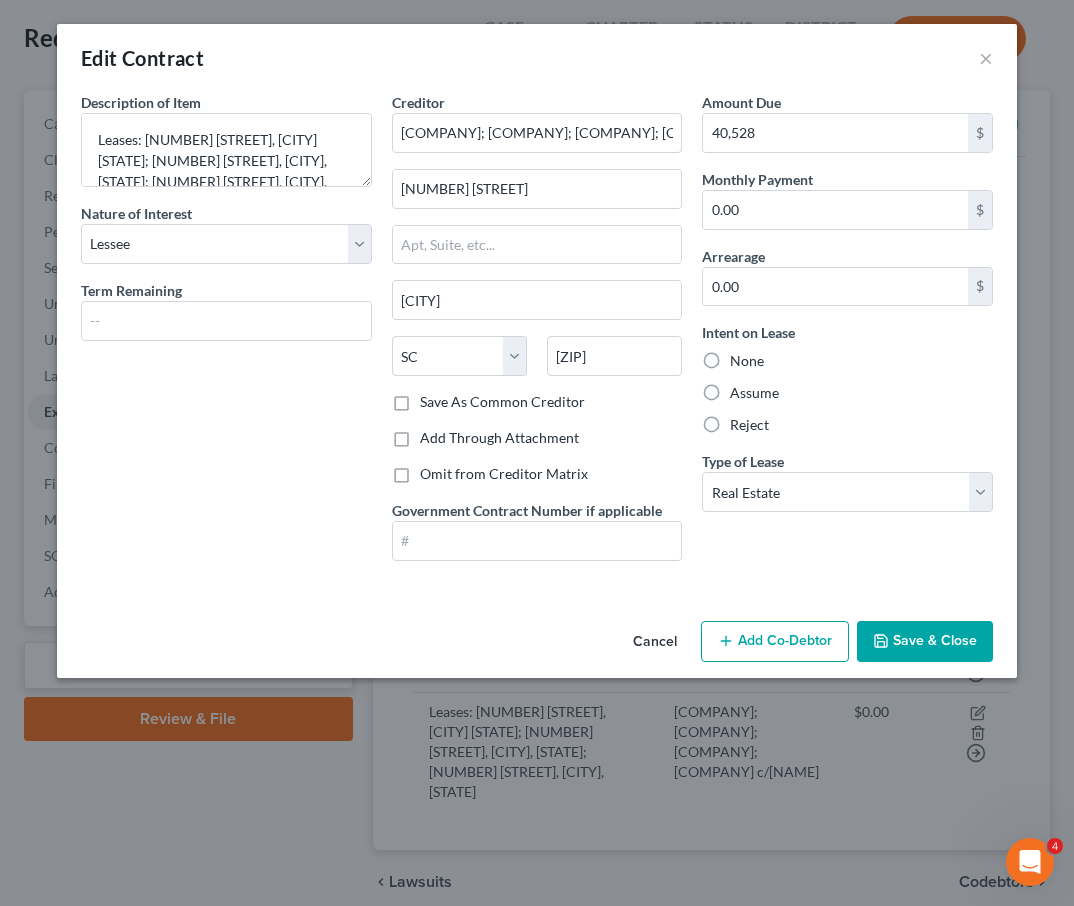 click on "Save & Close" at bounding box center [925, 642] 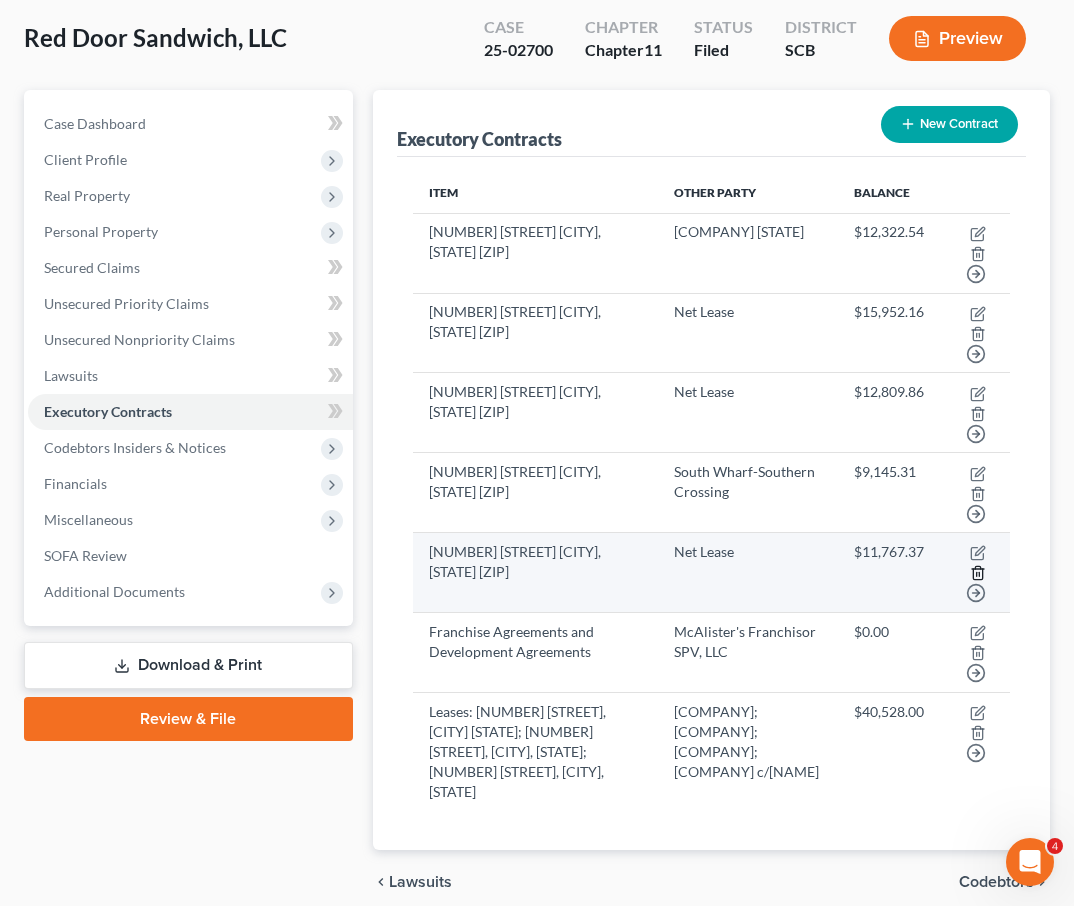 click 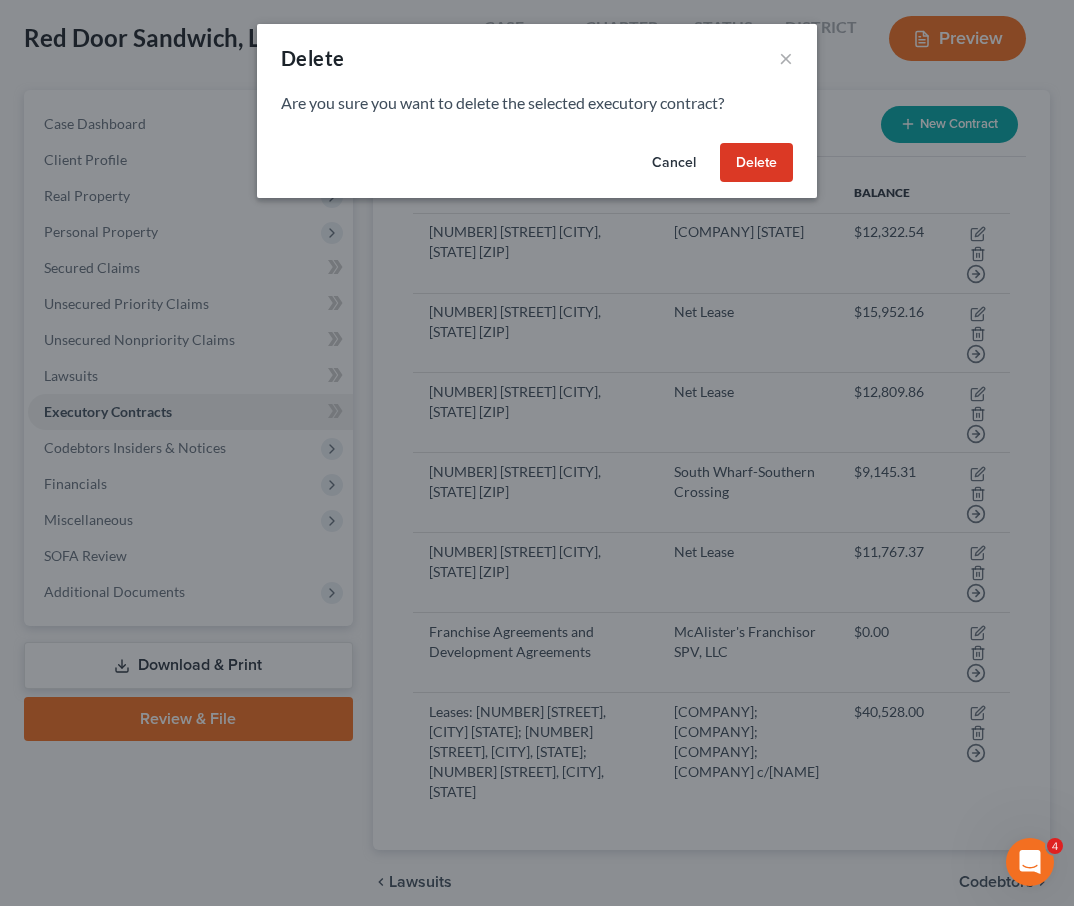 click on "Cancel" at bounding box center [674, 163] 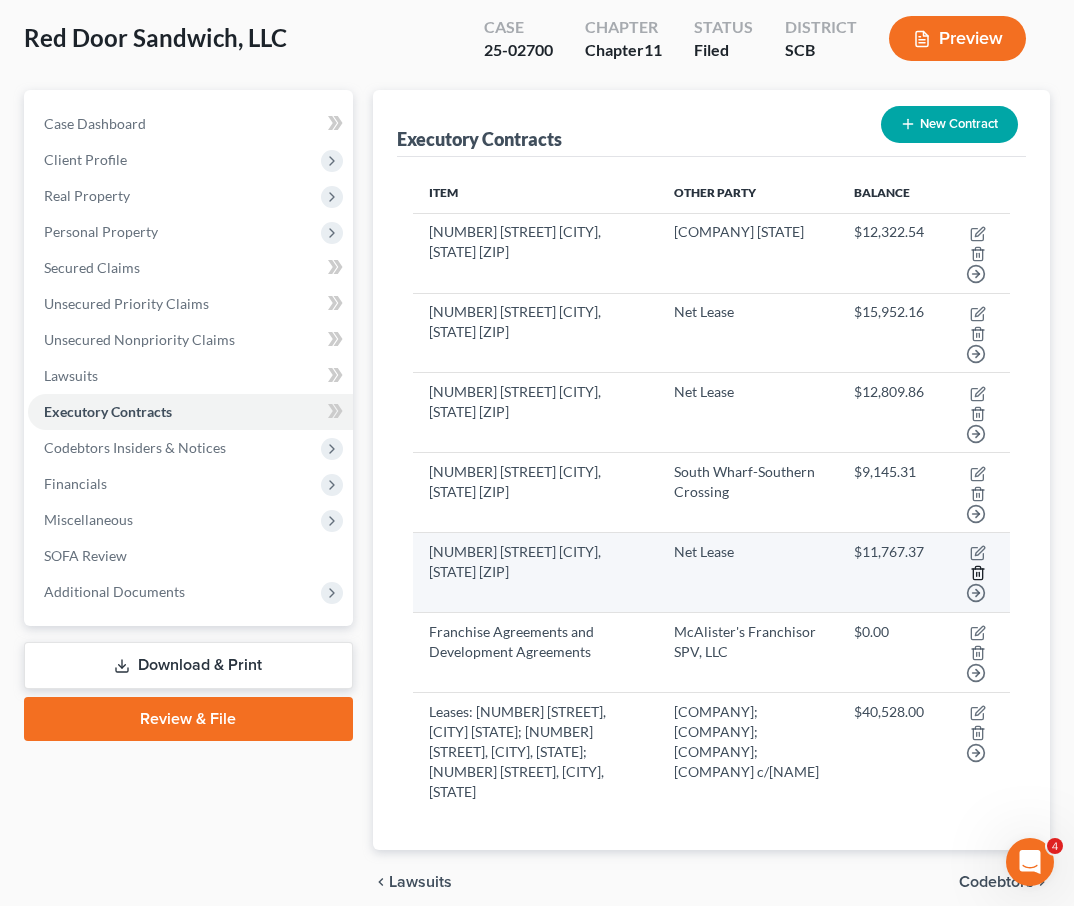 click 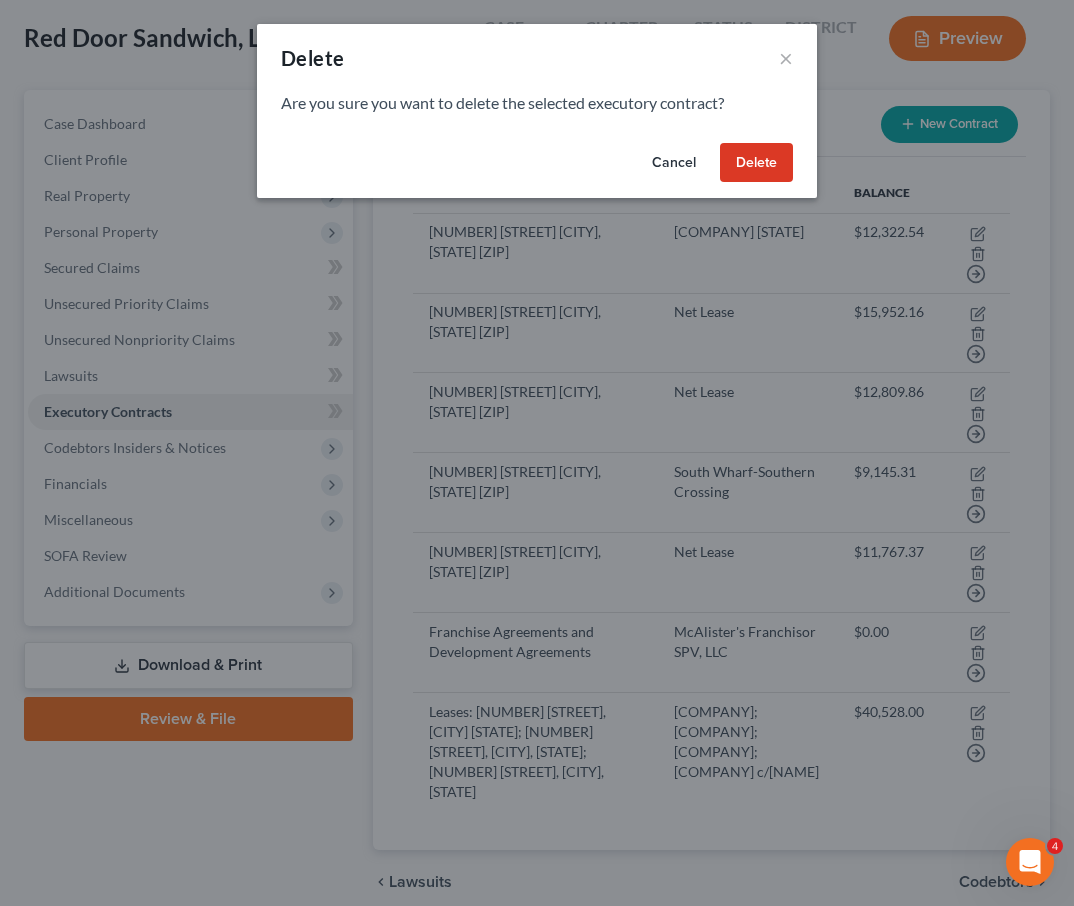 click on "Delete" at bounding box center (756, 163) 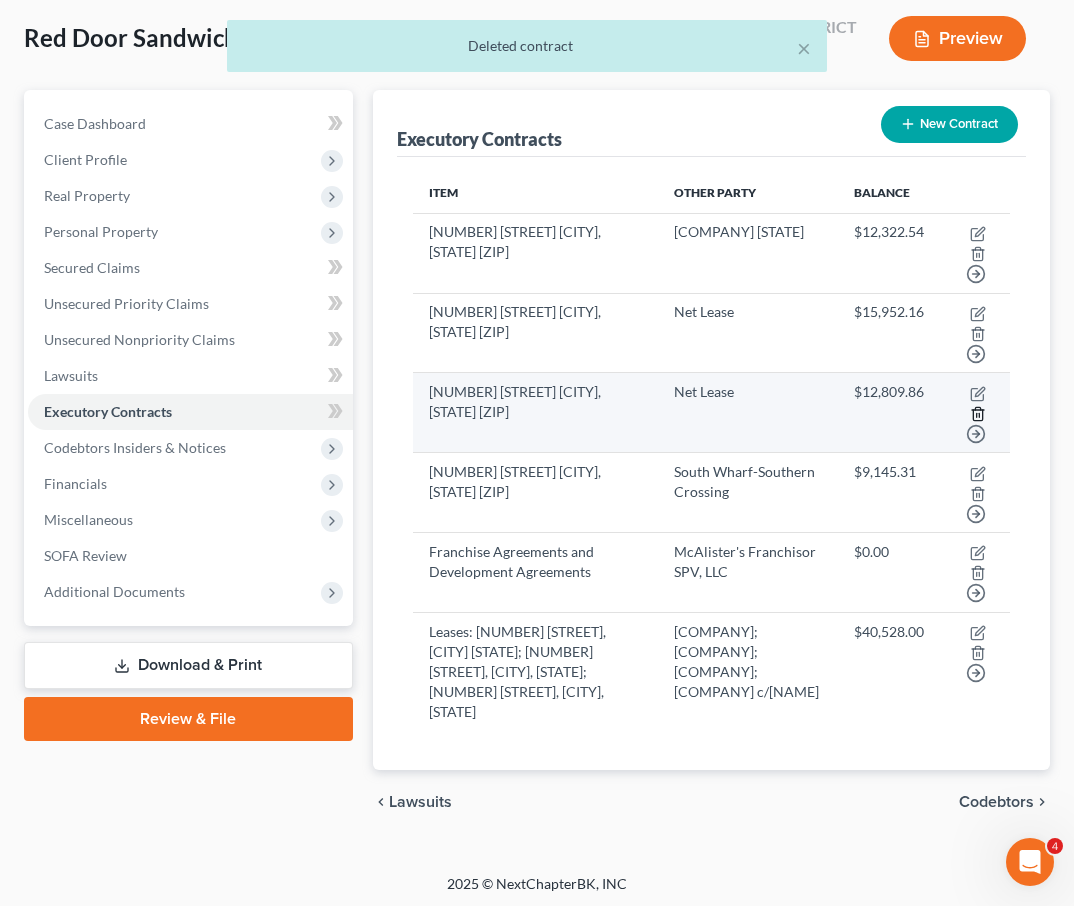 click 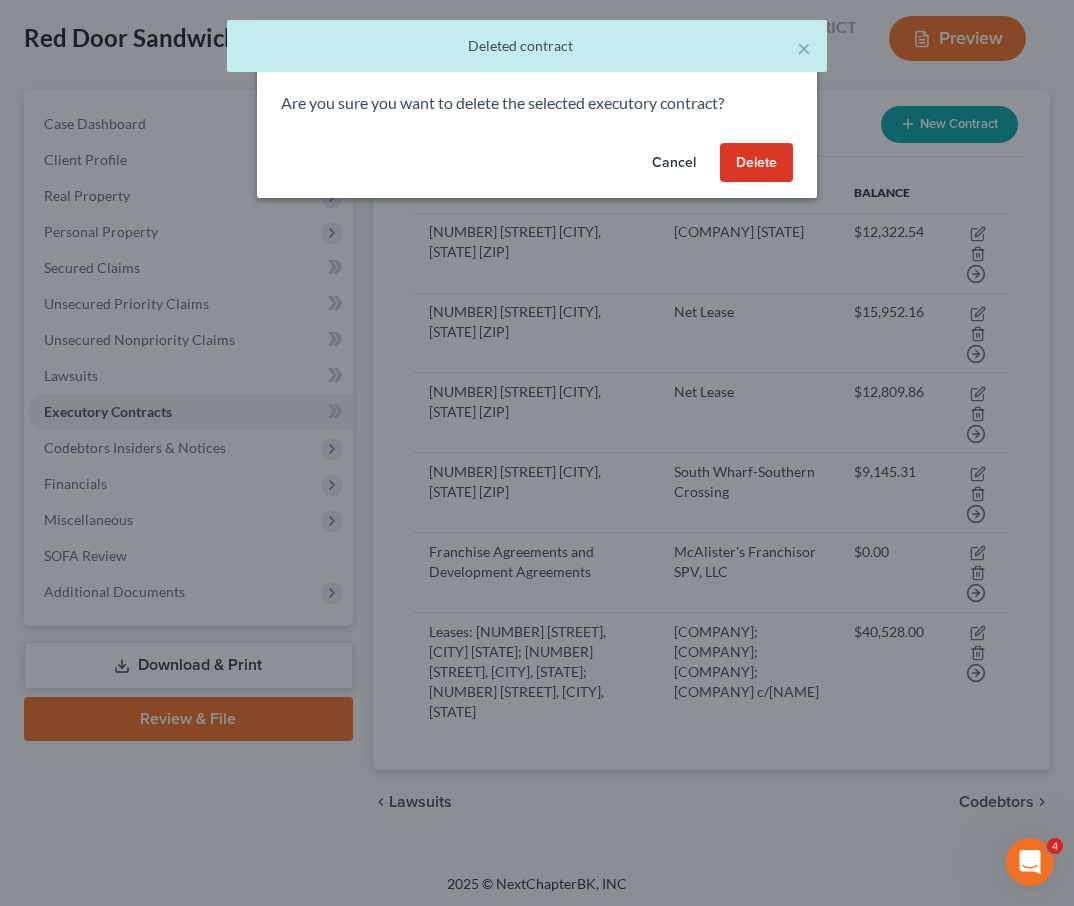click on "Delete" at bounding box center [756, 163] 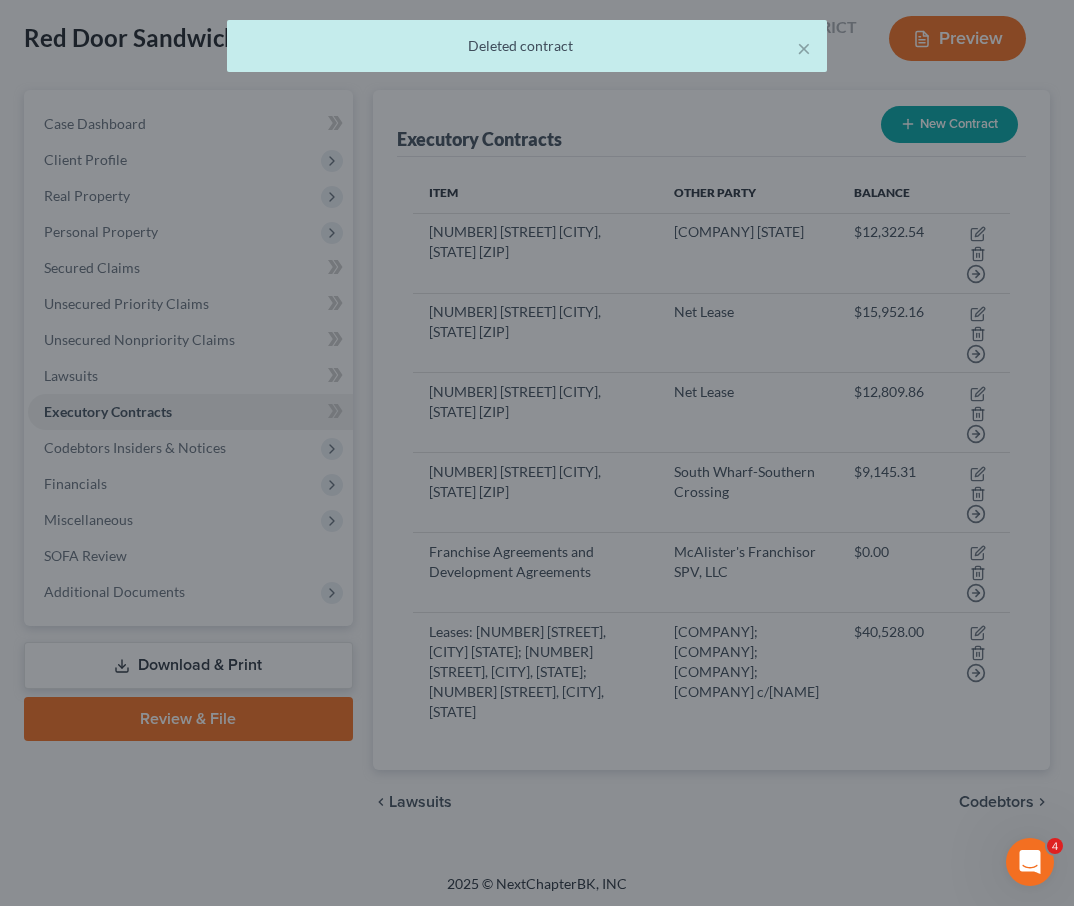 scroll, scrollTop: 48, scrollLeft: 0, axis: vertical 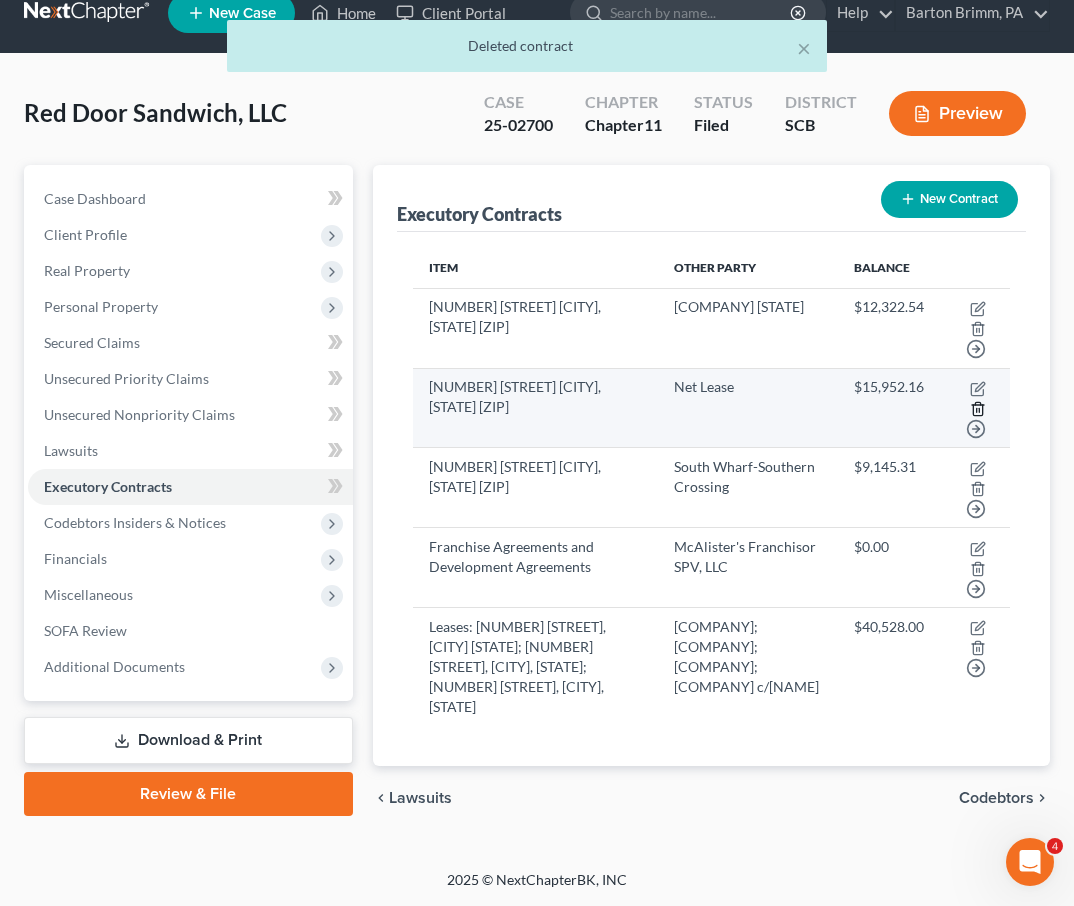 click 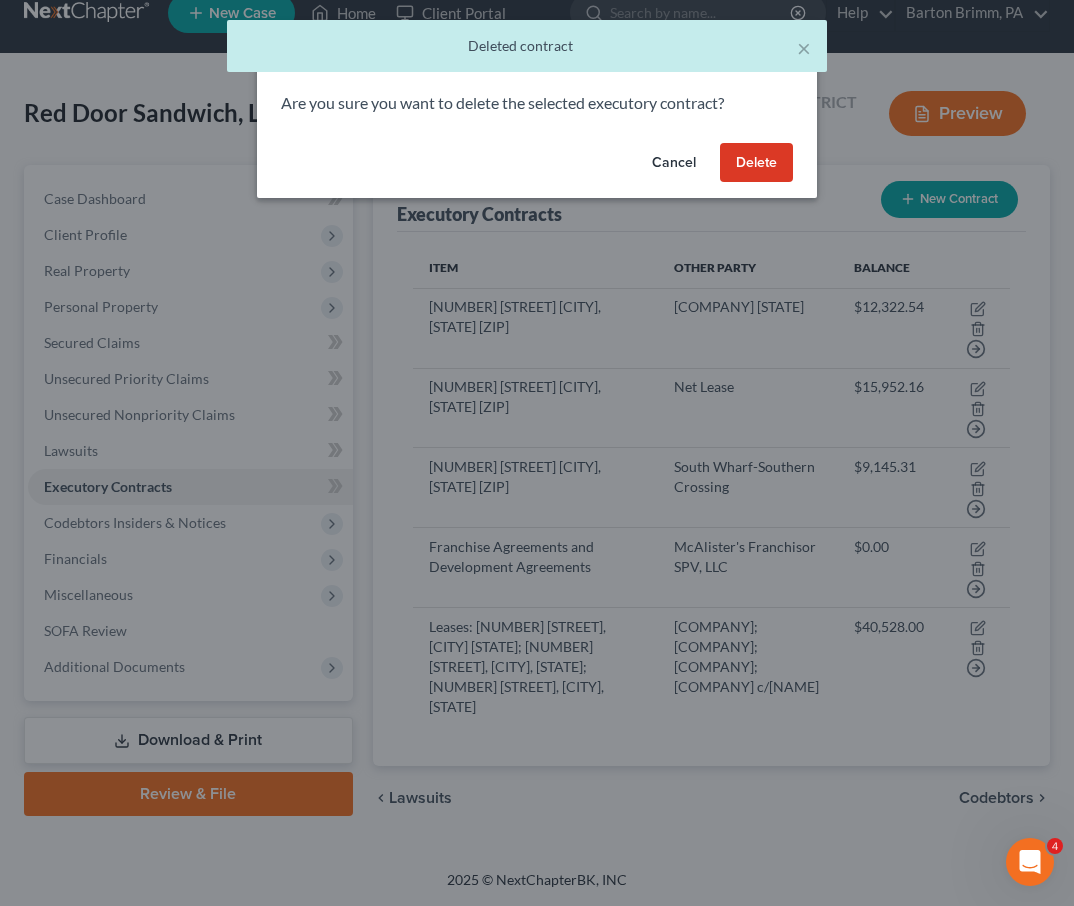 click on "Delete" at bounding box center (756, 163) 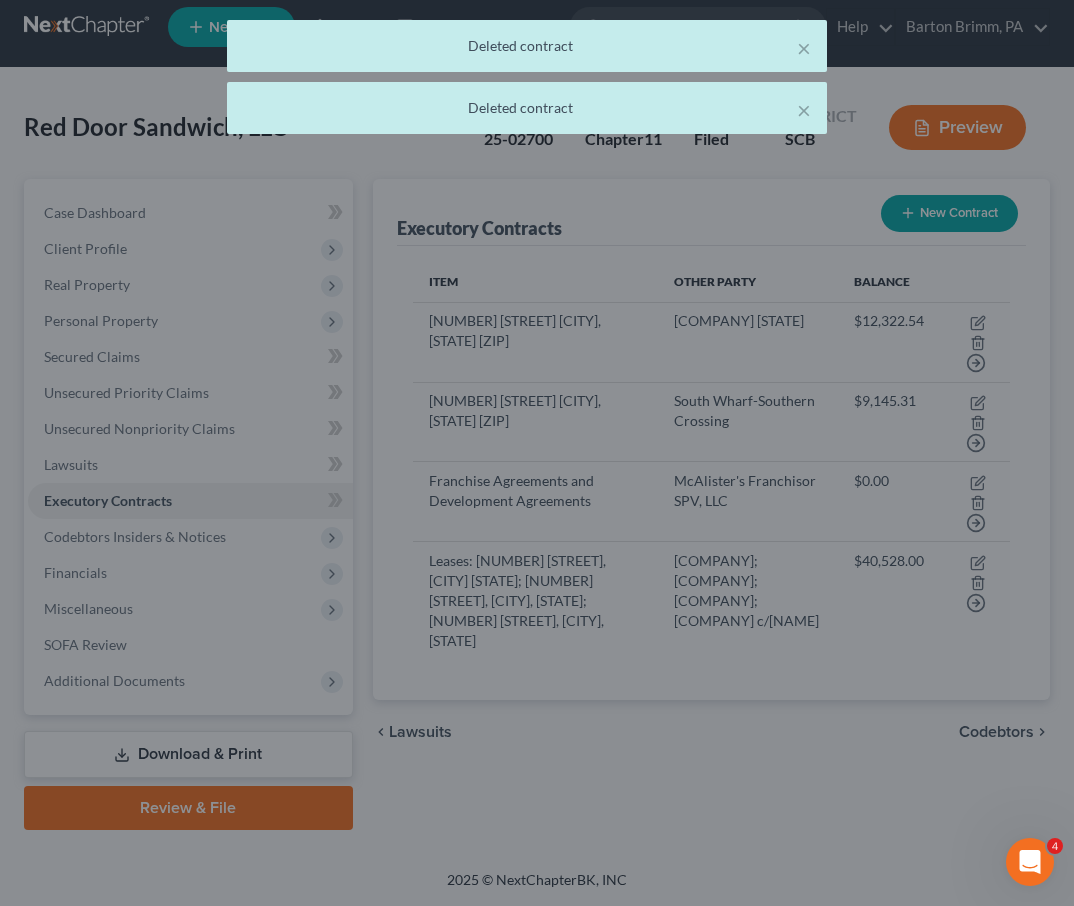 scroll, scrollTop: 11, scrollLeft: 0, axis: vertical 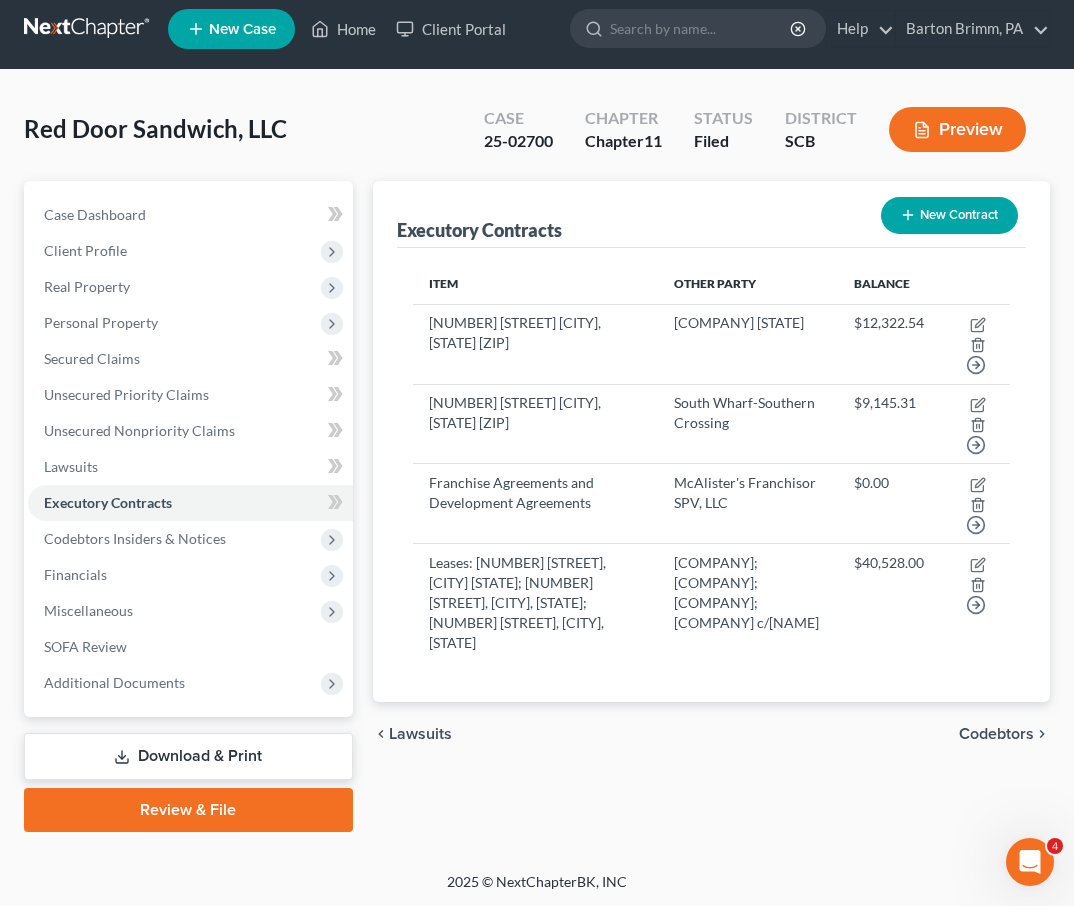 click at bounding box center [88, 29] 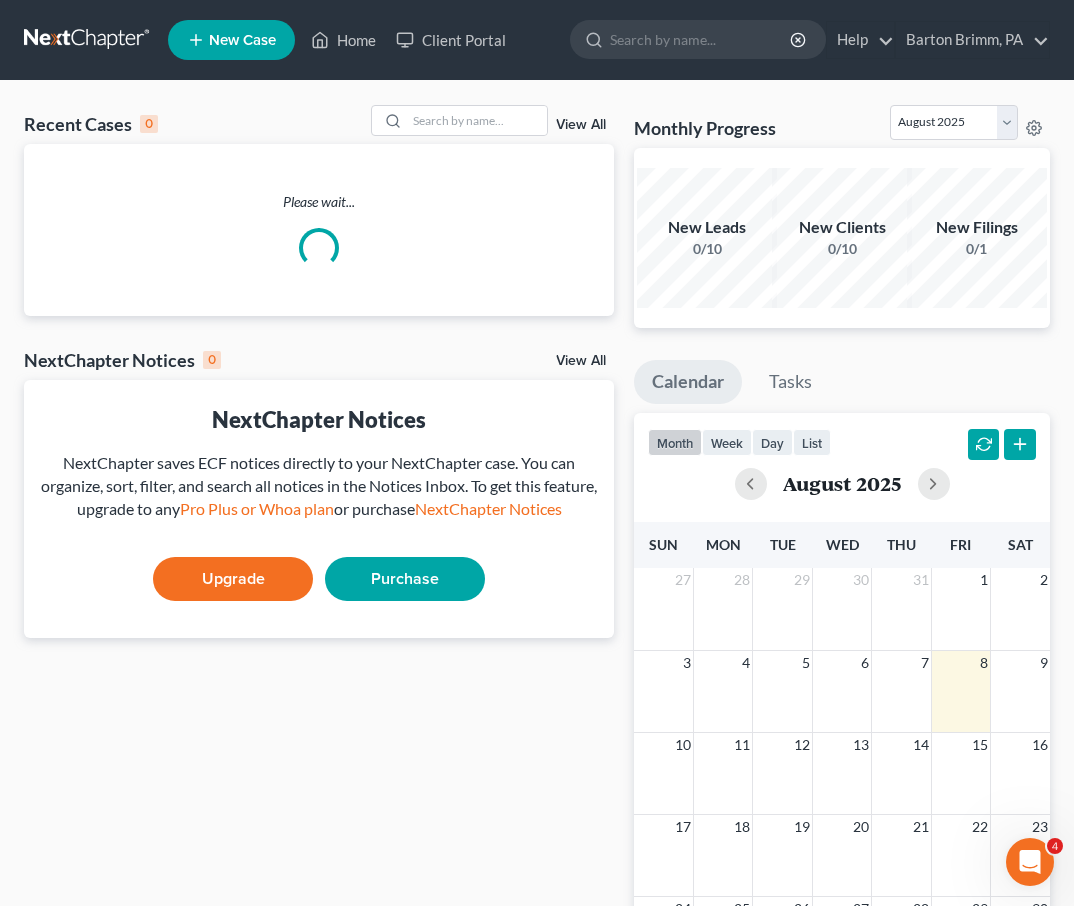 scroll, scrollTop: 0, scrollLeft: 0, axis: both 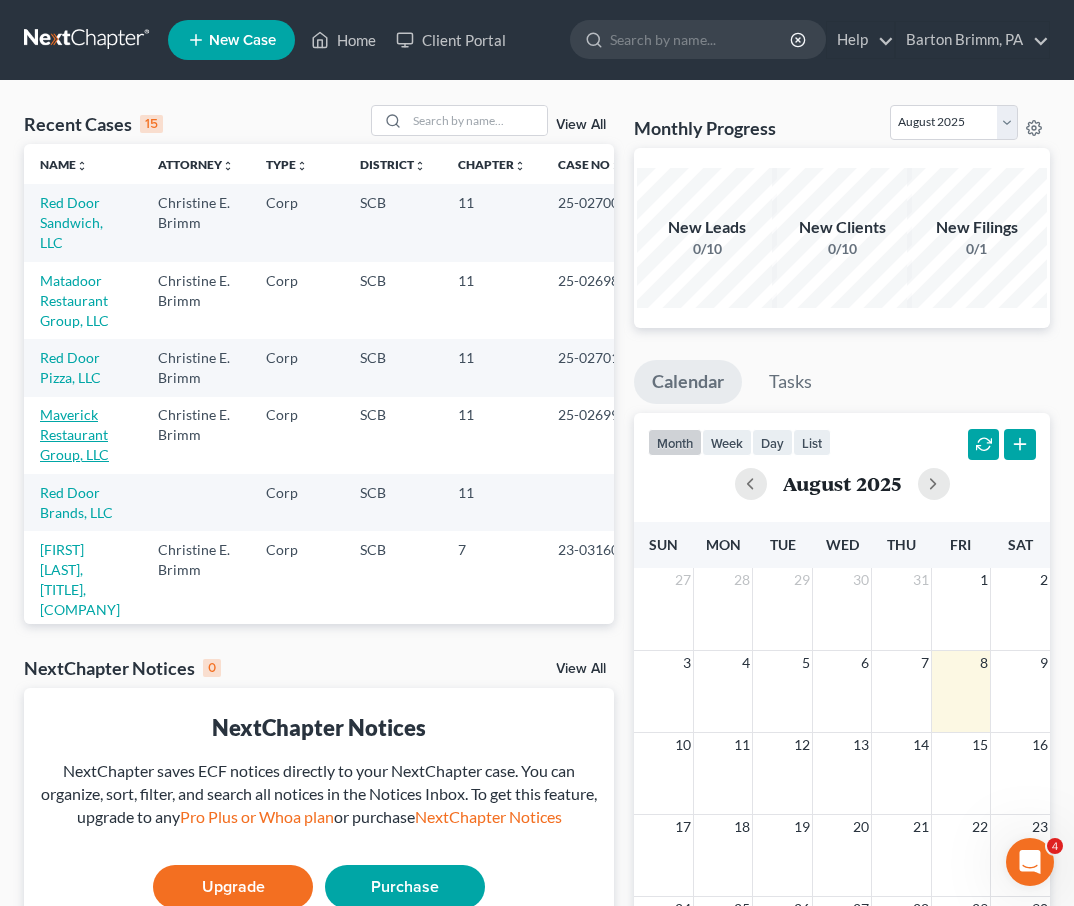 click on "Maverick Restaurant Group, LLC" at bounding box center [74, 434] 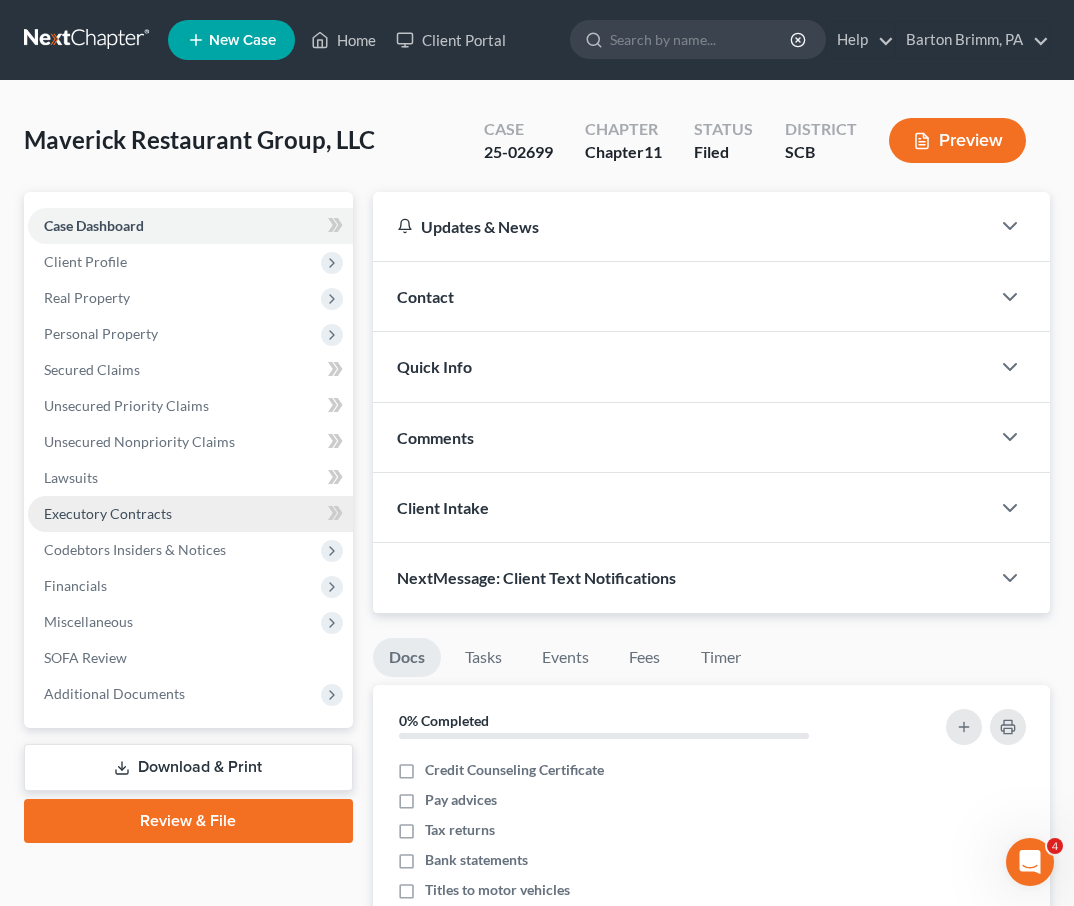 click on "Executory Contracts" at bounding box center (108, 513) 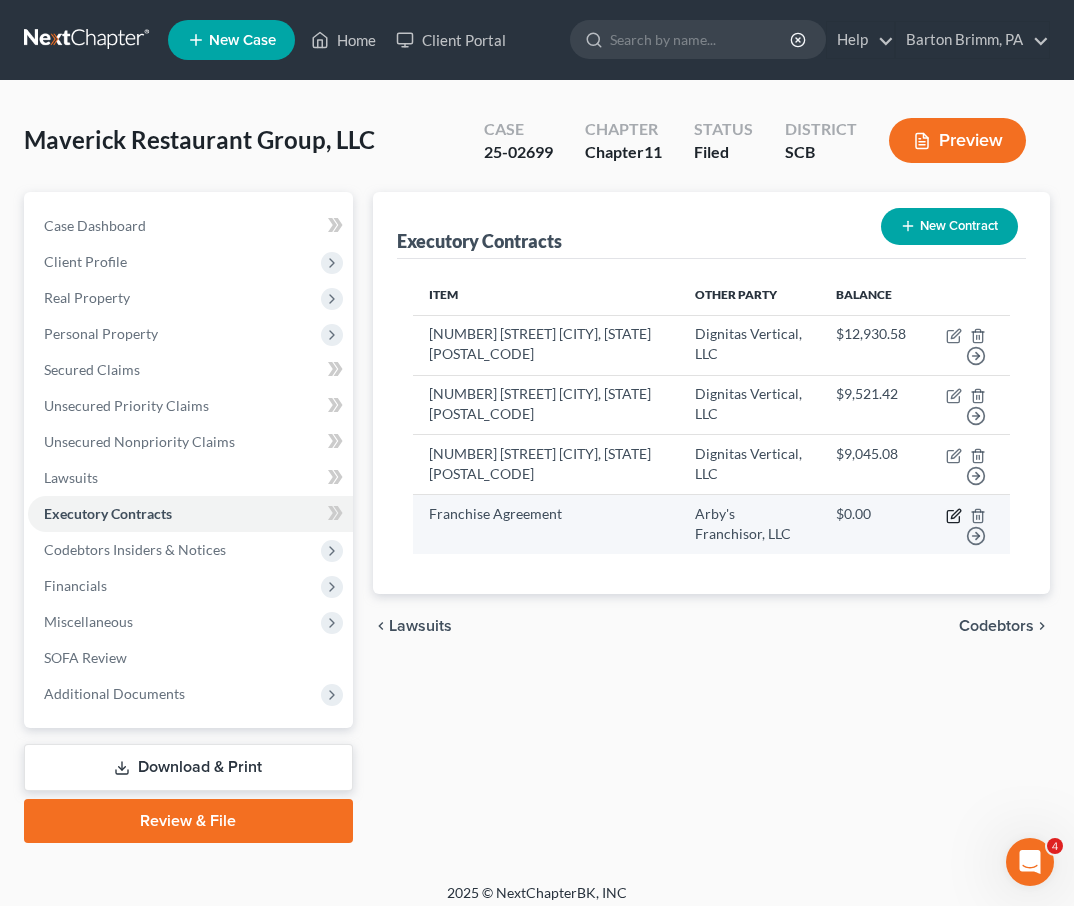 click 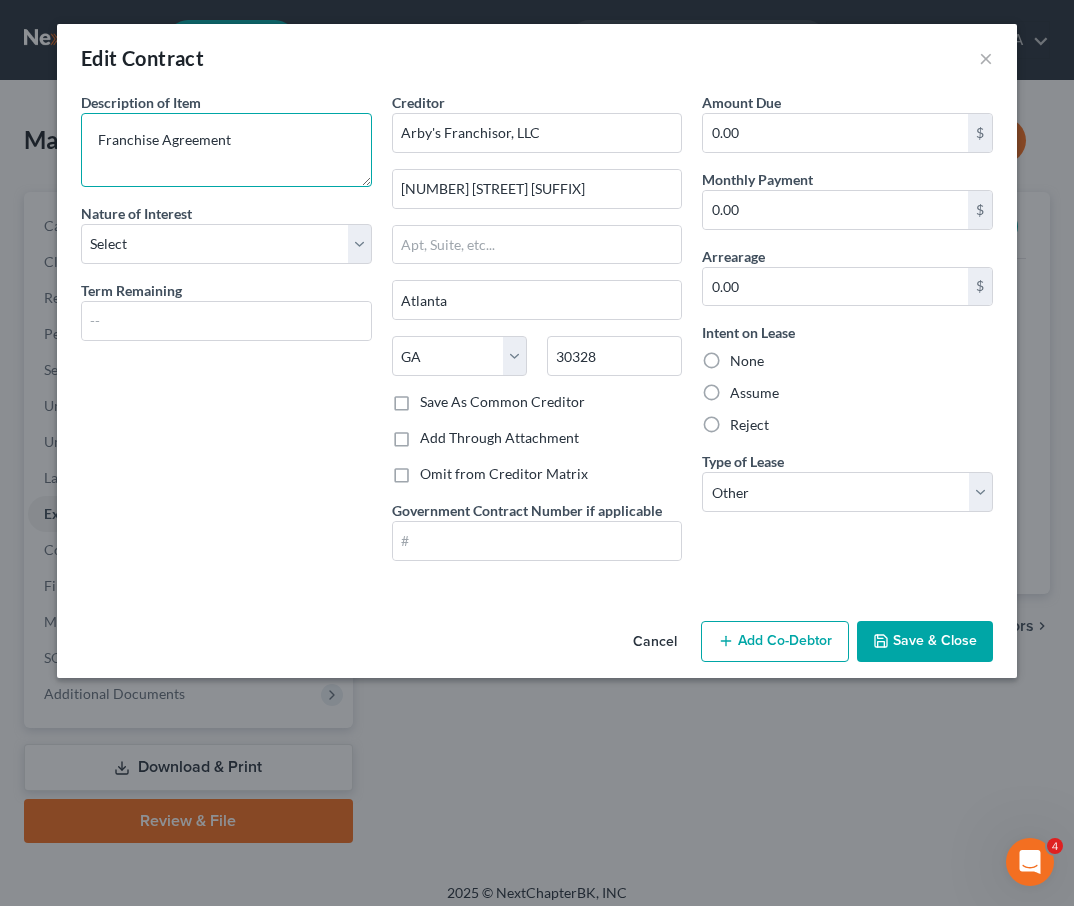 click on "Franchise Agreement" at bounding box center (226, 150) 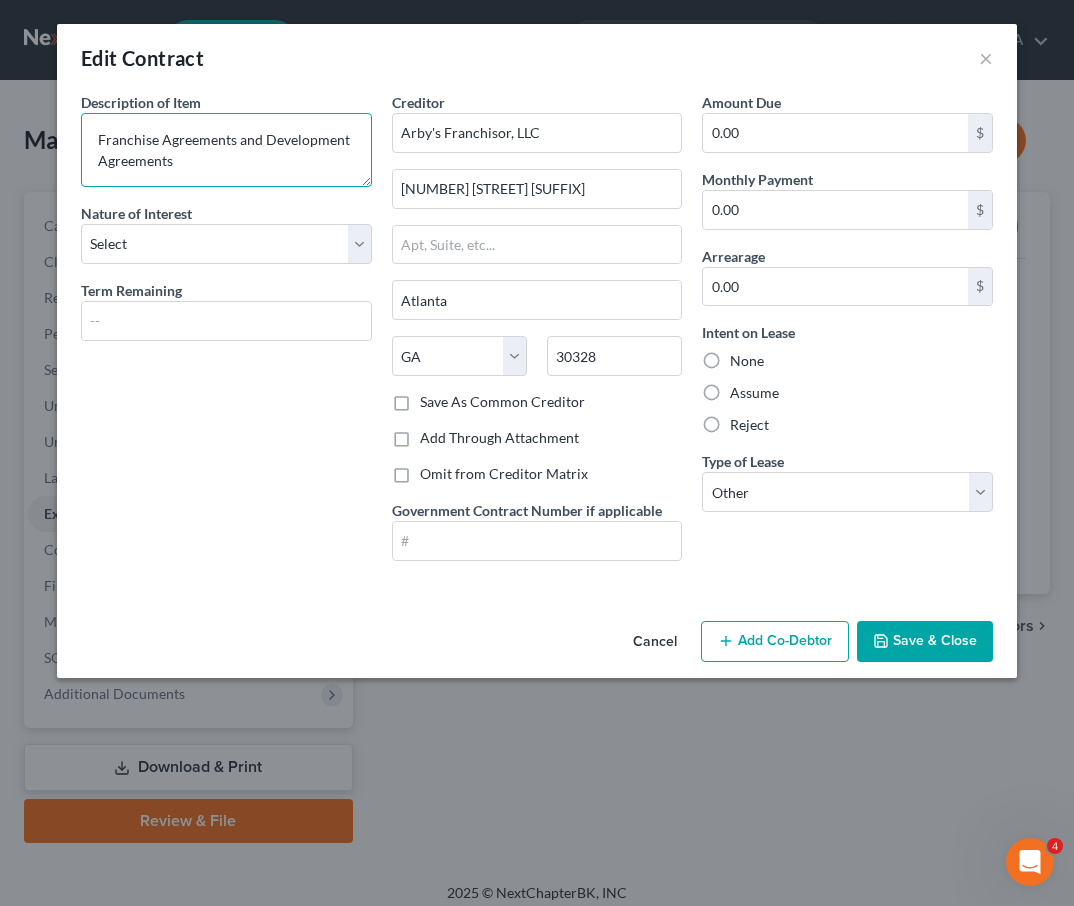 type on "Franchise Agreements and Development Agreements" 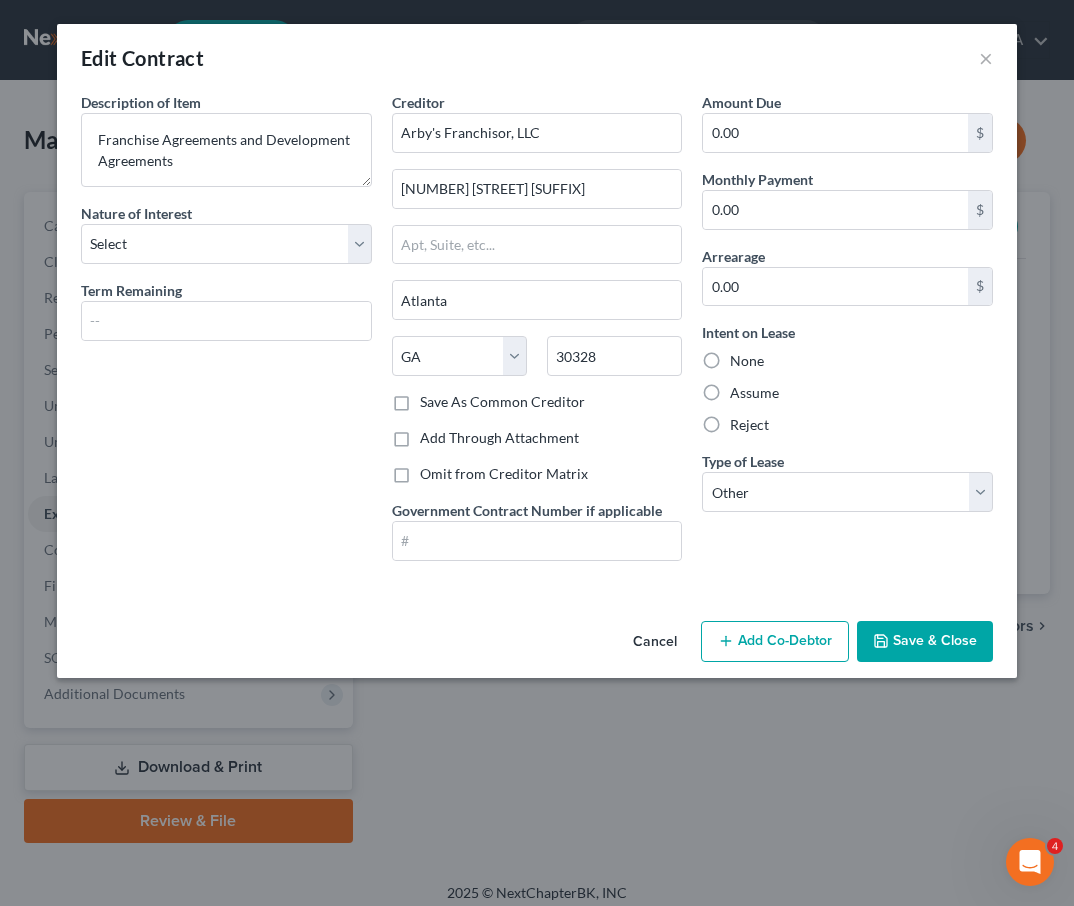 click on "Save As Common Creditor" at bounding box center (502, 402) 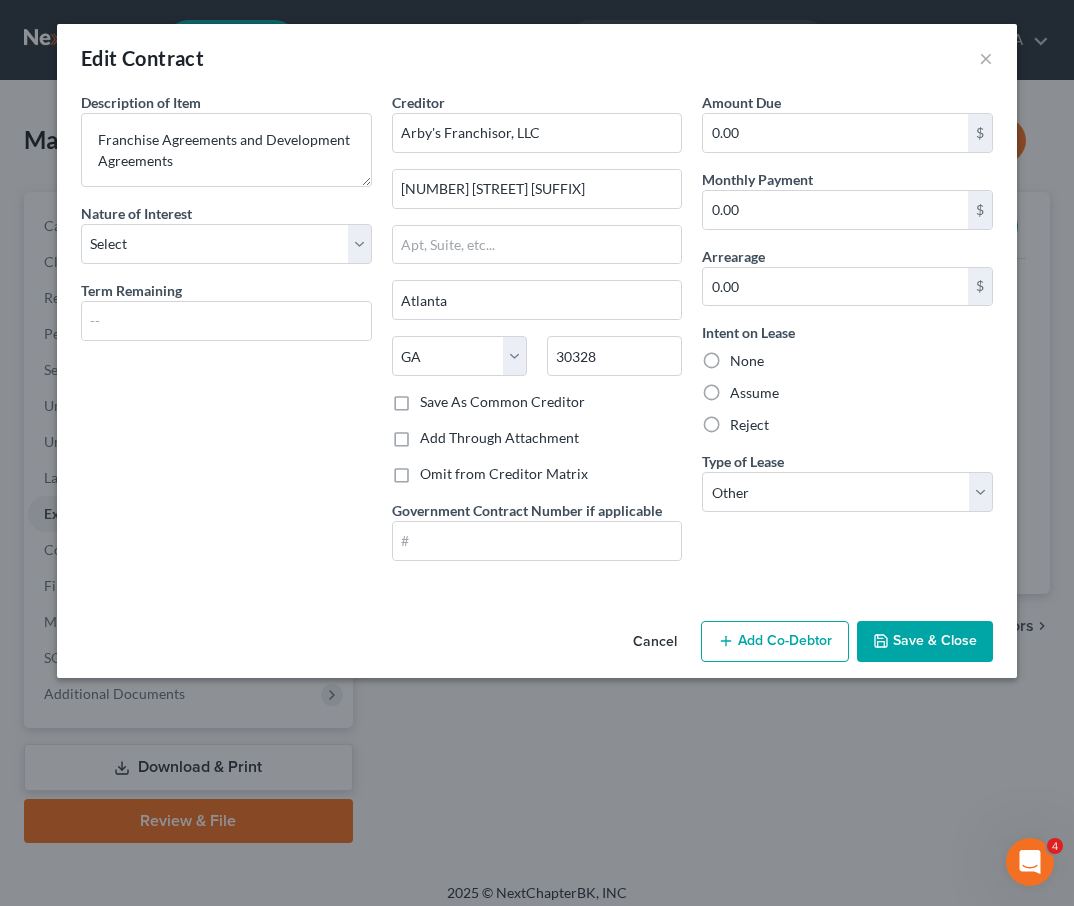 checkbox on "true" 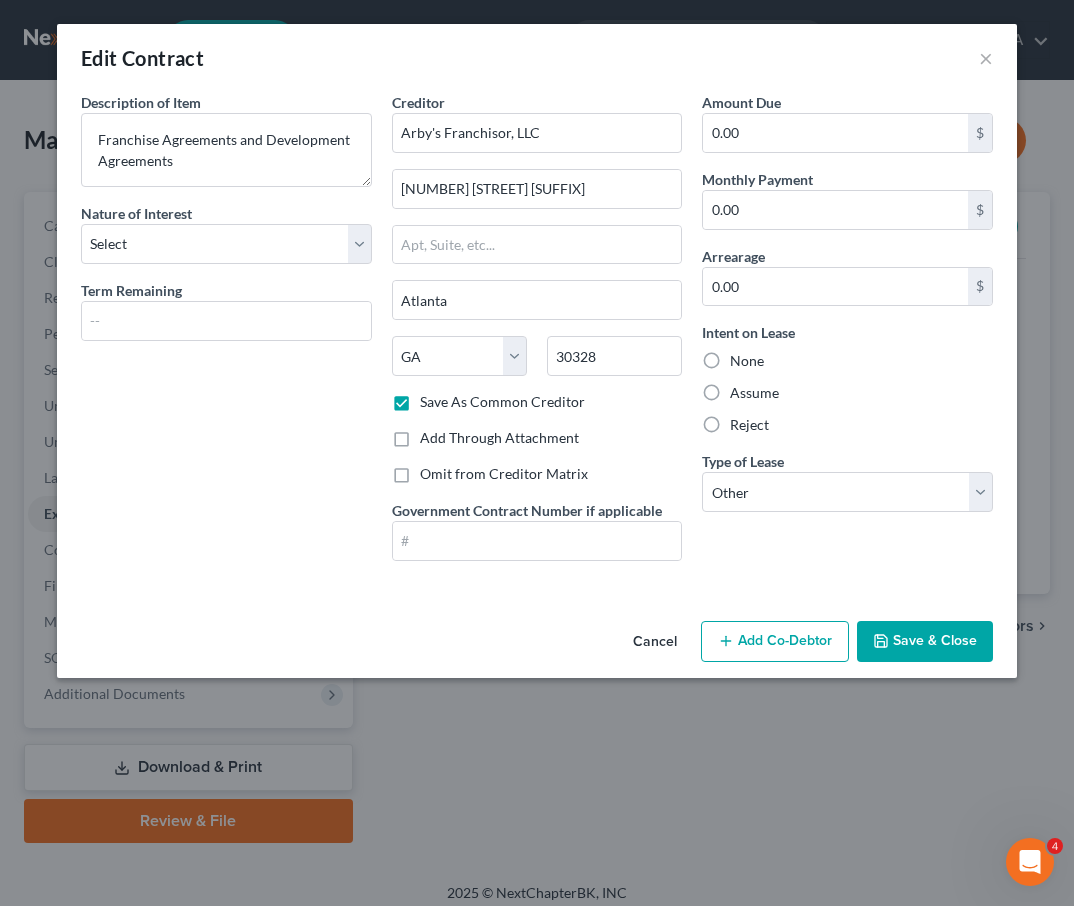 click on "Save & Close" at bounding box center [925, 642] 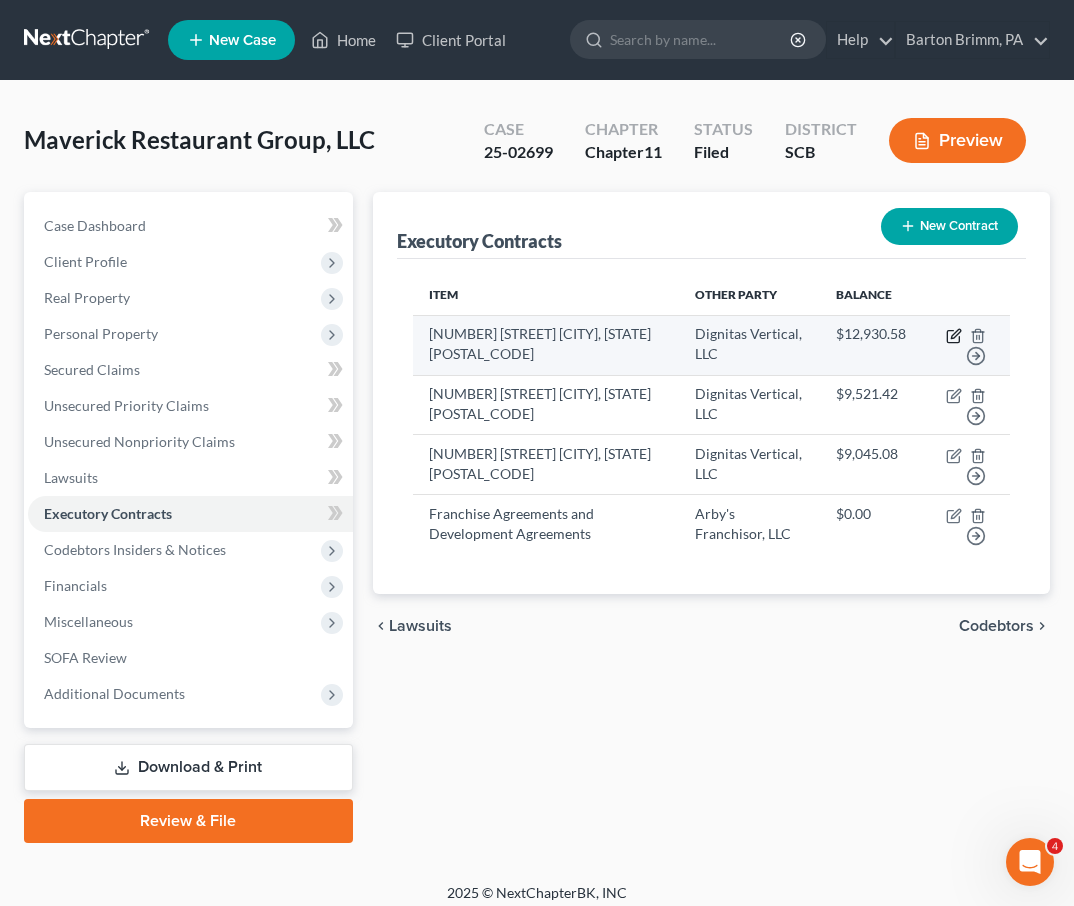 click 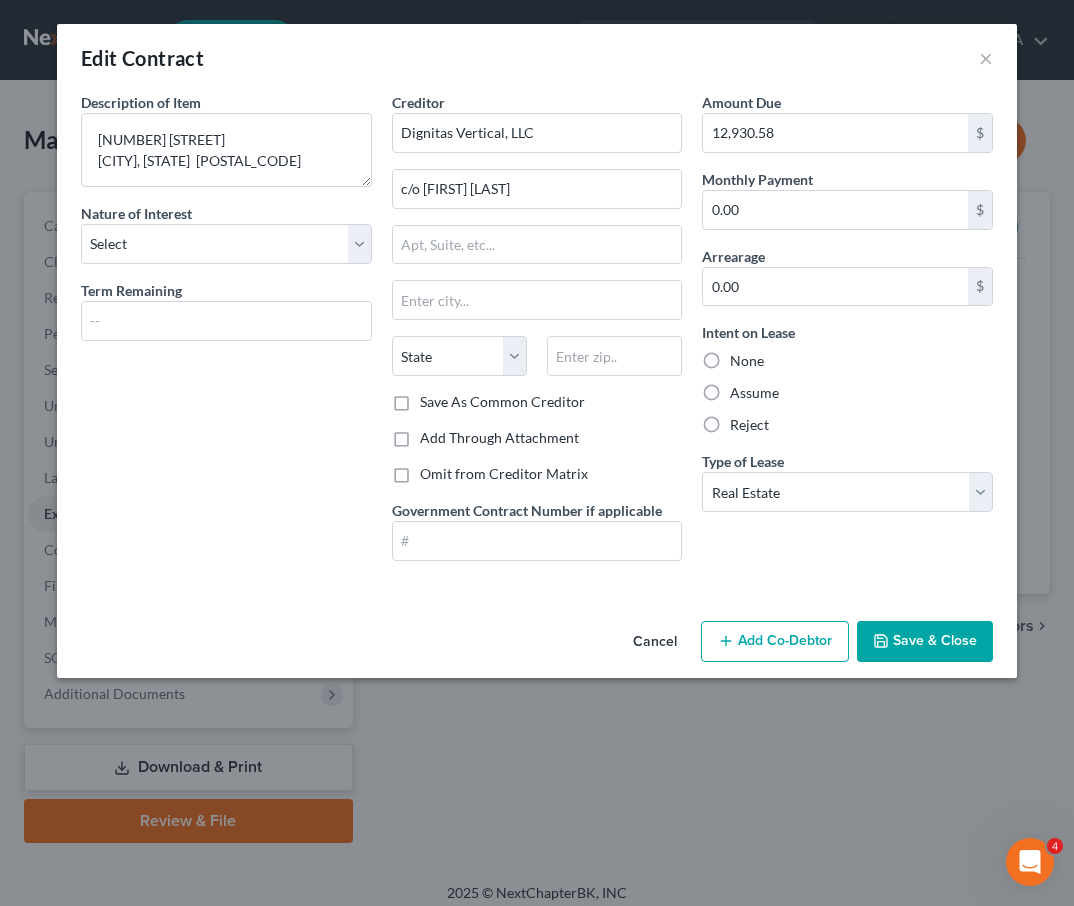 click on "Save As Common Creditor" at bounding box center [502, 402] 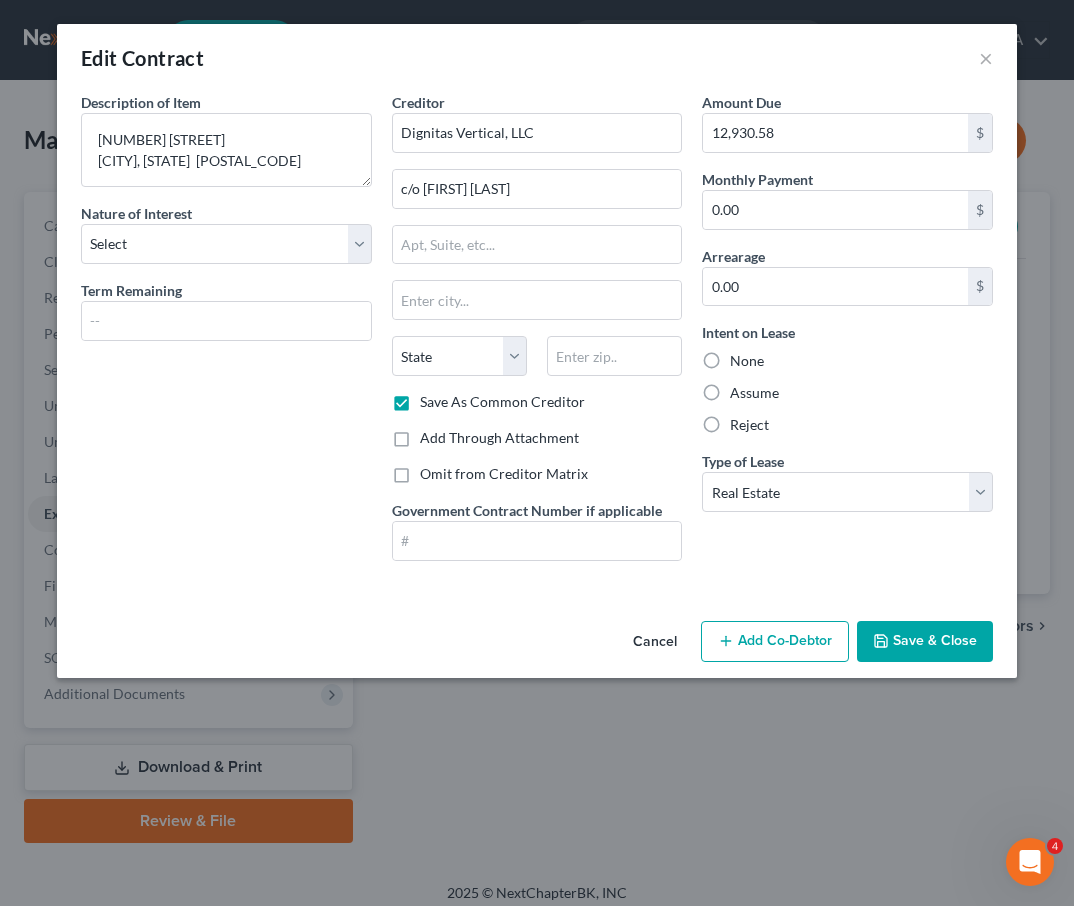 click on "Save & Close" at bounding box center (925, 642) 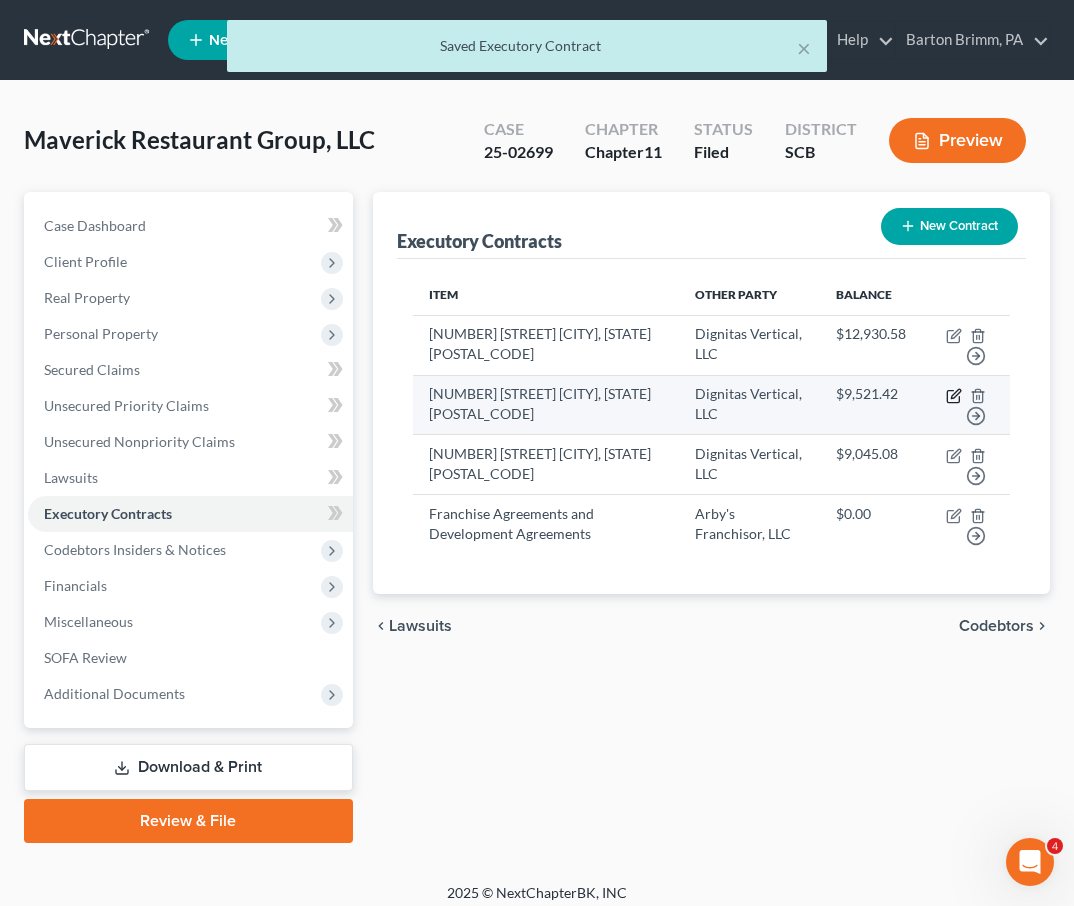 click 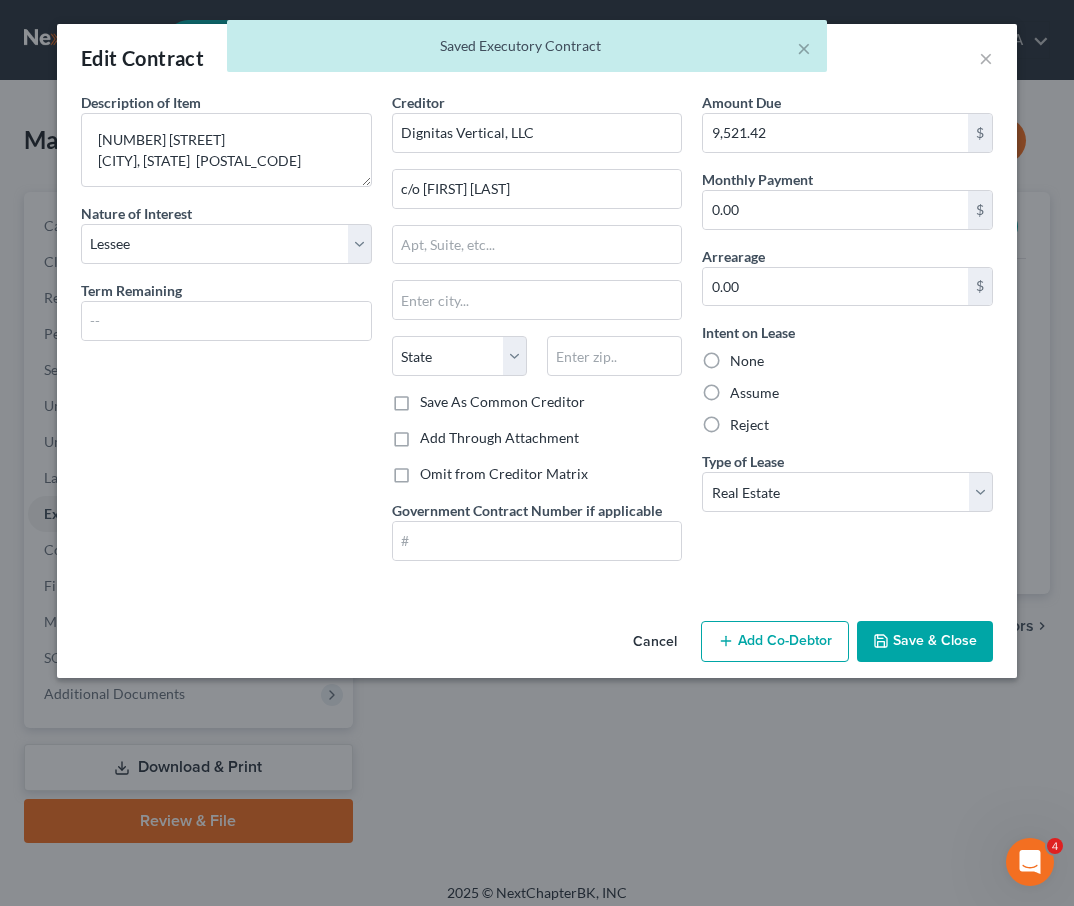 click on "Save & Close" at bounding box center (925, 642) 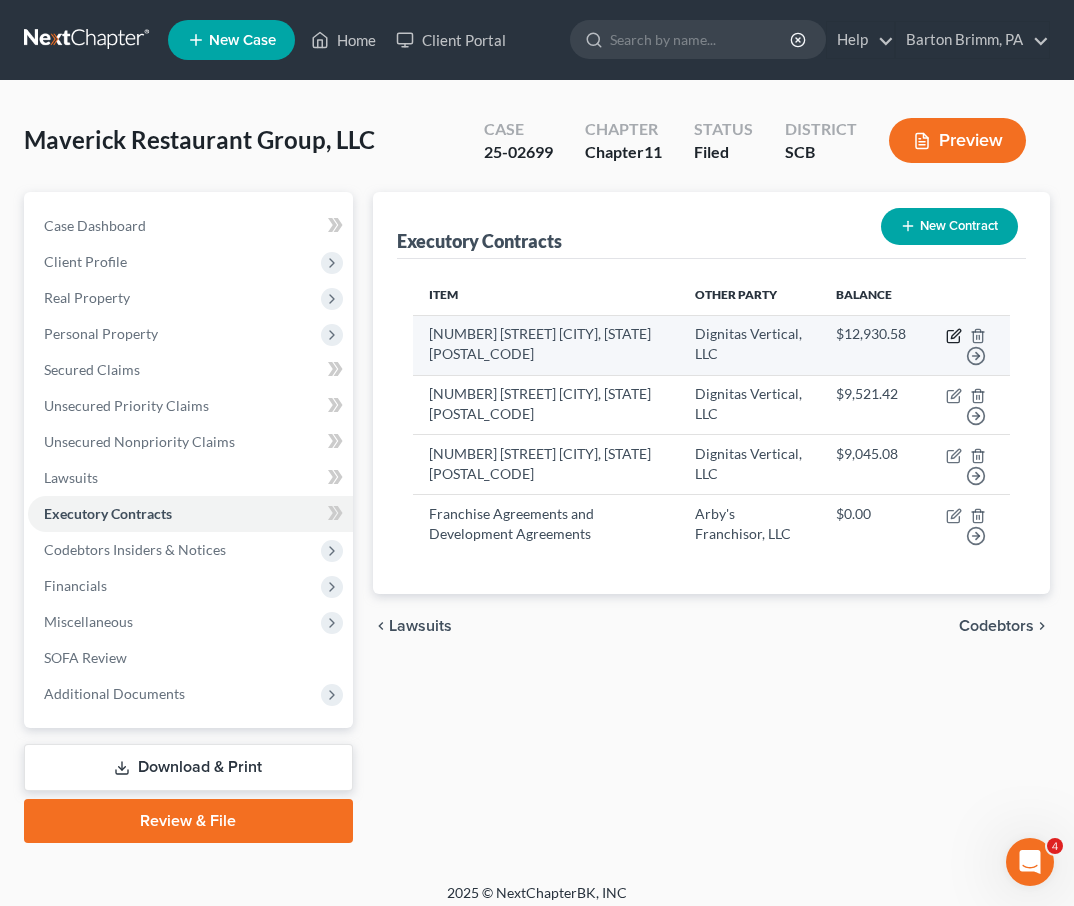 click 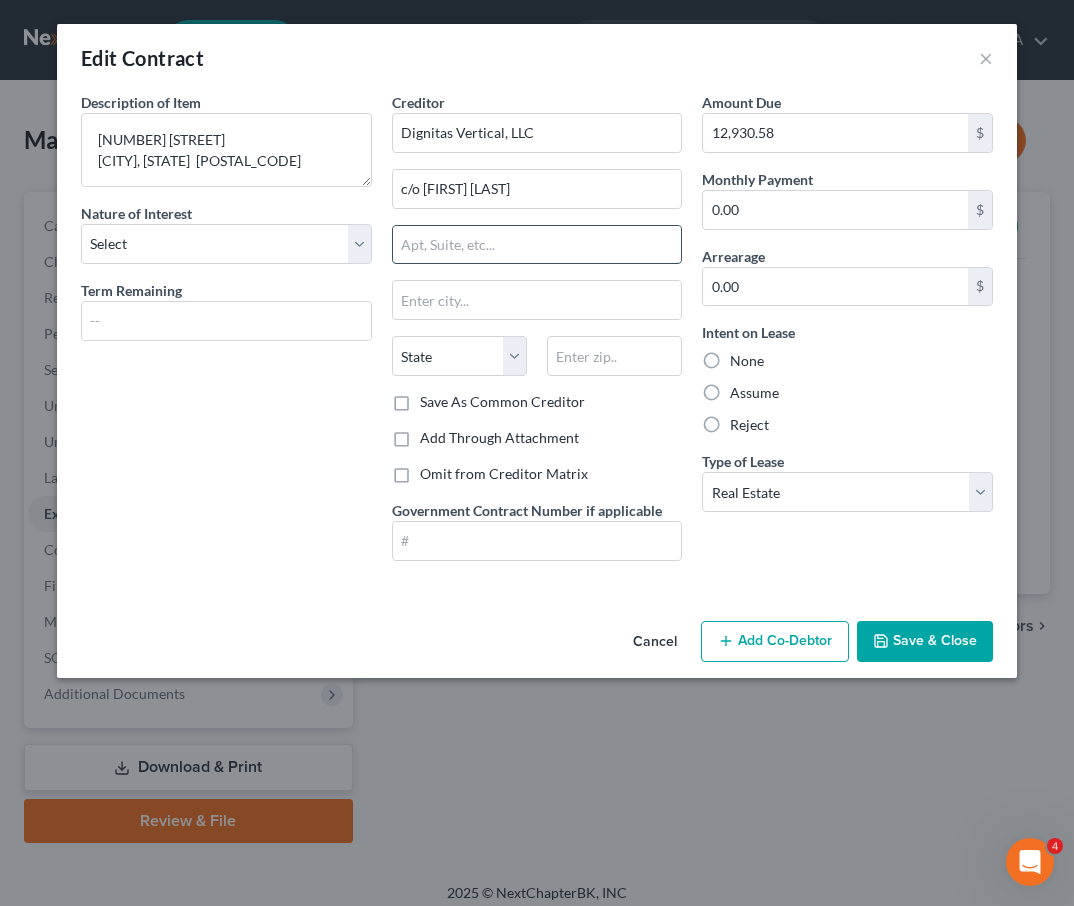 click at bounding box center [537, 245] 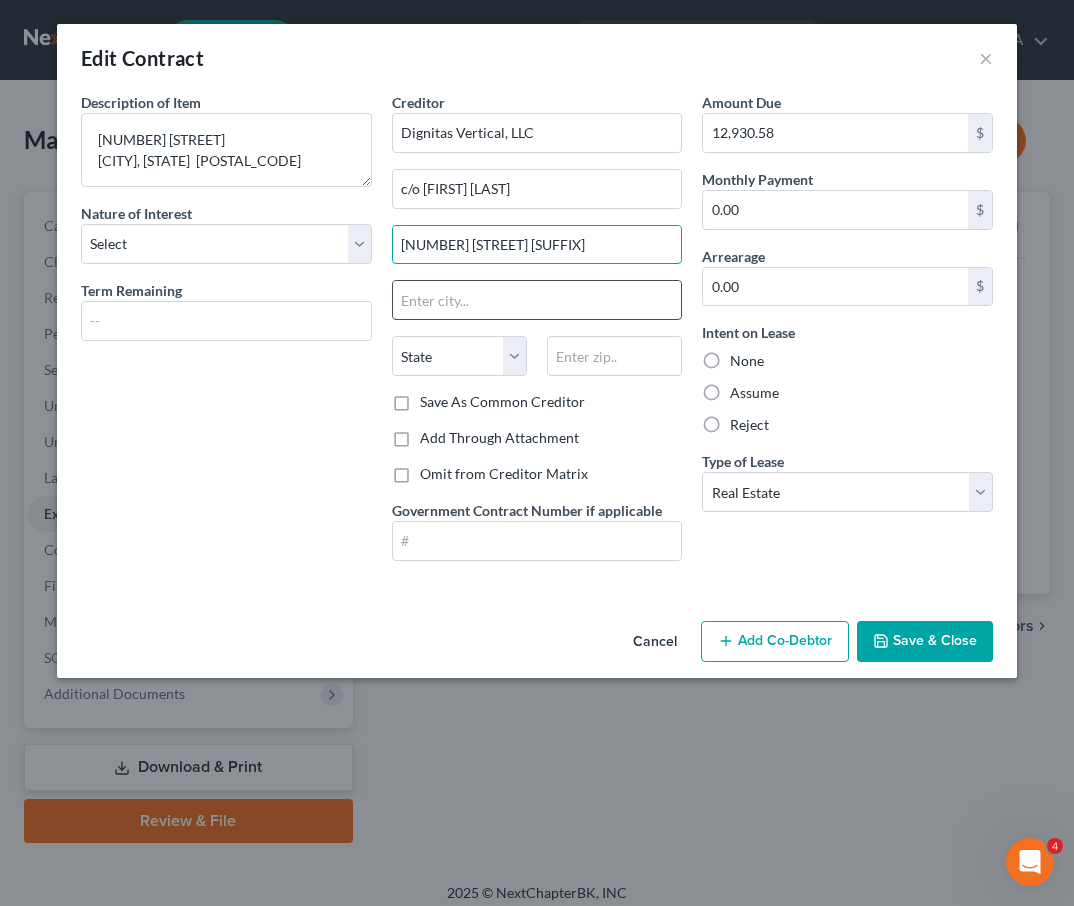 type on "117 Edgewood Ave." 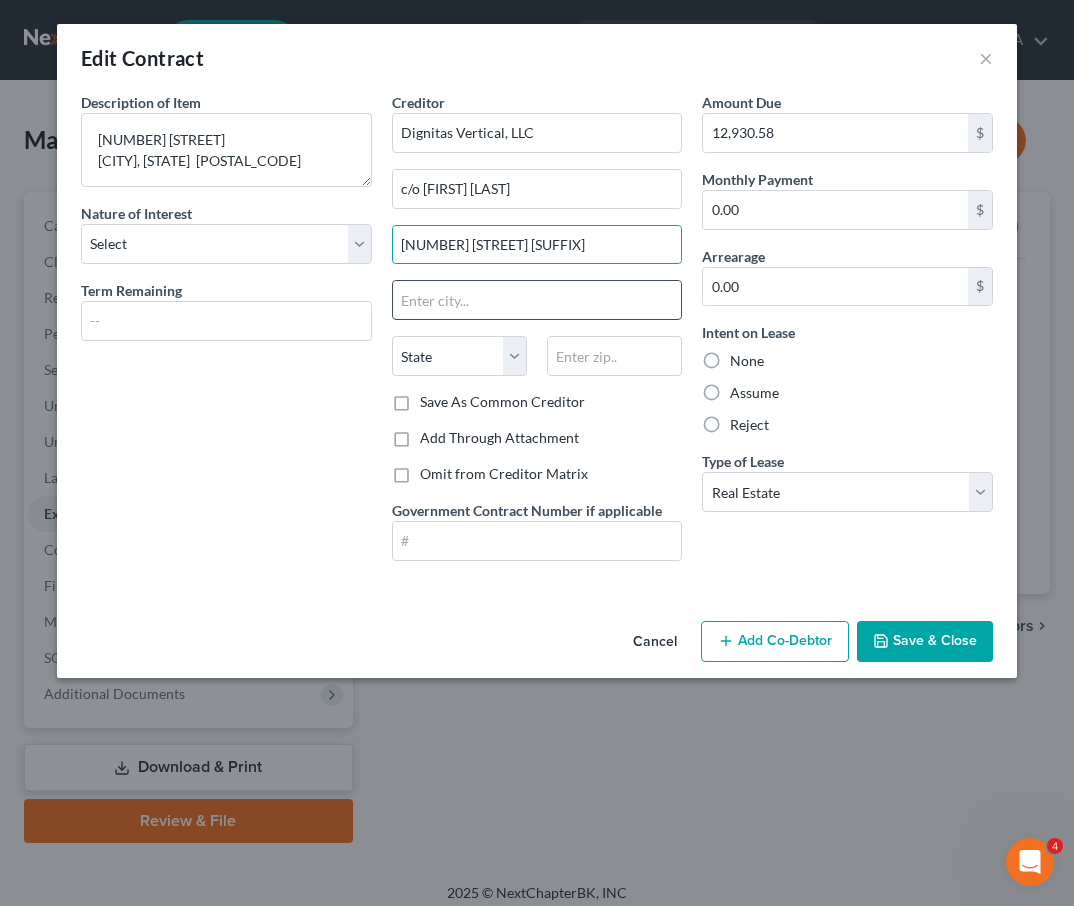 click at bounding box center (537, 300) 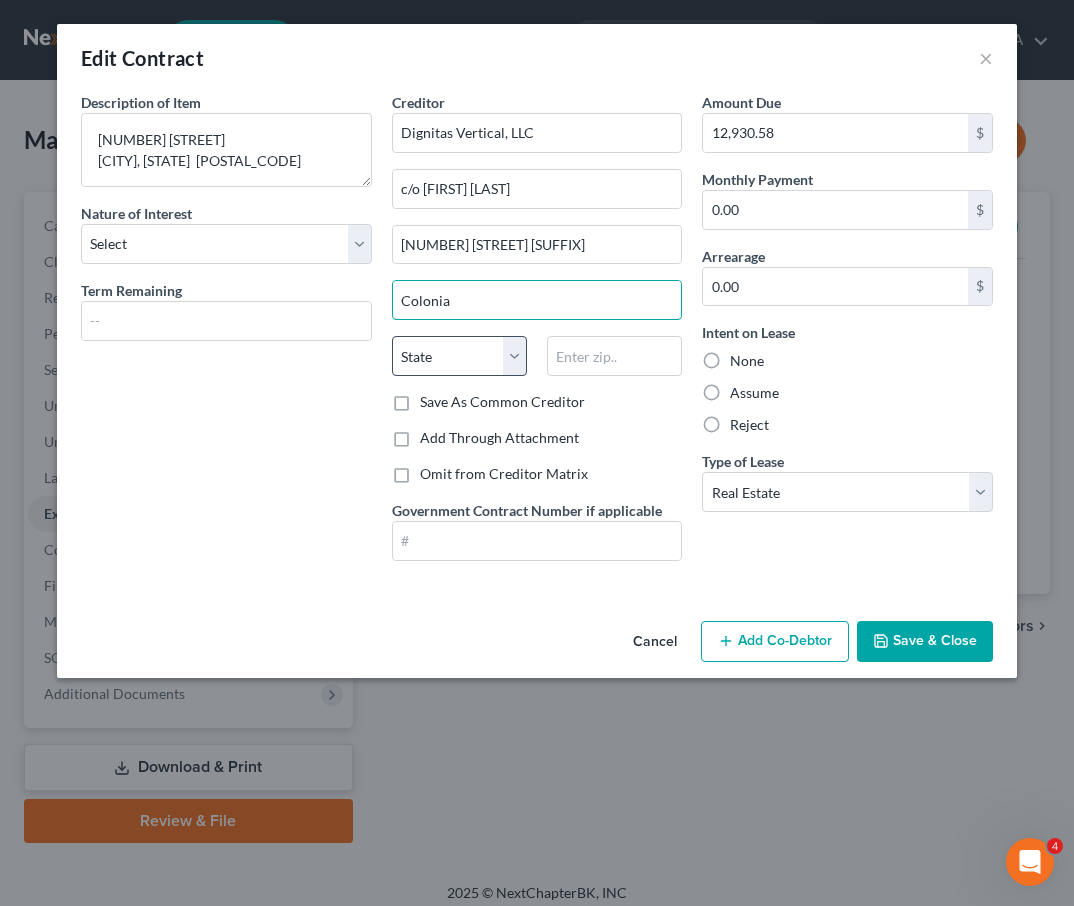type on "Colonia" 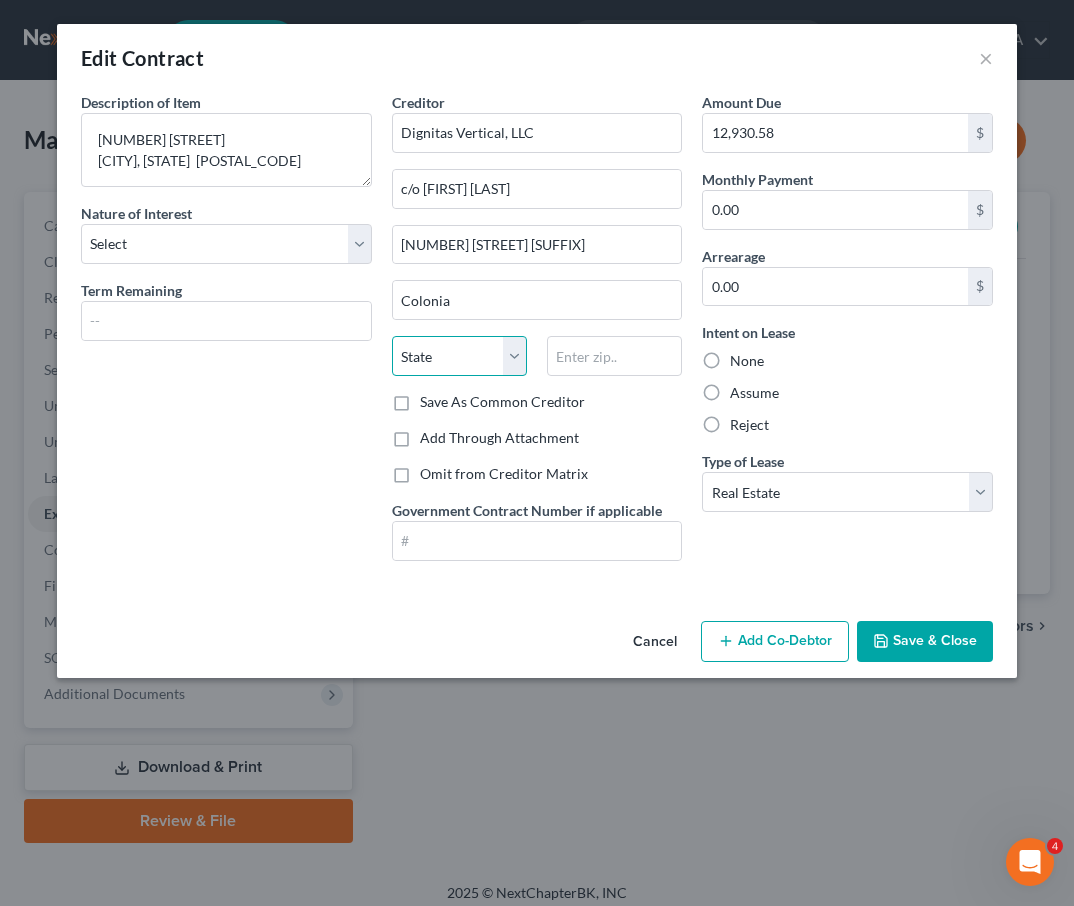 click on "State AL AK AR AZ CA CO CT DE DC FL GA GU HI ID IL IN IA KS KY LA ME MD MA MI MN MS MO MT NC ND NE NV NH NJ NM NY OH OK OR PA PR RI SC SD TN TX UT VI VA VT WA WV WI WY" at bounding box center (459, 356) 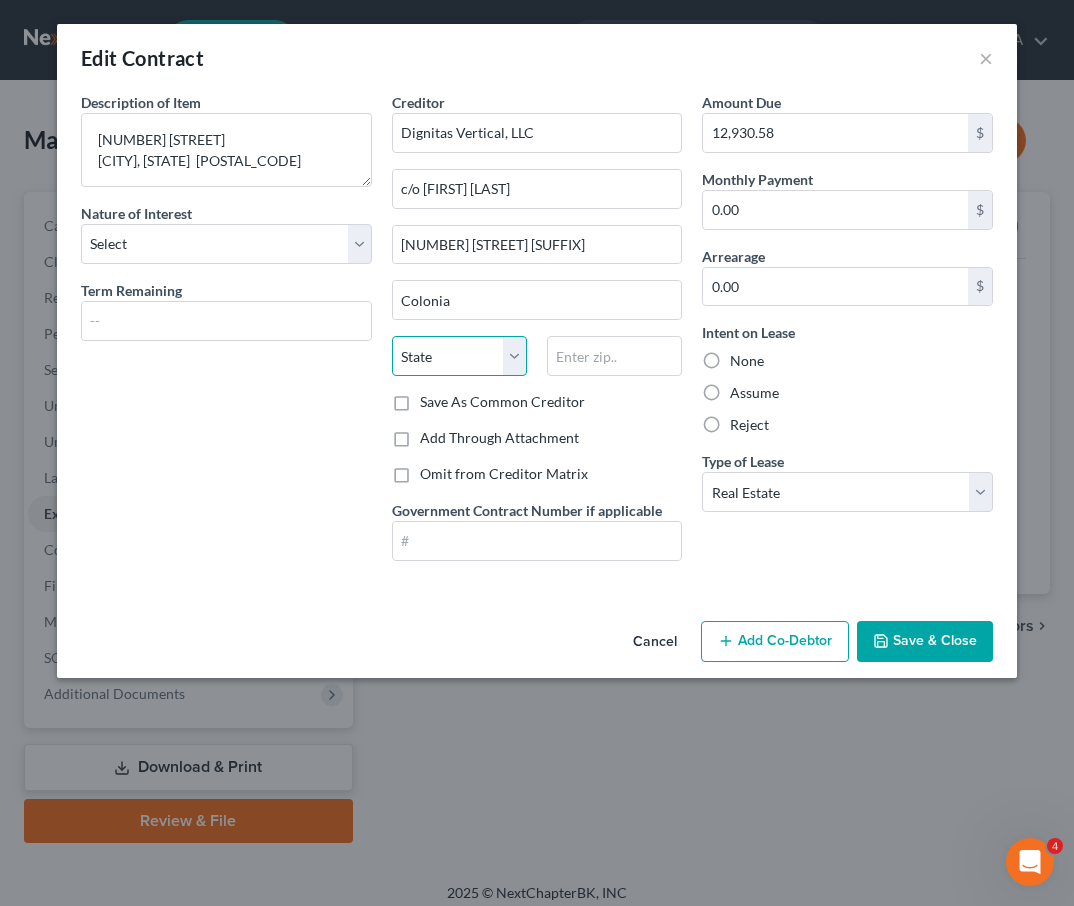 select on "33" 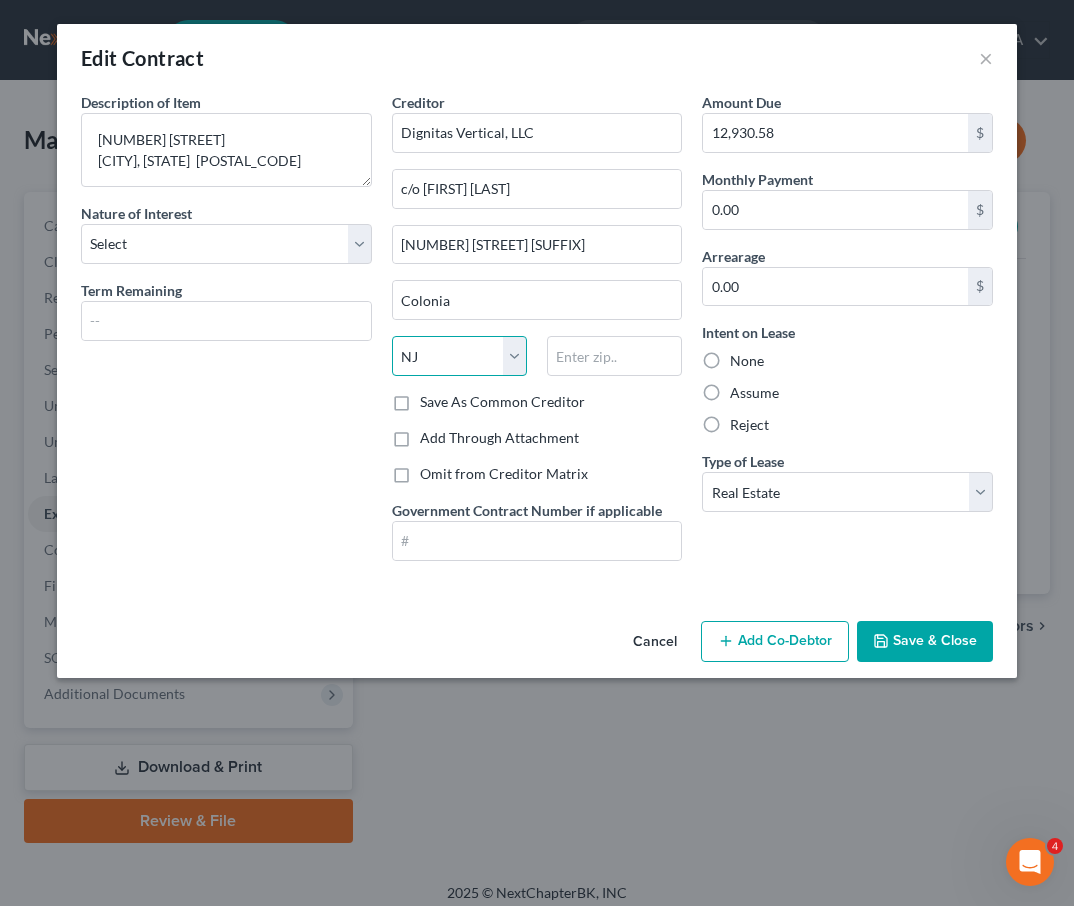 click on "NJ" at bounding box center [0, 0] 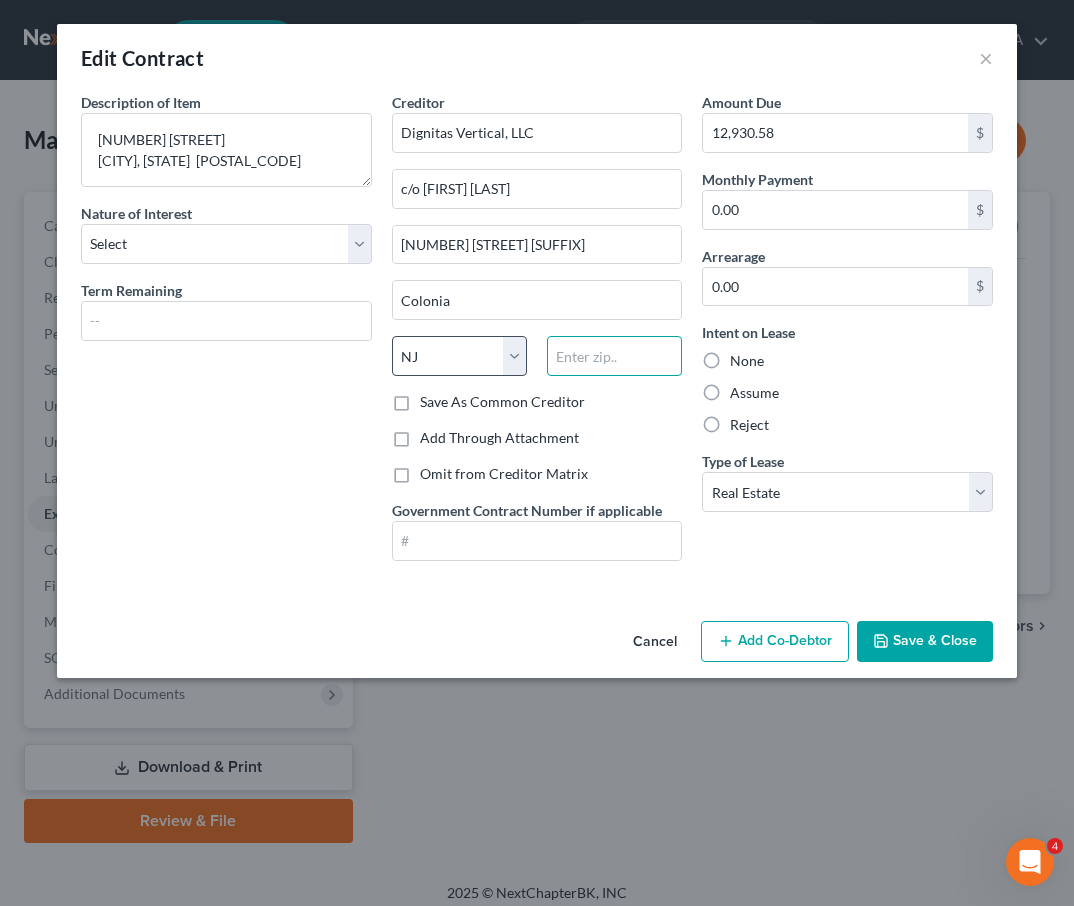 click at bounding box center (614, 356) 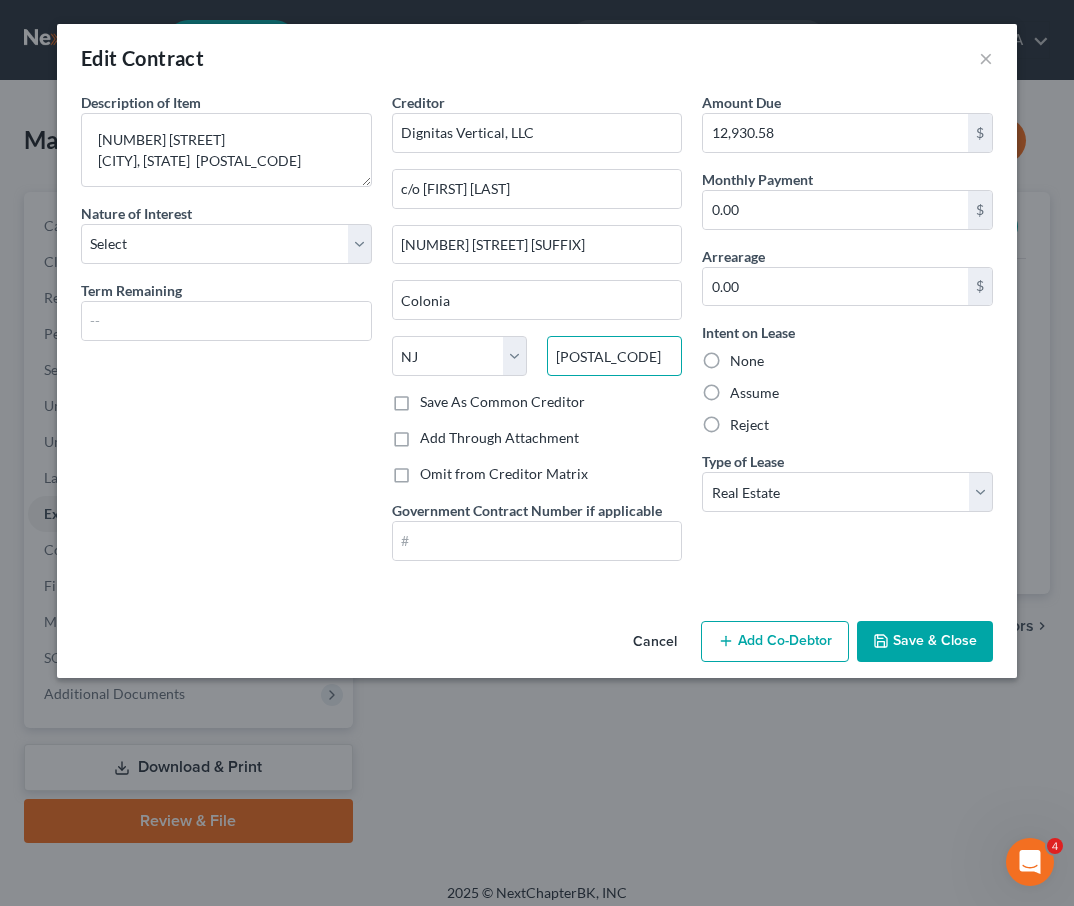 type on "07067" 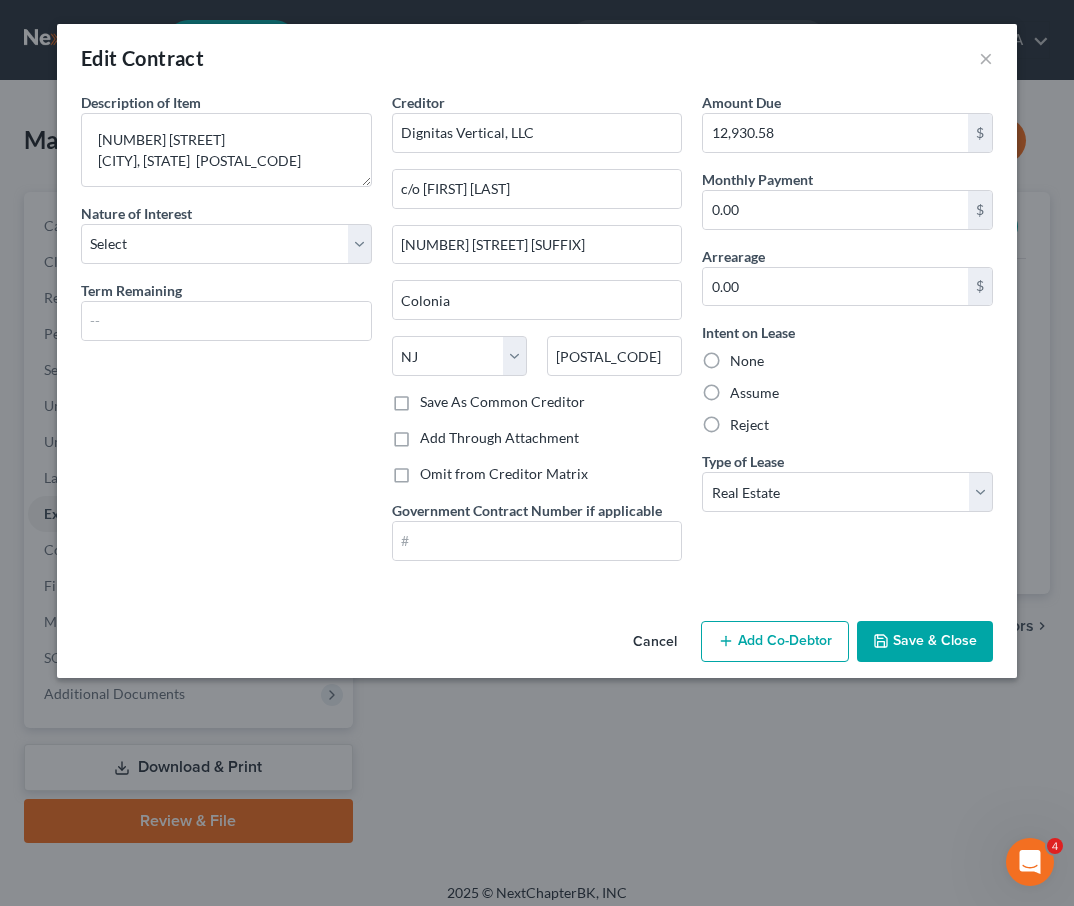 click on "Save As Common Creditor" at bounding box center [502, 402] 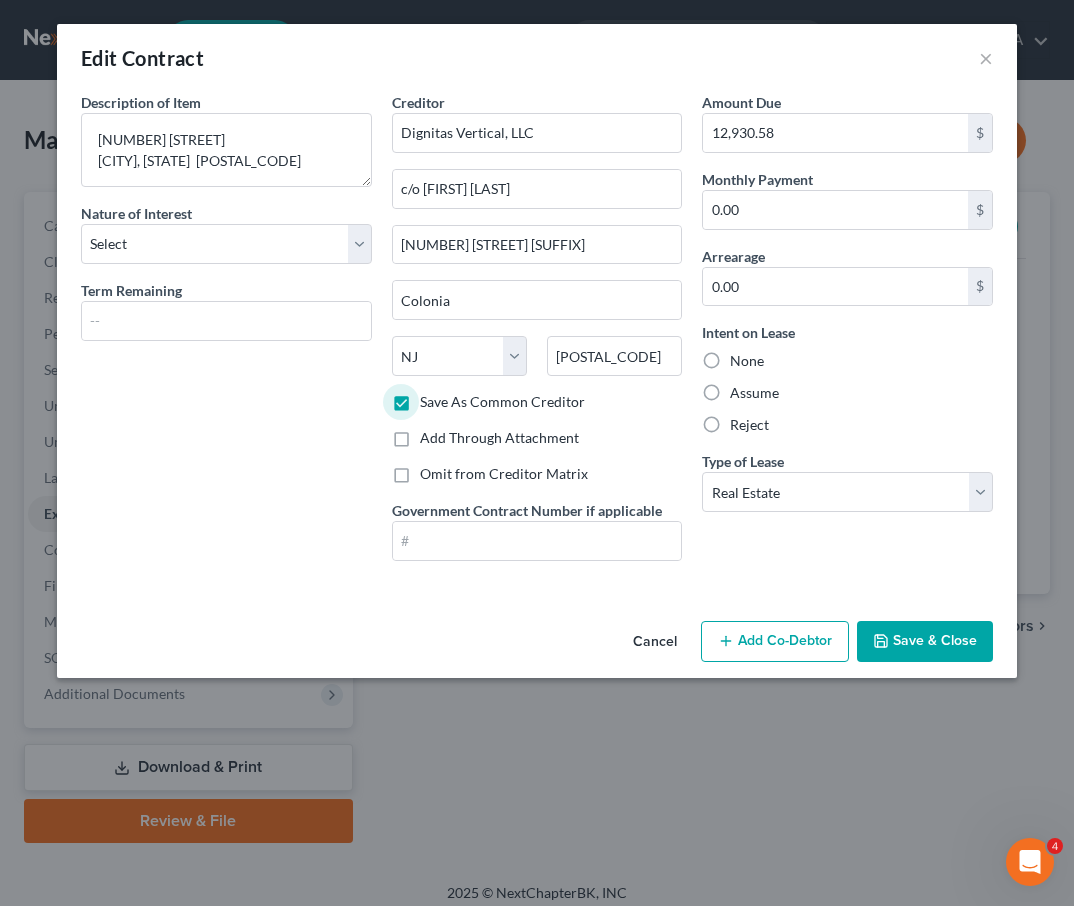 click on "Save & Close" at bounding box center [925, 642] 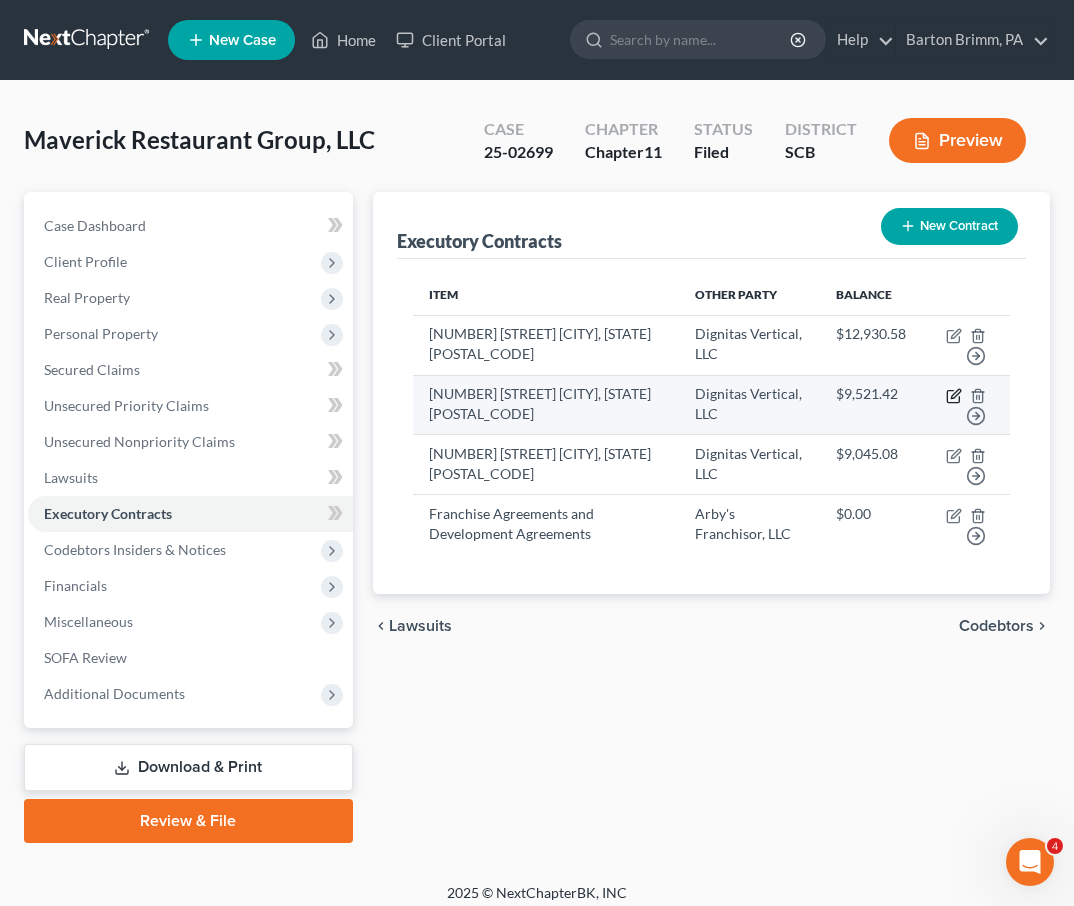 click 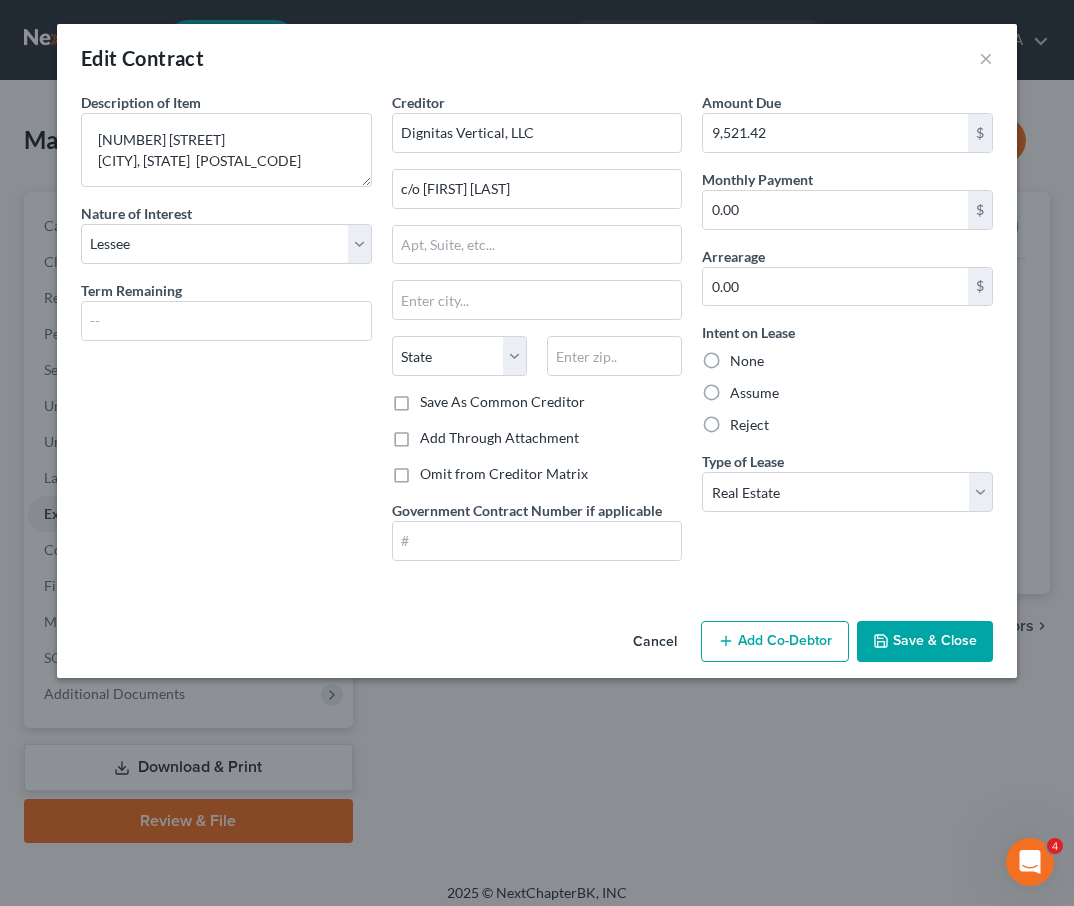 click on "Omit from Creditor Matrix" at bounding box center (504, 474) 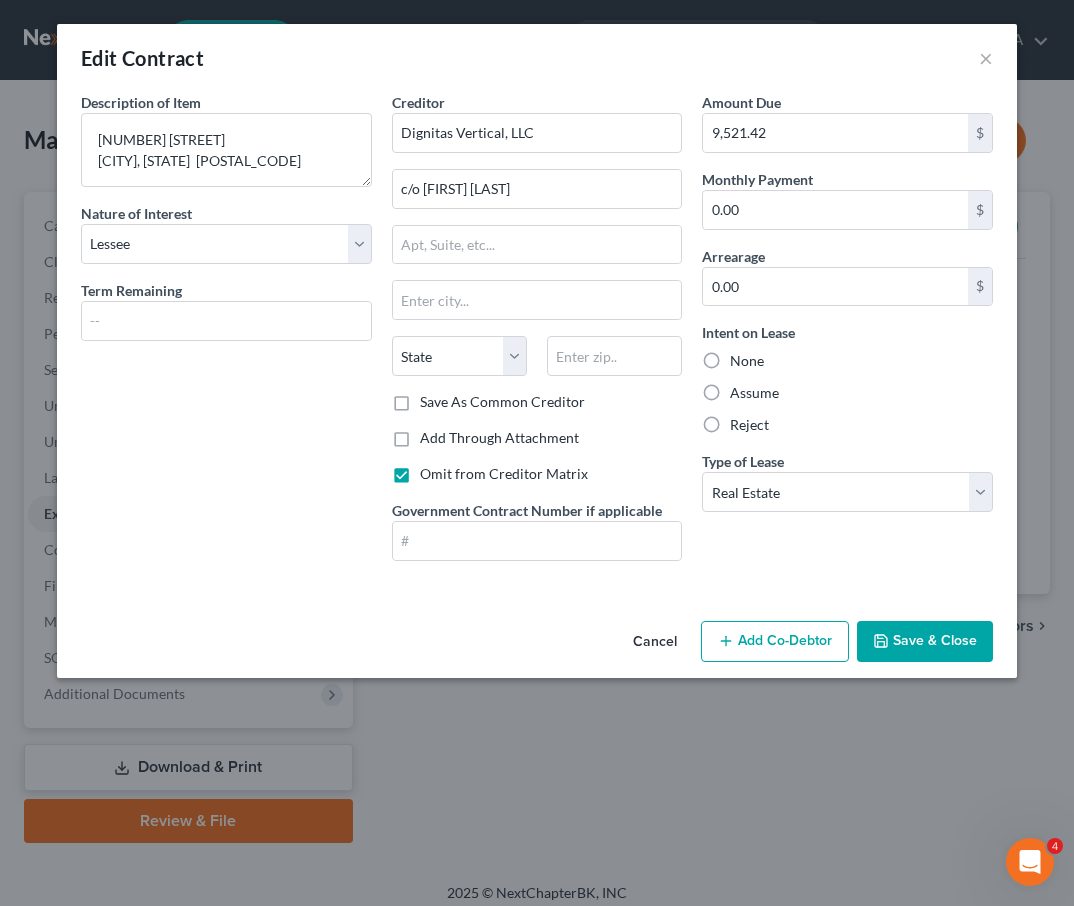 click 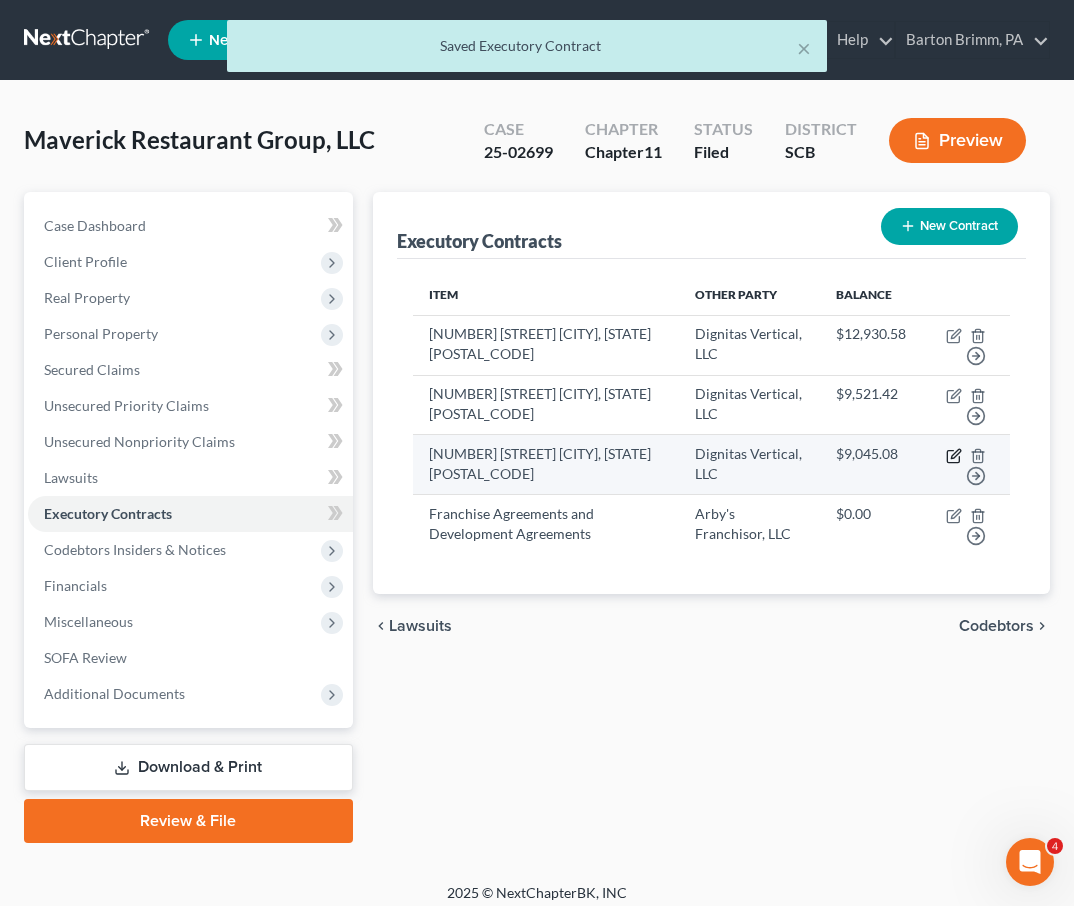 click 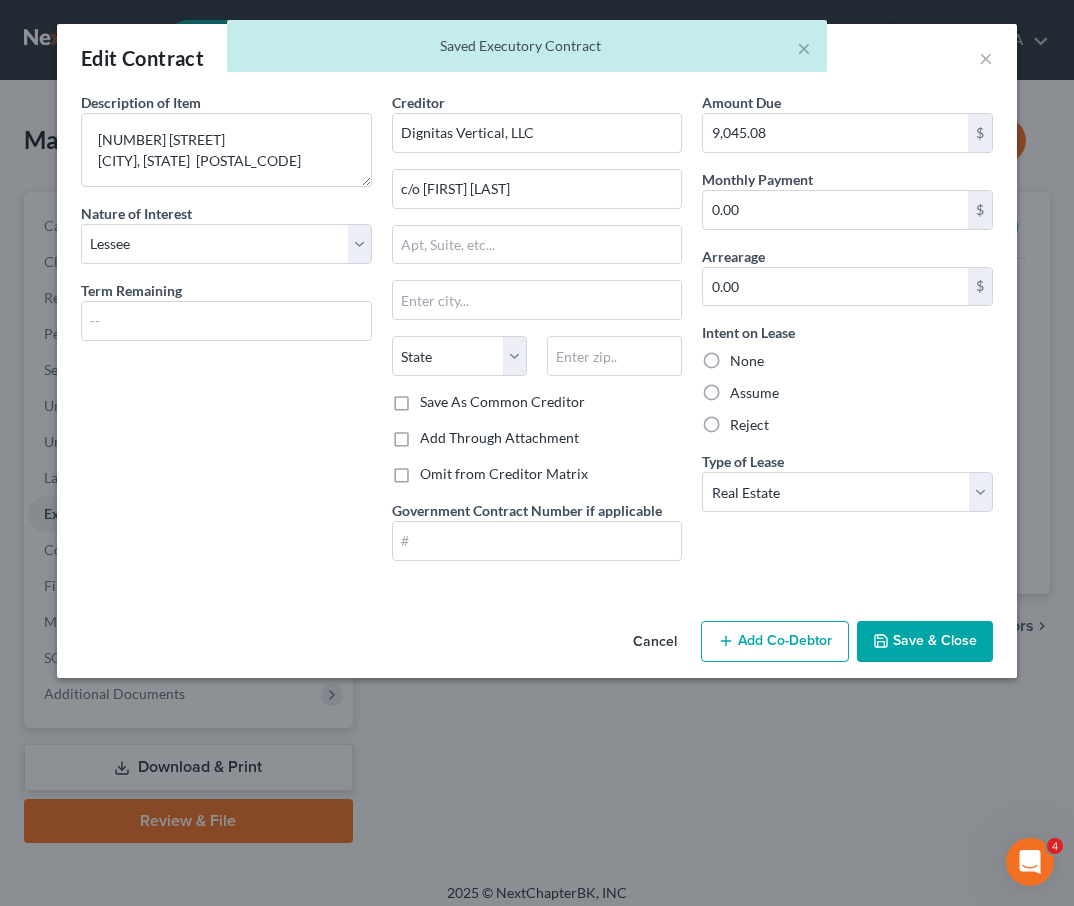 click on "Omit from Creditor Matrix" at bounding box center [504, 474] 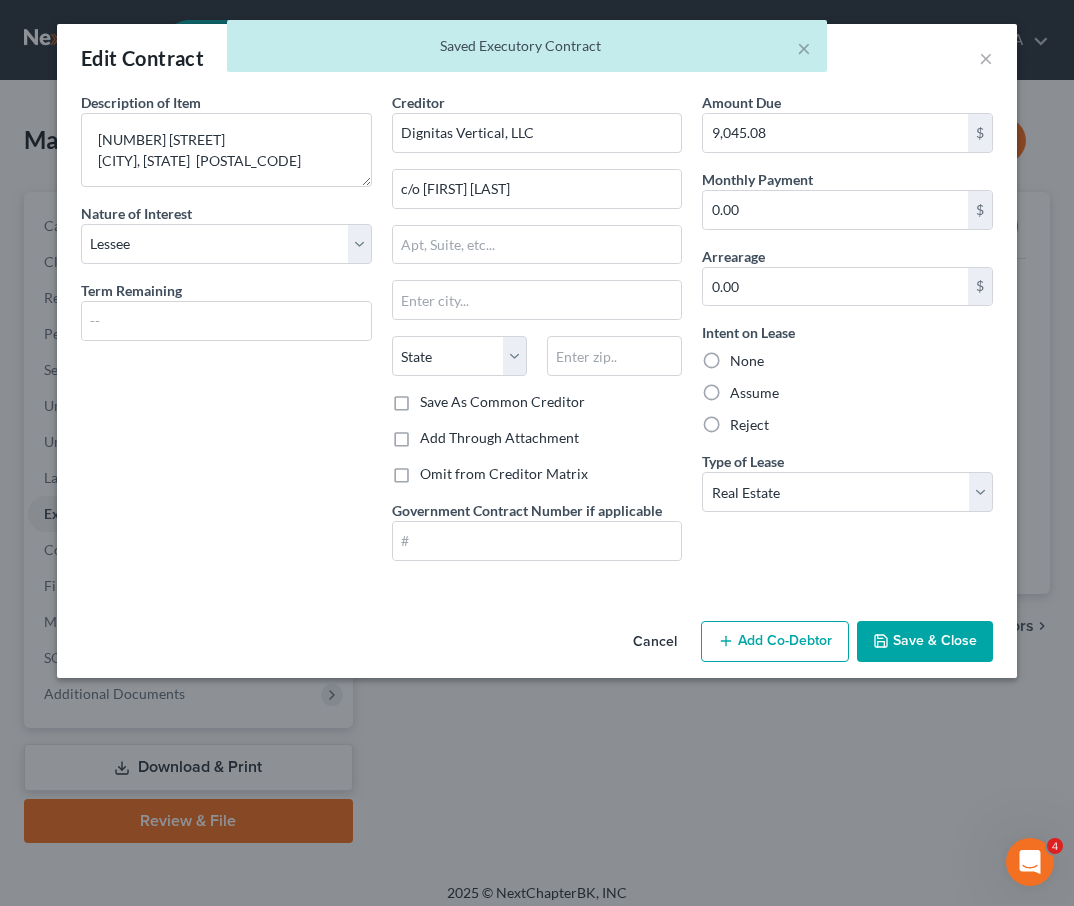 click on "Omit from Creditor Matrix" at bounding box center [434, 470] 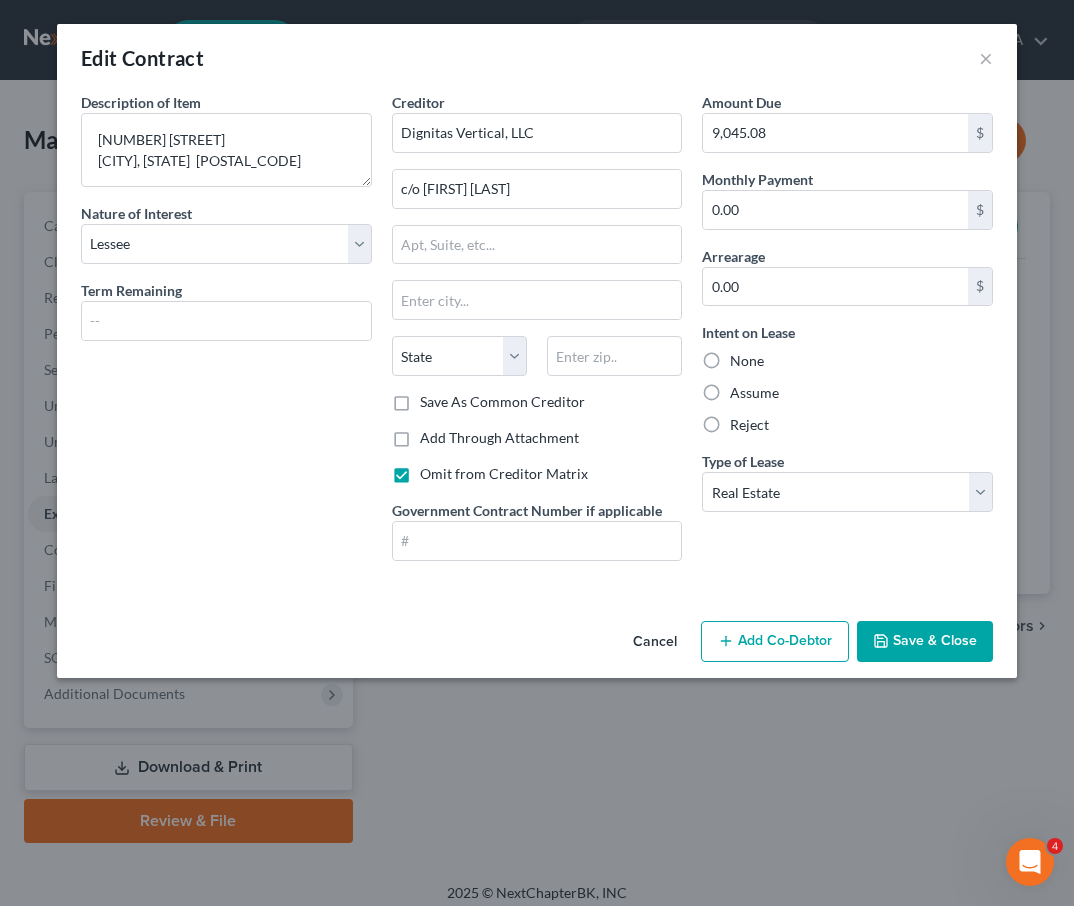 click on "Save & Close" at bounding box center (925, 642) 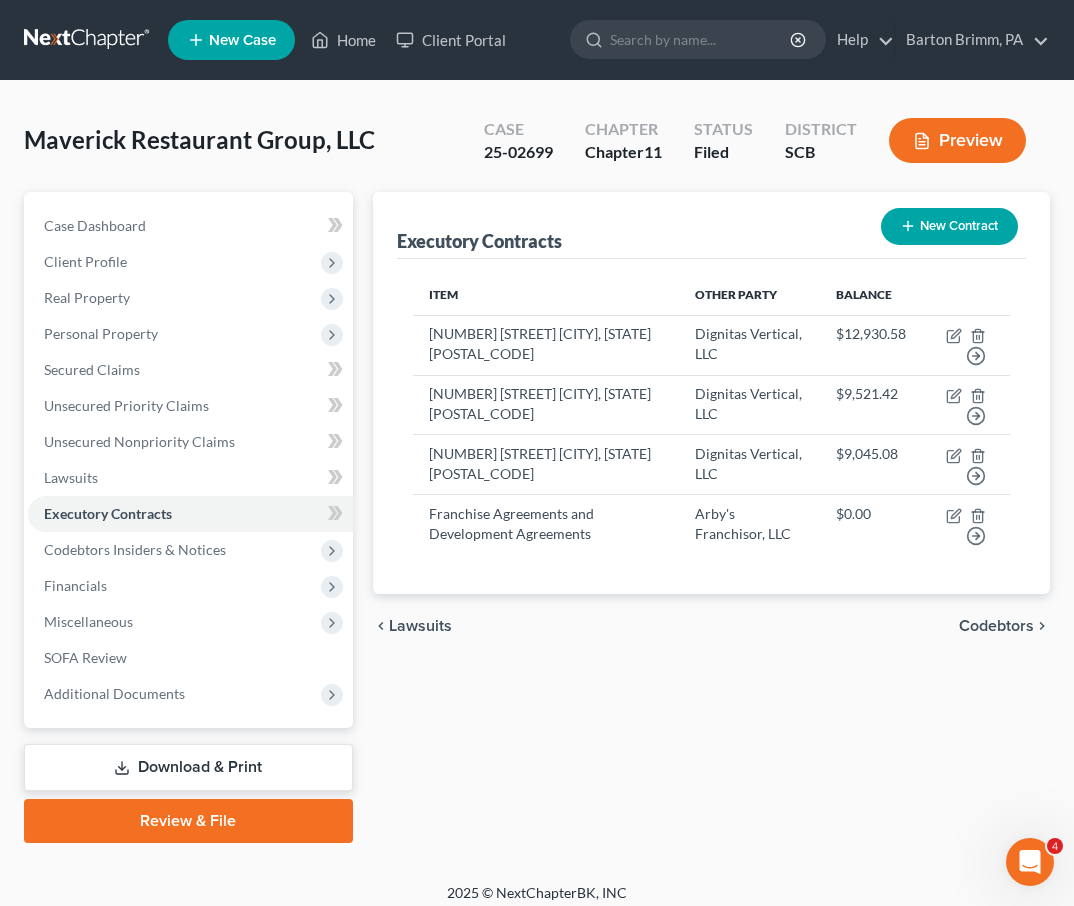 click at bounding box center (88, 40) 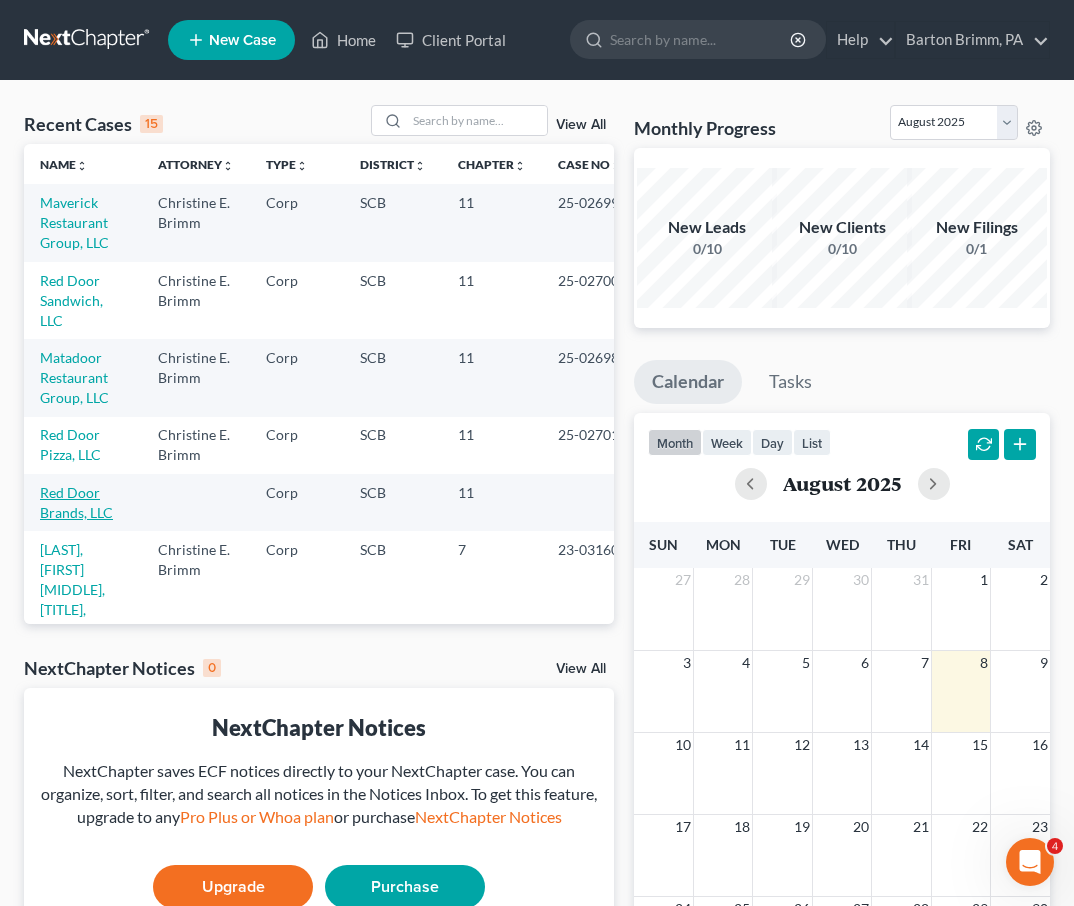 scroll, scrollTop: 0, scrollLeft: 0, axis: both 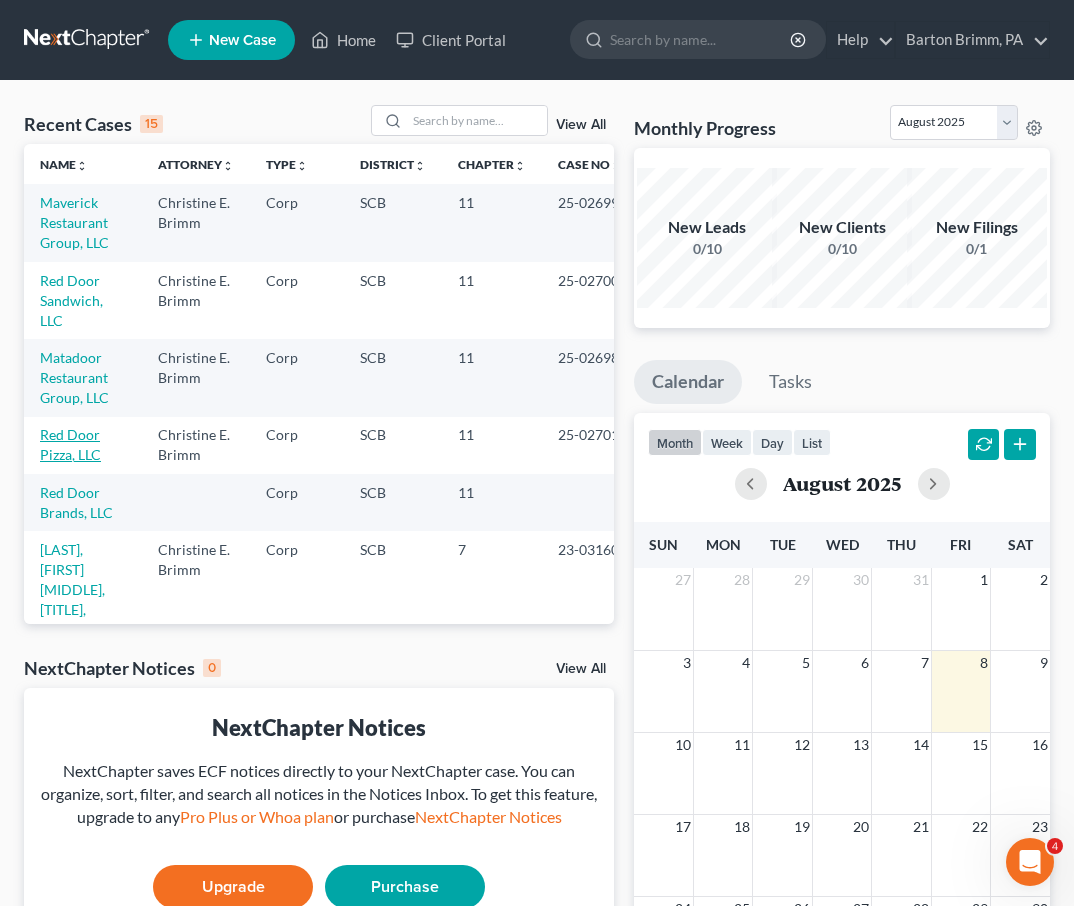 click on "Red Door Pizza, LLC" at bounding box center (70, 444) 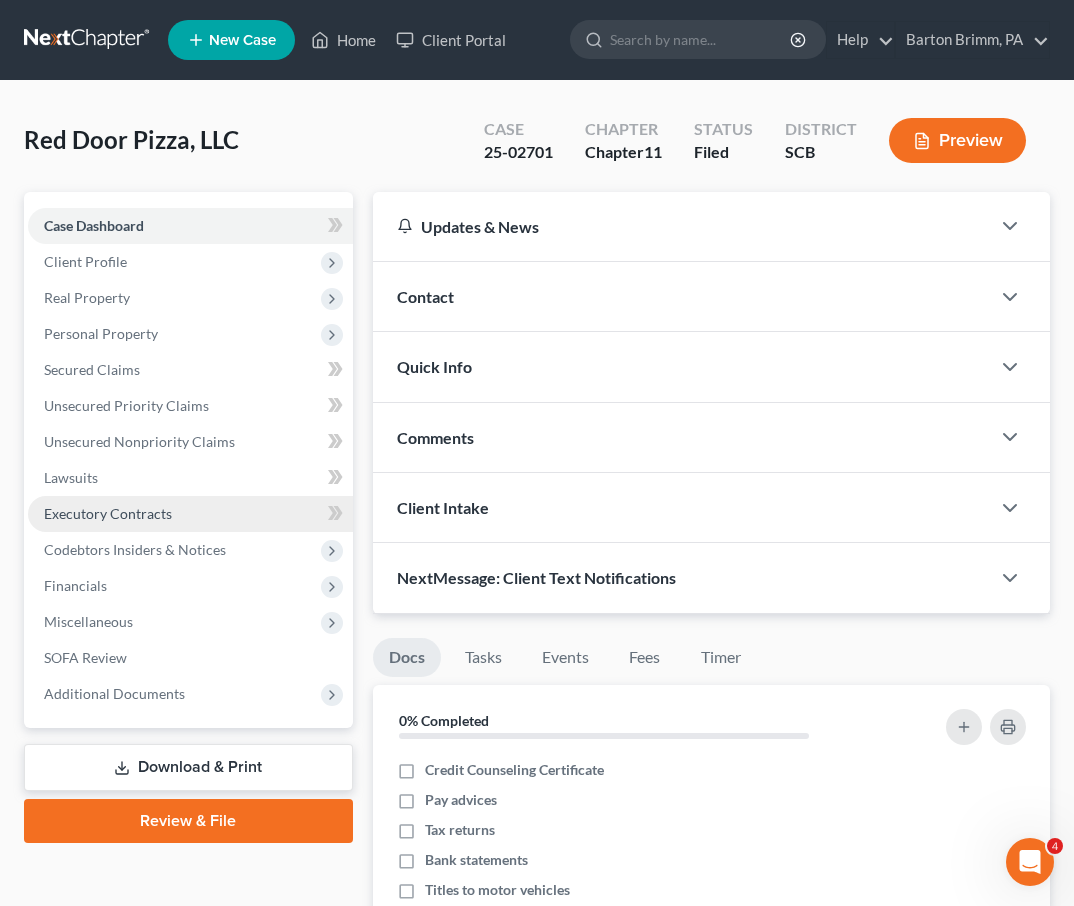 click on "Executory Contracts" at bounding box center (108, 513) 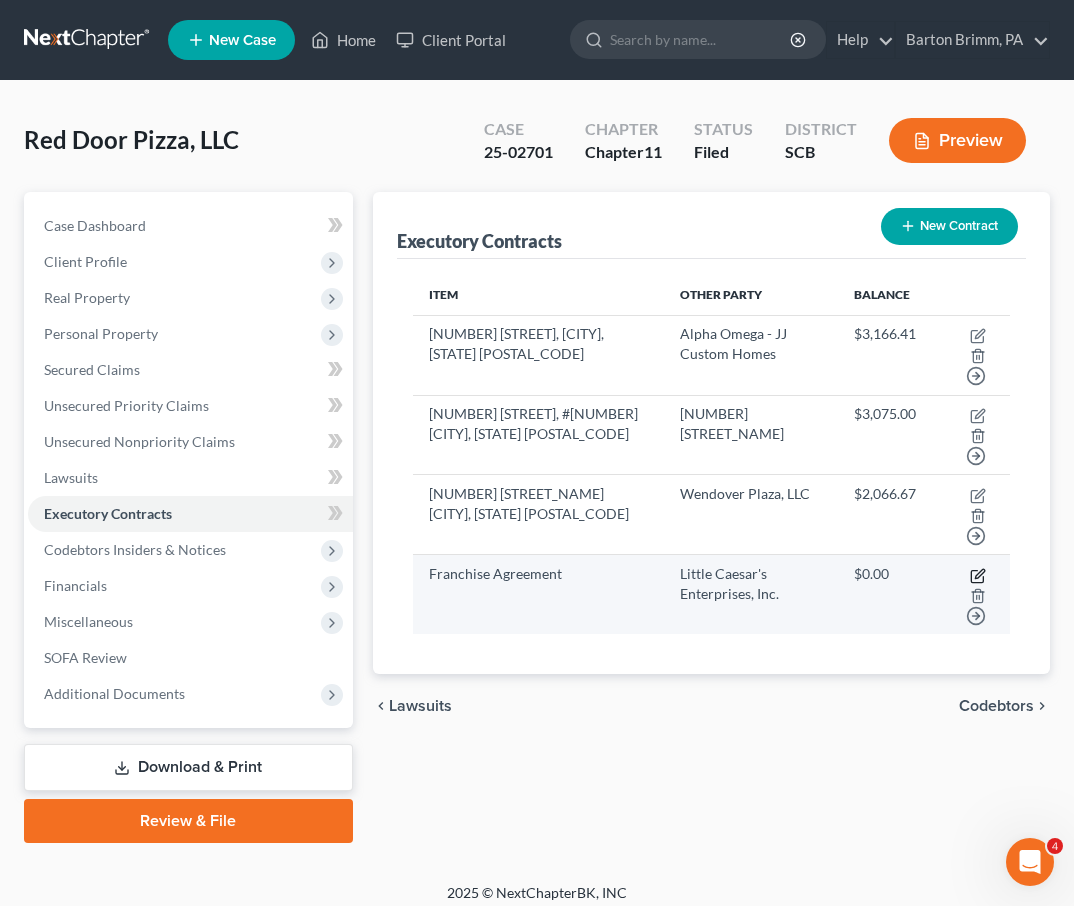 click 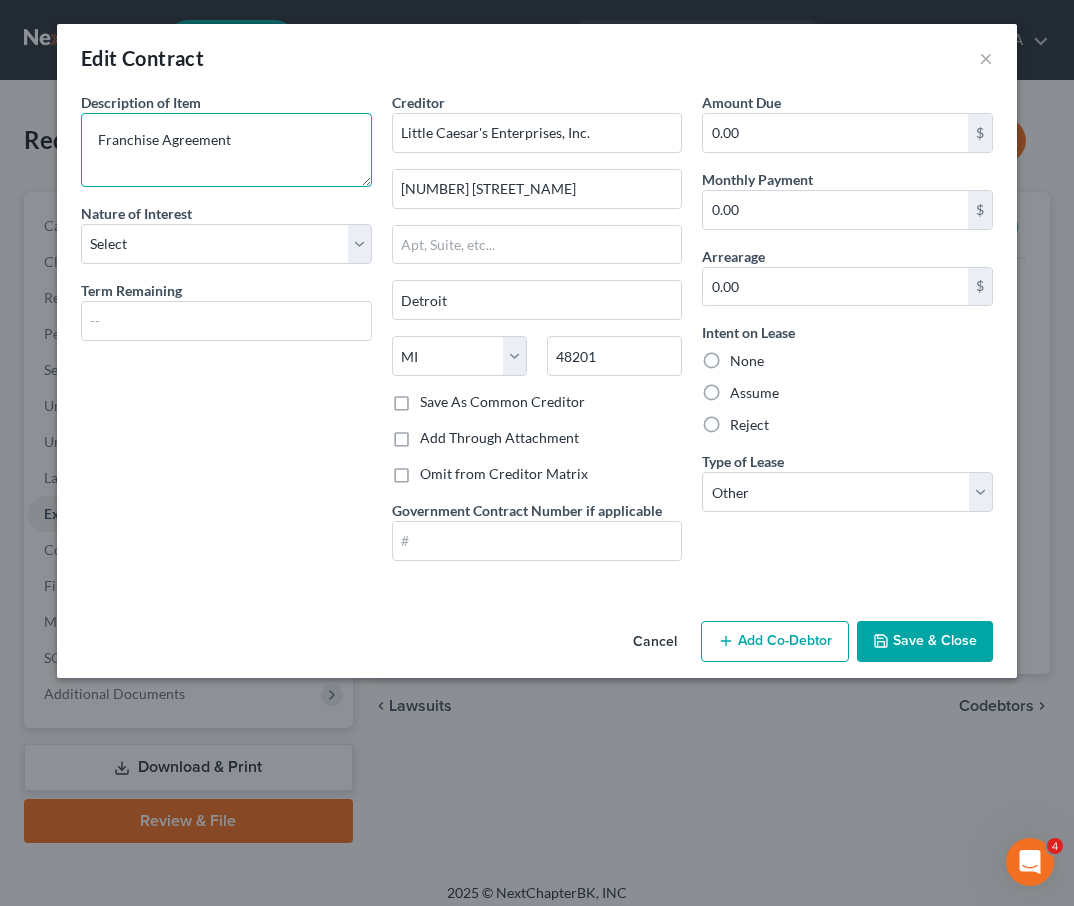 click on "Franchise Agreement" at bounding box center [226, 150] 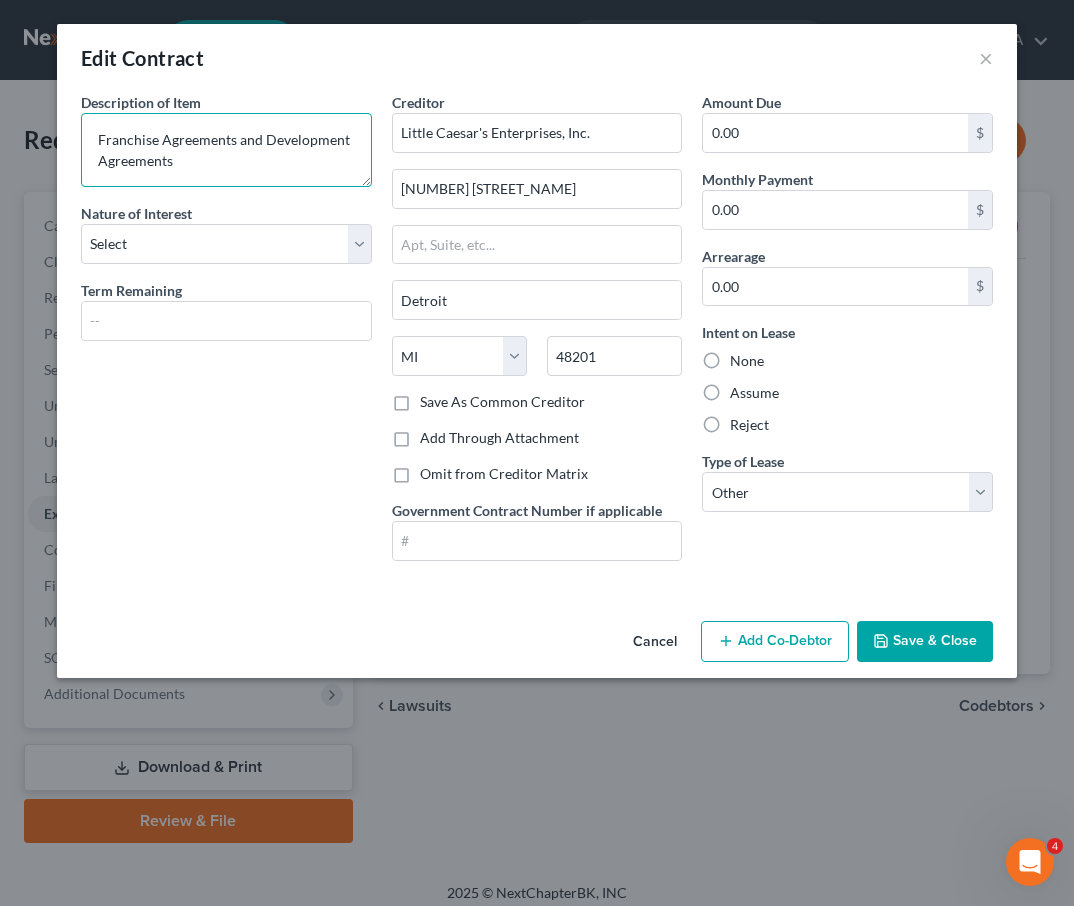 type on "Franchise Agreements and Development Agreements" 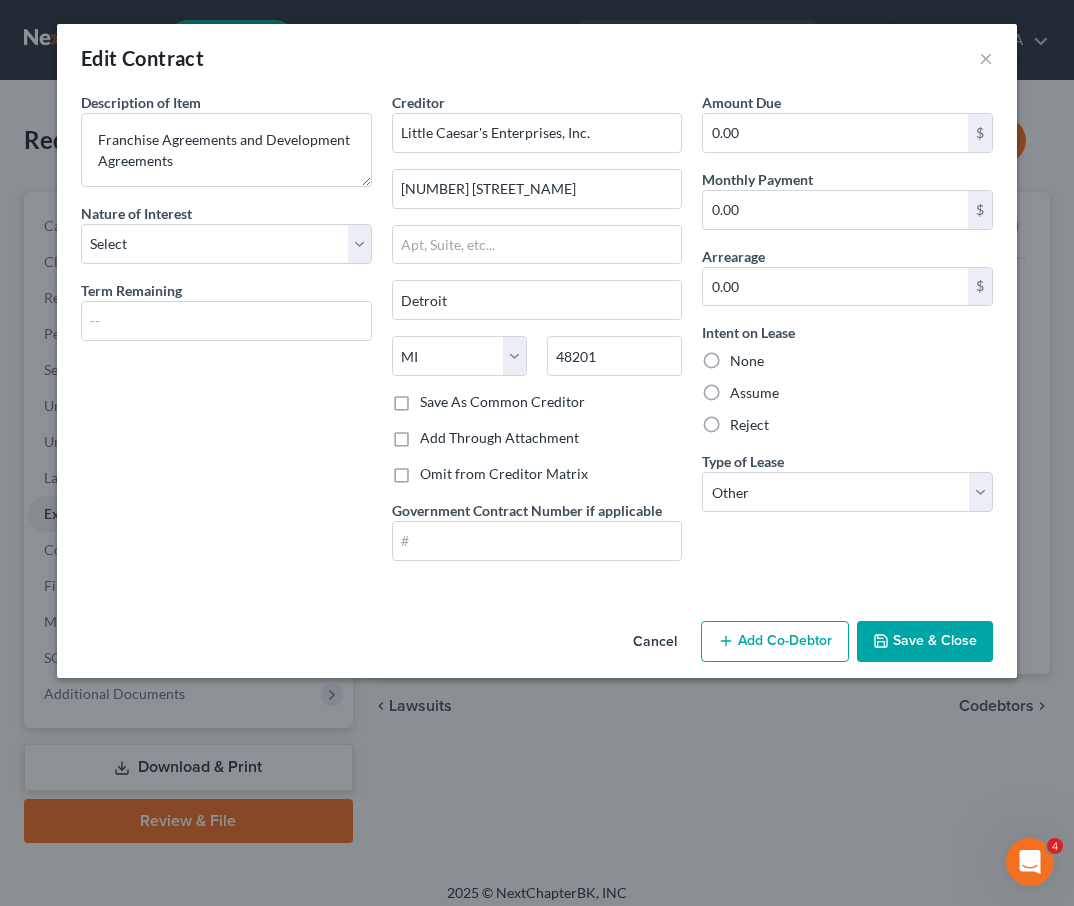 click on "Save As Common Creditor" at bounding box center (502, 402) 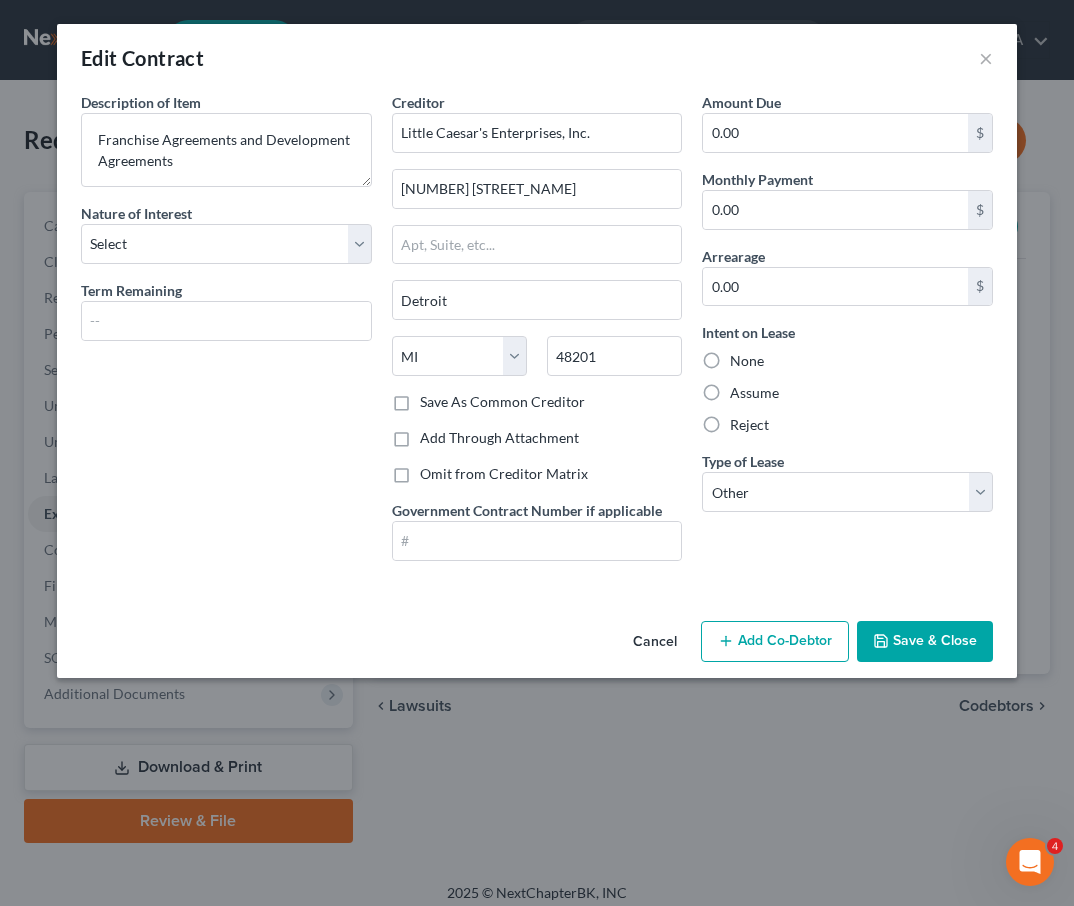 click on "Save As Common Creditor" at bounding box center [434, 398] 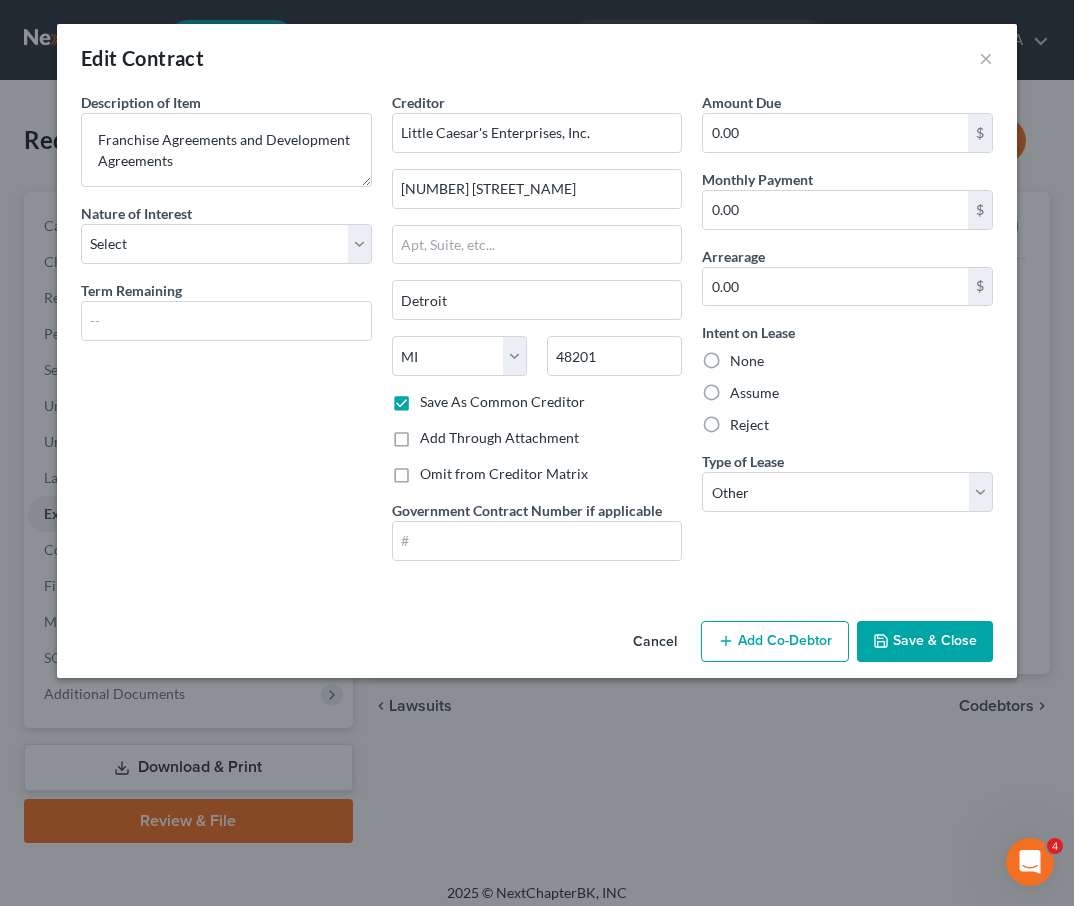 click on "Save & Close" at bounding box center [925, 642] 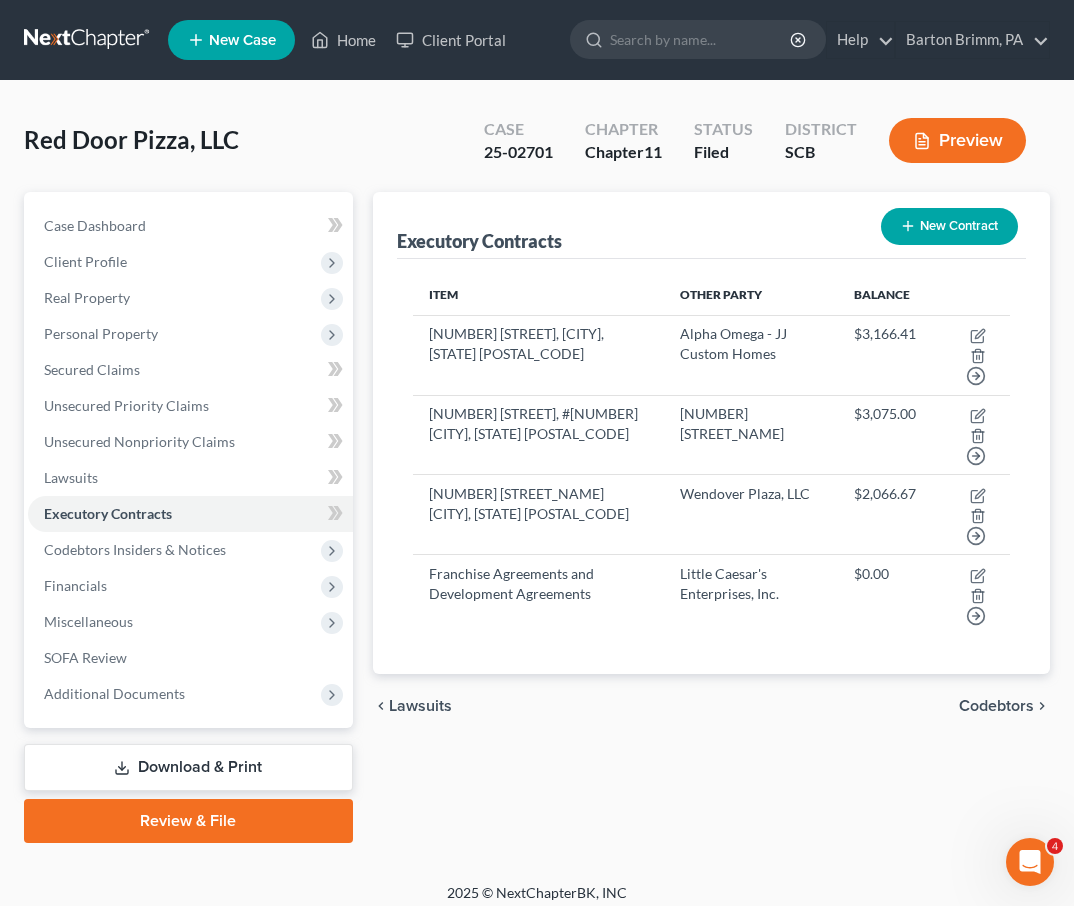 click on "New Contract" at bounding box center [949, 226] 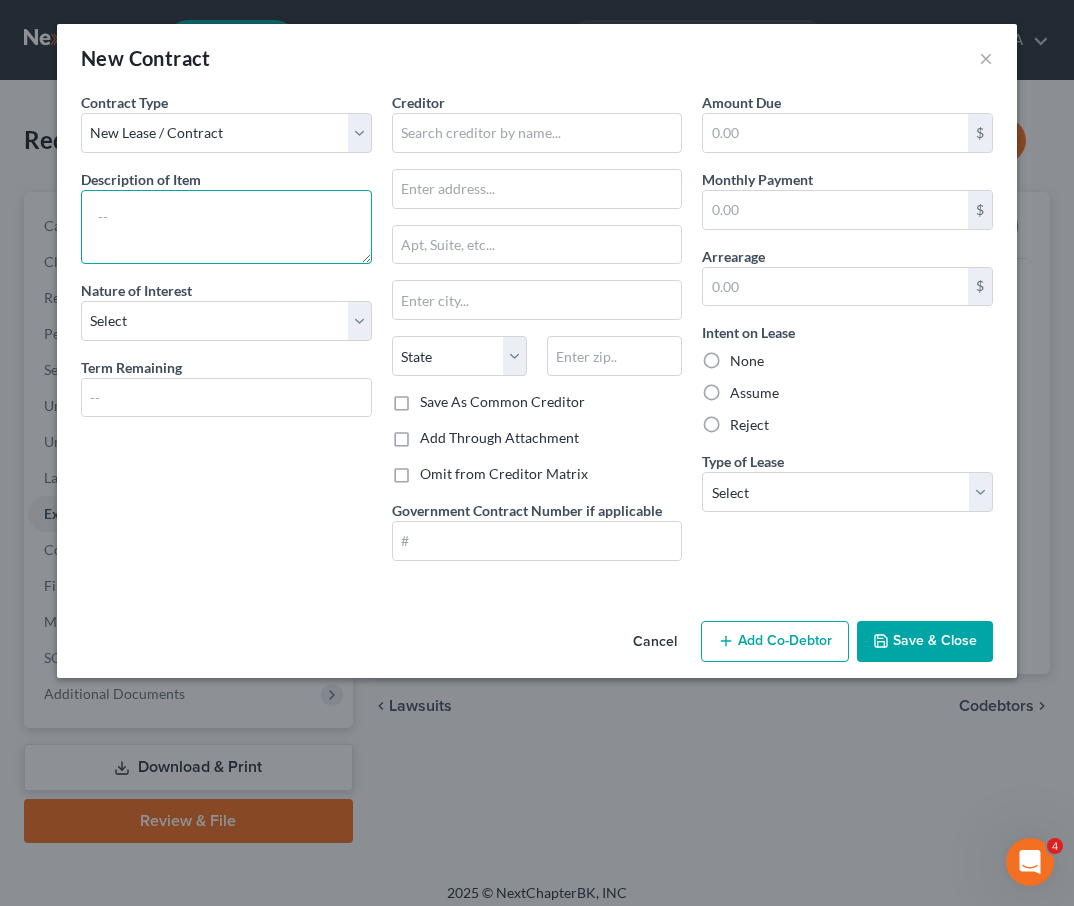 click at bounding box center (226, 227) 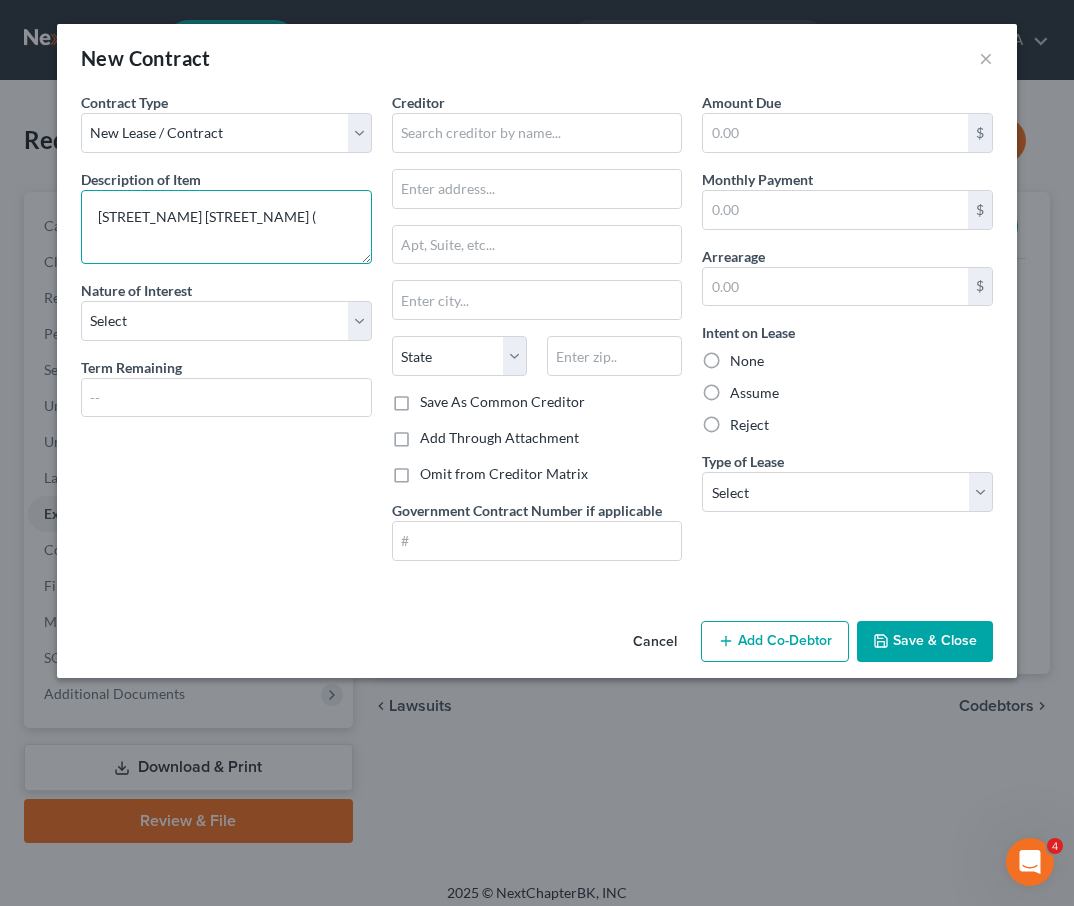 click on "[STREET_NAME] [STREET_NAME] (" at bounding box center [226, 227] 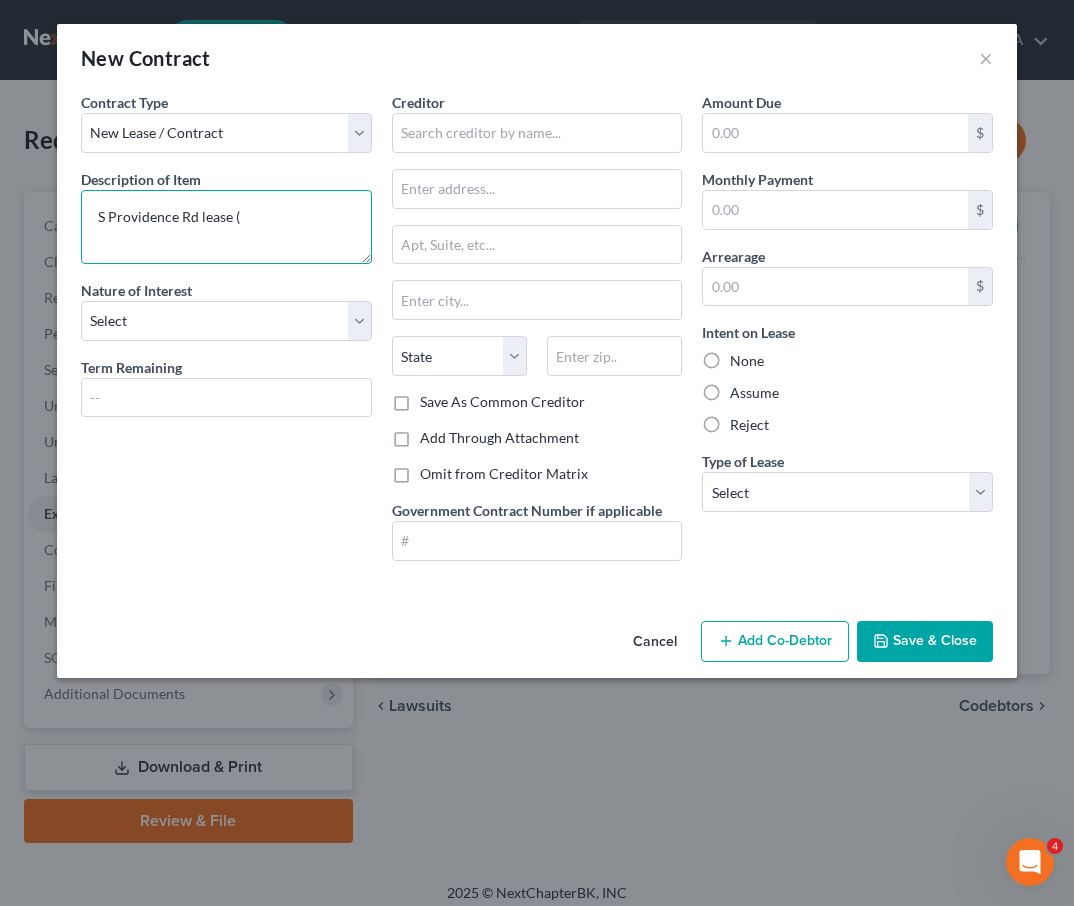 click on "S Providence Rd lease (" at bounding box center (226, 227) 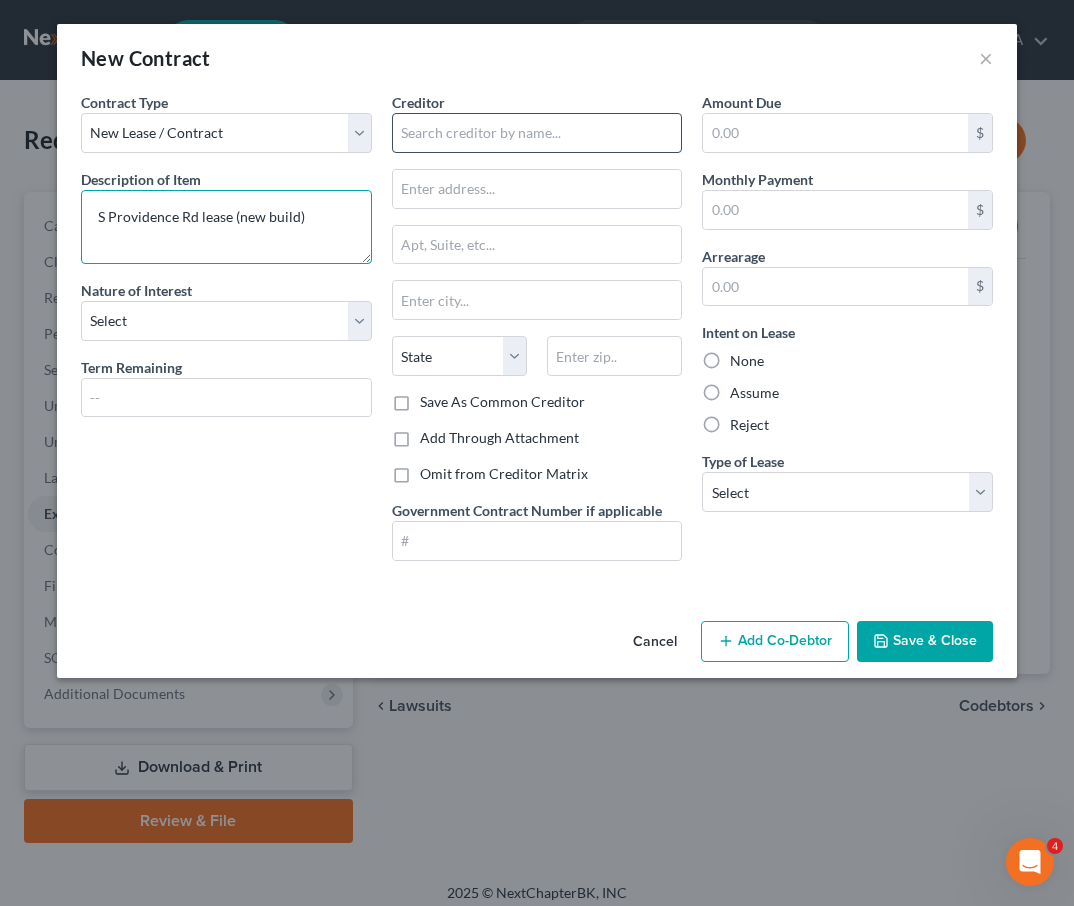 type on "S Providence Rd lease (new build)" 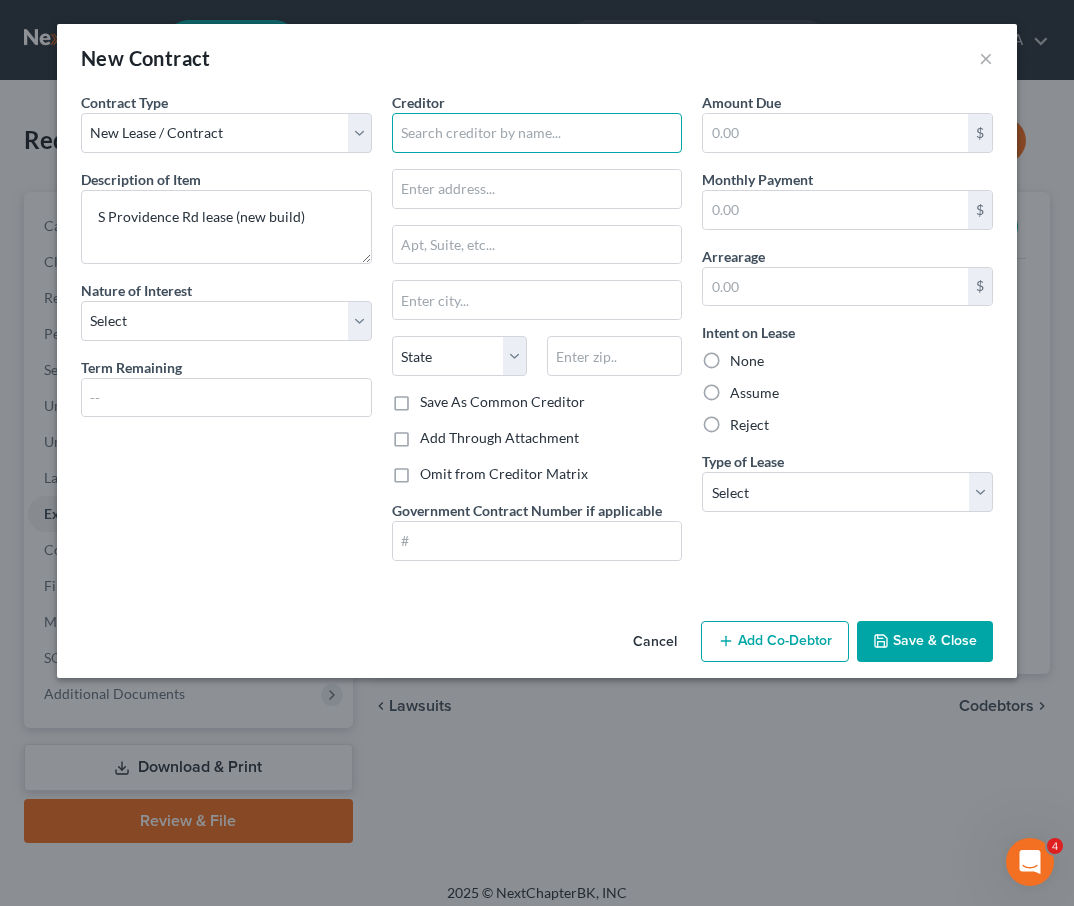click at bounding box center [537, 133] 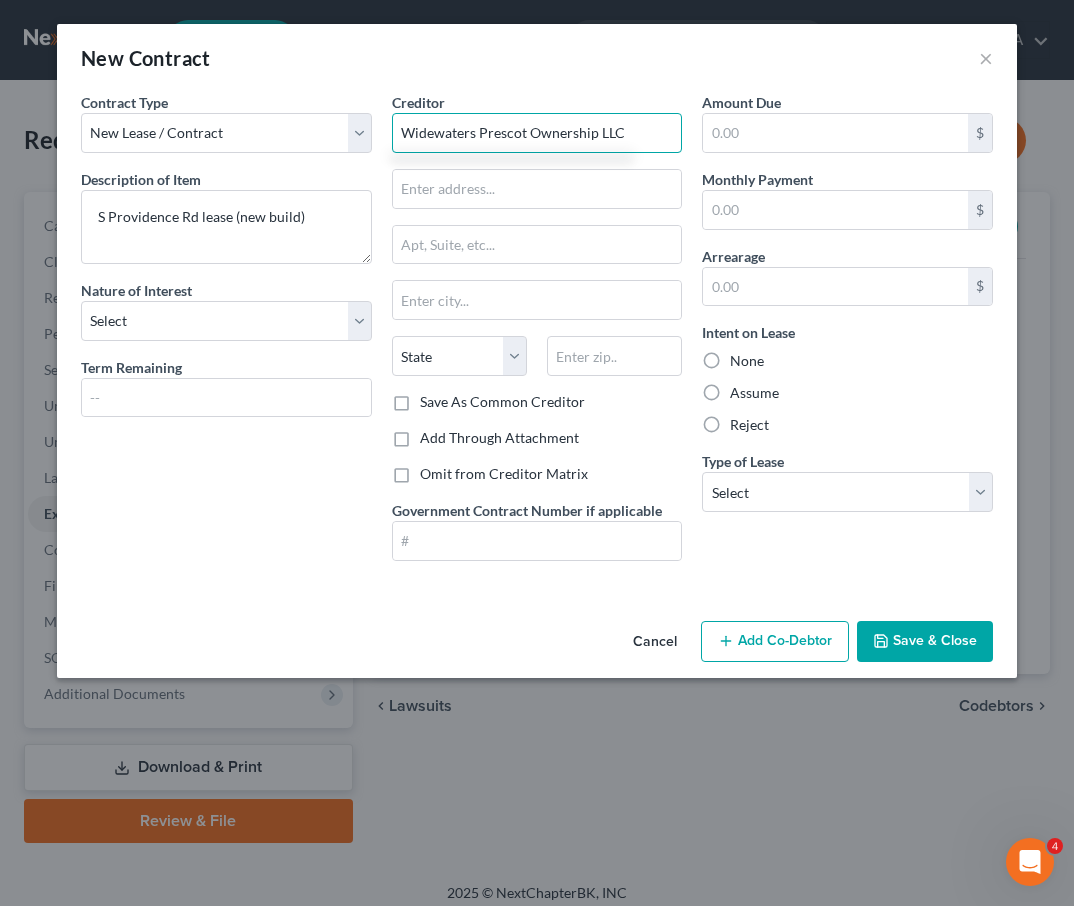 type on "Widewaters Prescot Ownership LLC" 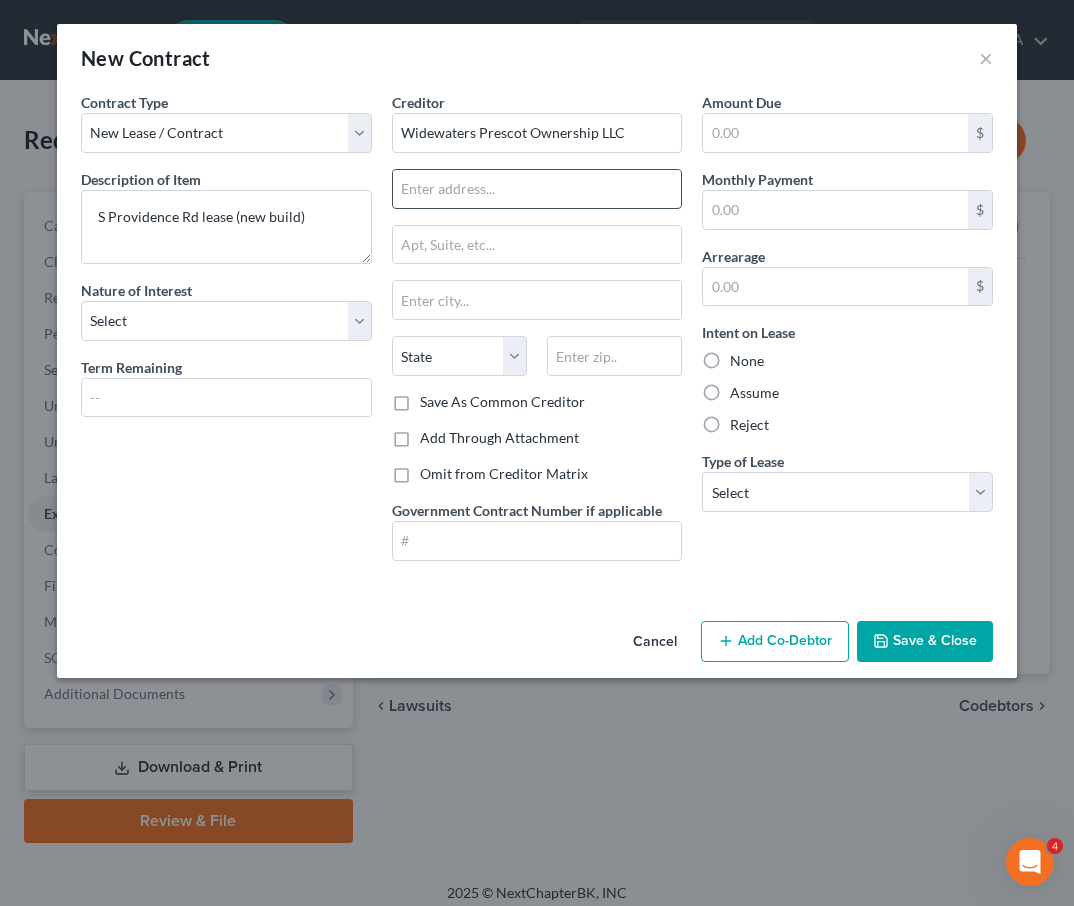 click at bounding box center (537, 189) 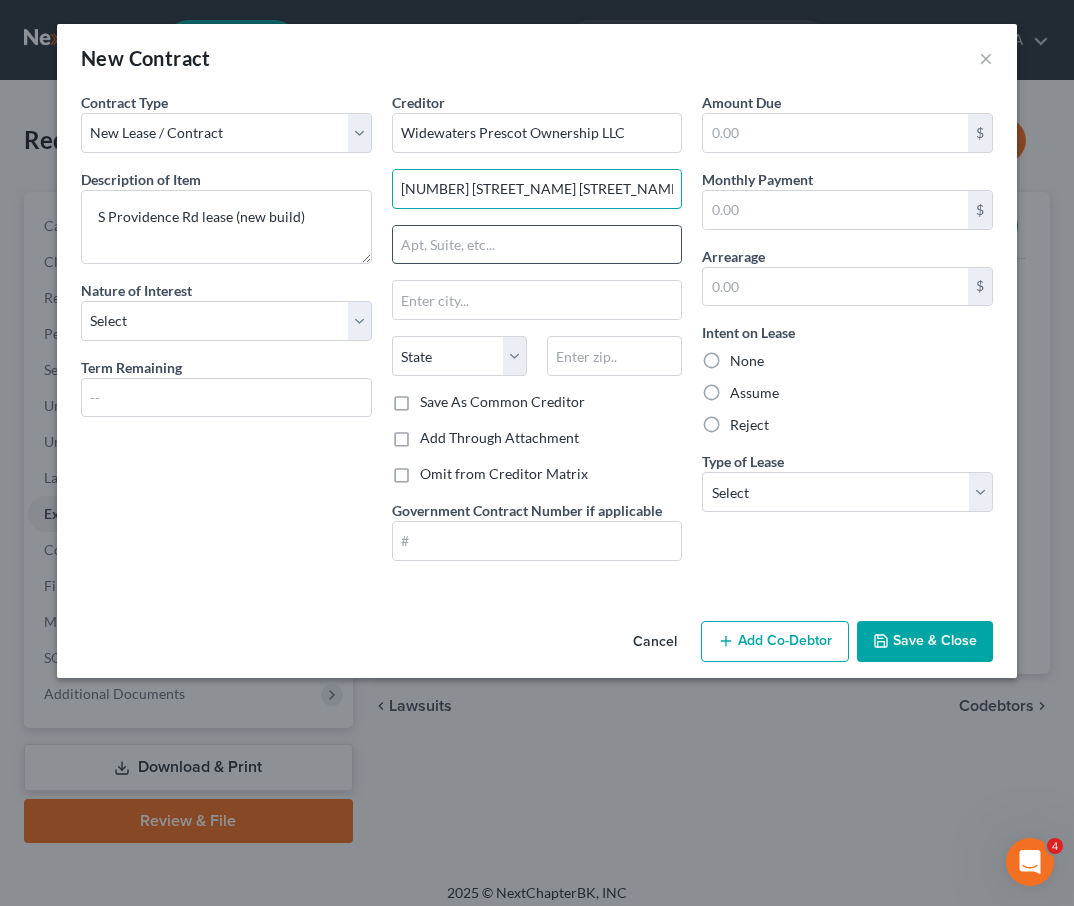 type on "[NUMBER] [STREET_NAME] [STREET_NAME]" 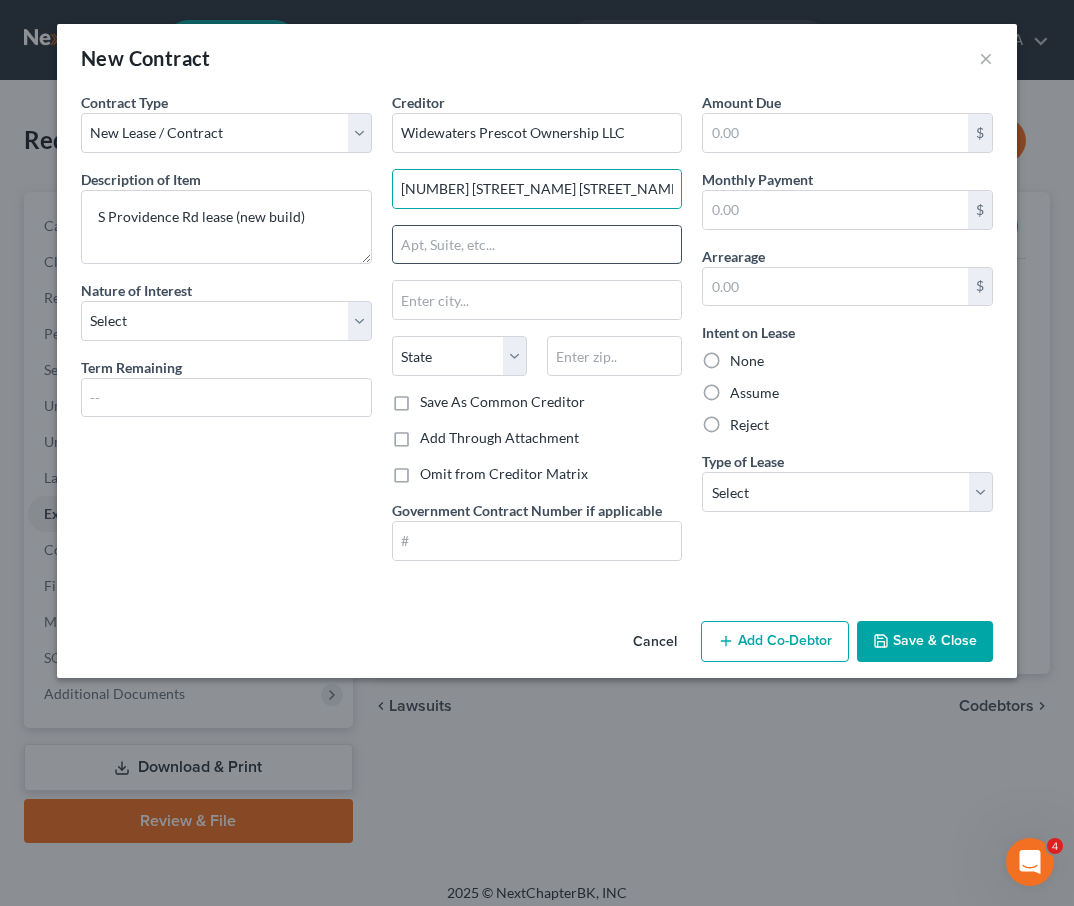 click at bounding box center (537, 245) 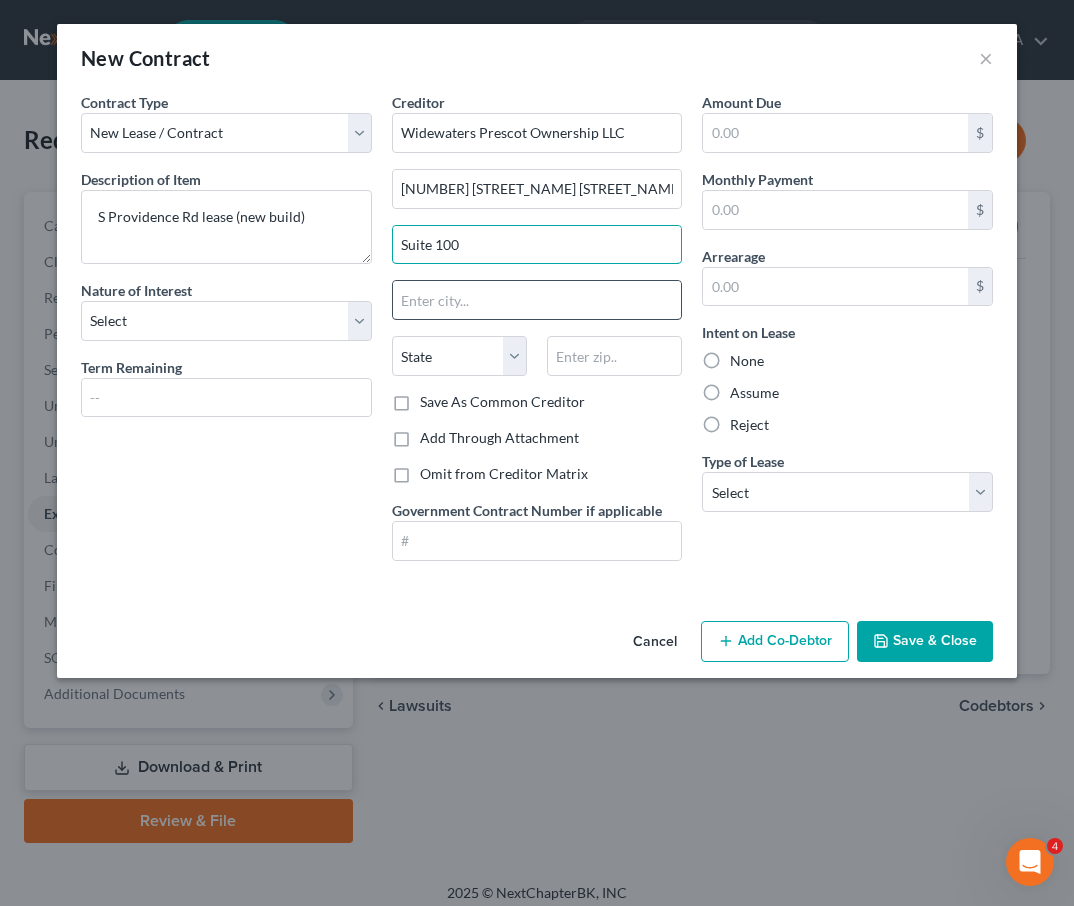 type on "Suite 100" 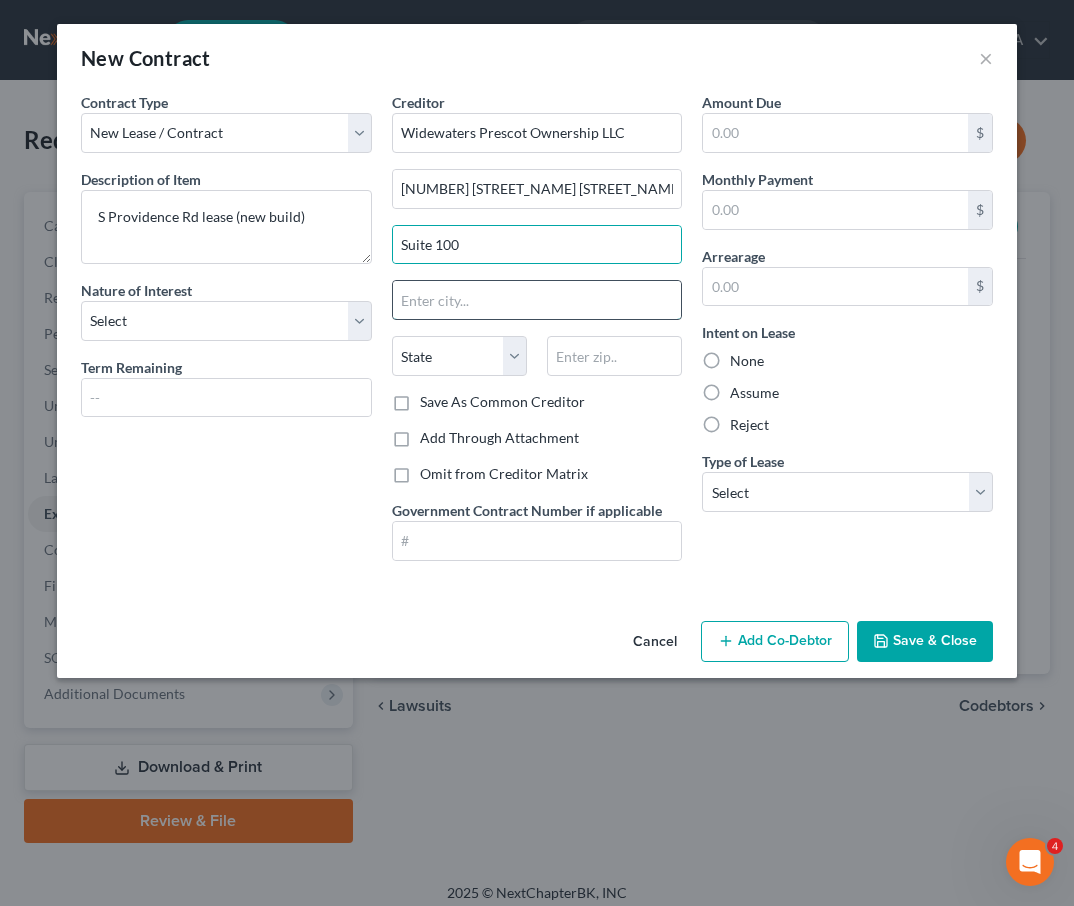 click at bounding box center (537, 300) 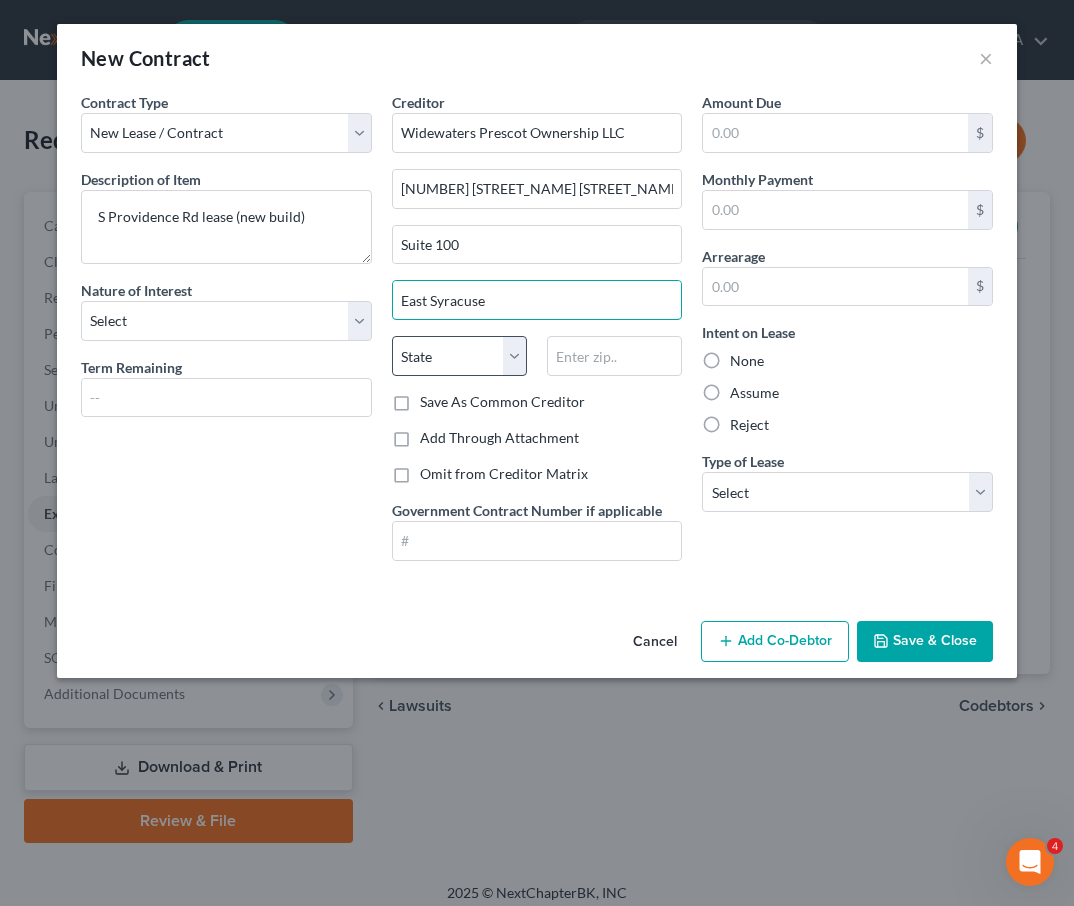 type on "East Syracuse" 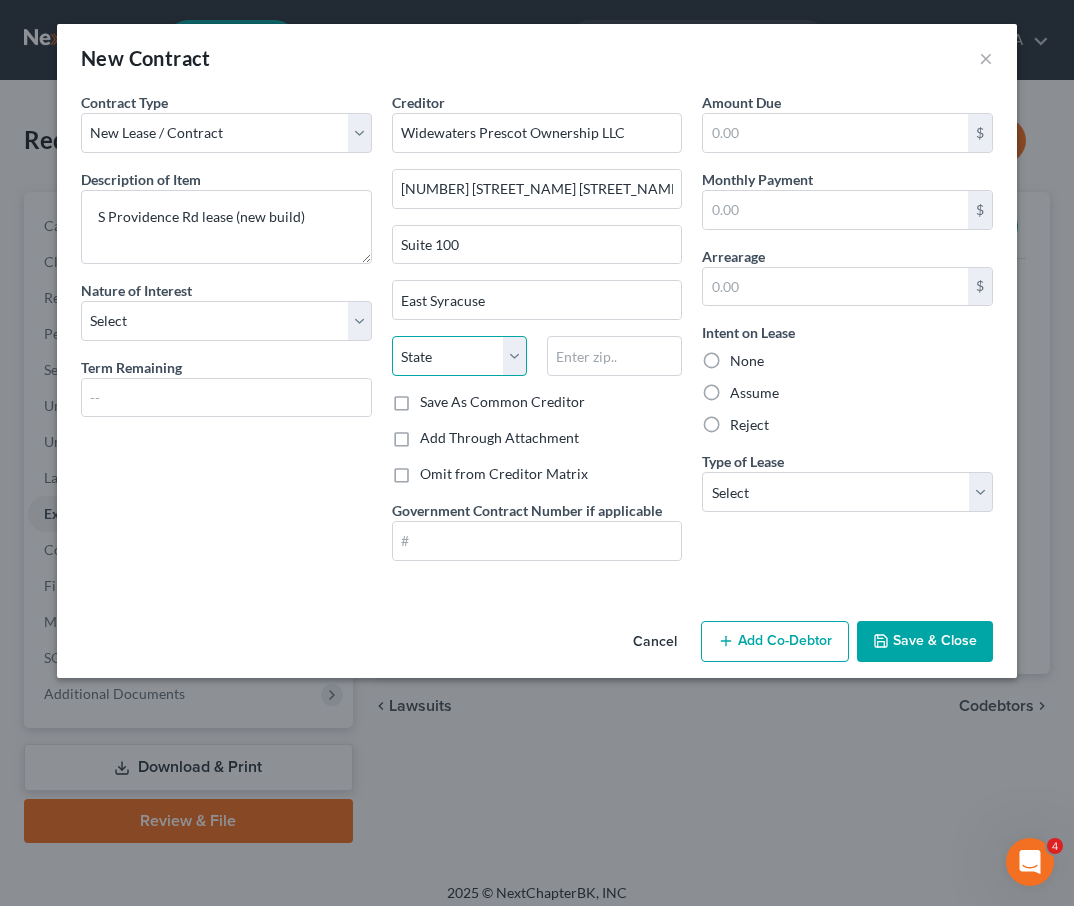 click on "State AL AK AR AZ CA CO CT DE DC FL GA GU HI ID IL IN IA KS KY LA ME MD MA MI MN MS MO MT NC ND NE NV NH NJ NM NY OH OK OR PA PR RI SC SD TN TX UT VI VA VT WA WV WI WY" at bounding box center (459, 356) 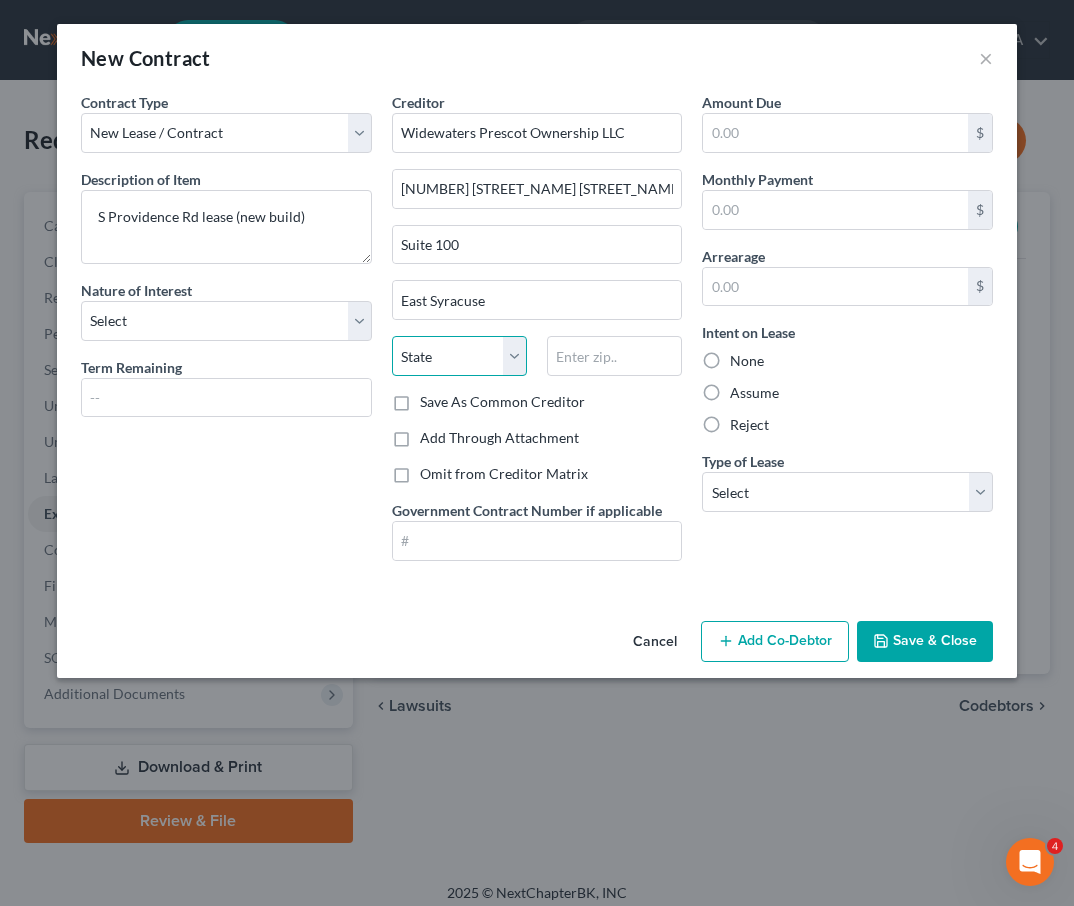 select on "35" 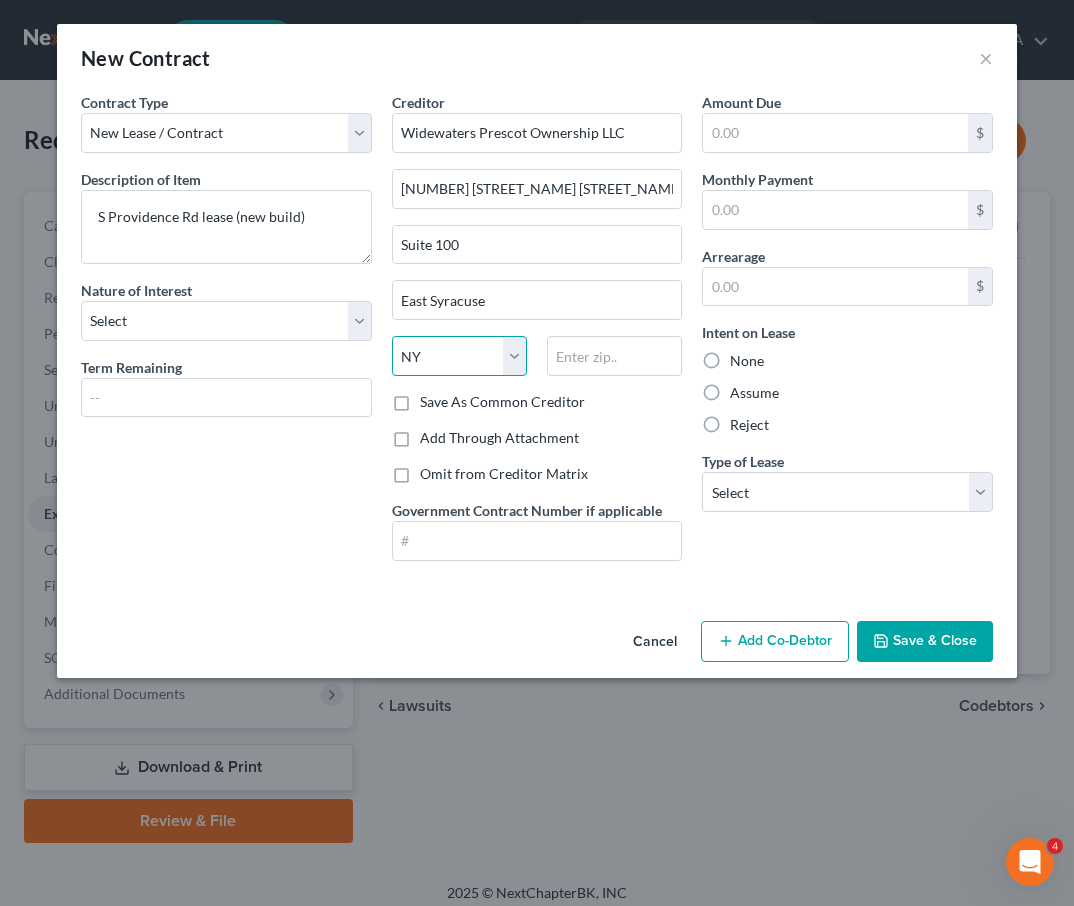 click on "NY" at bounding box center [0, 0] 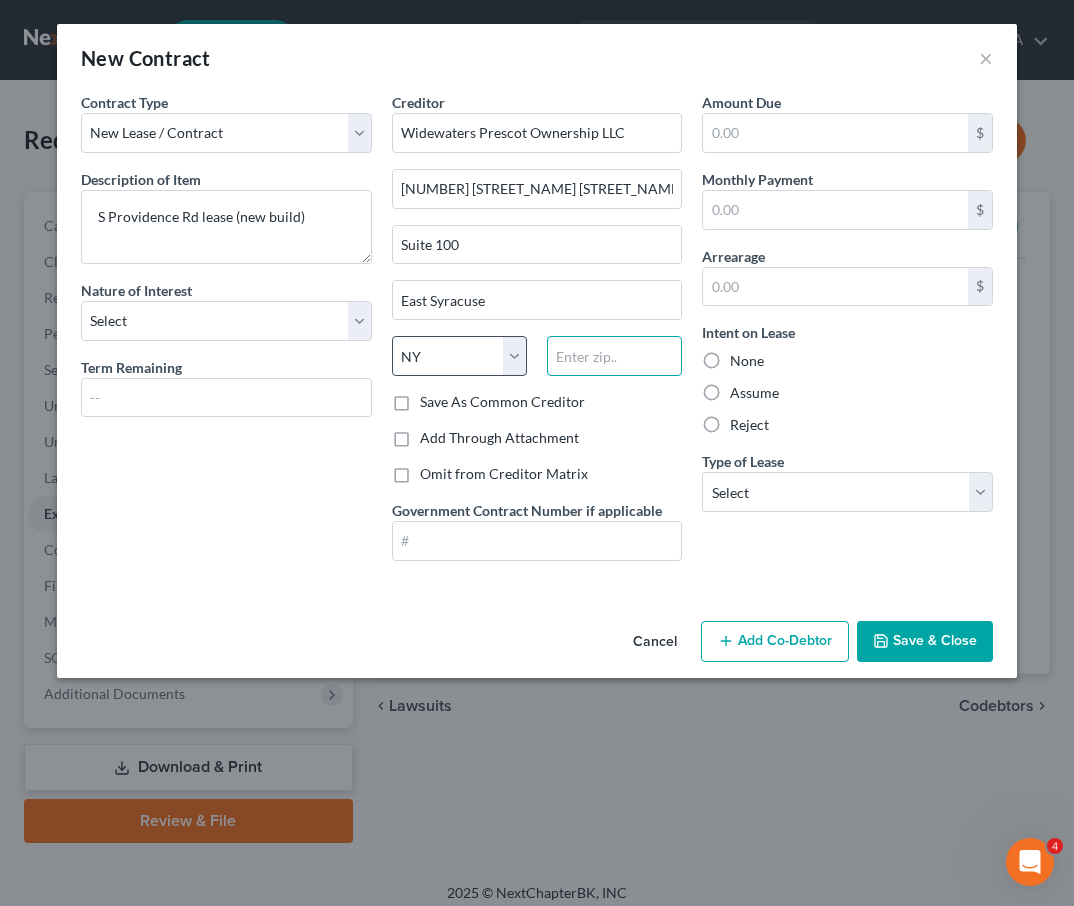 click at bounding box center [614, 356] 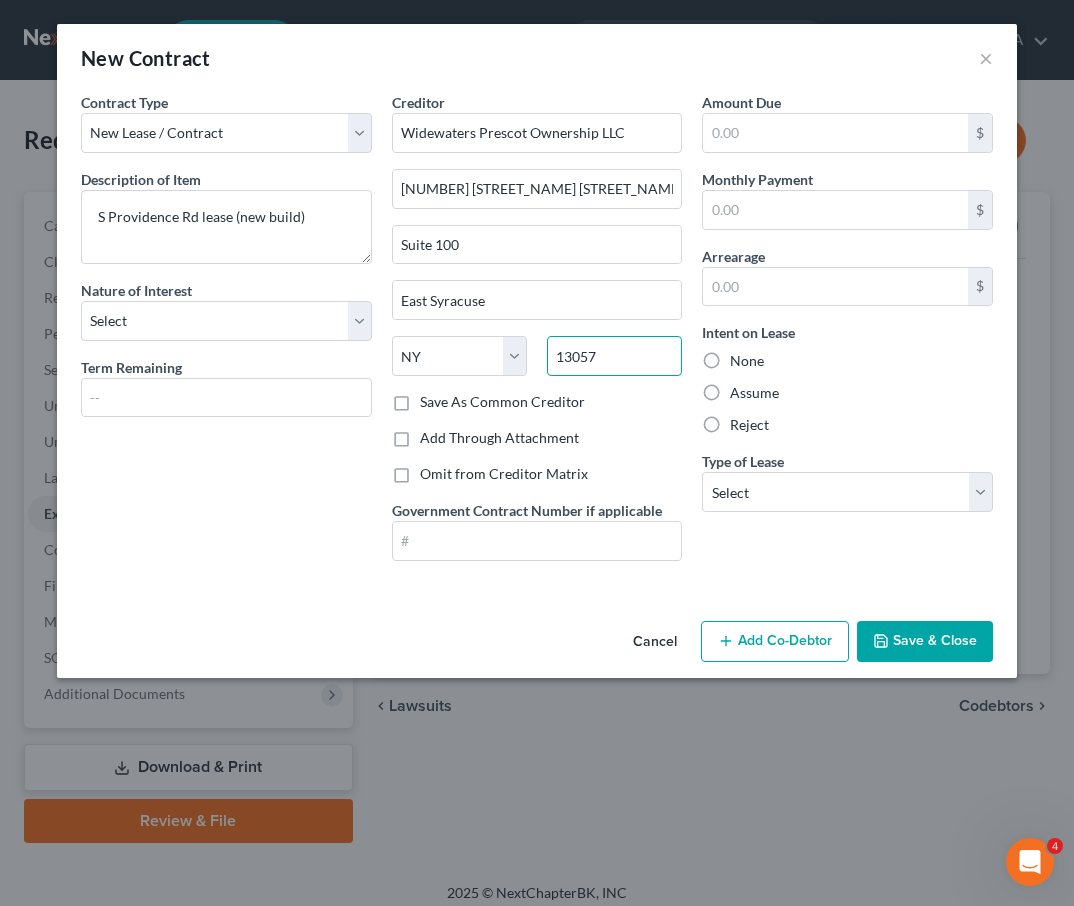 type on "13057" 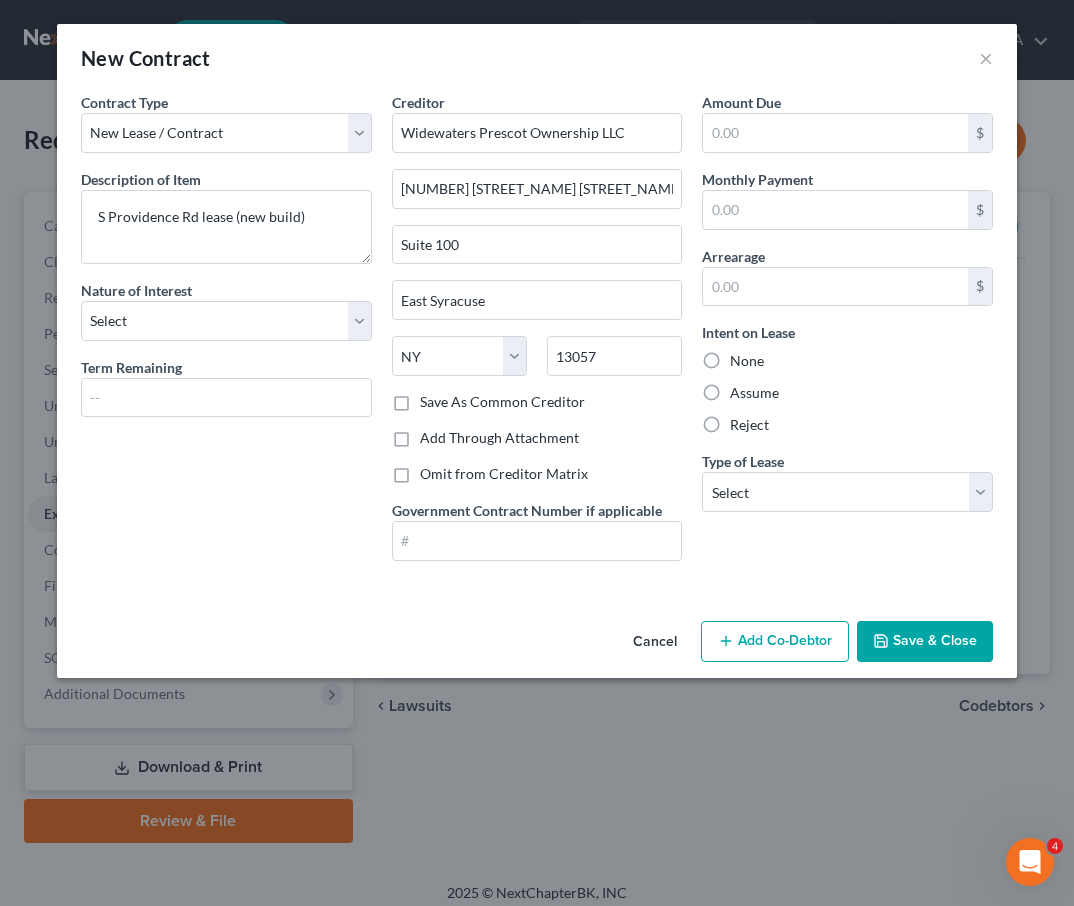 click on "Save As Common Creditor" at bounding box center (502, 402) 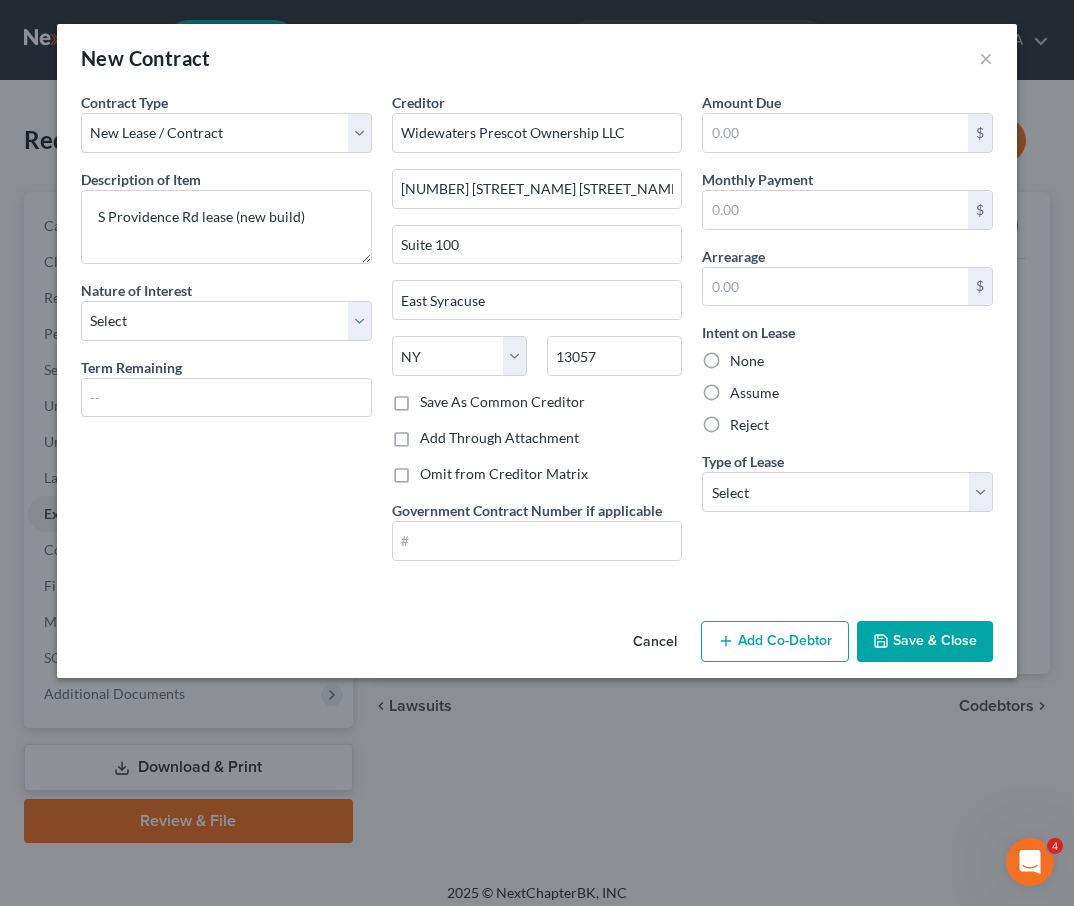 click on "Save As Common Creditor" at bounding box center [434, 398] 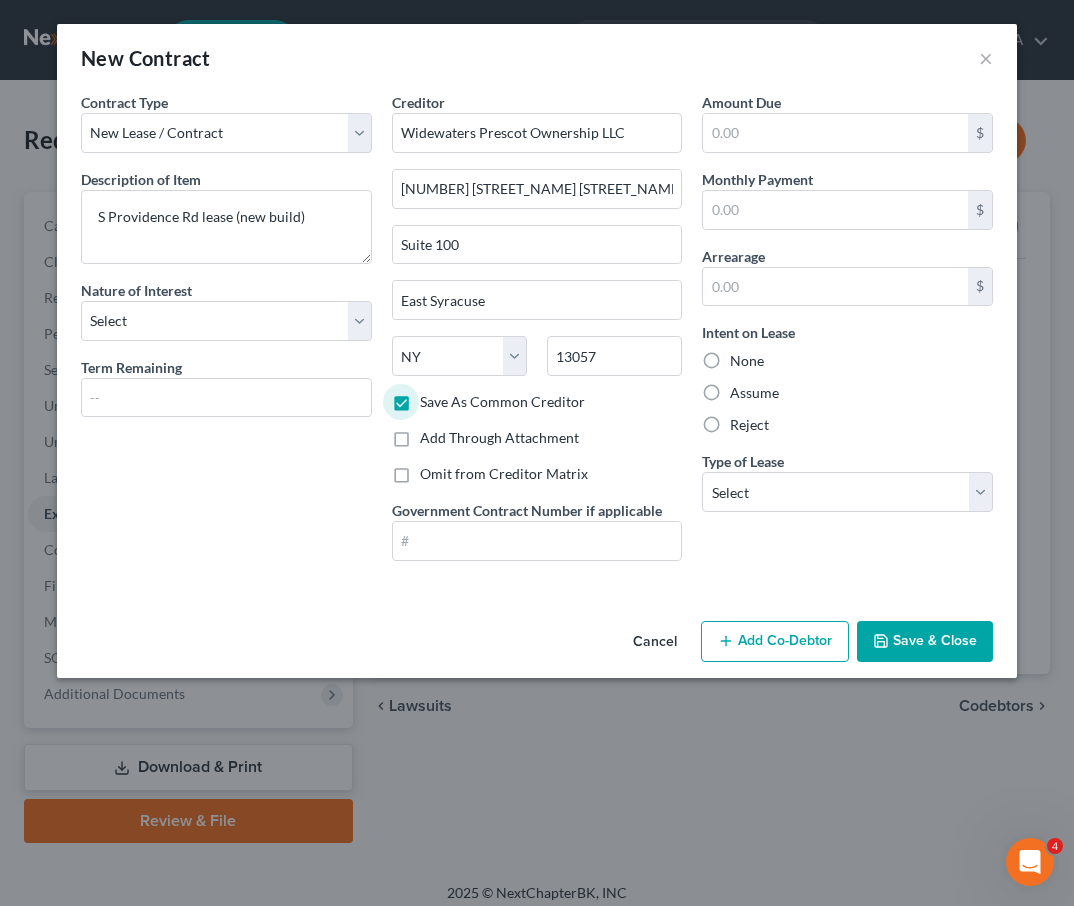 click on "Save & Close" at bounding box center (925, 642) 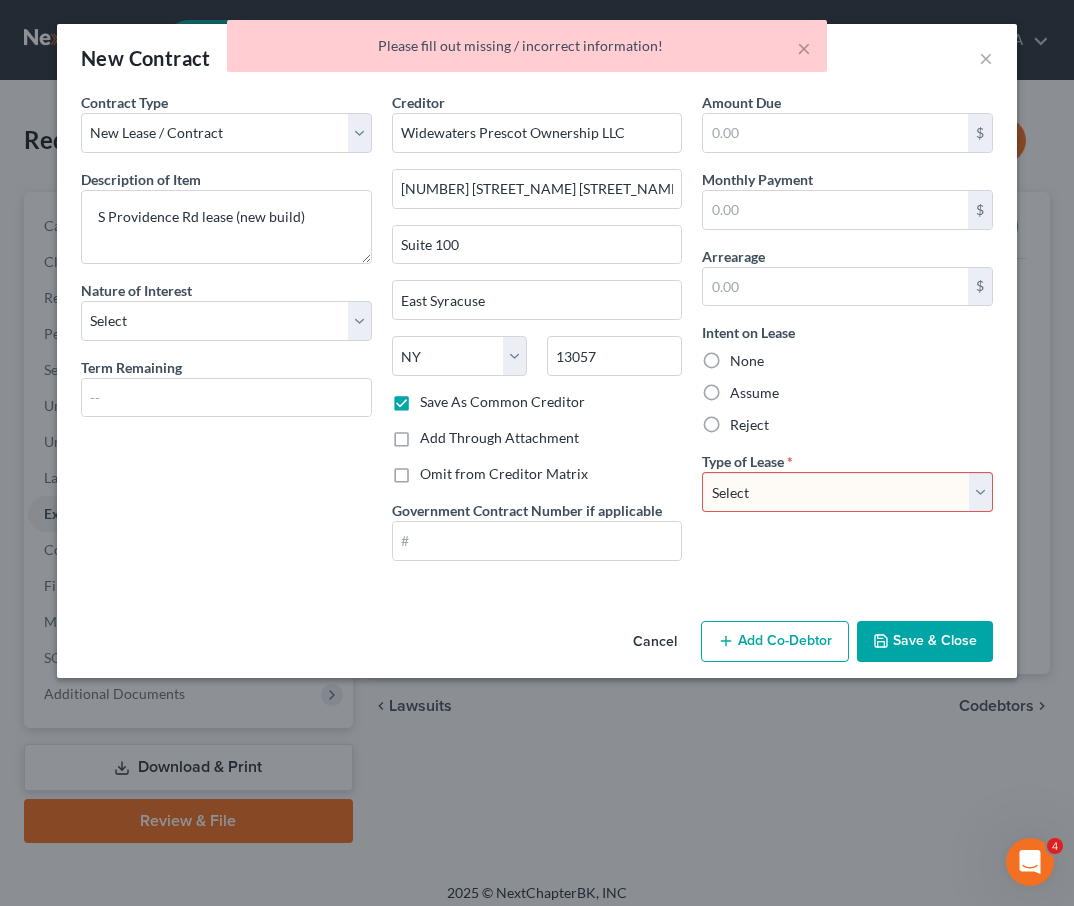 click on "Select Real Estate Car Other" at bounding box center (847, 492) 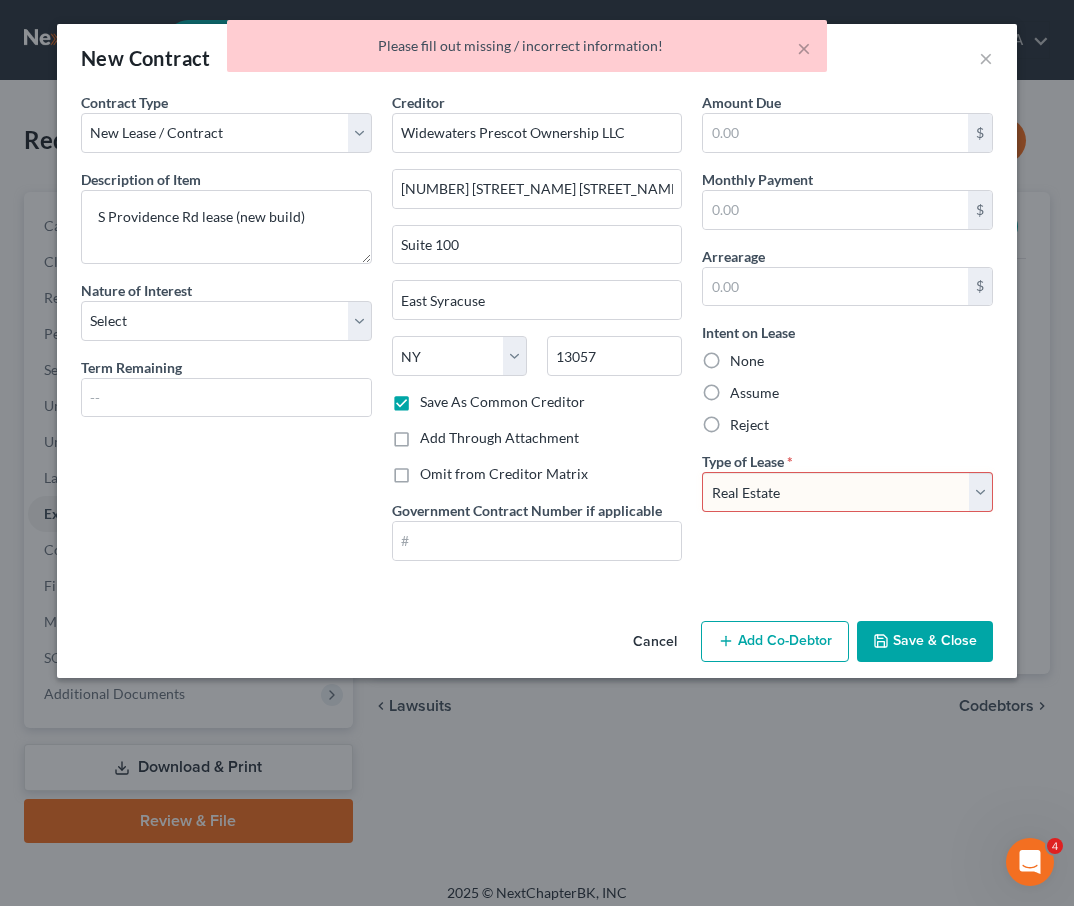 click on "Real Estate" at bounding box center (0, 0) 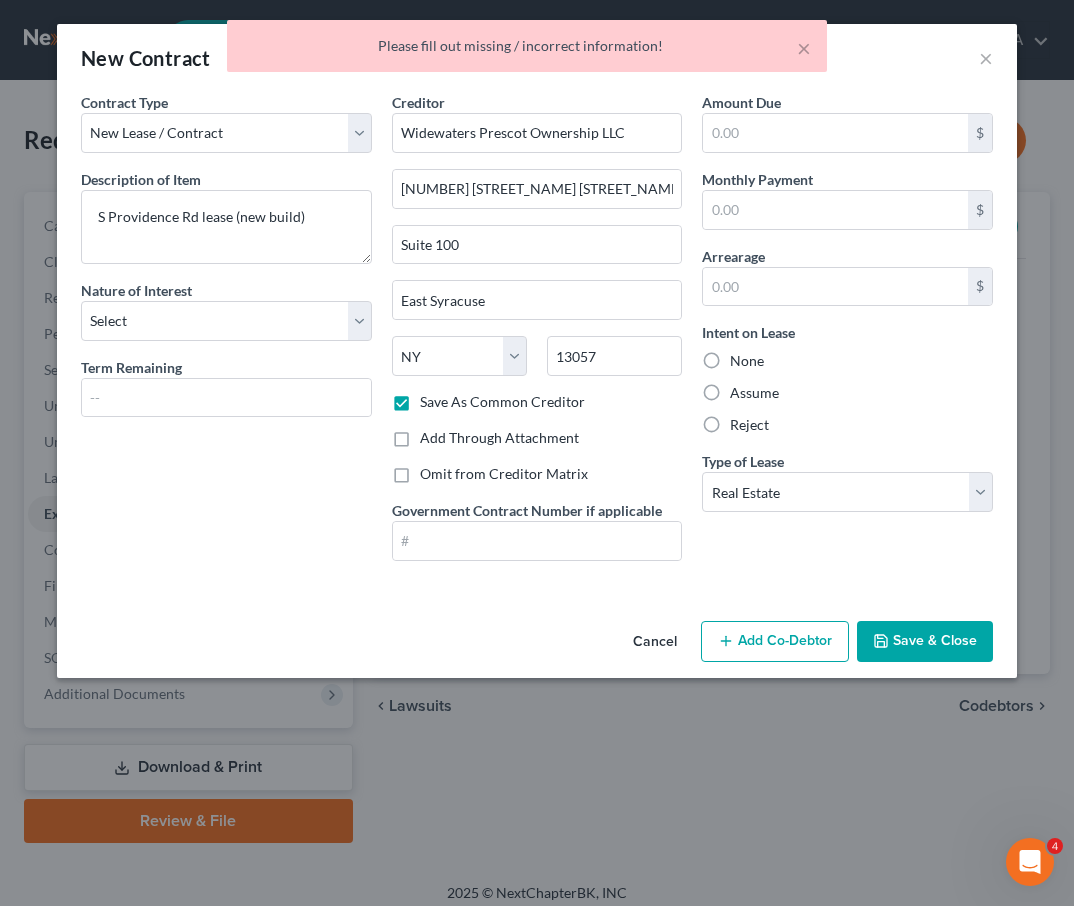 click on "Save & Close" at bounding box center (925, 642) 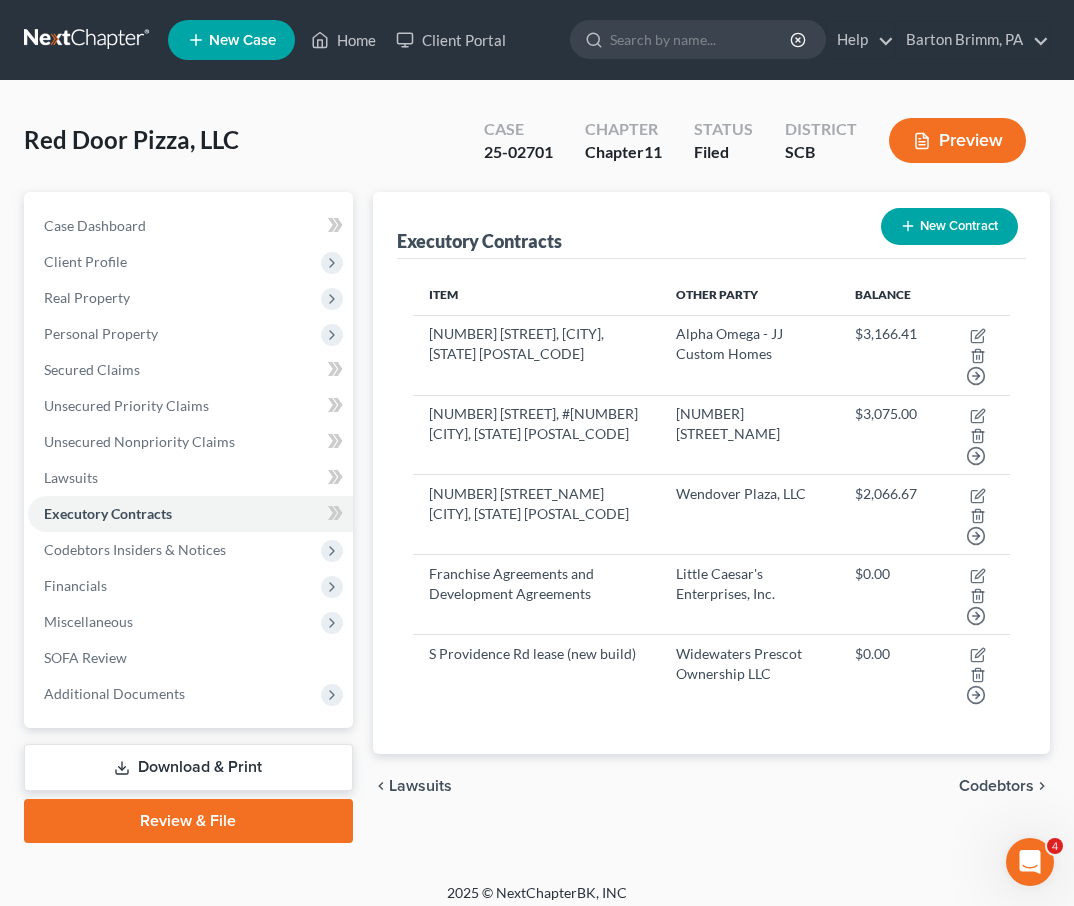 click on "New Contract" at bounding box center [949, 226] 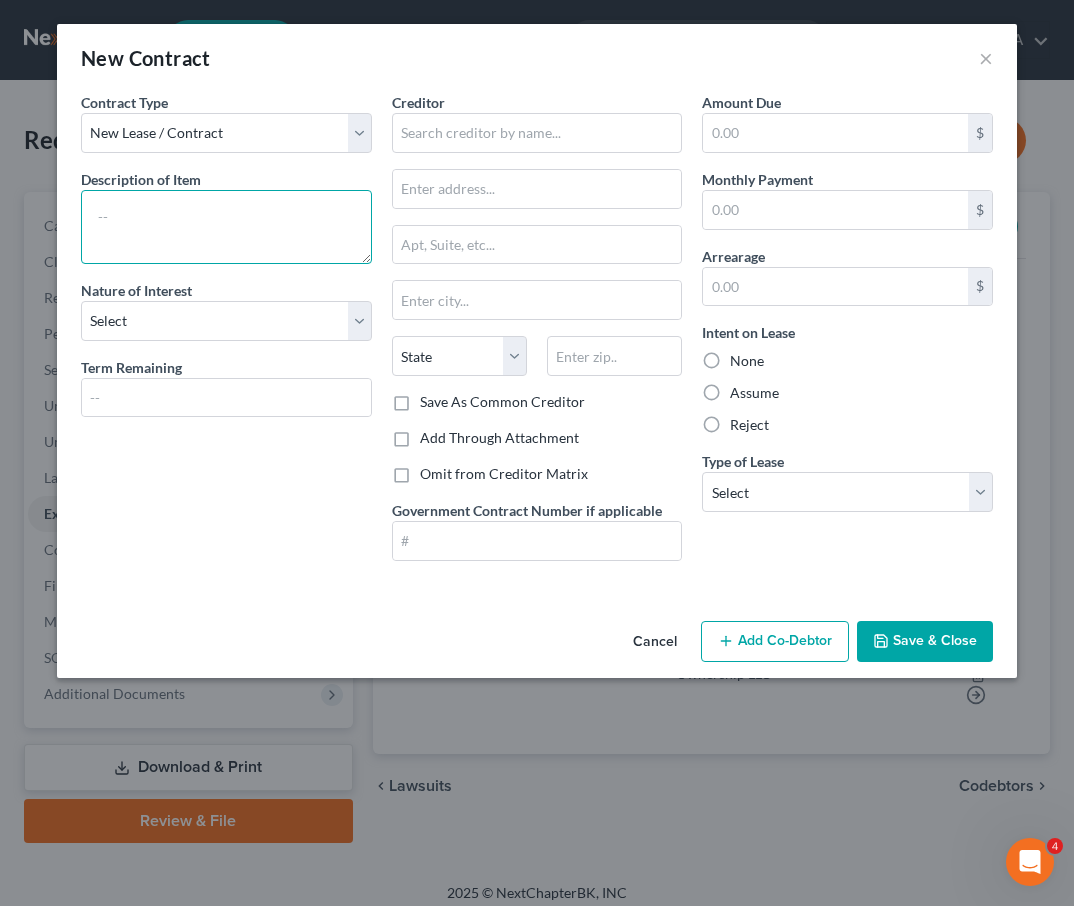click at bounding box center [226, 227] 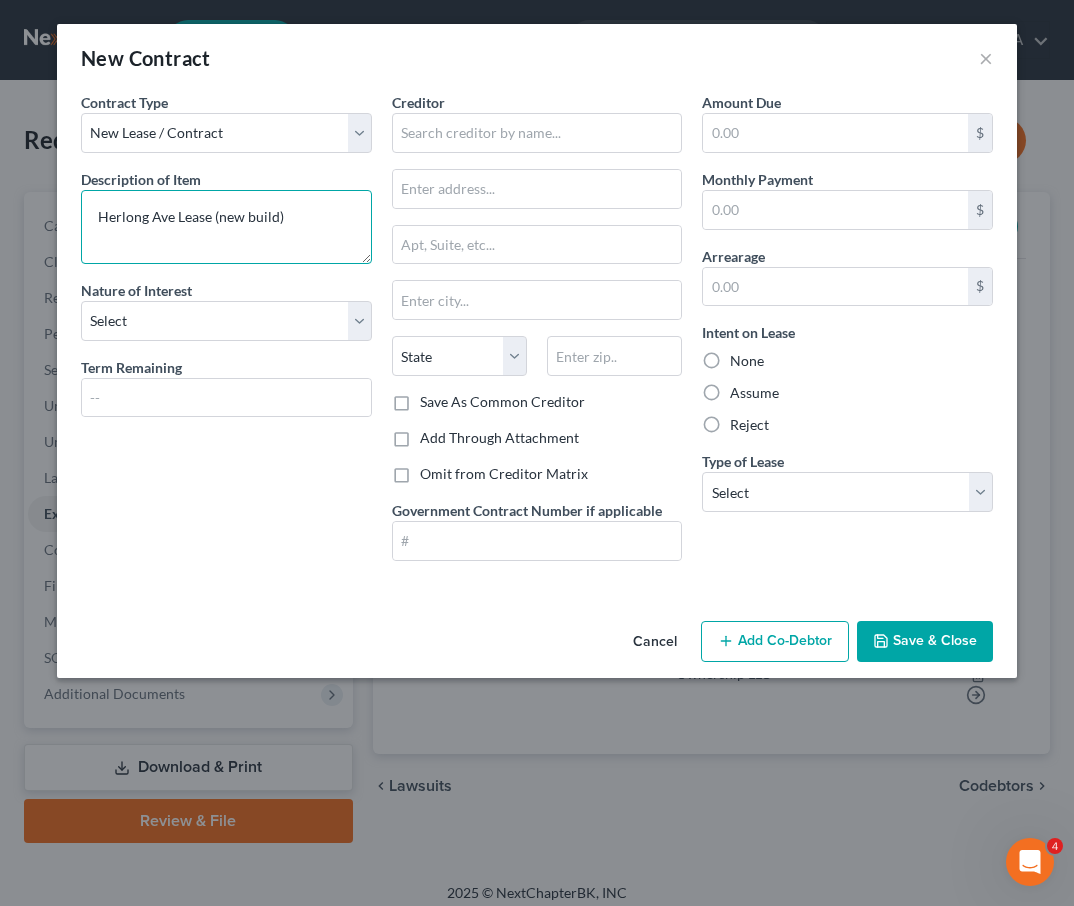 type on "Herlong Ave Lease (new build)" 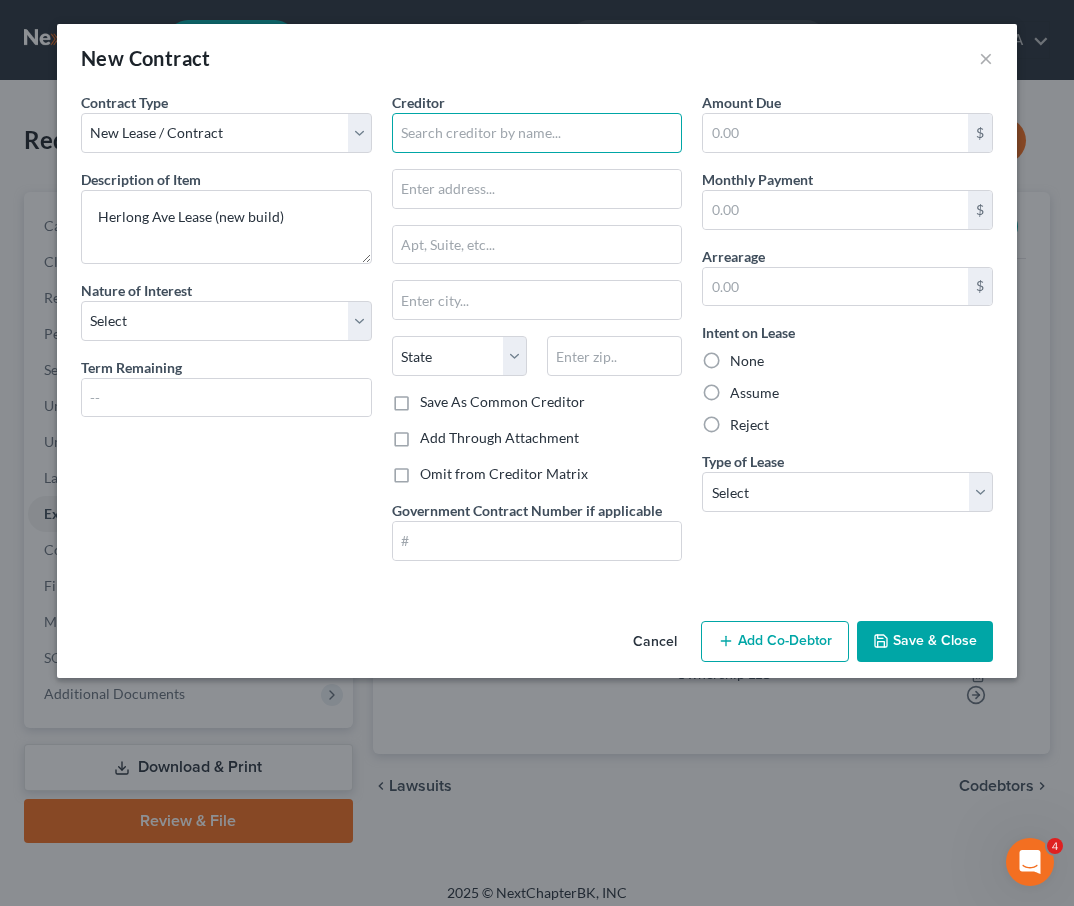 click at bounding box center (537, 133) 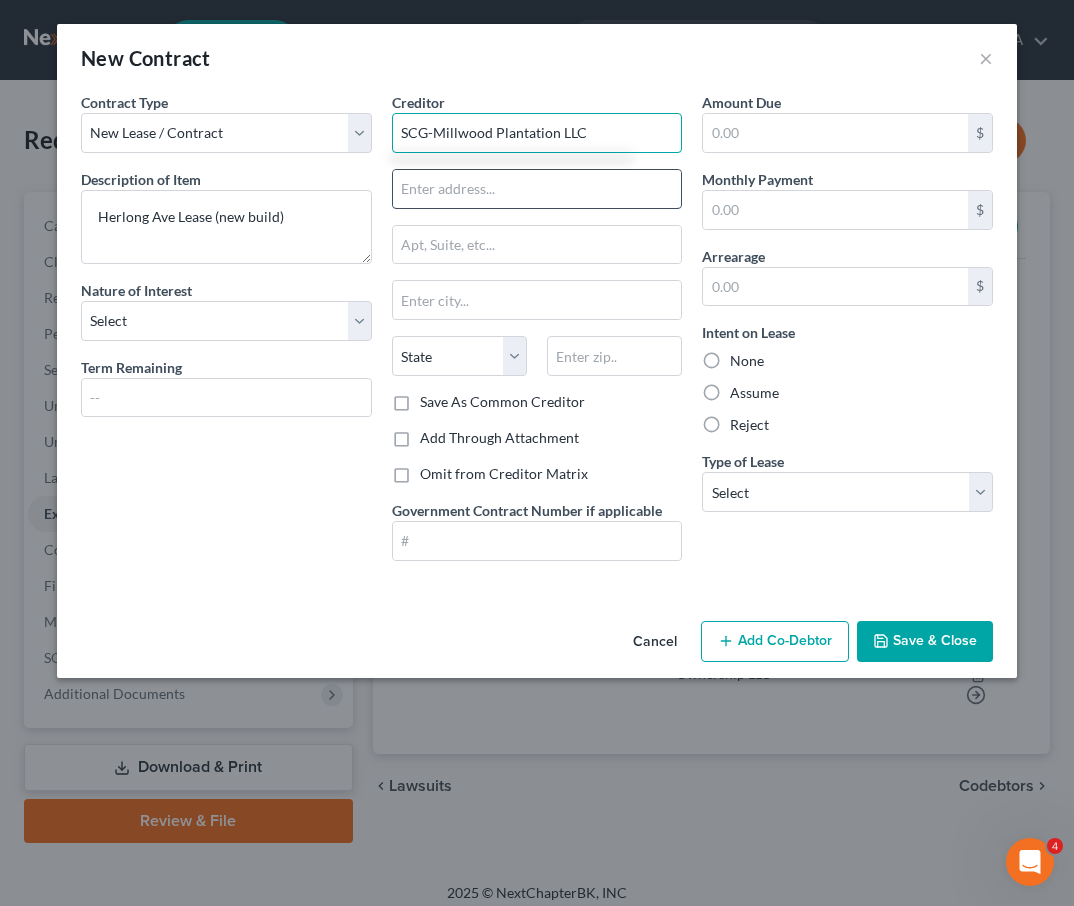 type on "SCG-Millwood Plantation LLC" 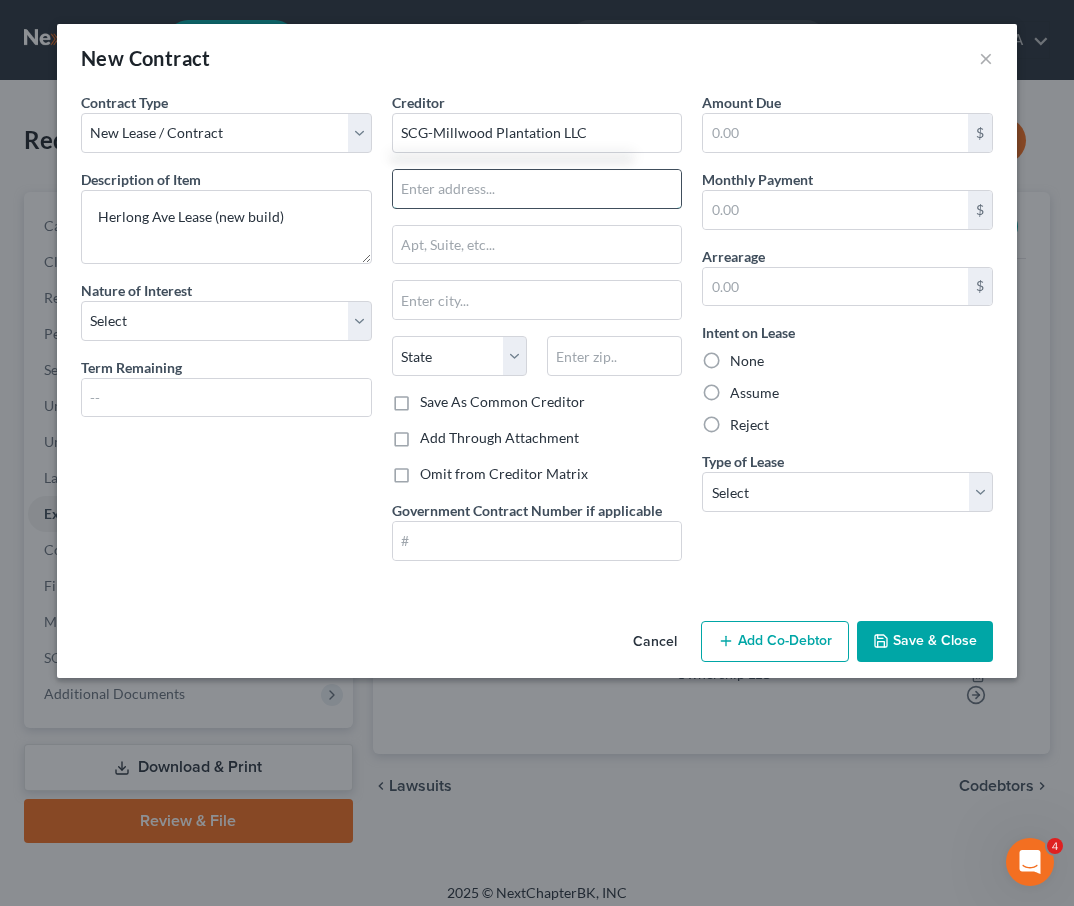 click at bounding box center (537, 189) 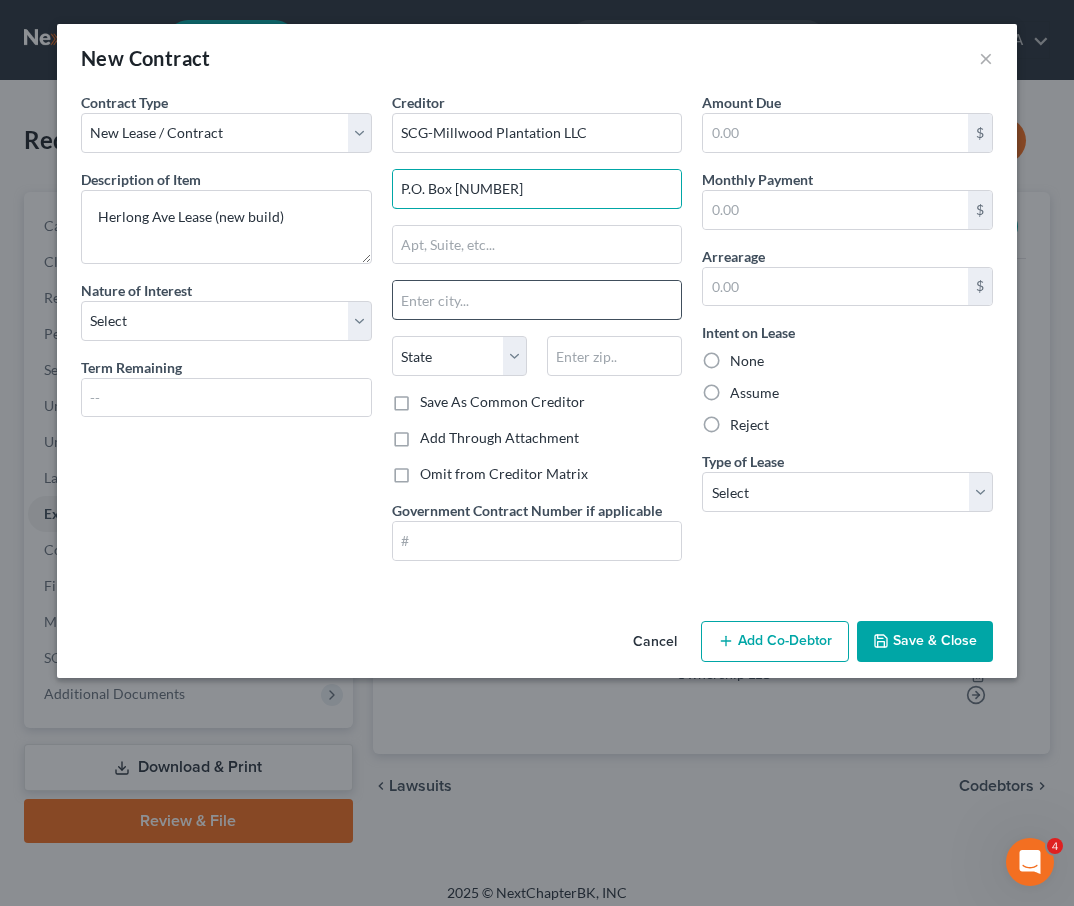 type on "P.O. Box [NUMBER]" 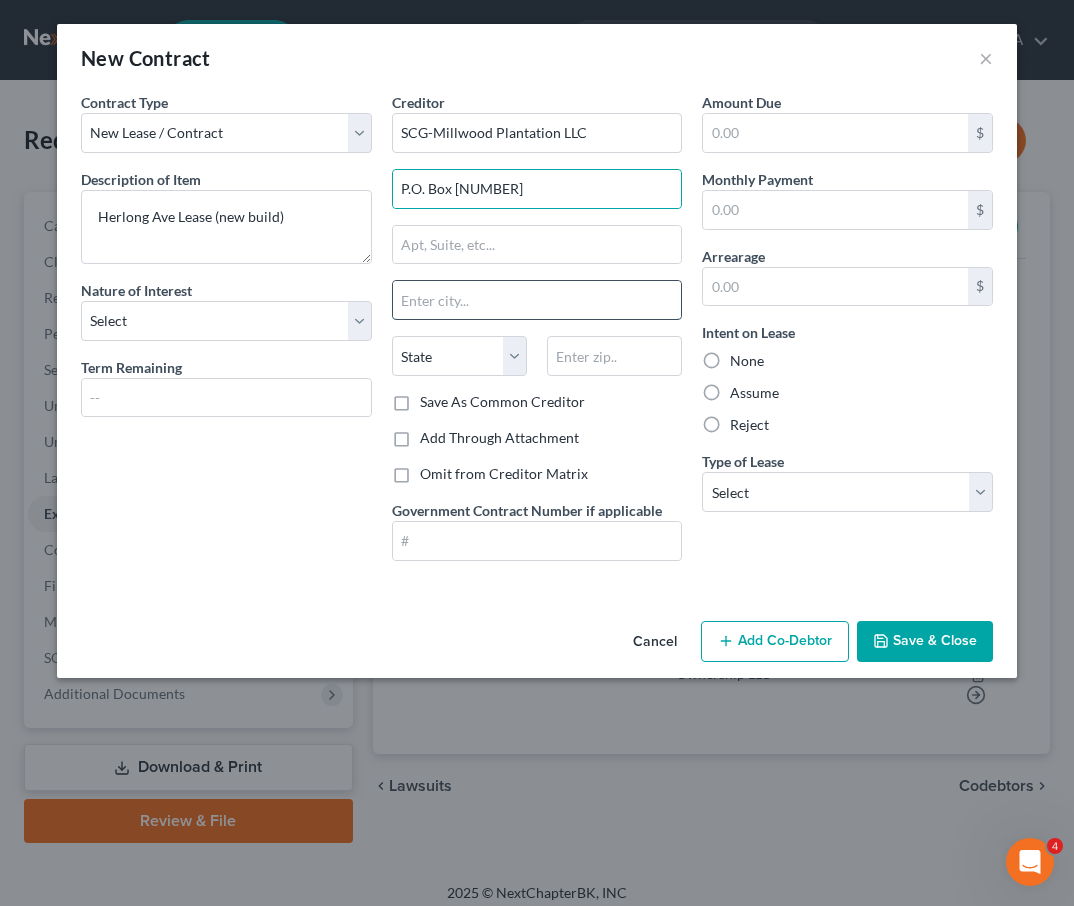 click at bounding box center [537, 300] 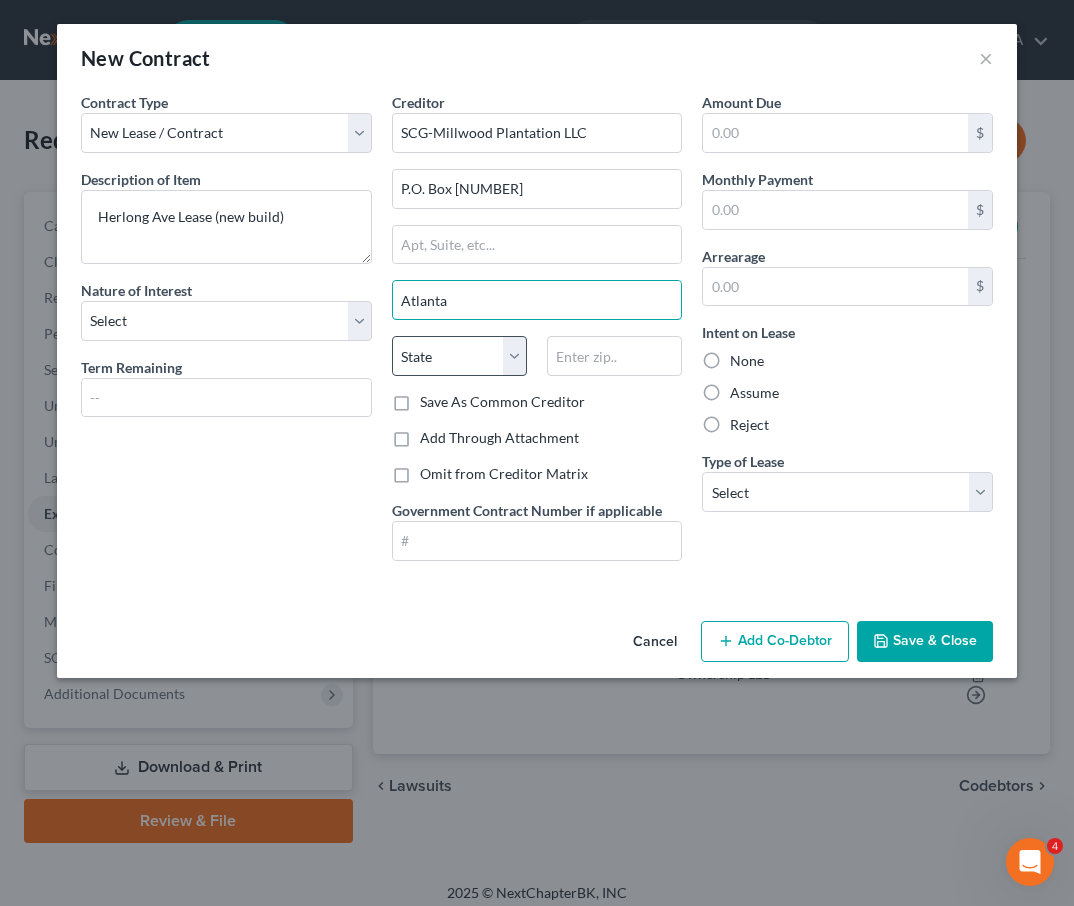 type on "Atlanta" 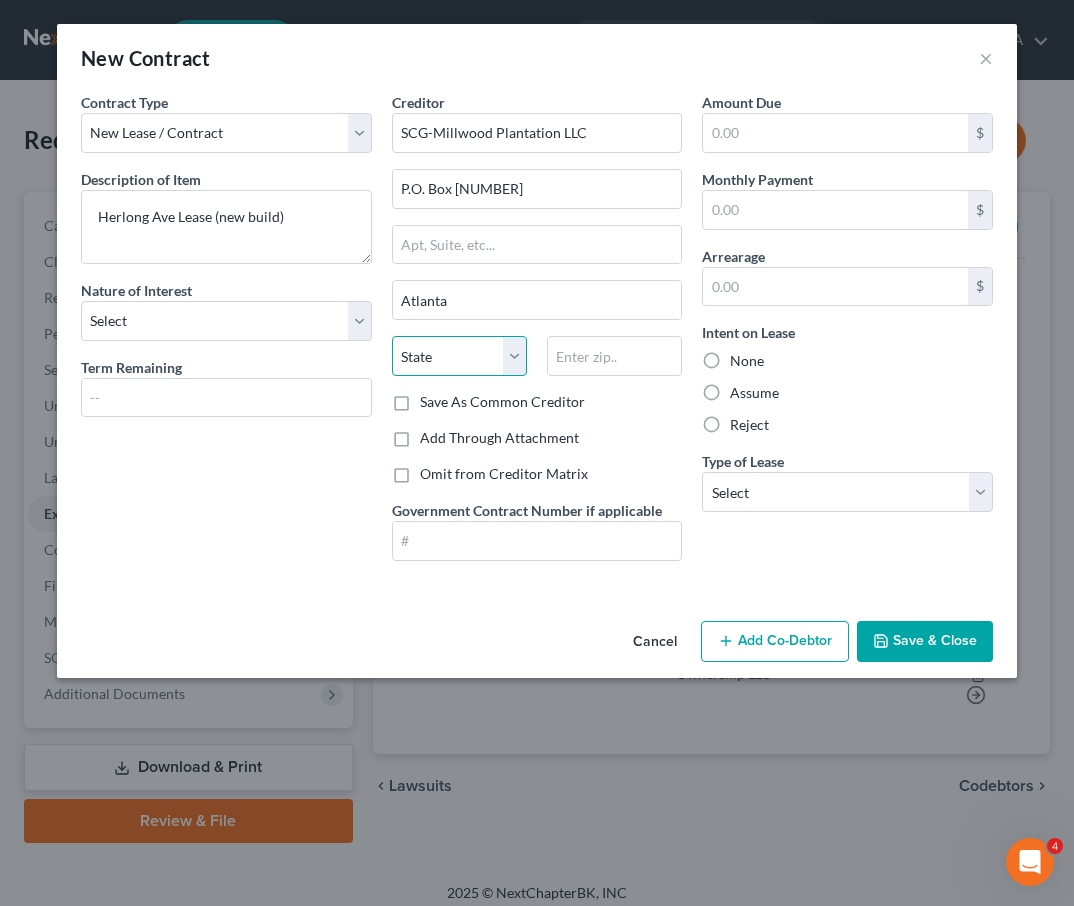 click on "State AL AK AR AZ CA CO CT DE DC FL GA GU HI ID IL IN IA KS KY LA ME MD MA MI MN MS MO MT NC ND NE NV NH NJ NM NY OH OK OR PA PR RI SC SD TN TX UT VI VA VT WA WV WI WY" at bounding box center (459, 356) 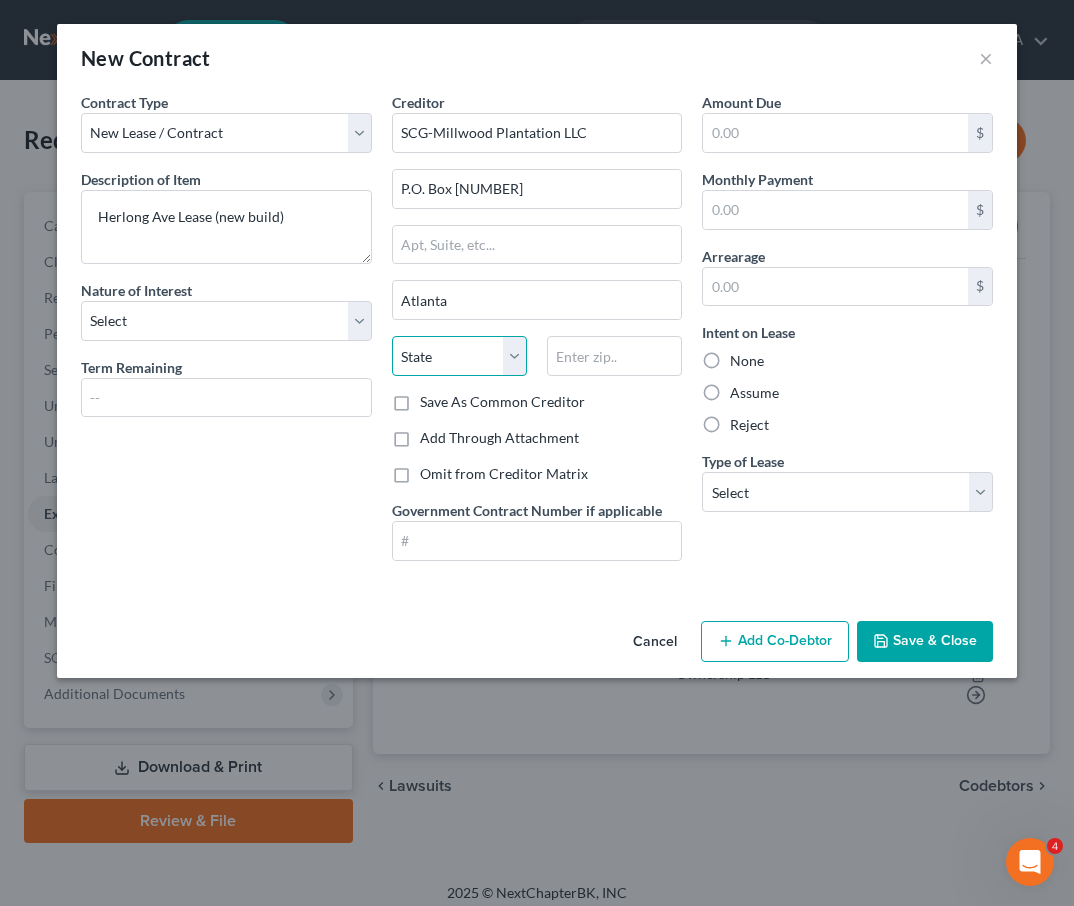 select on "10" 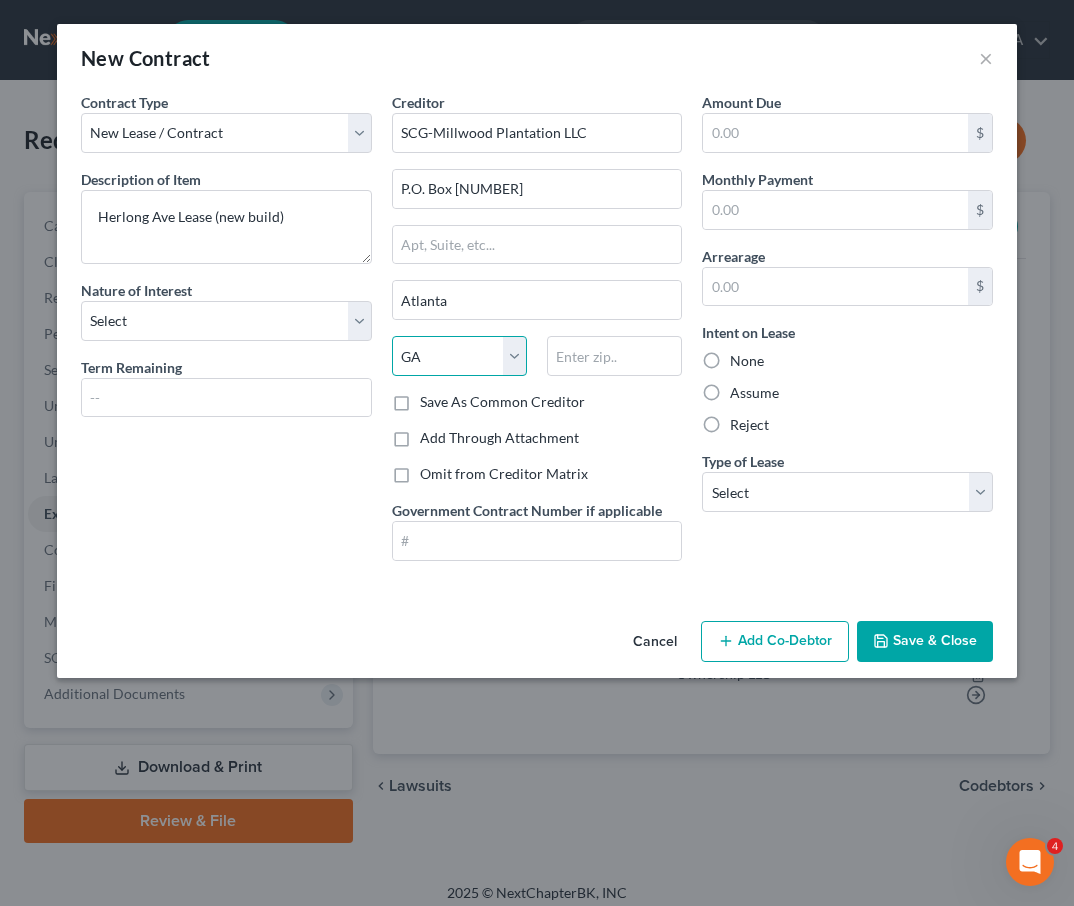 click on "GA" at bounding box center (0, 0) 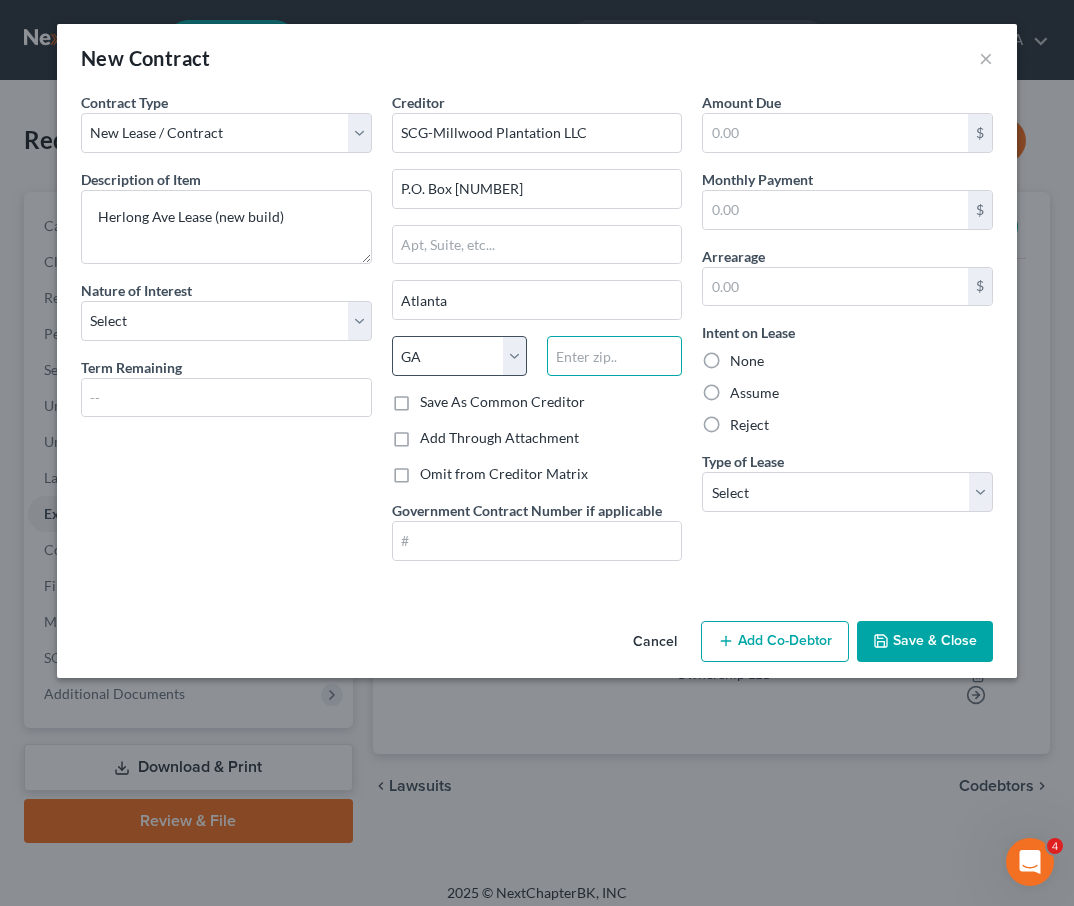 click at bounding box center [614, 356] 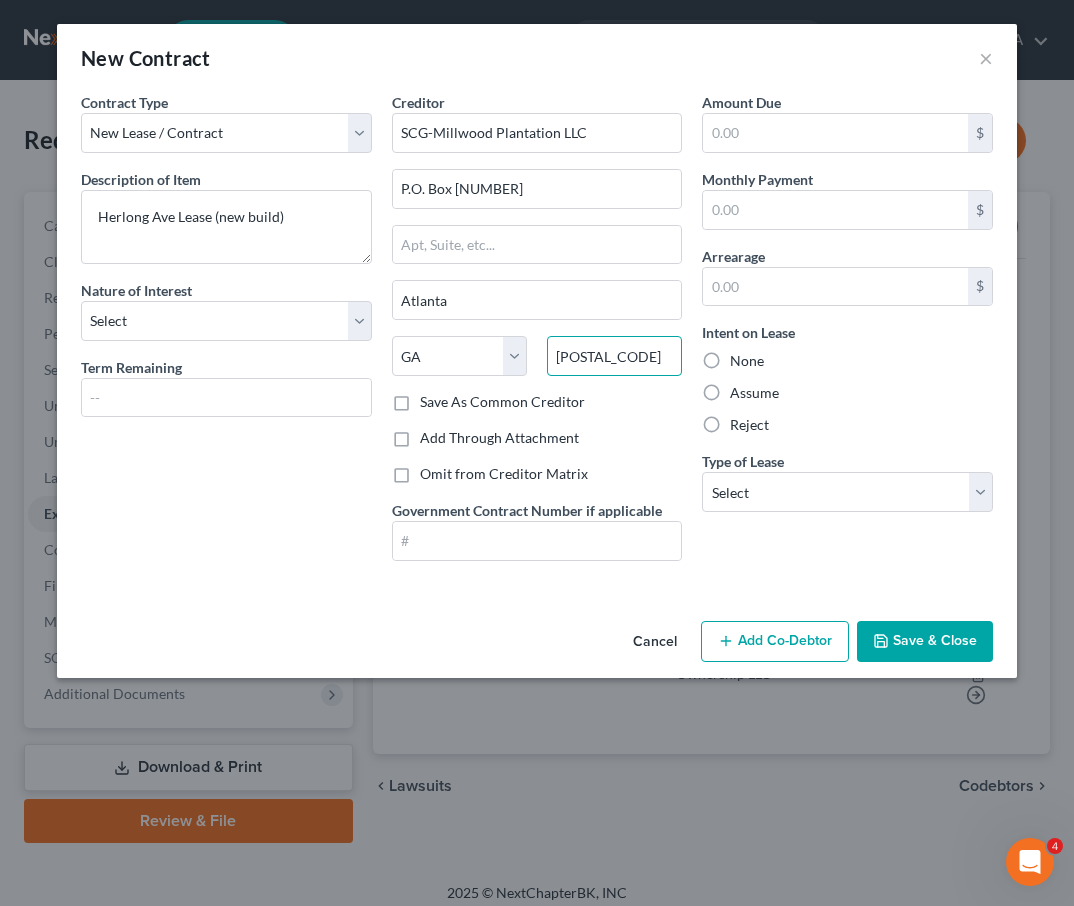 type on "[POSTAL_CODE]" 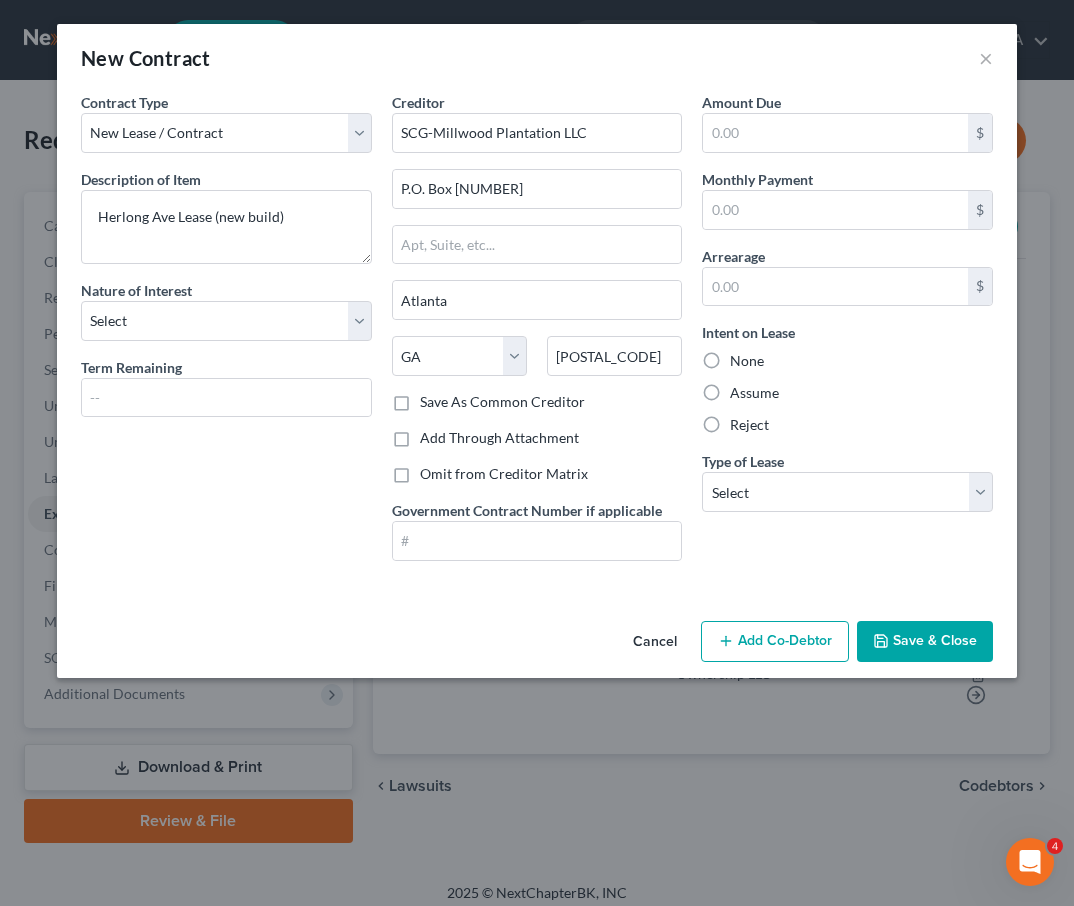 click on "Save As Common Creditor" at bounding box center (502, 402) 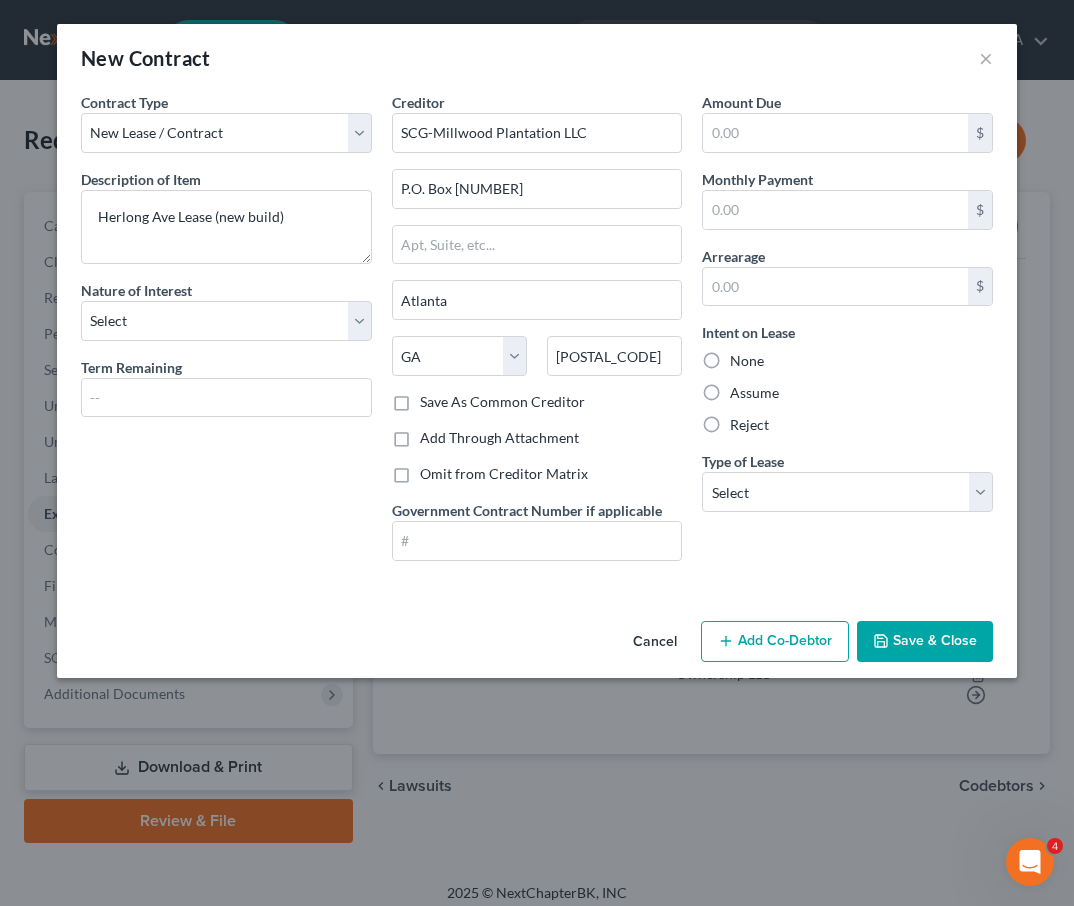 click on "Save As Common Creditor" at bounding box center (434, 398) 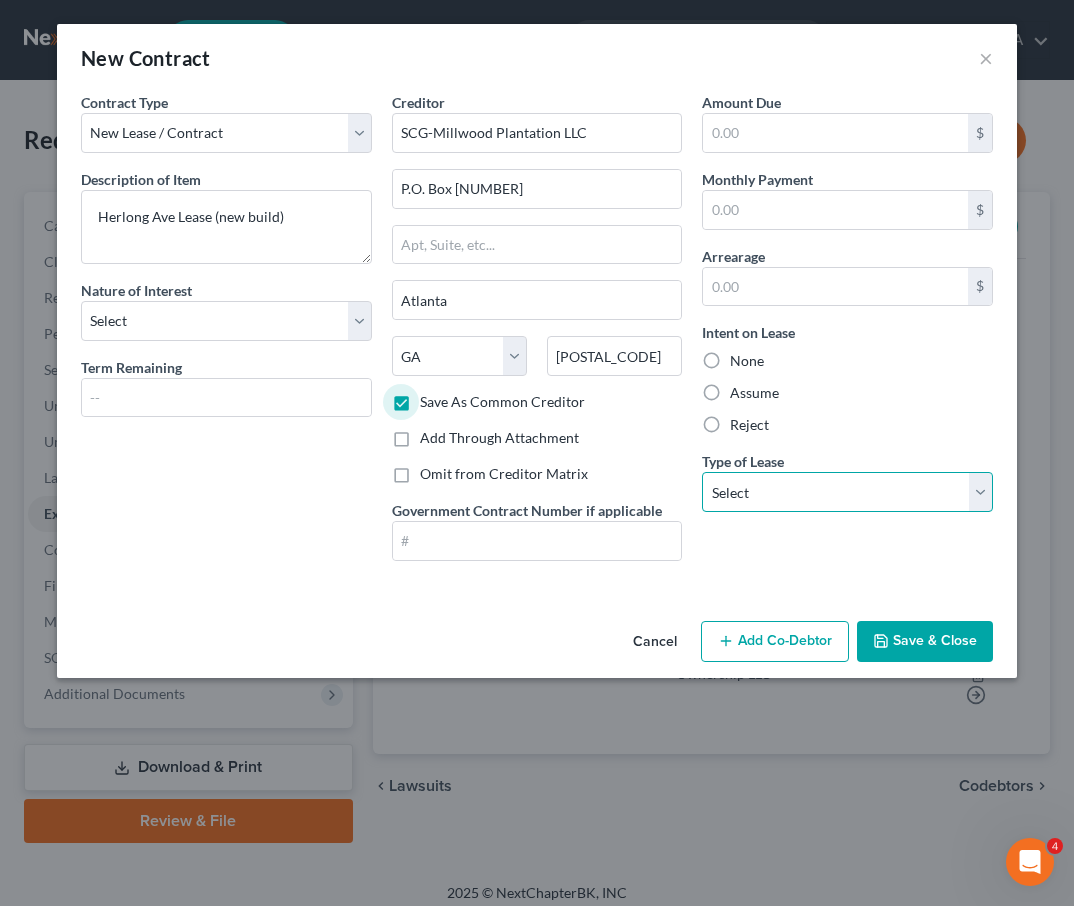 click on "Select Real Estate Car Other" at bounding box center (847, 492) 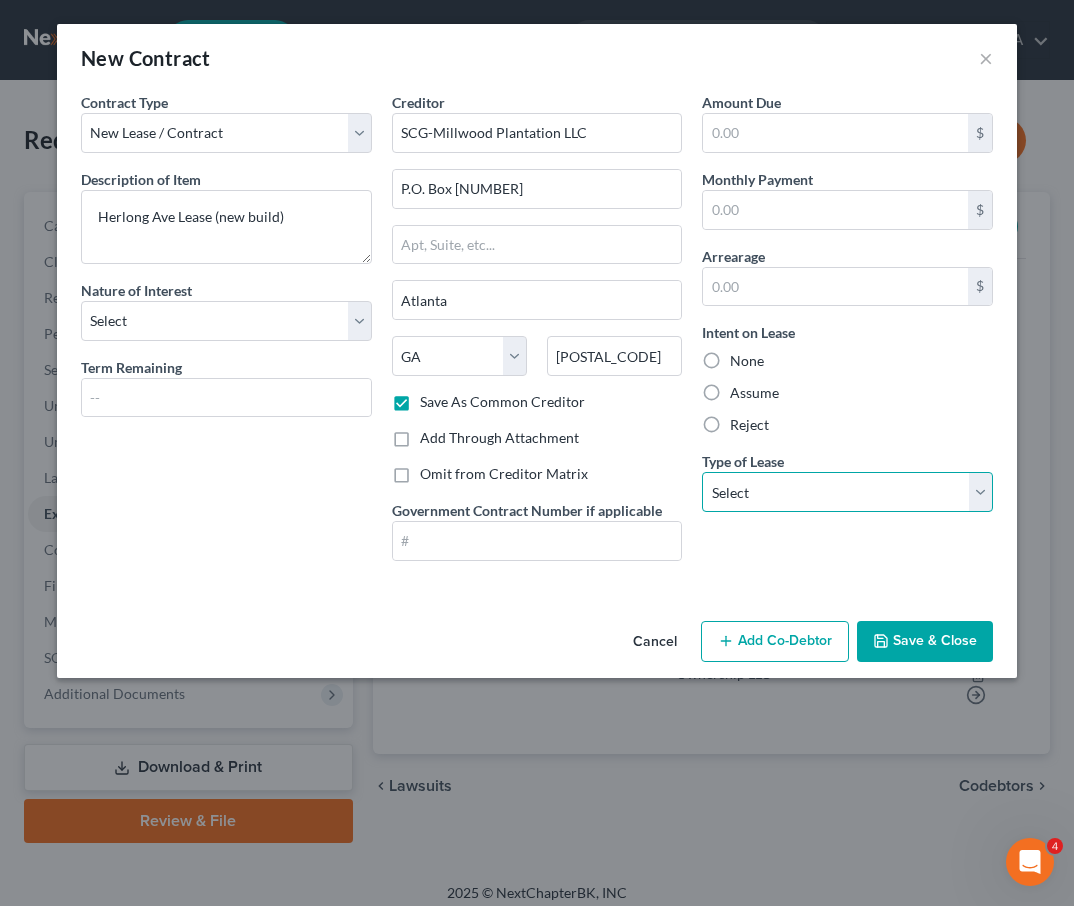 select on "0" 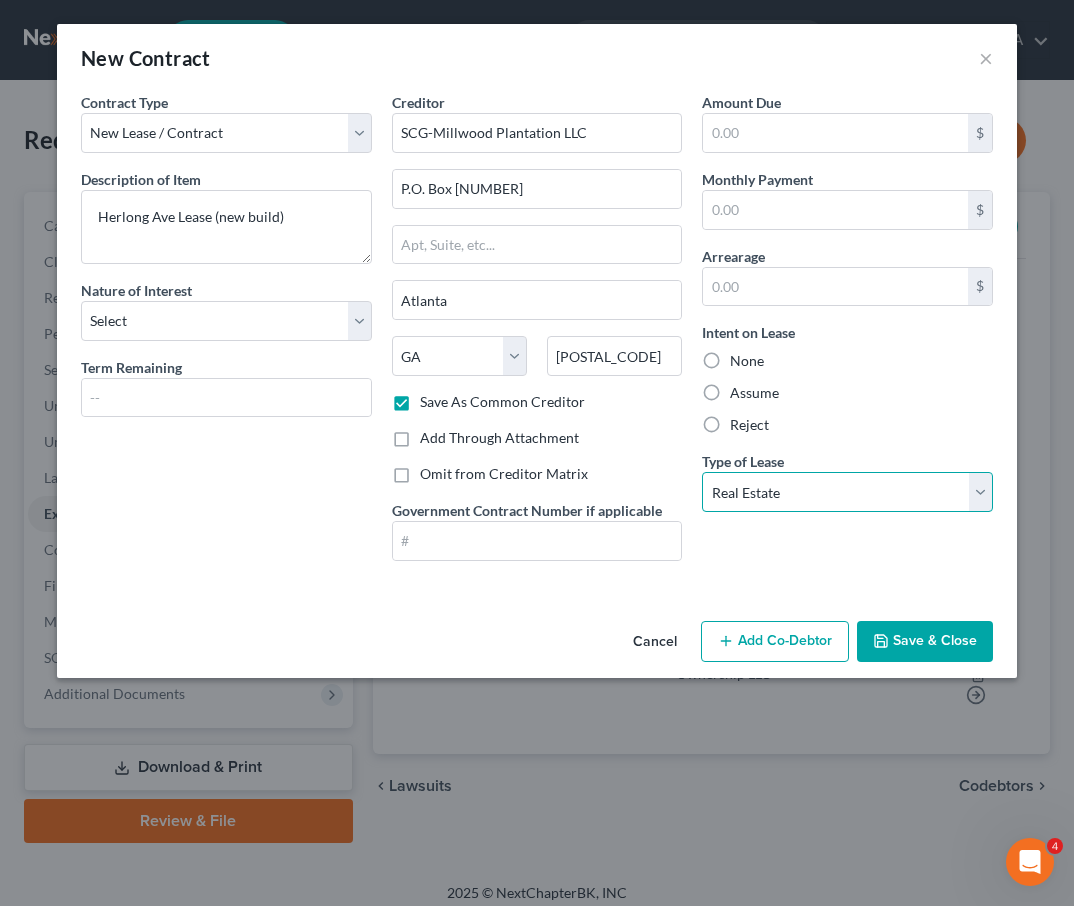 click on "Real Estate" at bounding box center (0, 0) 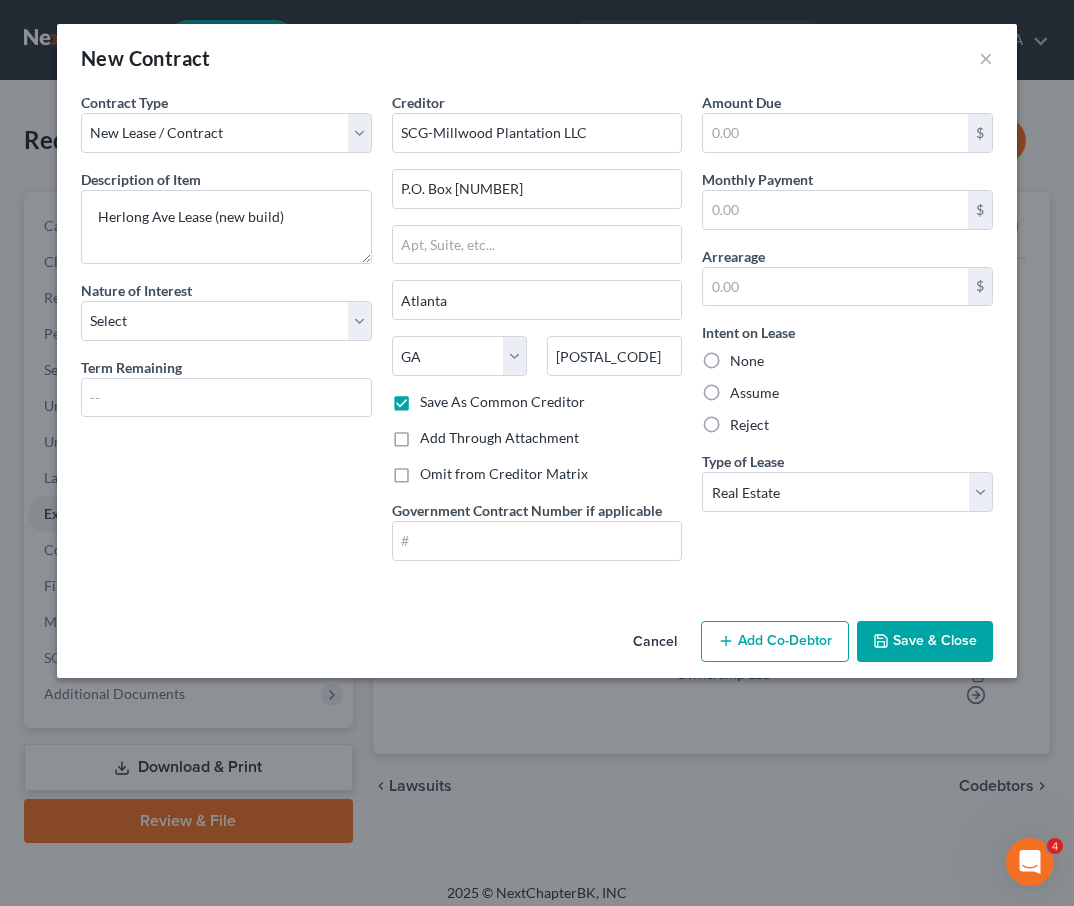 click on "Save & Close" at bounding box center [925, 642] 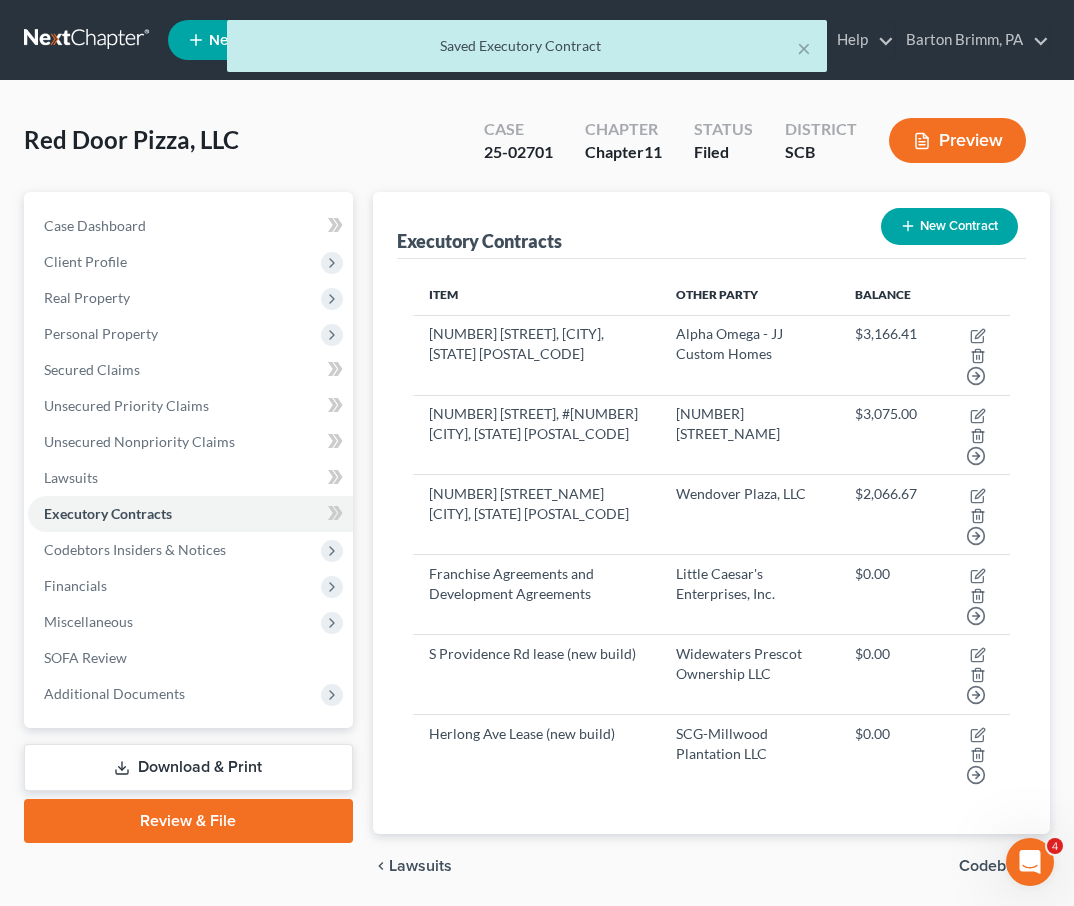 click on "New Contract" at bounding box center [949, 226] 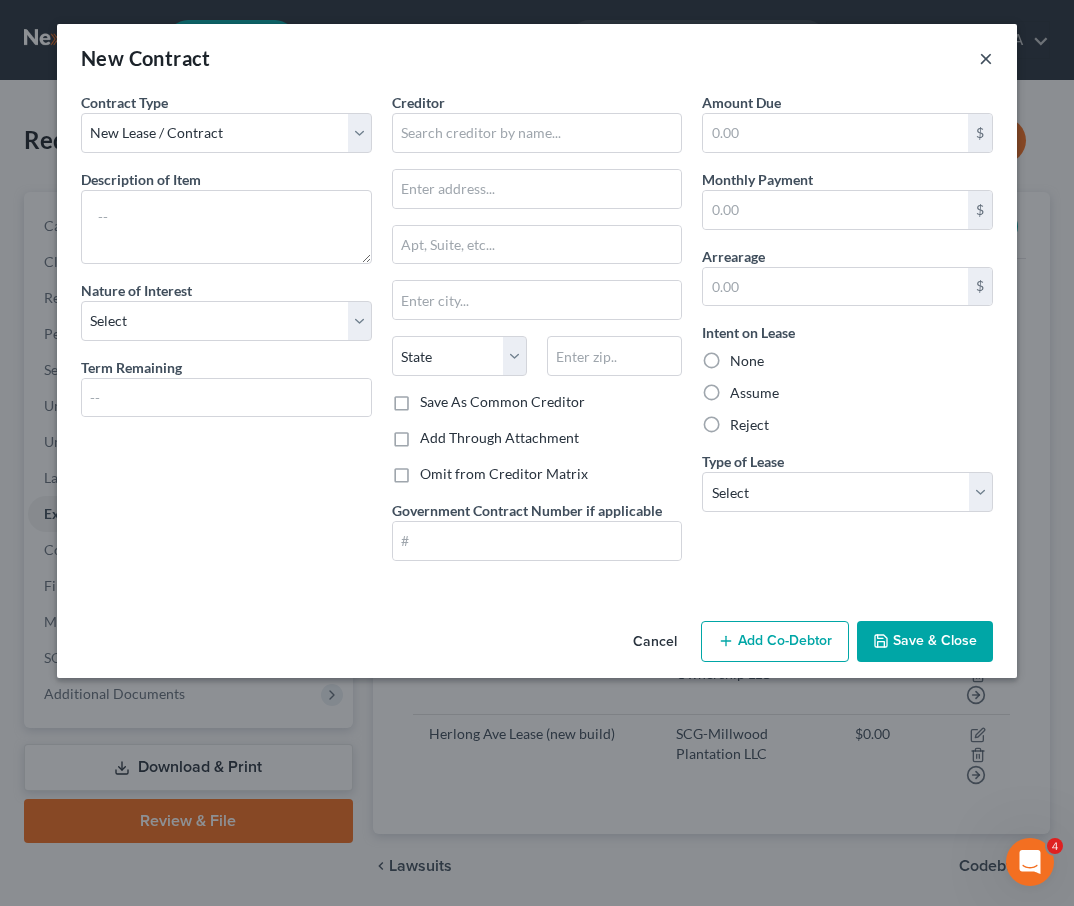 click on "×" at bounding box center [986, 58] 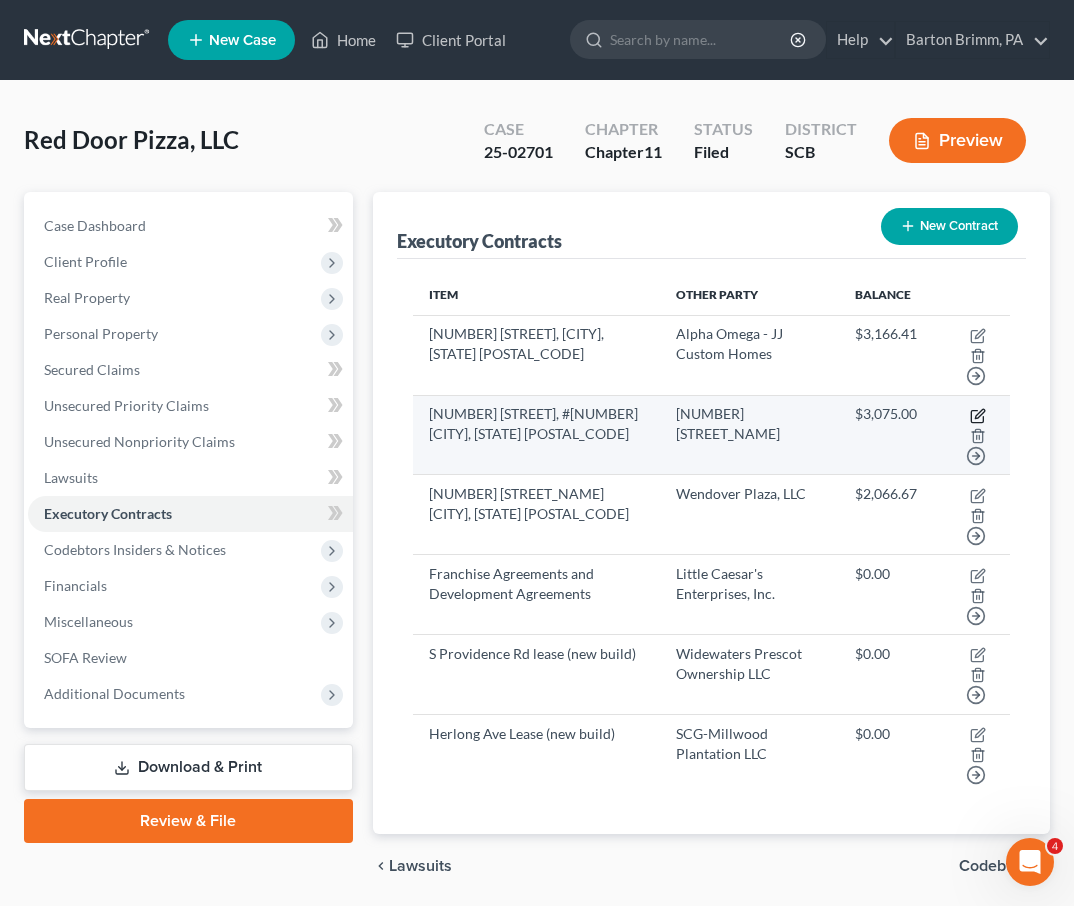 click 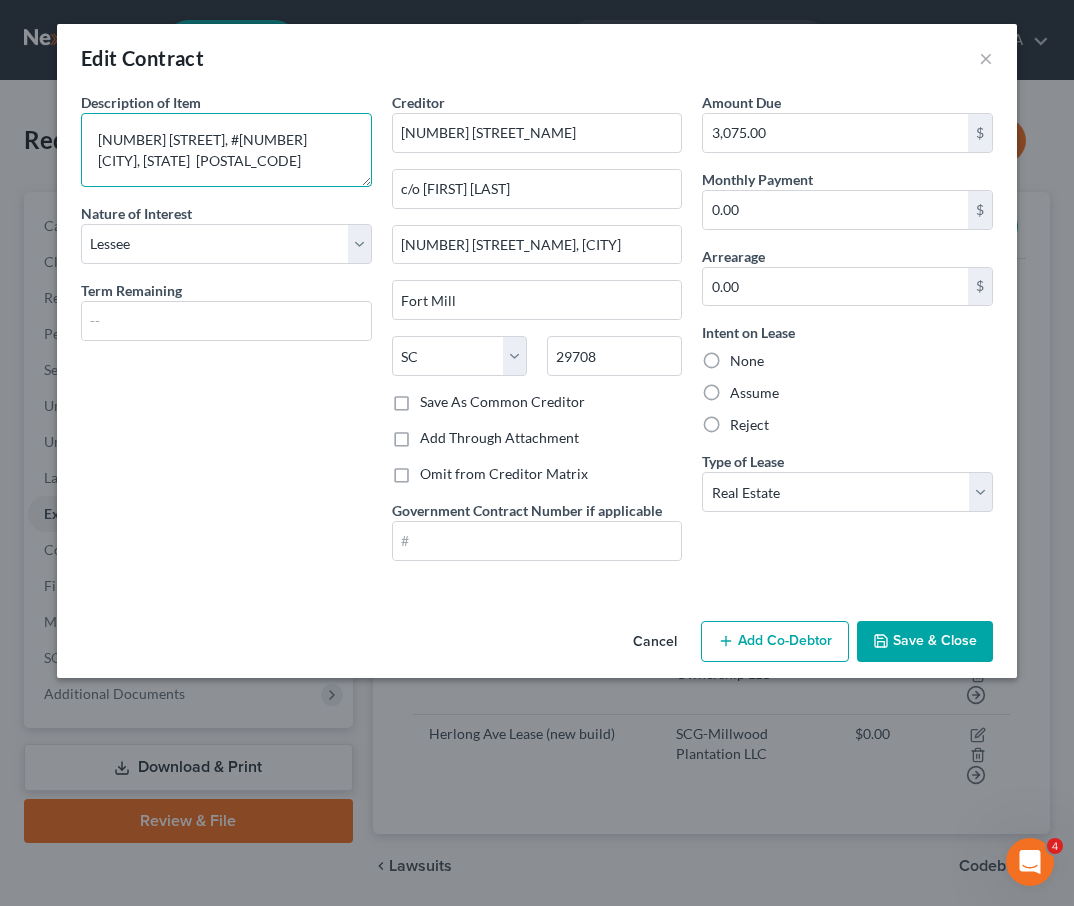 click on "[NUMBER] [STREET], #[NUMBER]
[CITY], [STATE]  [POSTAL_CODE]" at bounding box center [226, 150] 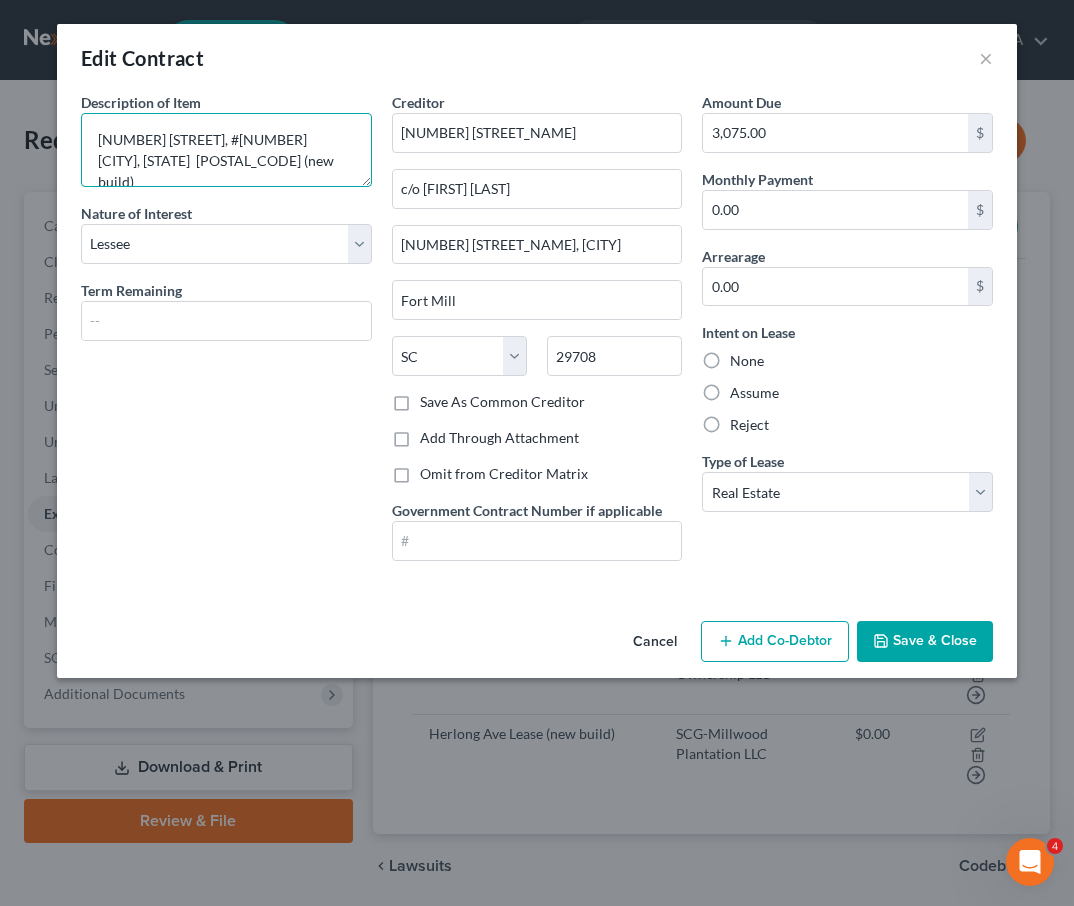 type on "[NUMBER] [STREET], #[NUMBER]
[CITY], [STATE]  [POSTAL_CODE] (new  build)" 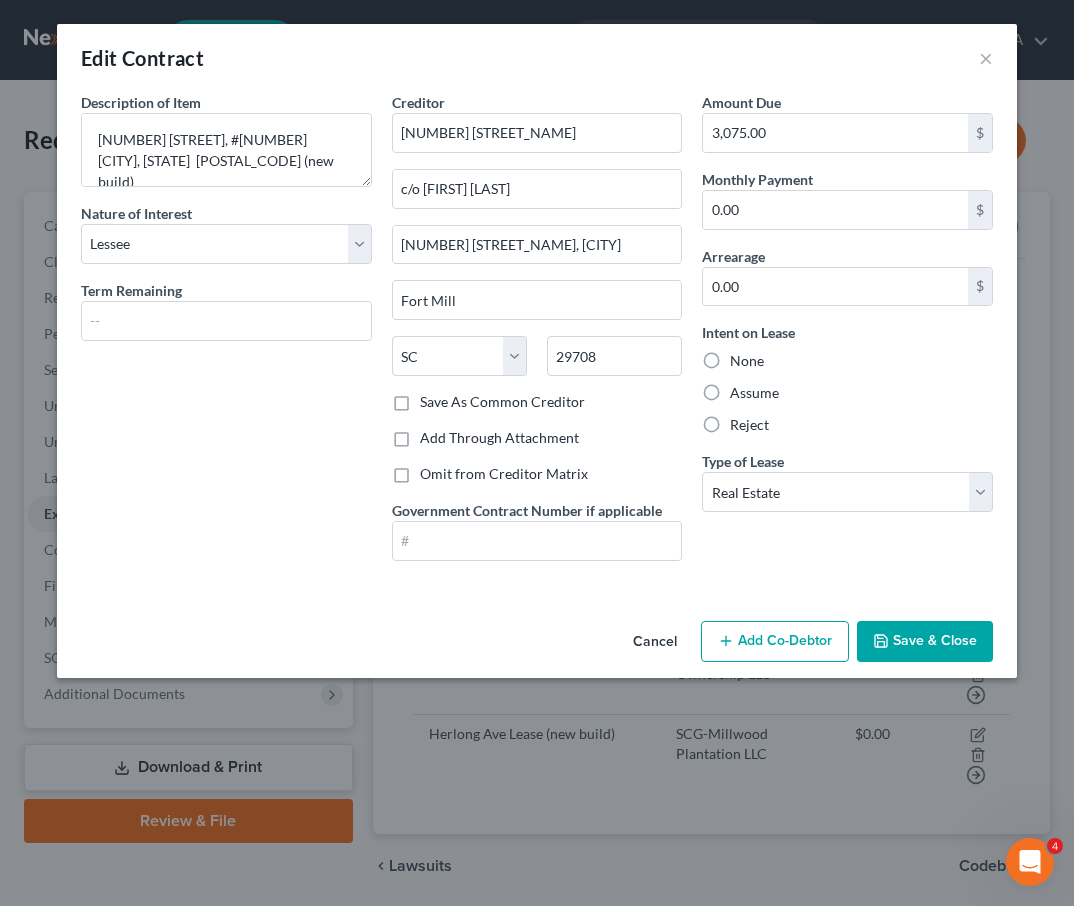 click on "Save & Close" at bounding box center (925, 642) 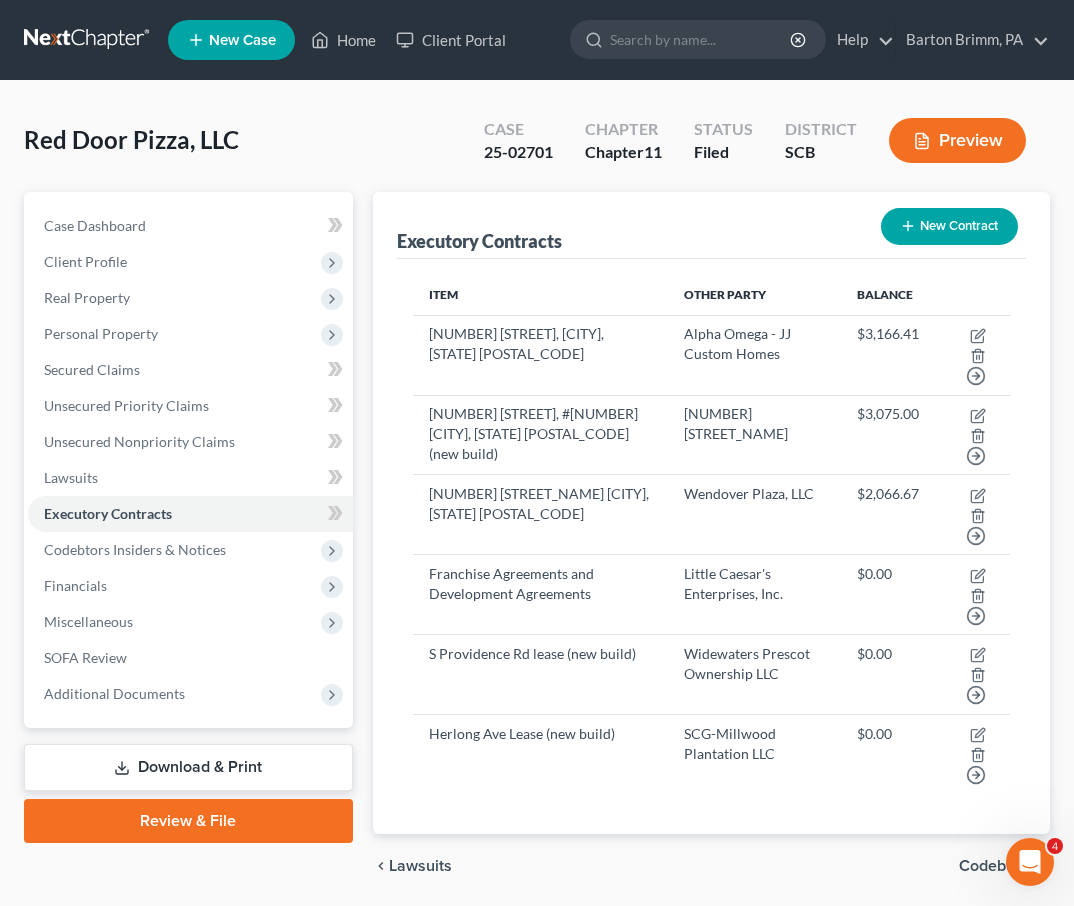 click on "New Contract" at bounding box center (949, 226) 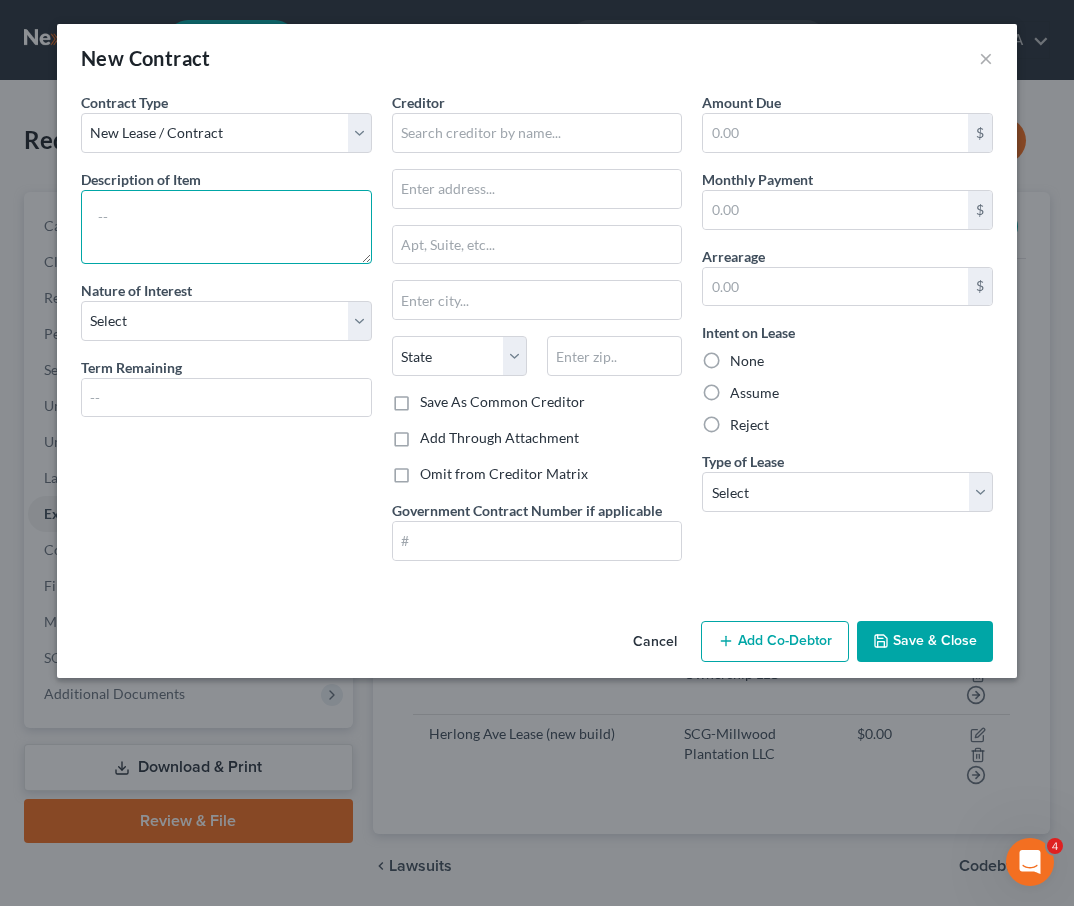 click at bounding box center (226, 227) 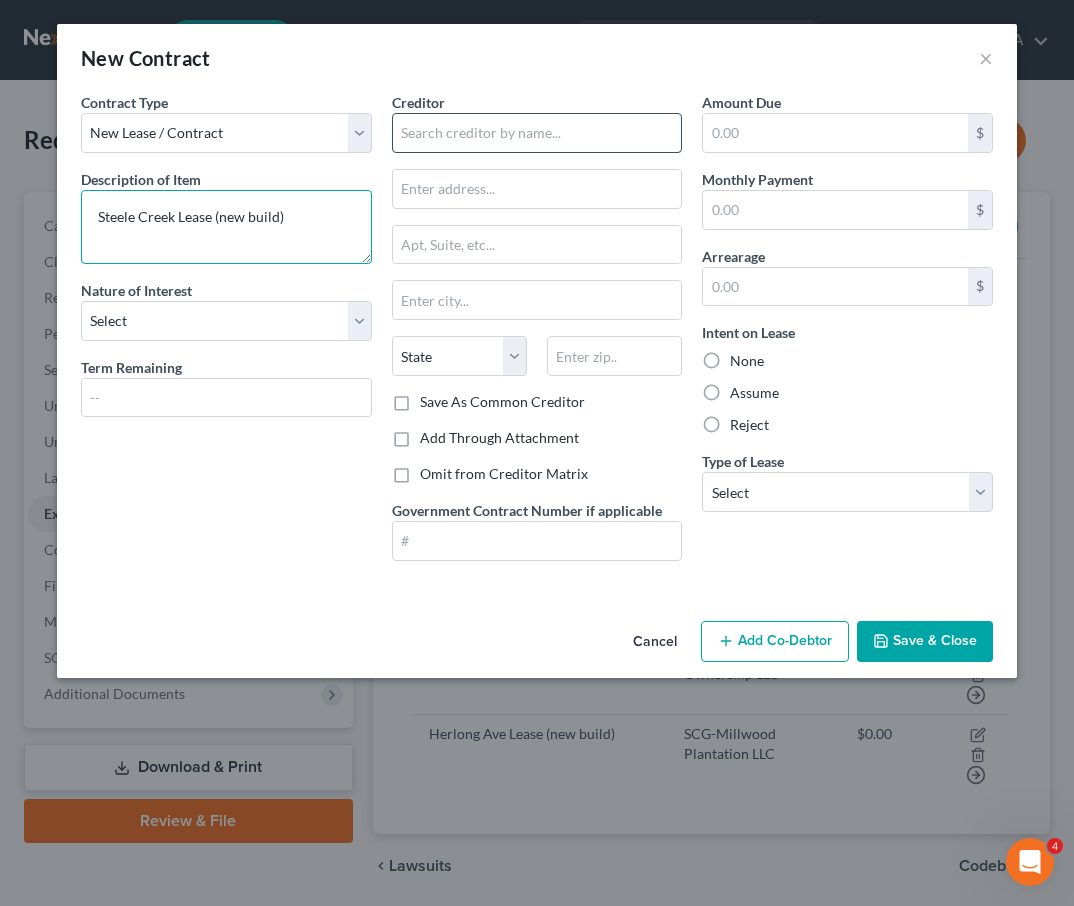 type on "Steele Creek Lease (new build)" 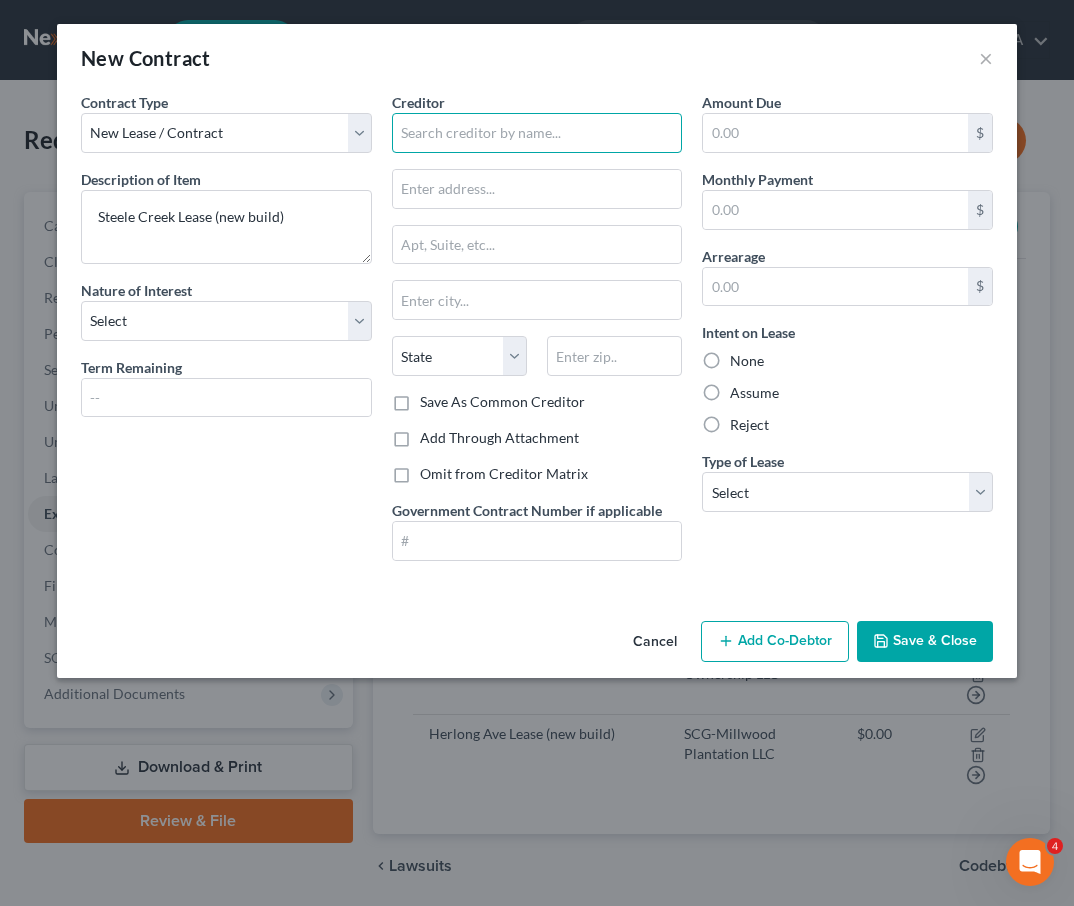 click at bounding box center [537, 133] 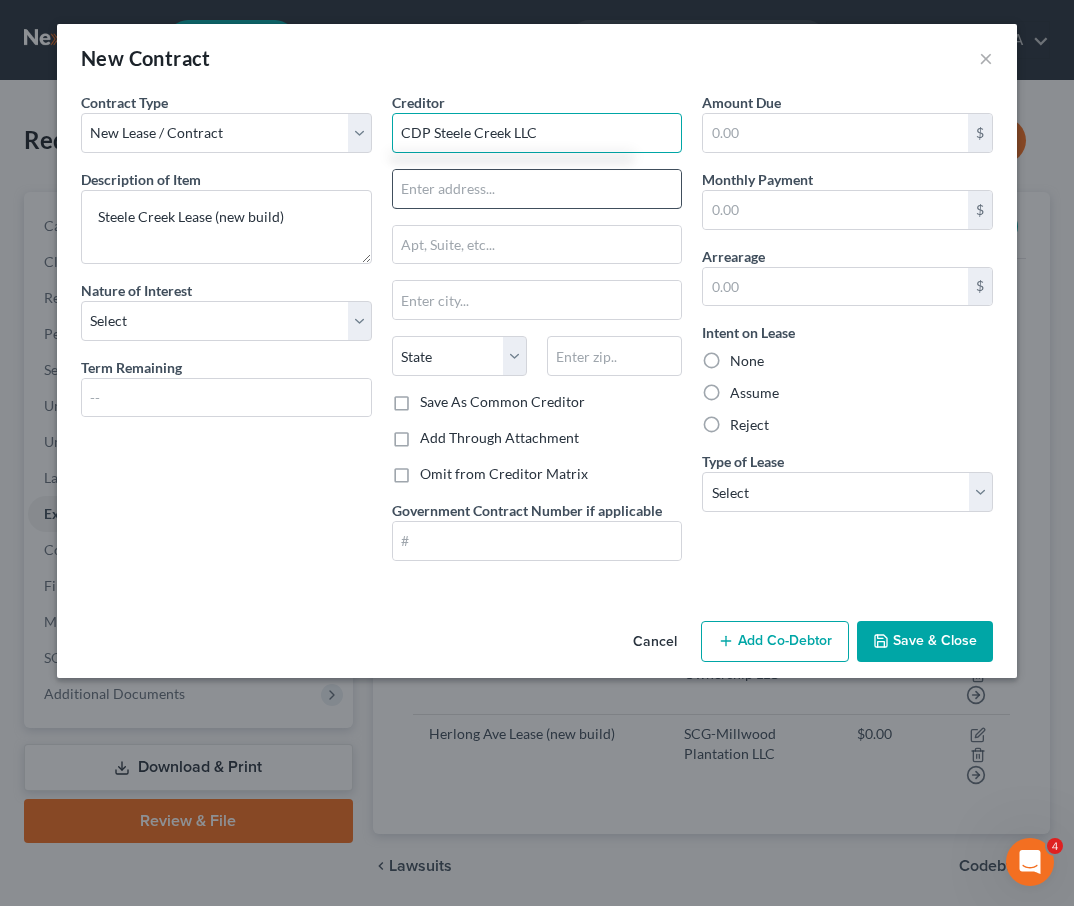 type on "CDP Steele Creek LLC" 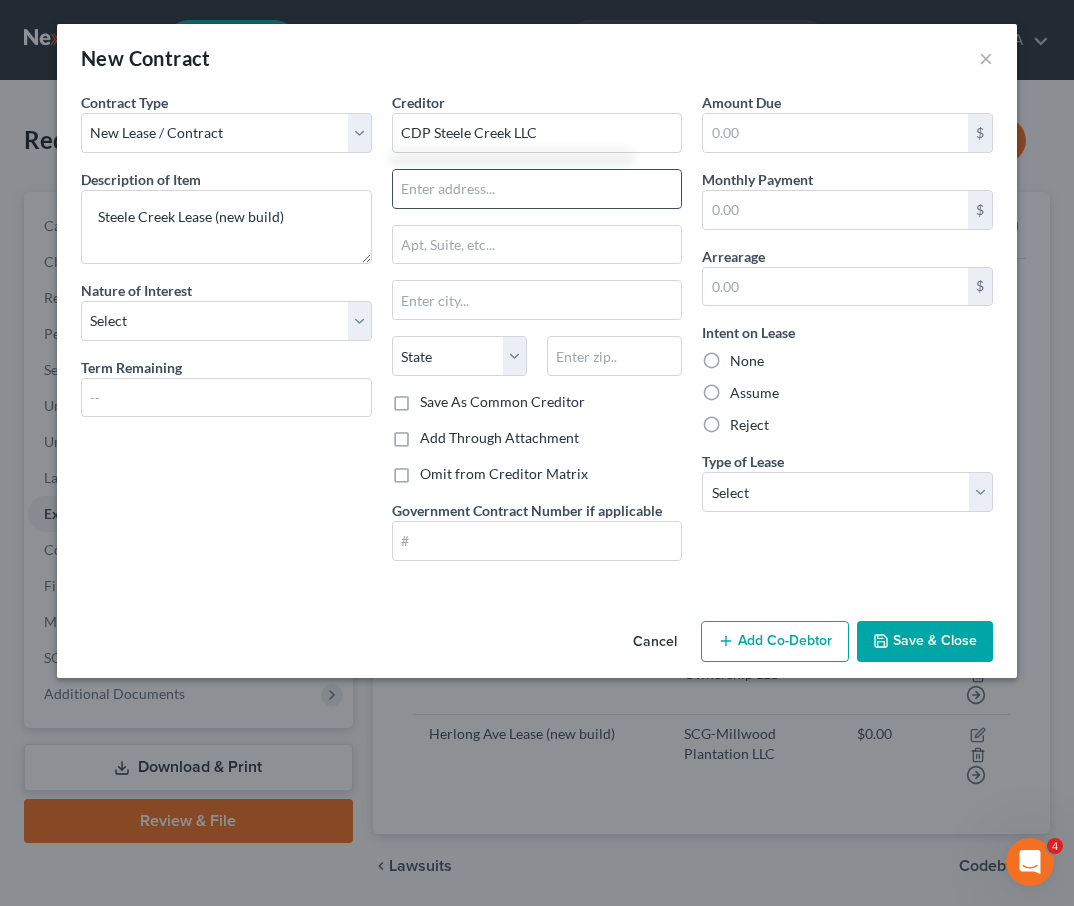 click at bounding box center (537, 189) 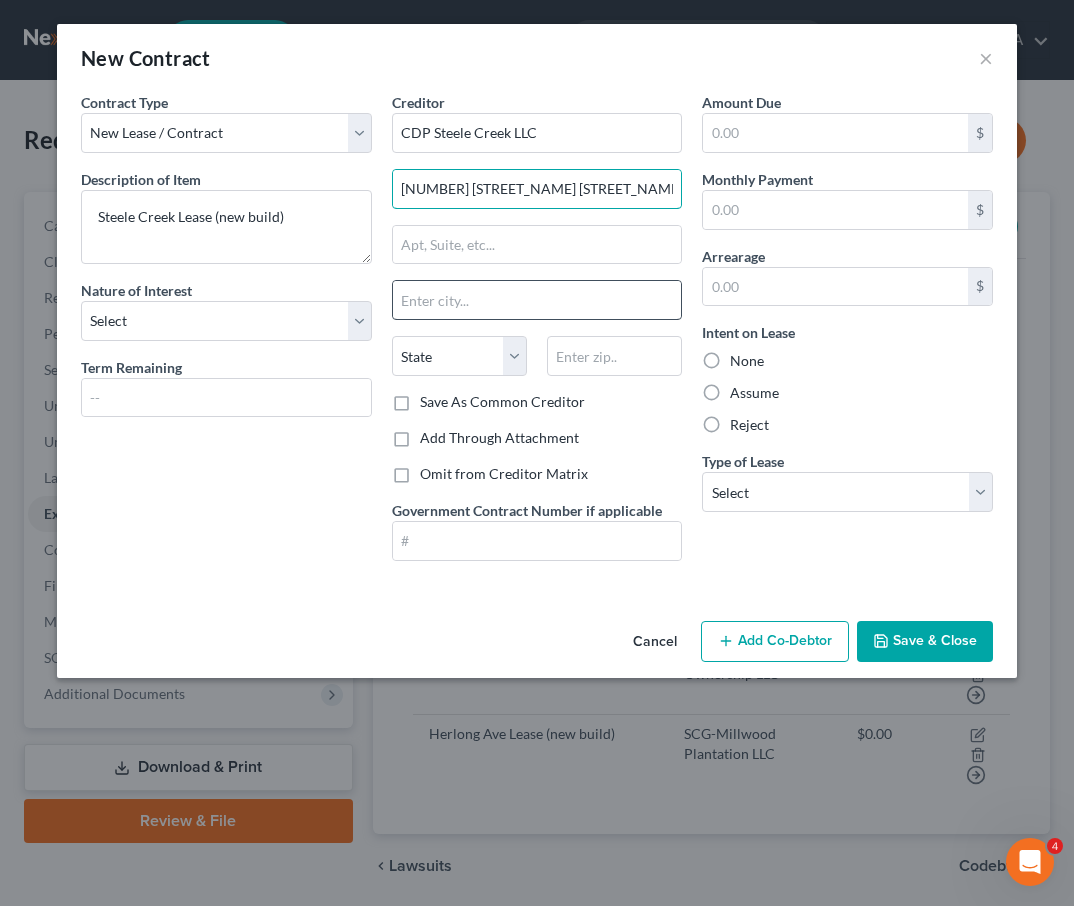 type on "[NUMBER] [STREET_NAME] [STREET_NAME]" 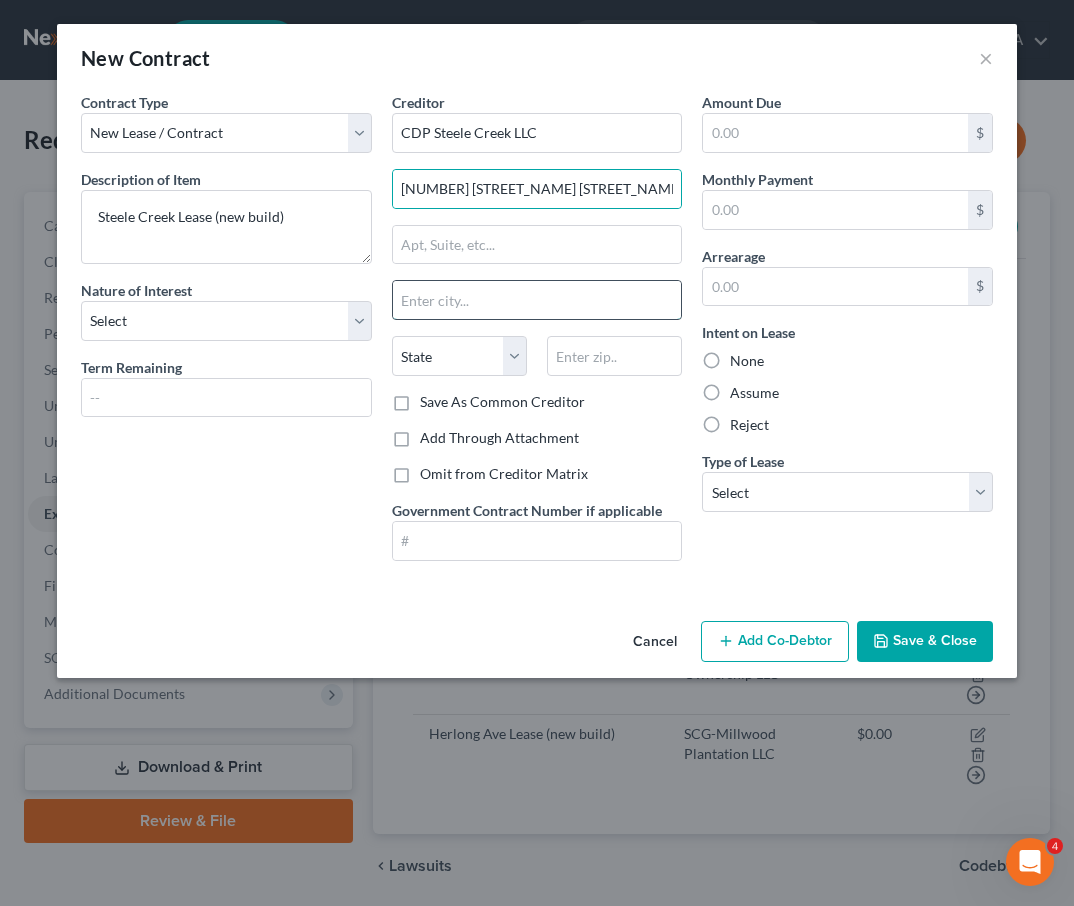 click at bounding box center (537, 300) 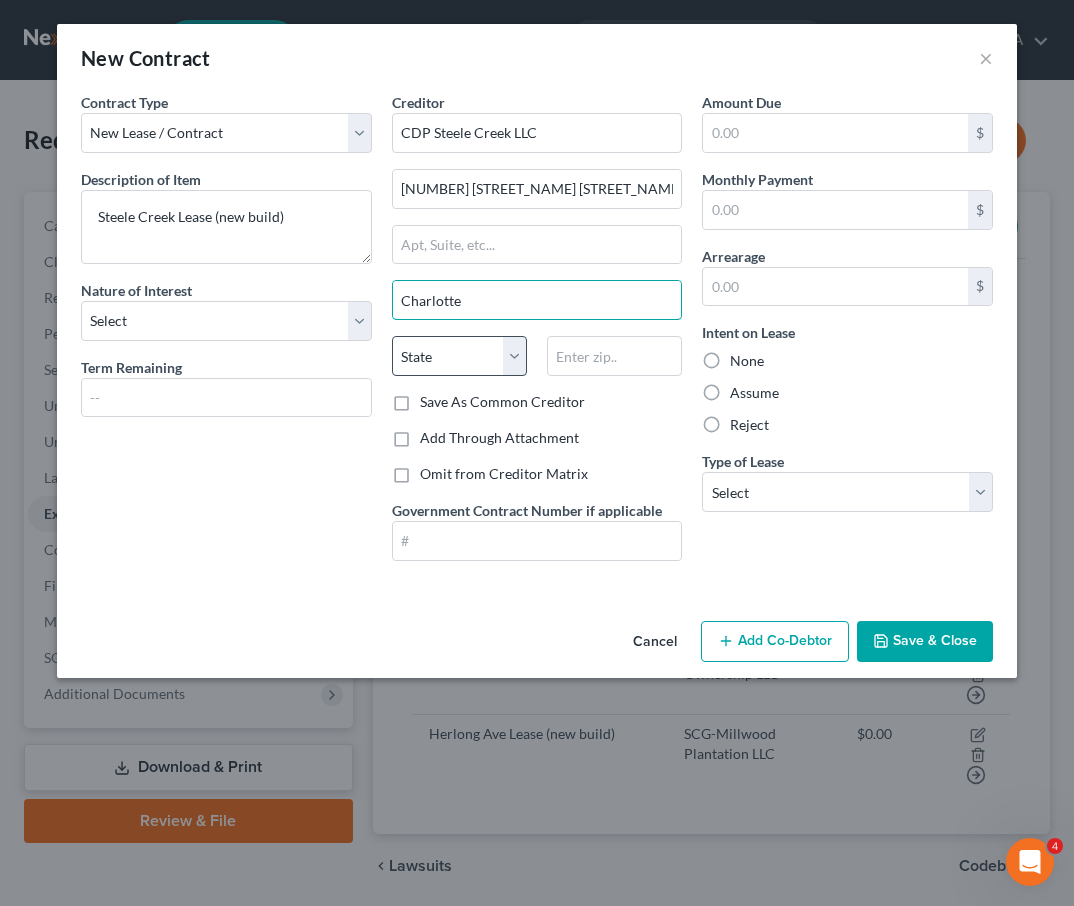 type on "Charlotte" 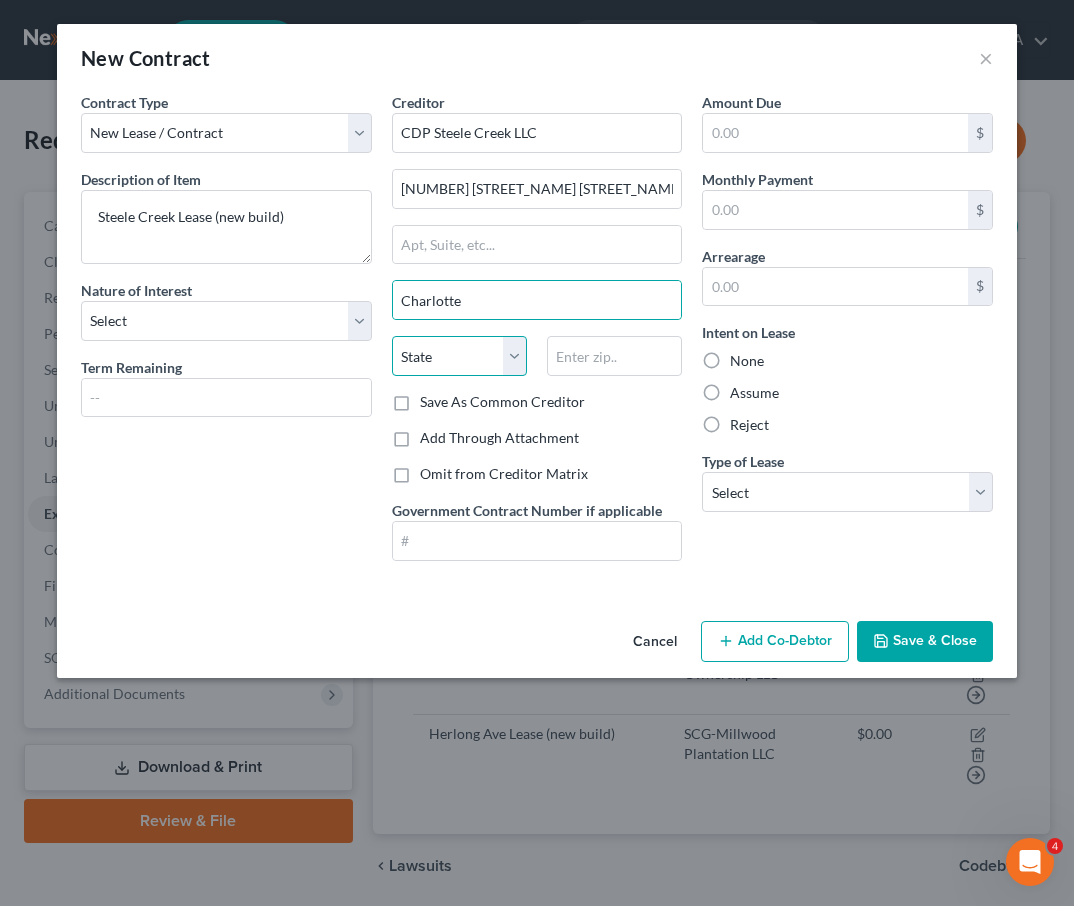 click on "State AL AK AR AZ CA CO CT DE DC FL GA GU HI ID IL IN IA KS KY LA ME MD MA MI MN MS MO MT NC ND NE NV NH NJ NM NY OH OK OR PA PR RI SC SD TN TX UT VI VA VT WA WV WI WY" at bounding box center (459, 356) 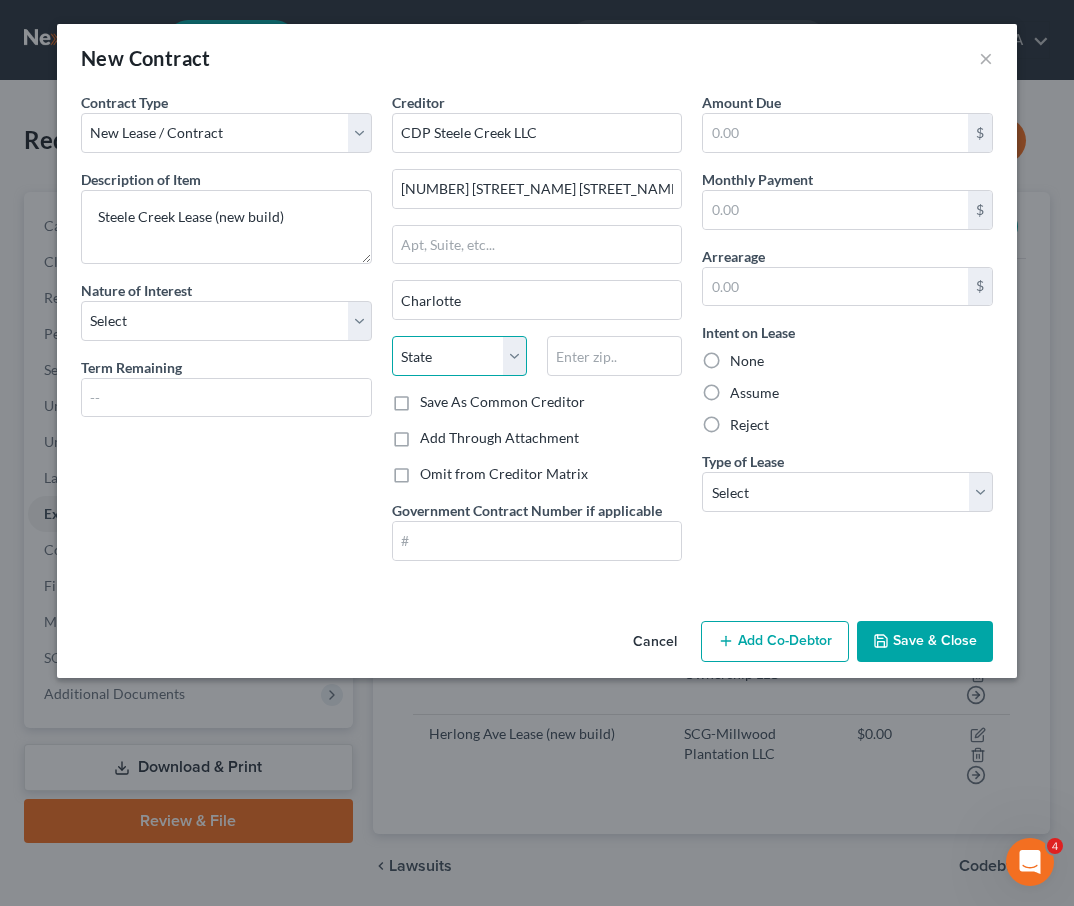 select on "28" 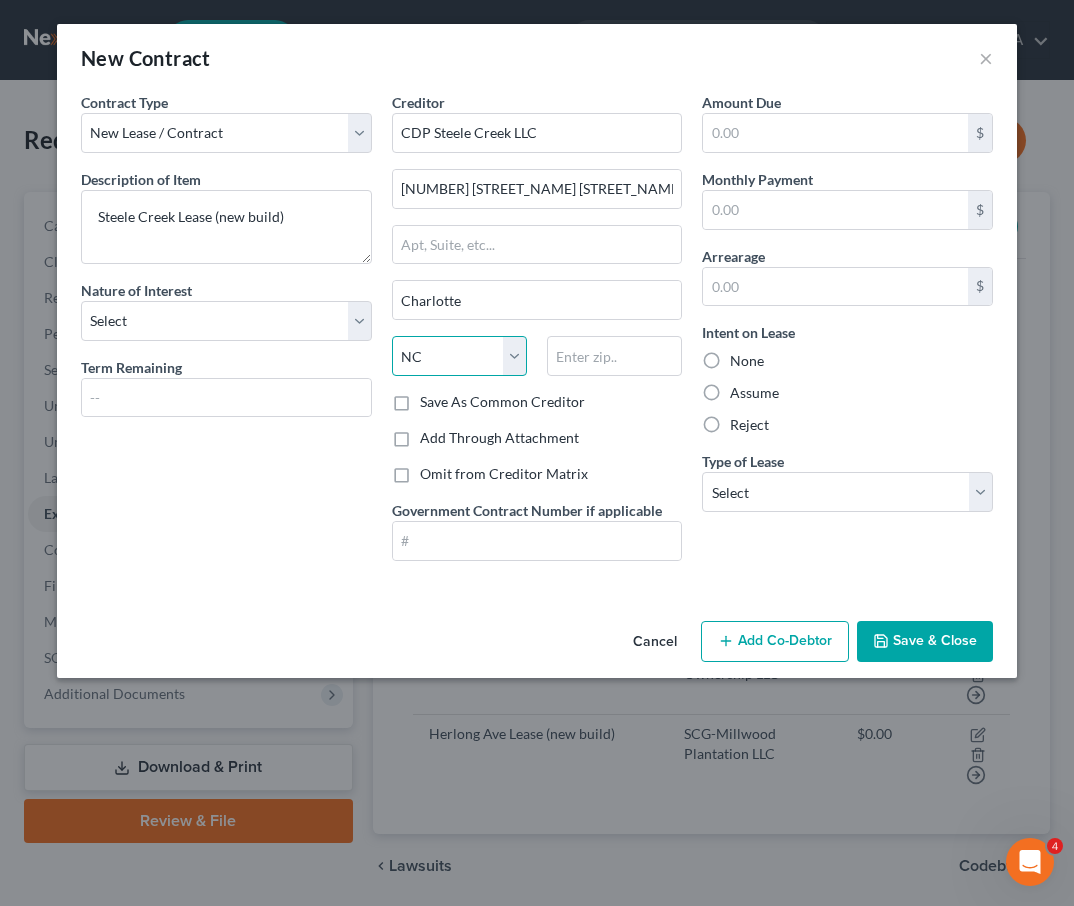 click on "NC" at bounding box center [0, 0] 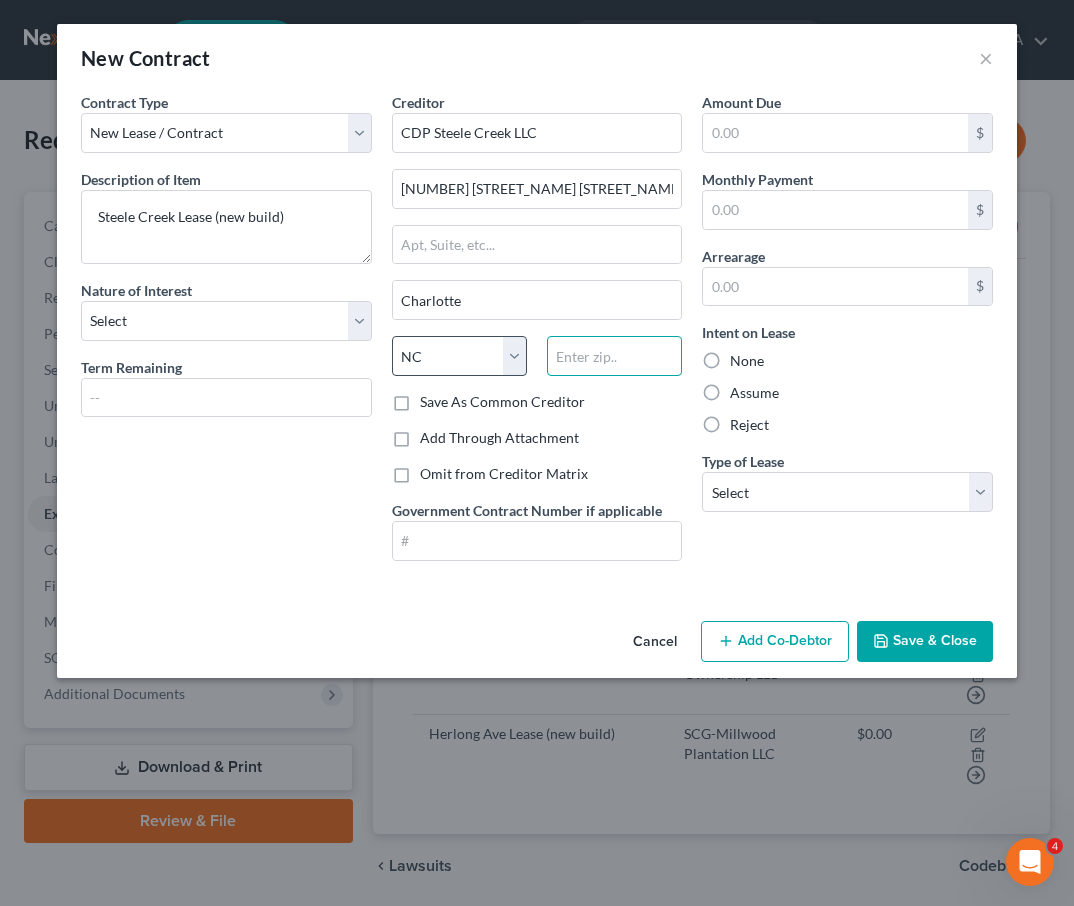 click at bounding box center [614, 356] 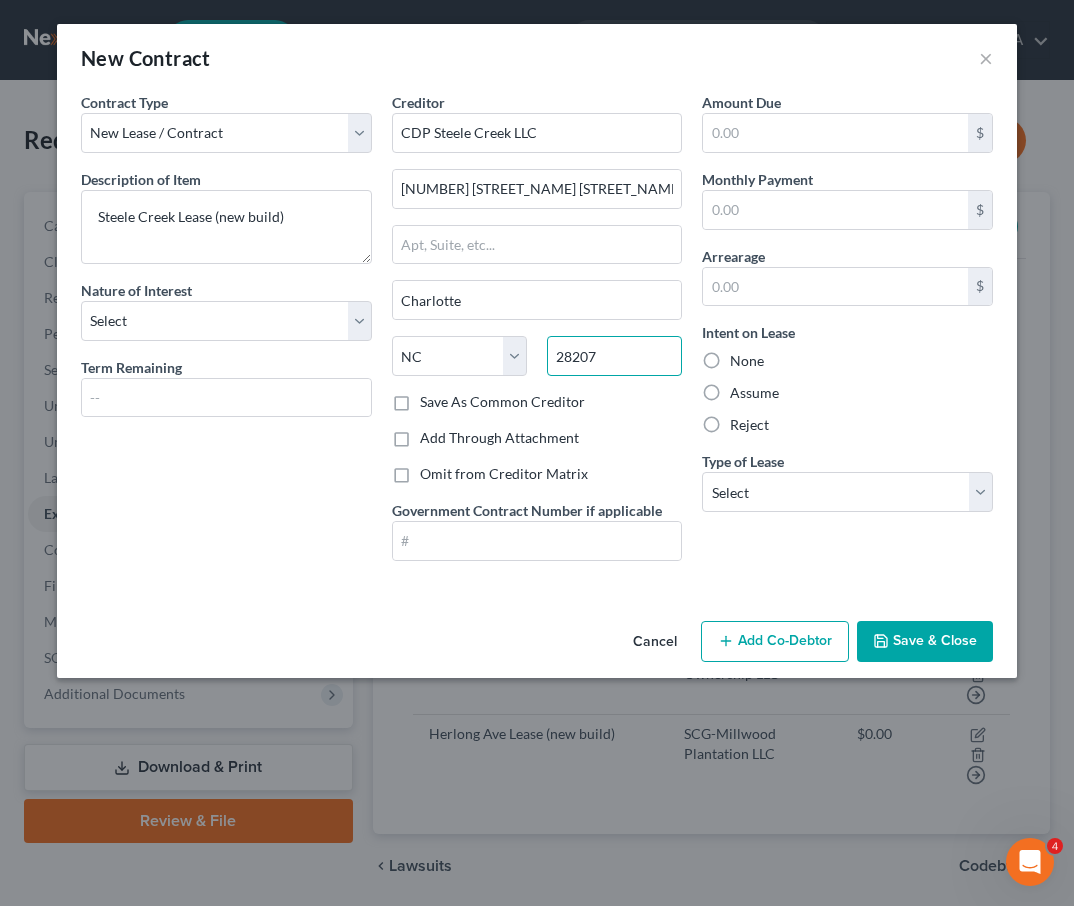 type on "28207" 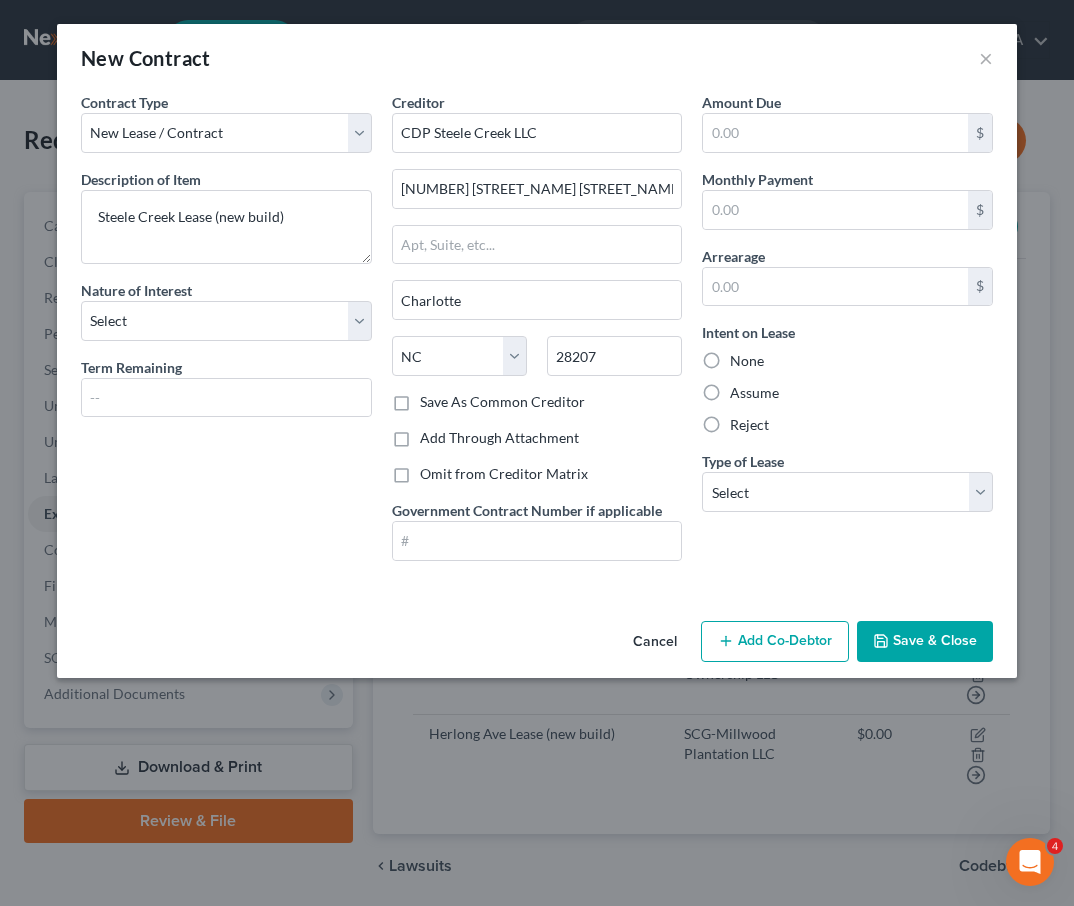 click on "Save As Common Creditor" at bounding box center [502, 402] 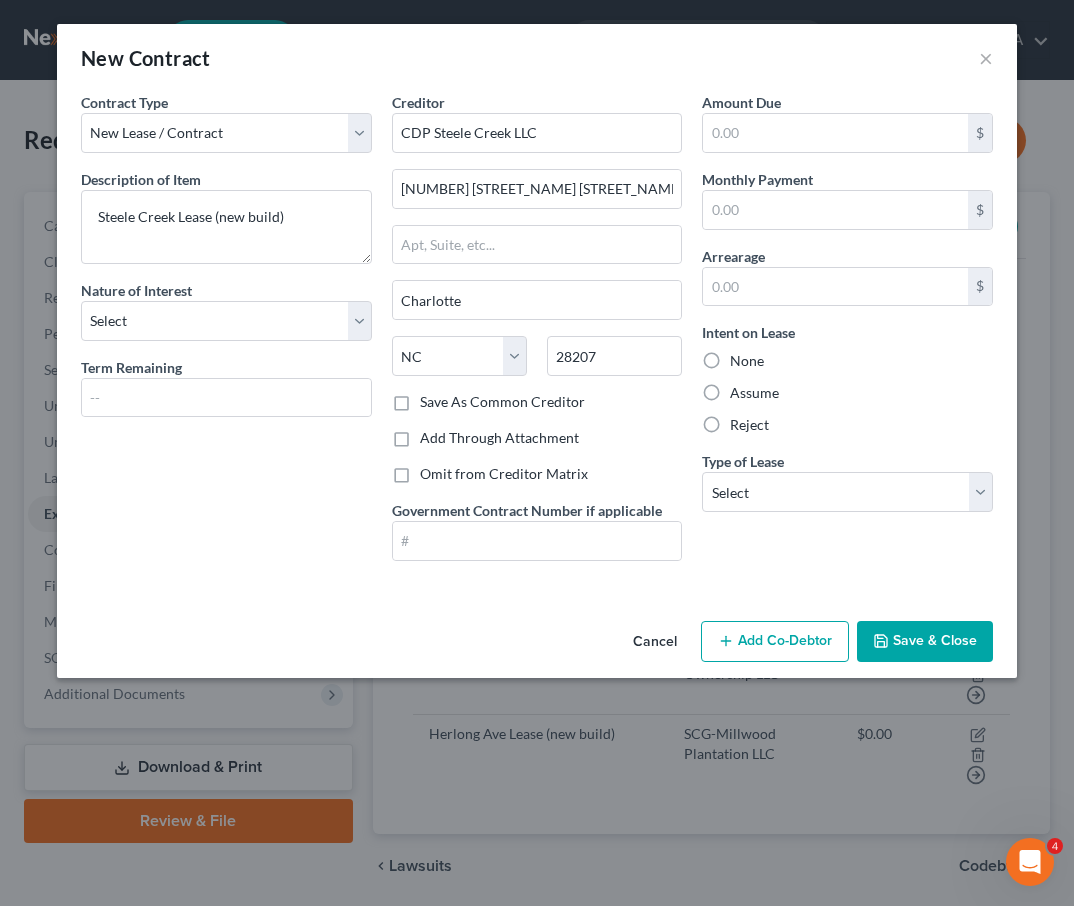 click on "Save As Common Creditor" at bounding box center [434, 398] 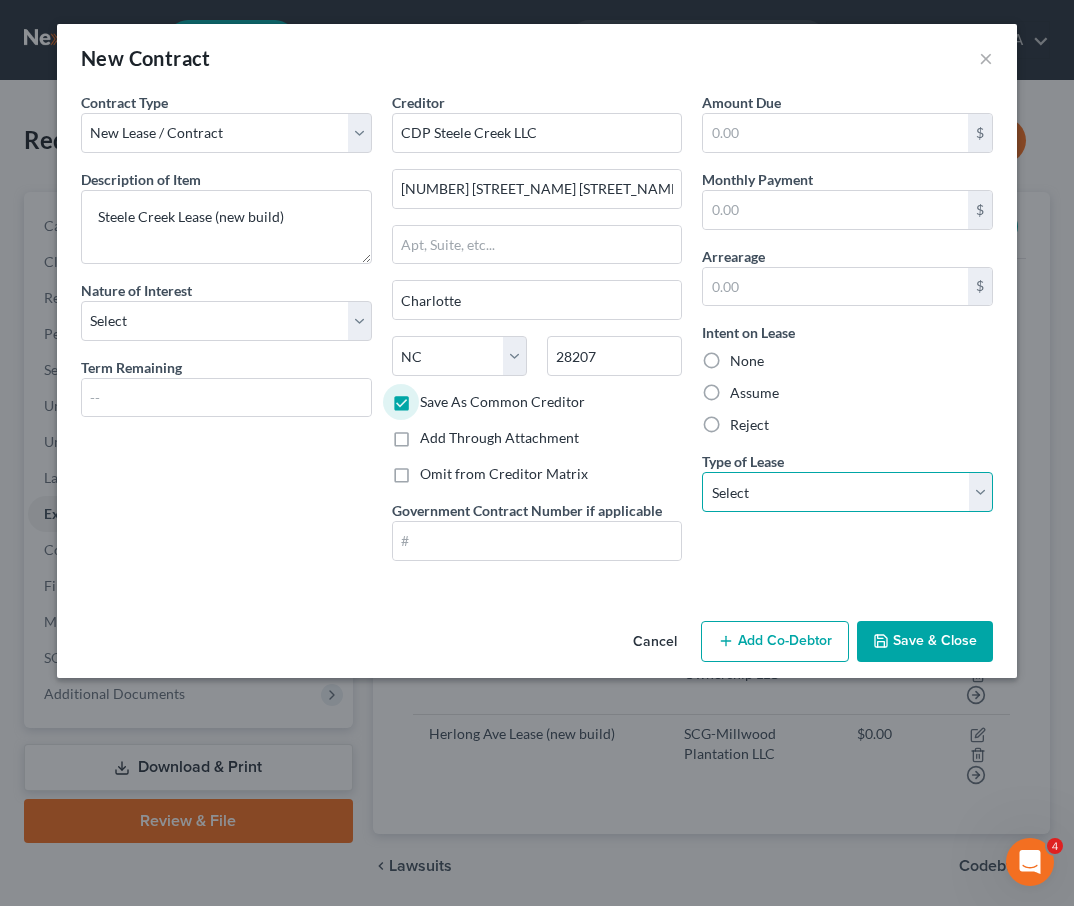 click on "Select Real Estate Car Other" at bounding box center [847, 492] 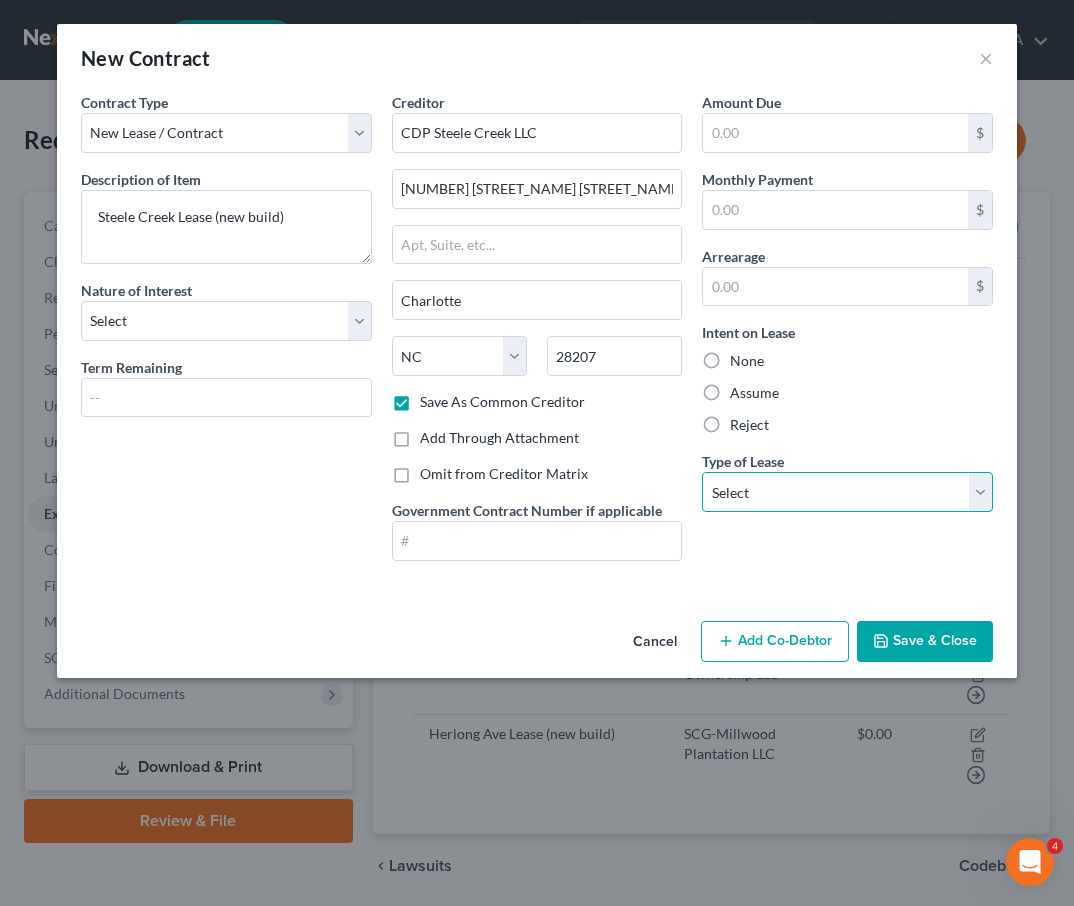 select on "0" 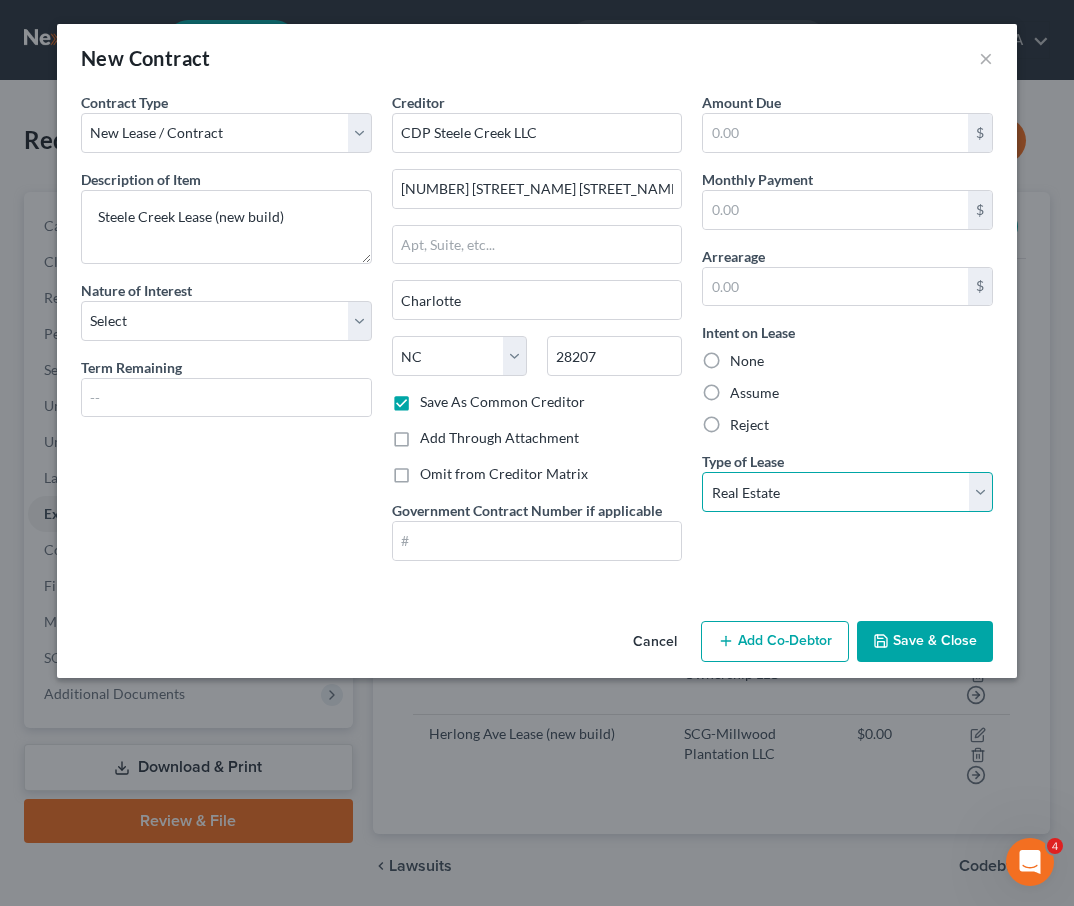 click on "Real Estate" at bounding box center (0, 0) 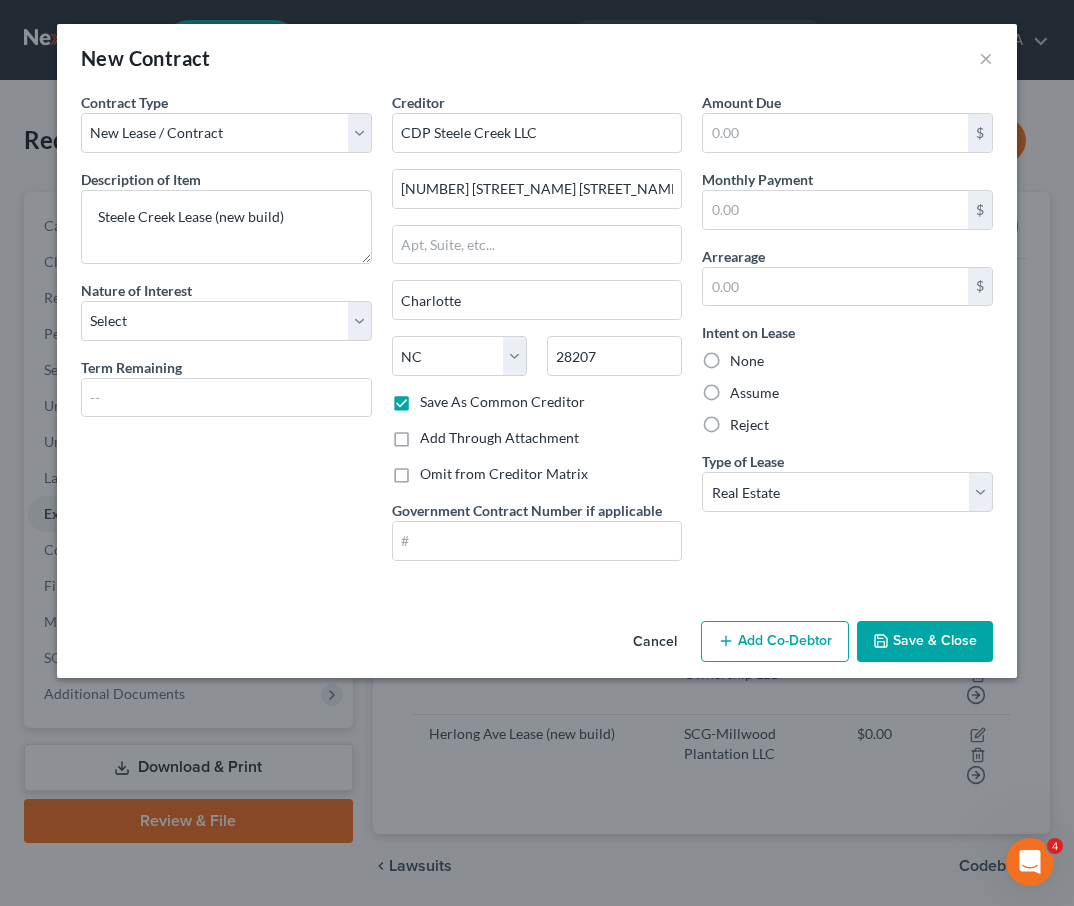 click on "Save & Close" at bounding box center (925, 642) 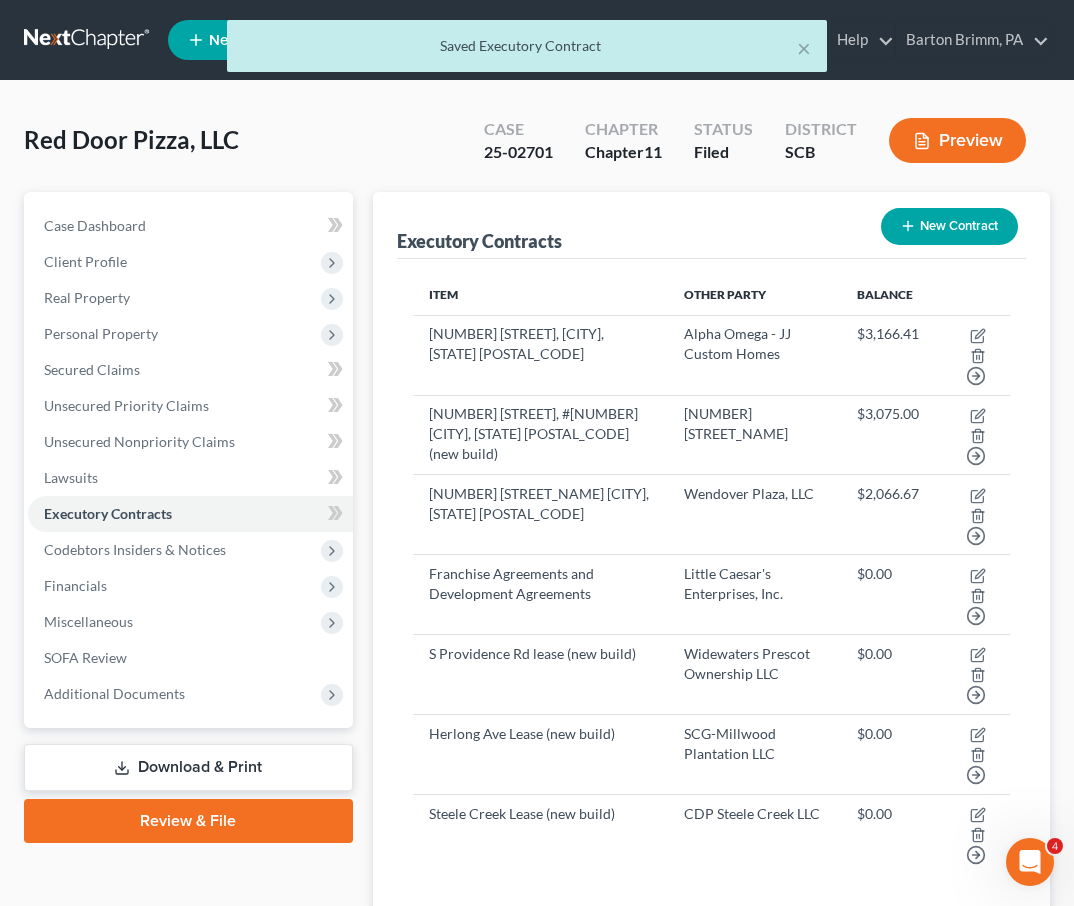 click on "New Contract" at bounding box center (949, 226) 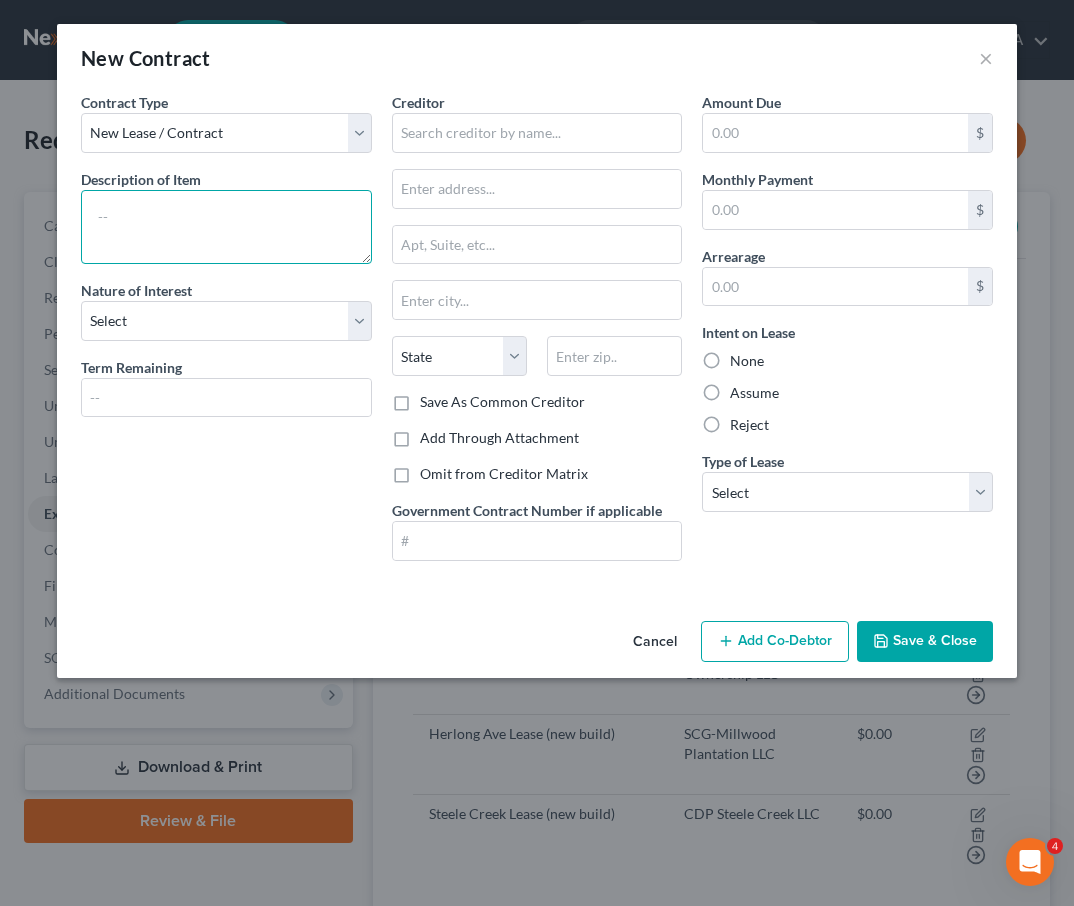 click at bounding box center [226, 227] 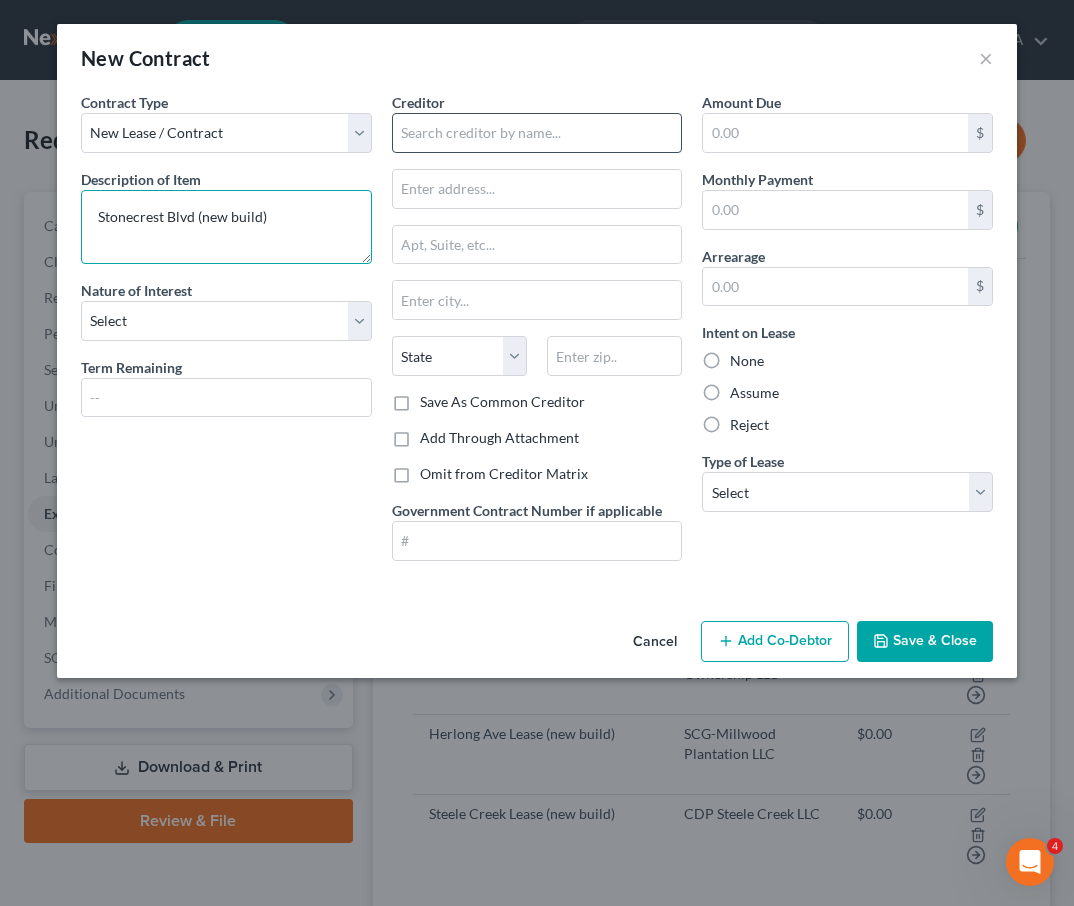 type on "Stonecrest Blvd (new build)" 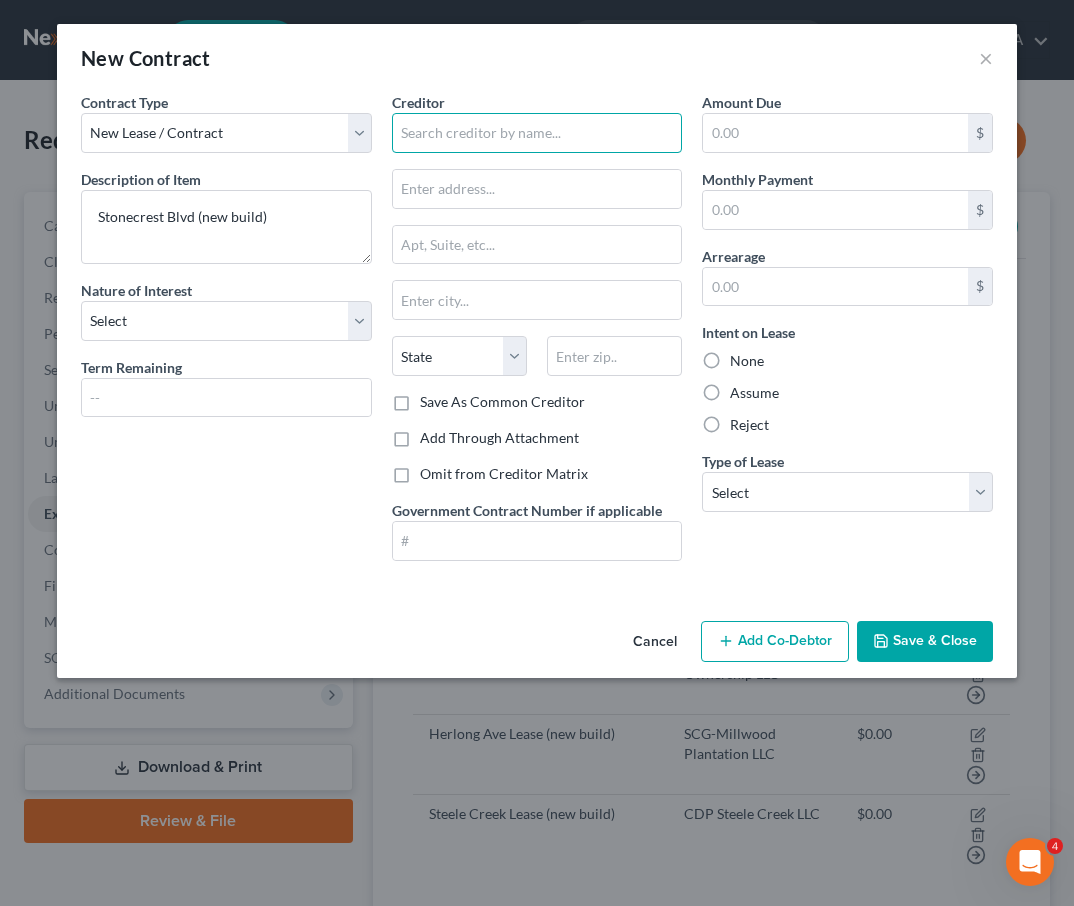 click at bounding box center (537, 133) 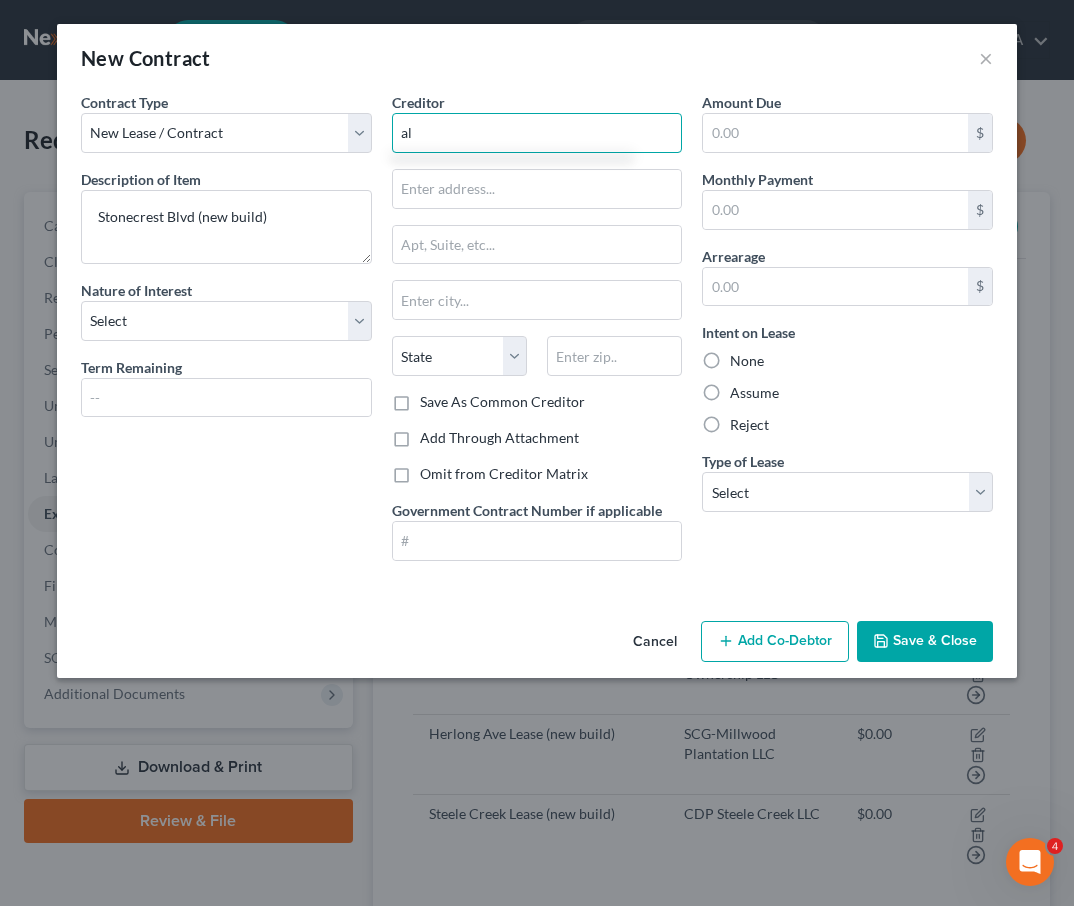 type on "a" 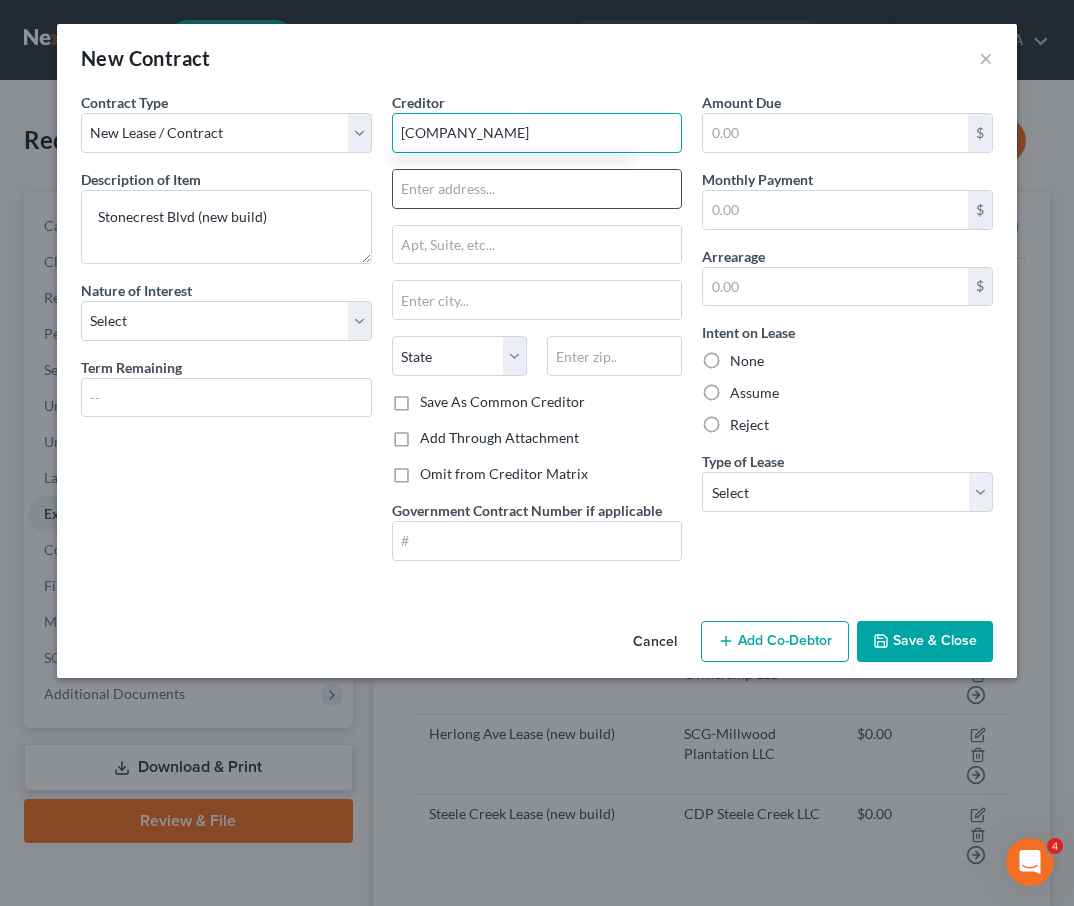type on "[COMPANY_NAME]" 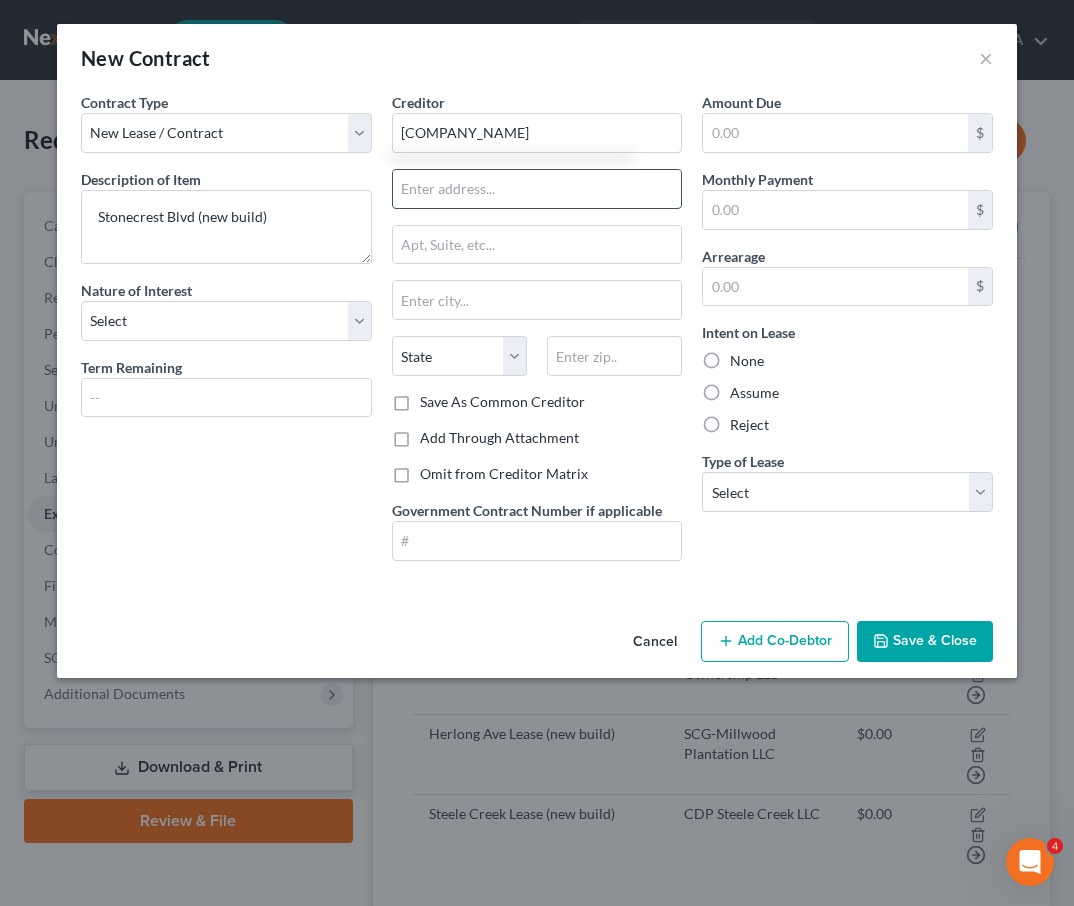 click at bounding box center [537, 189] 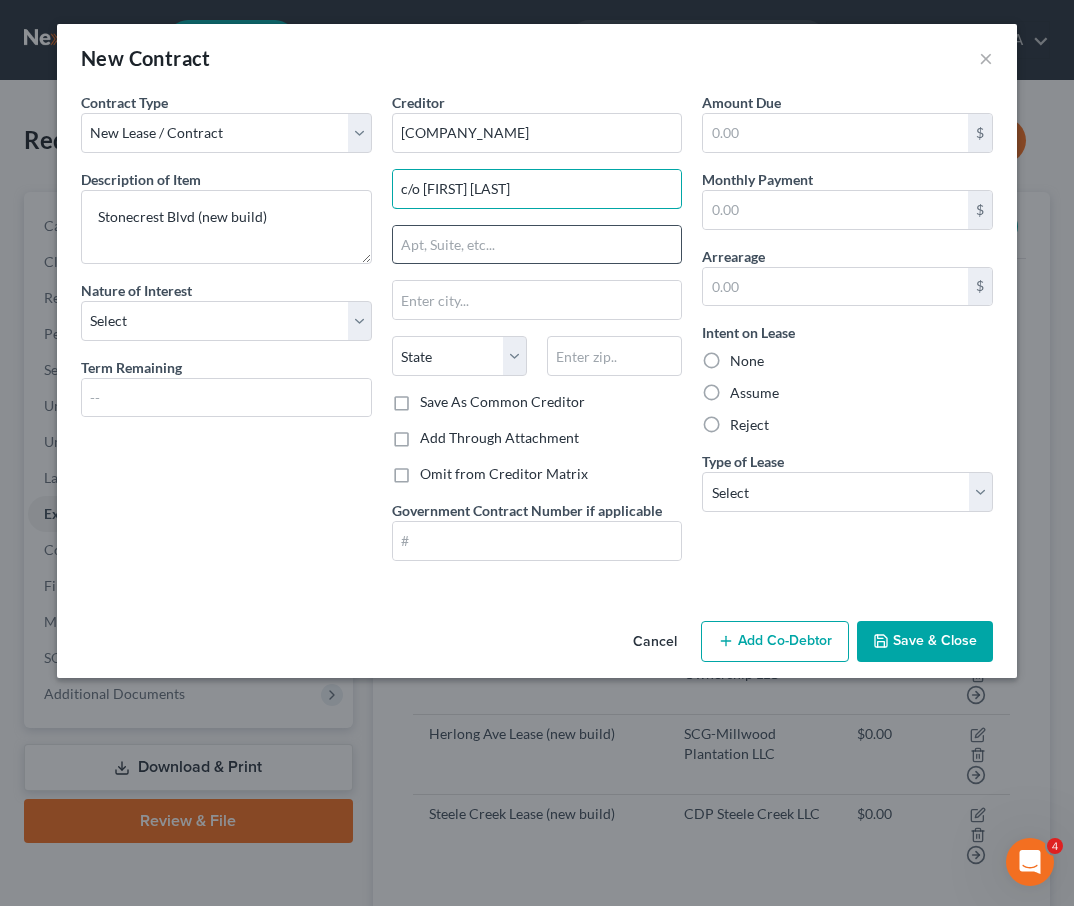 type on "c/o [FIRST] [LAST]" 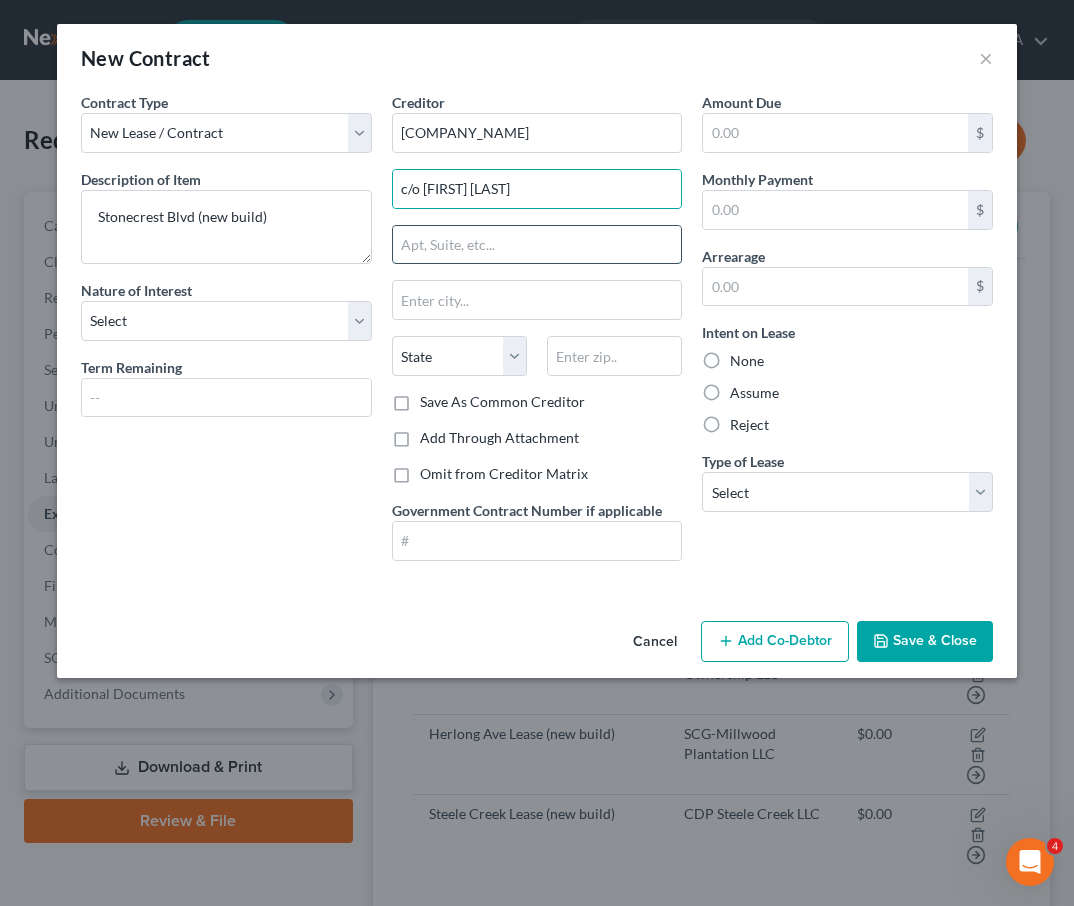 click at bounding box center [537, 245] 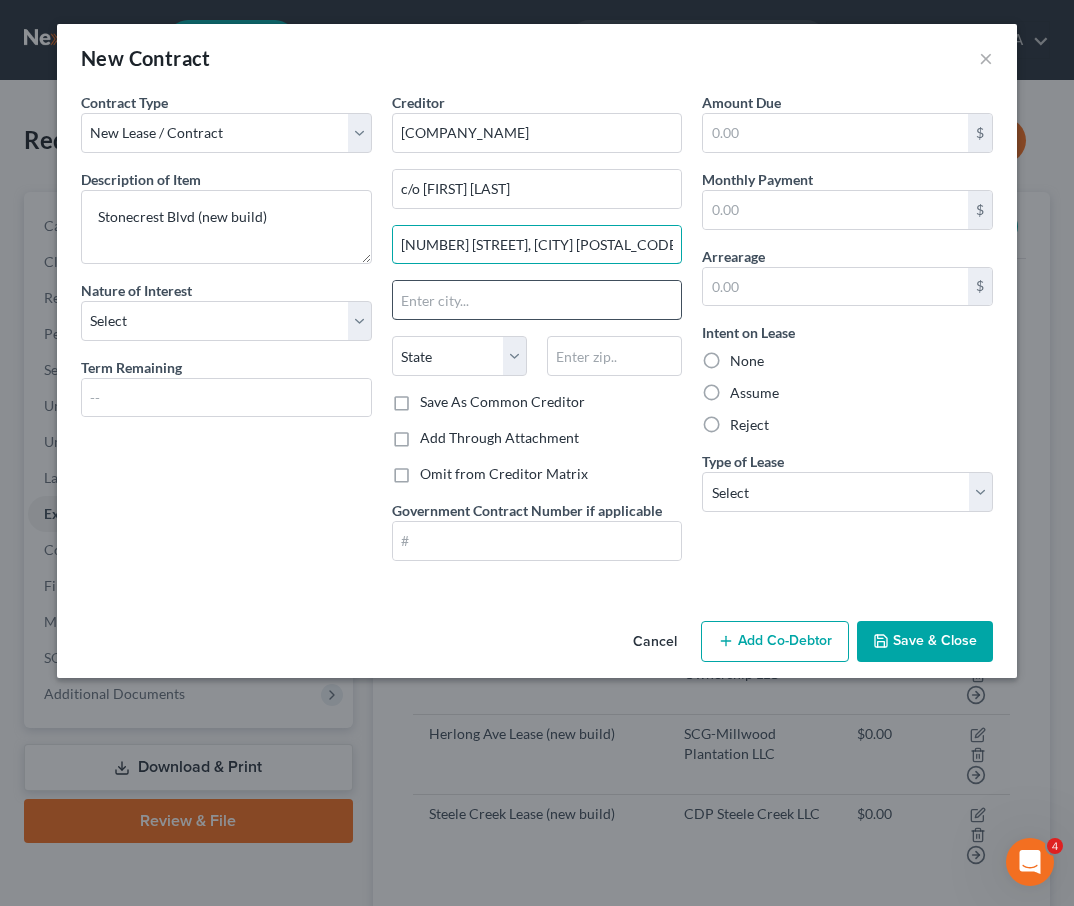 type on "[NUMBER] [STREET], [CITY] [POSTAL_CODE]" 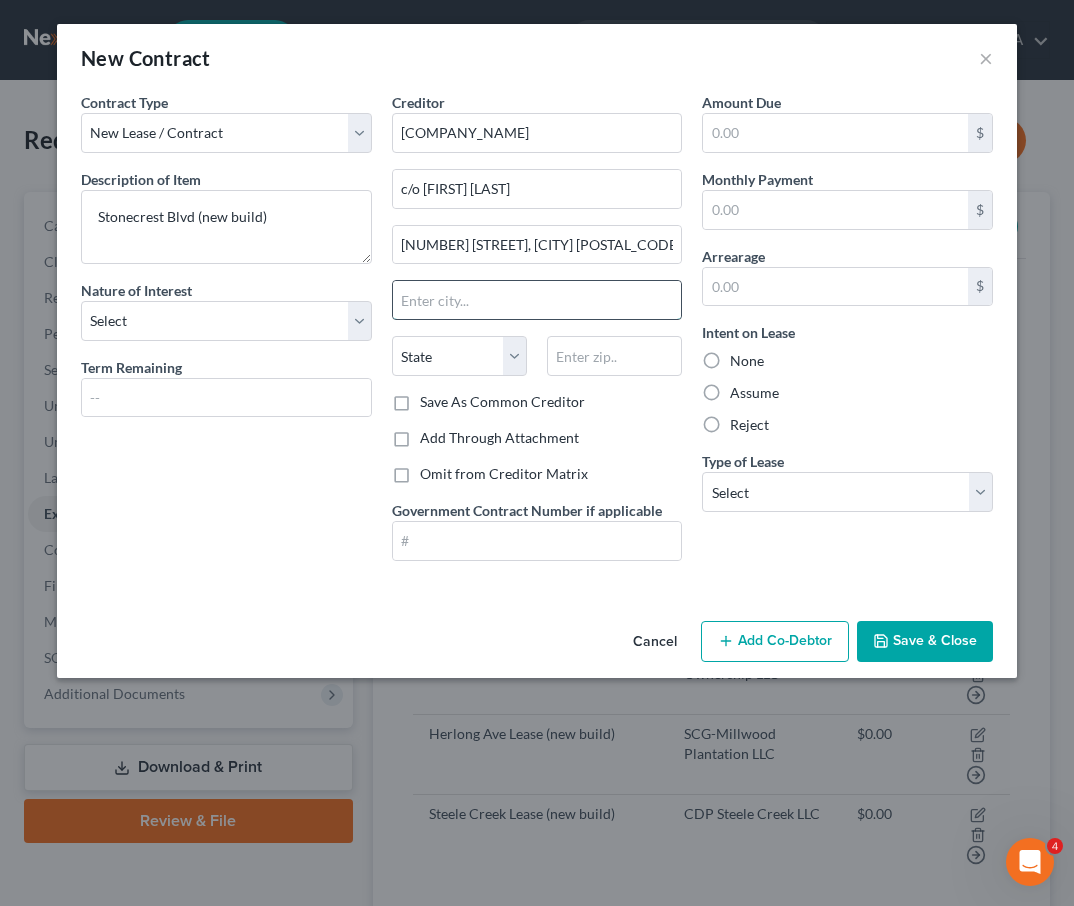 click at bounding box center [537, 300] 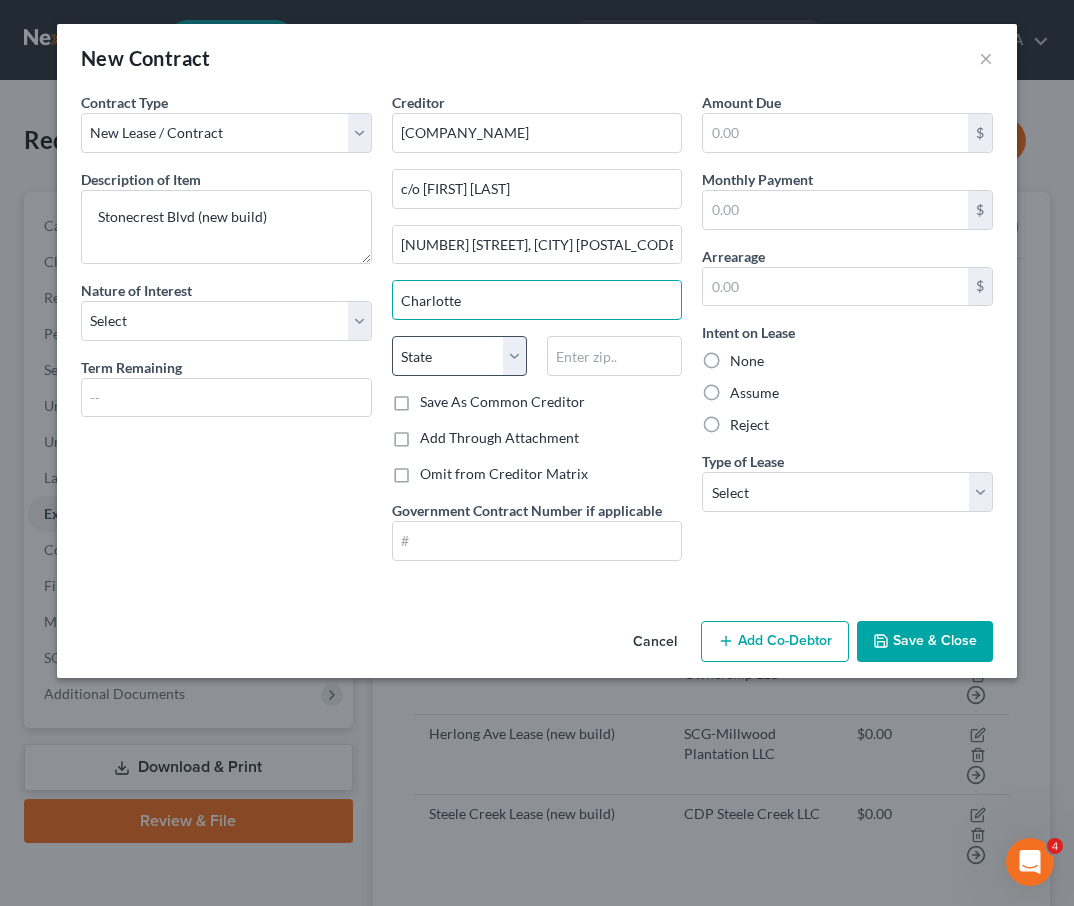 type on "Charlotte" 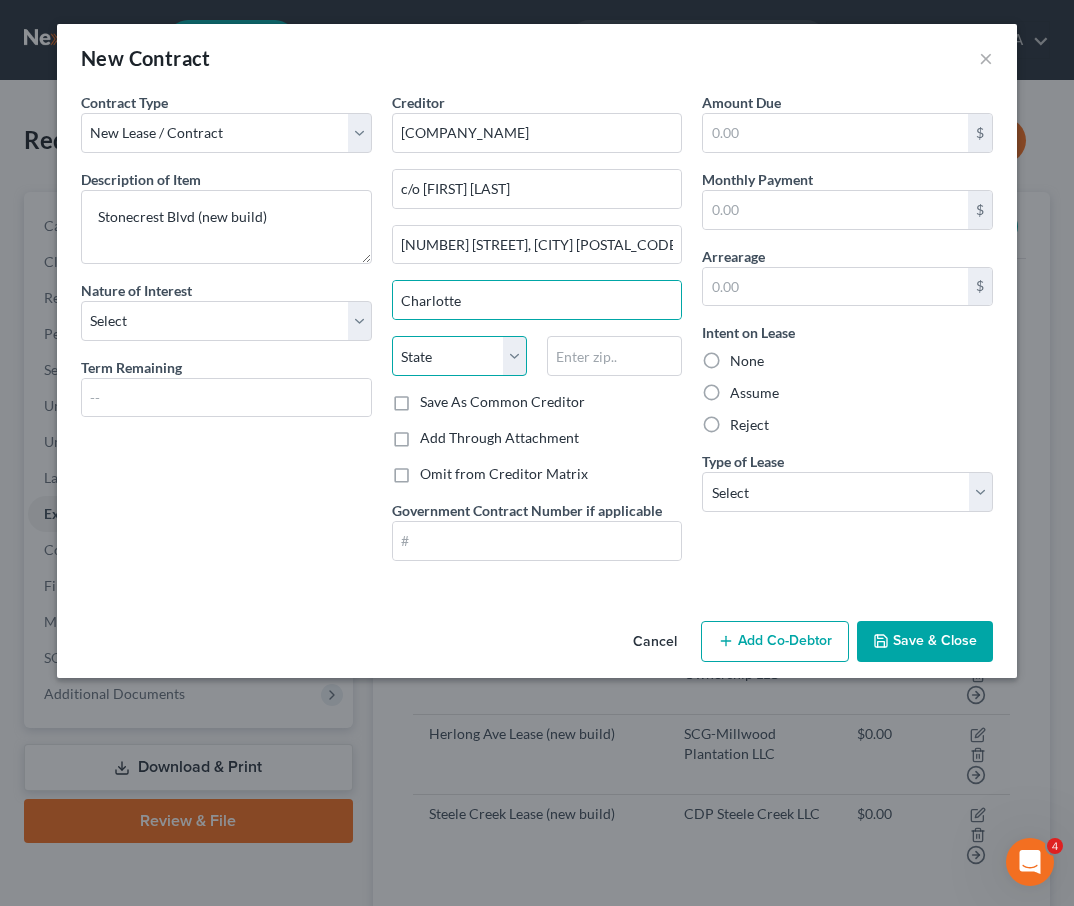 click on "State AL AK AR AZ CA CO CT DE DC FL GA GU HI ID IL IN IA KS KY LA ME MD MA MI MN MS MO MT NC ND NE NV NH NJ NM NY OH OK OR PA PR RI SC SD TN TX UT VI VA VT WA WV WI WY" at bounding box center [459, 356] 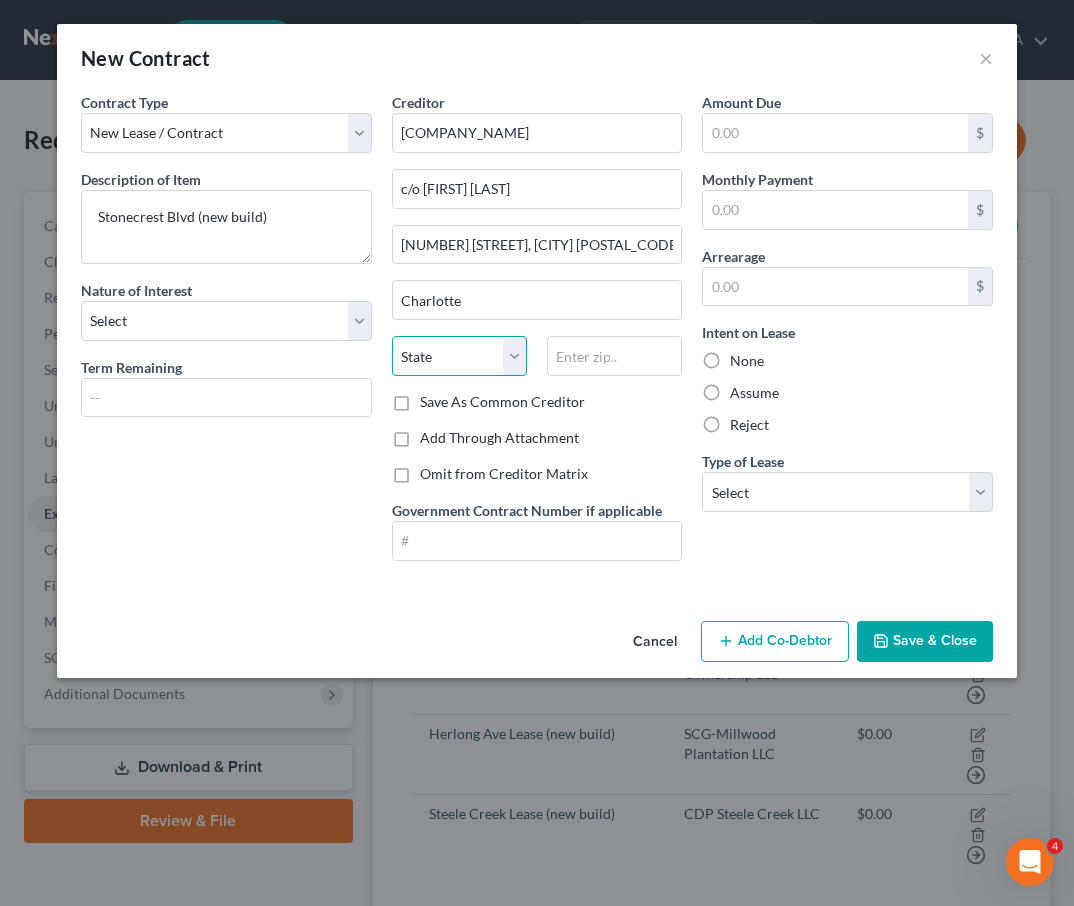select on "28" 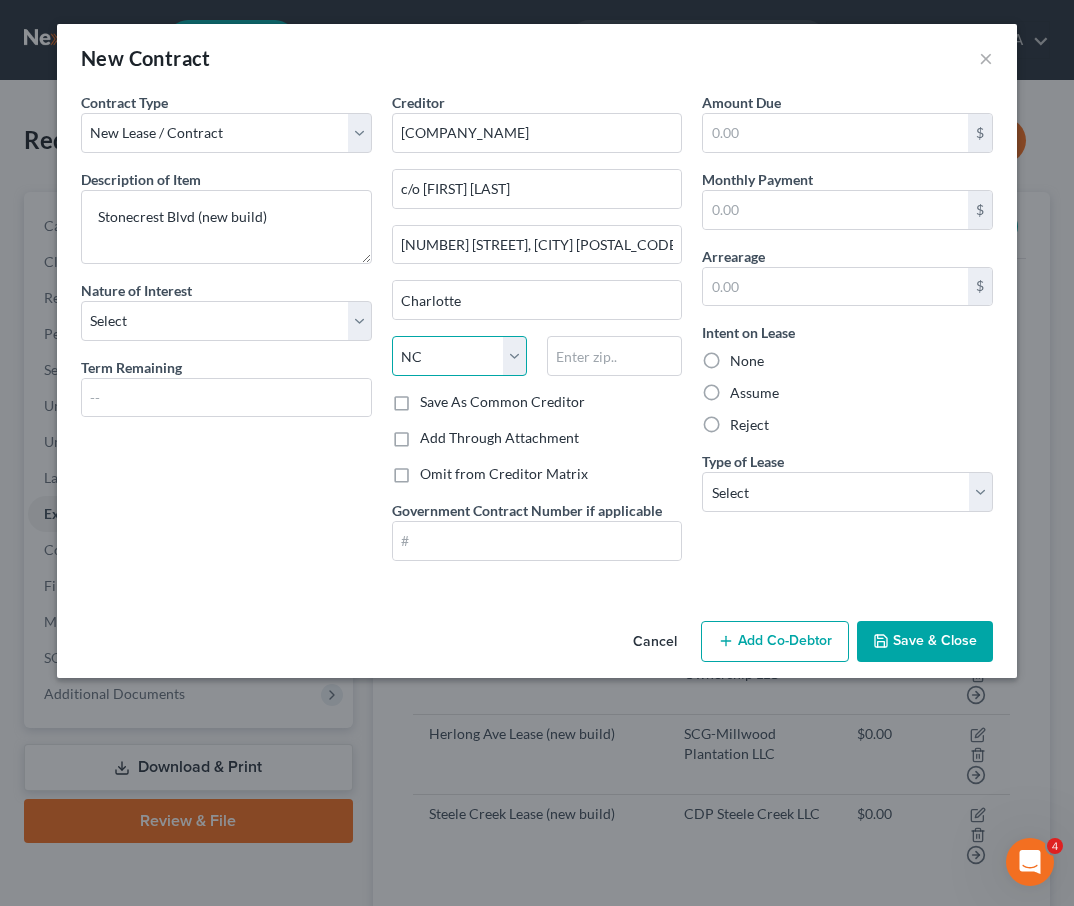 click on "NC" at bounding box center [0, 0] 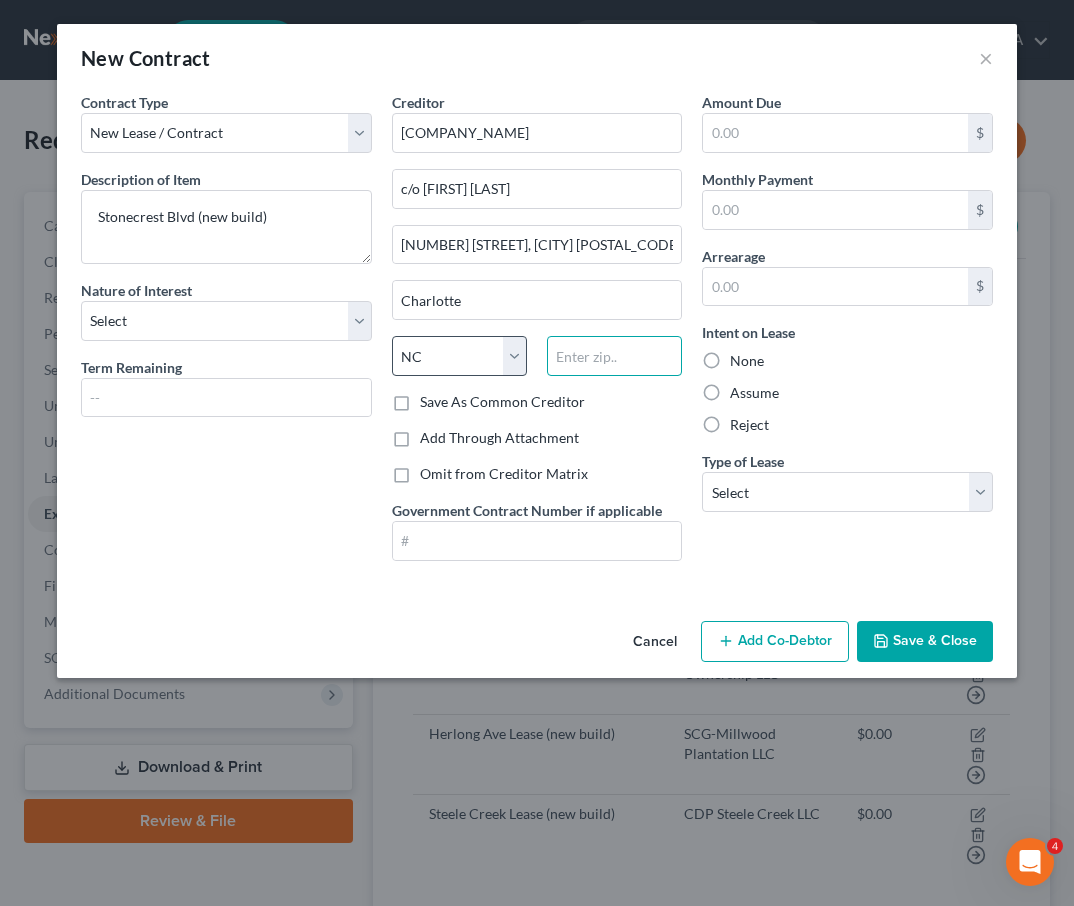 click at bounding box center [614, 356] 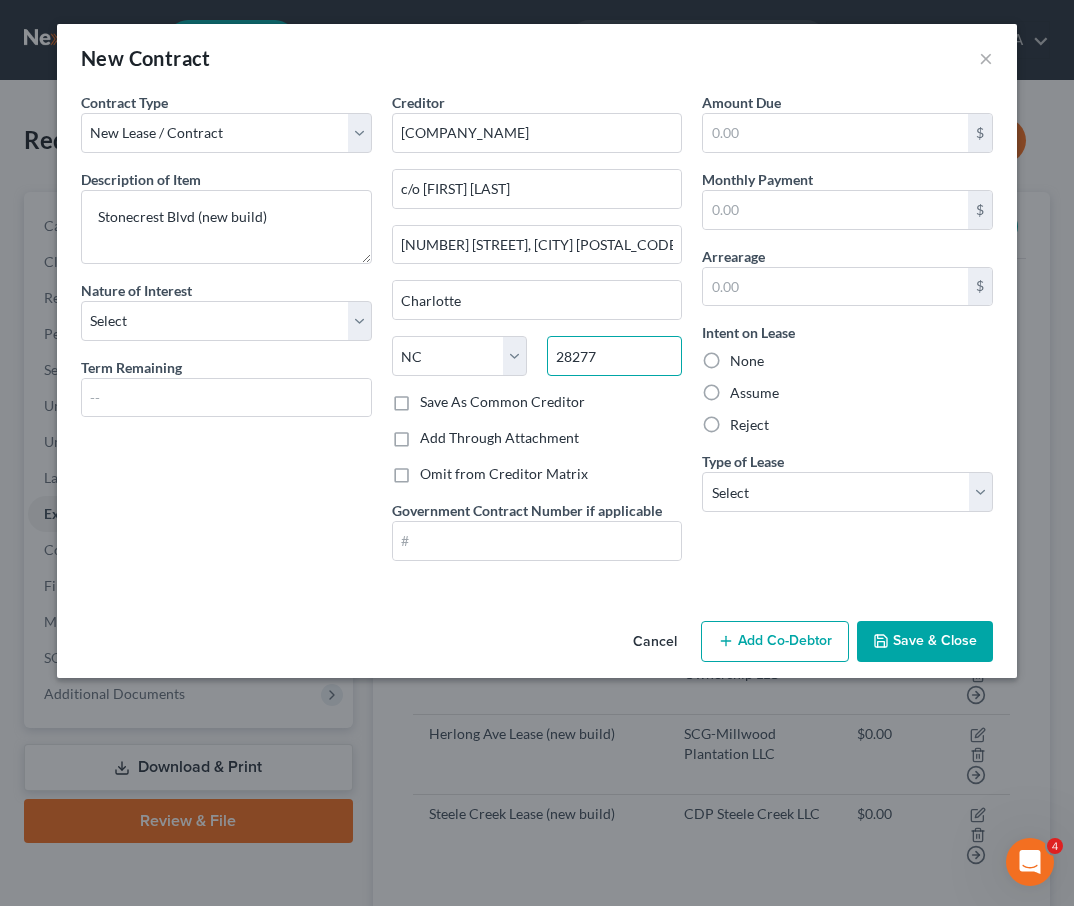 type on "28277" 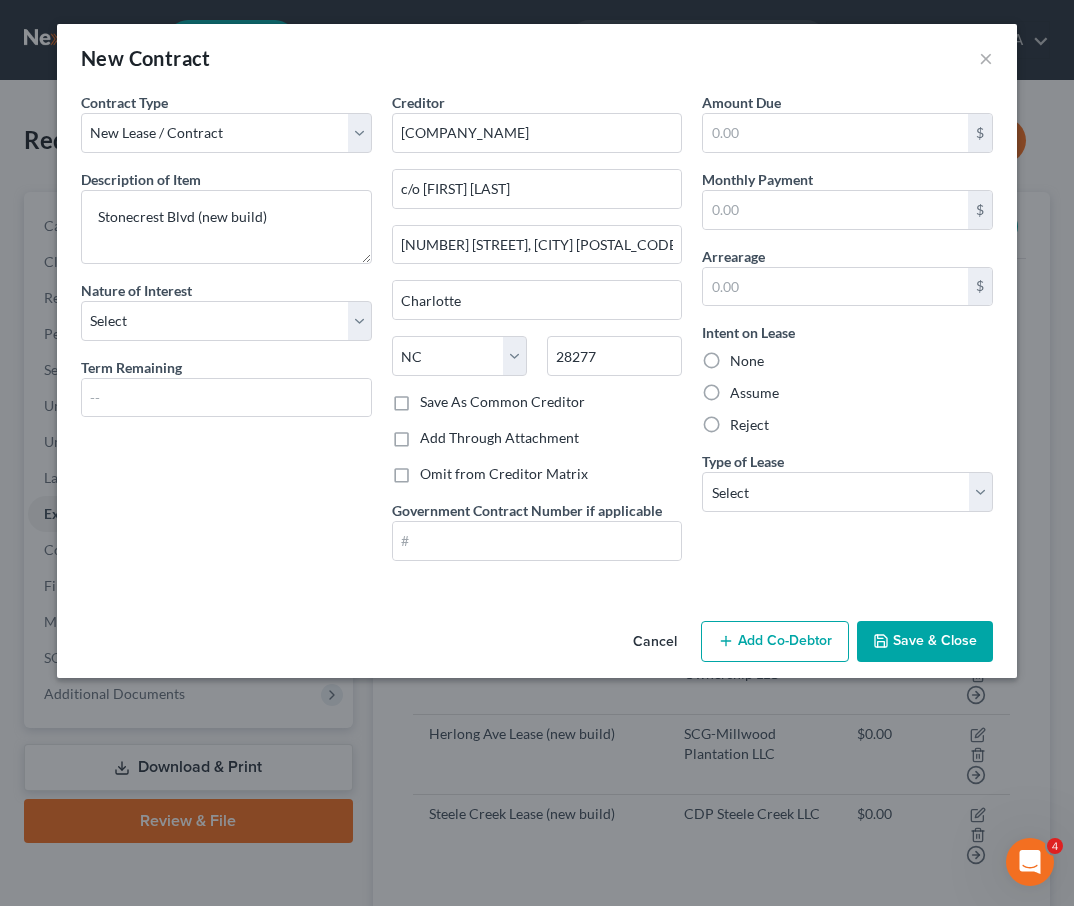 click on "Save As Common Creditor" at bounding box center [502, 402] 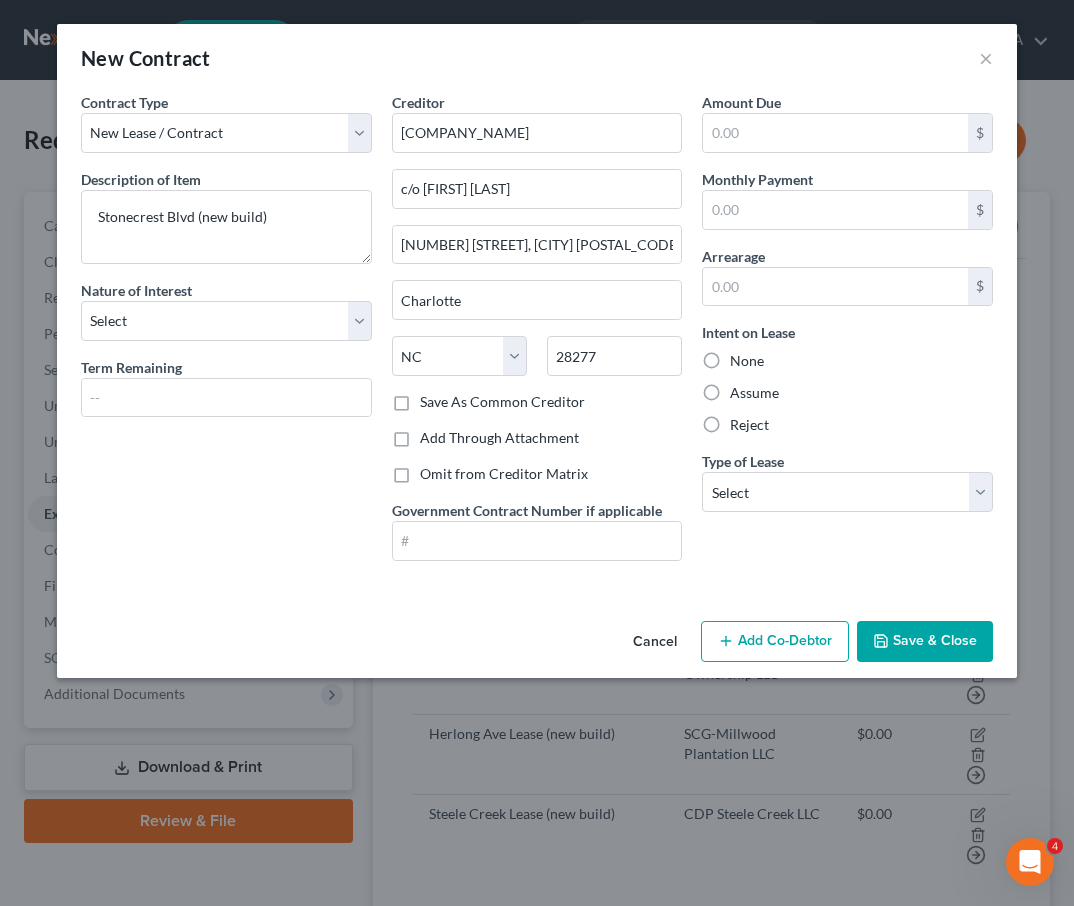 checkbox on "true" 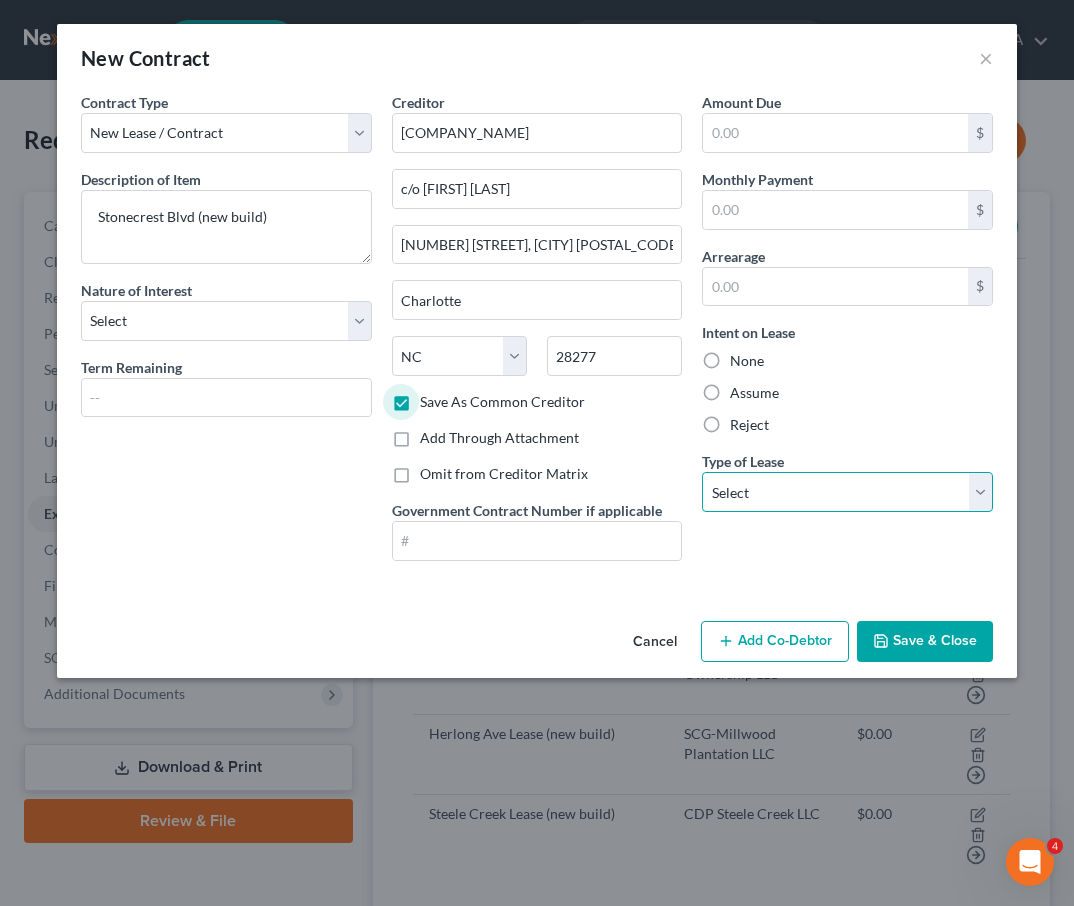 click on "Select Real Estate Car Other" at bounding box center (847, 492) 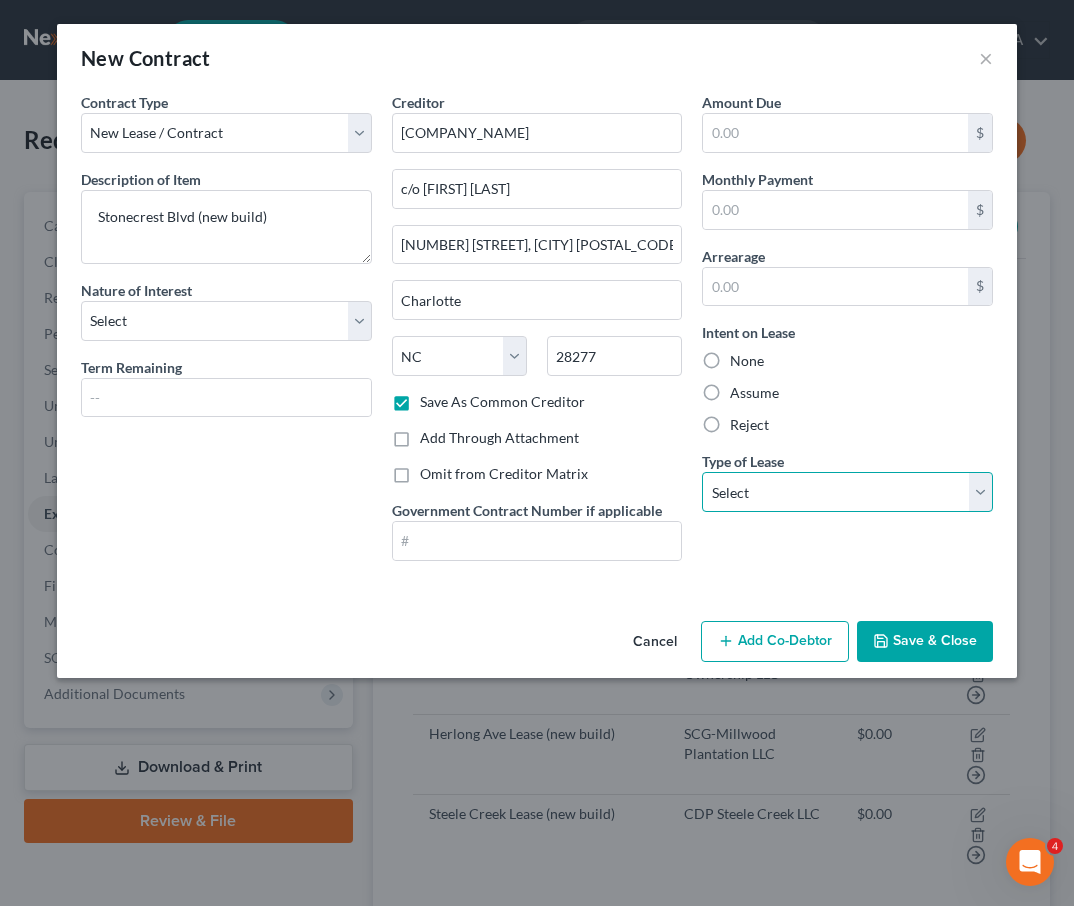 select on "0" 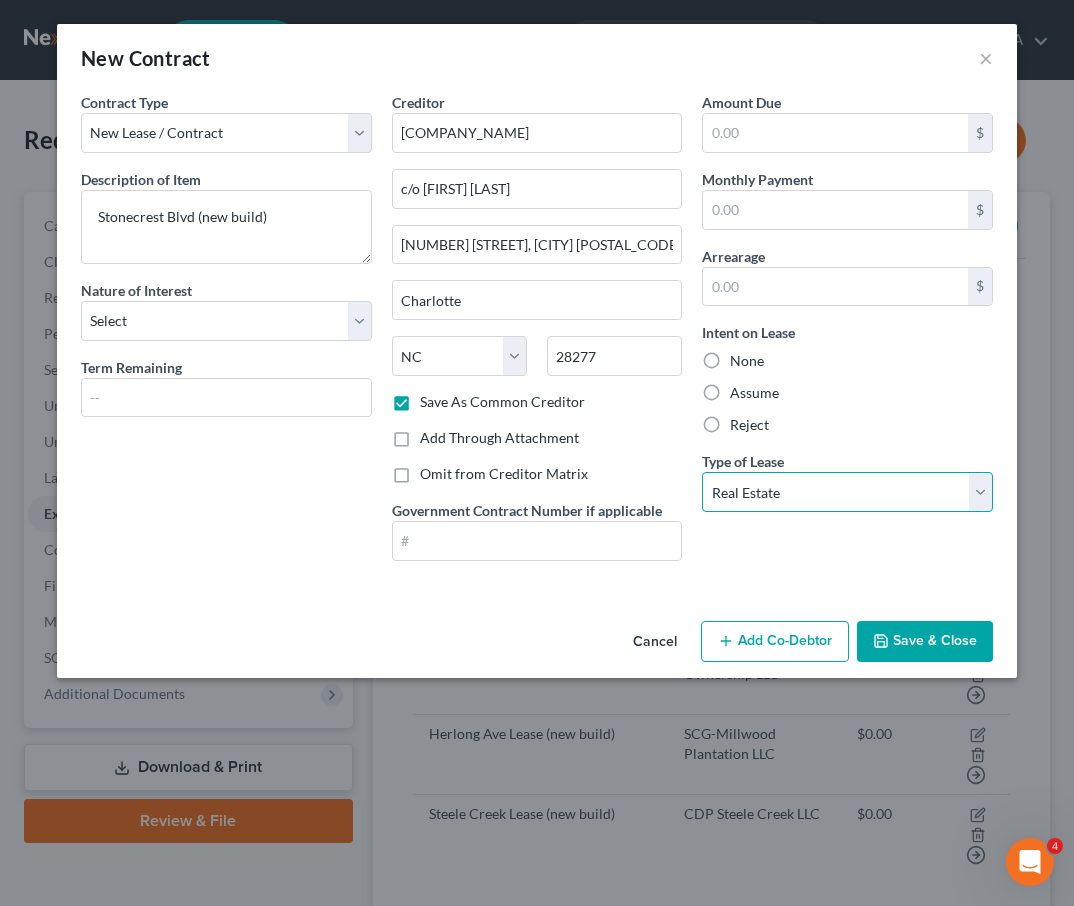 click on "Real Estate" at bounding box center (0, 0) 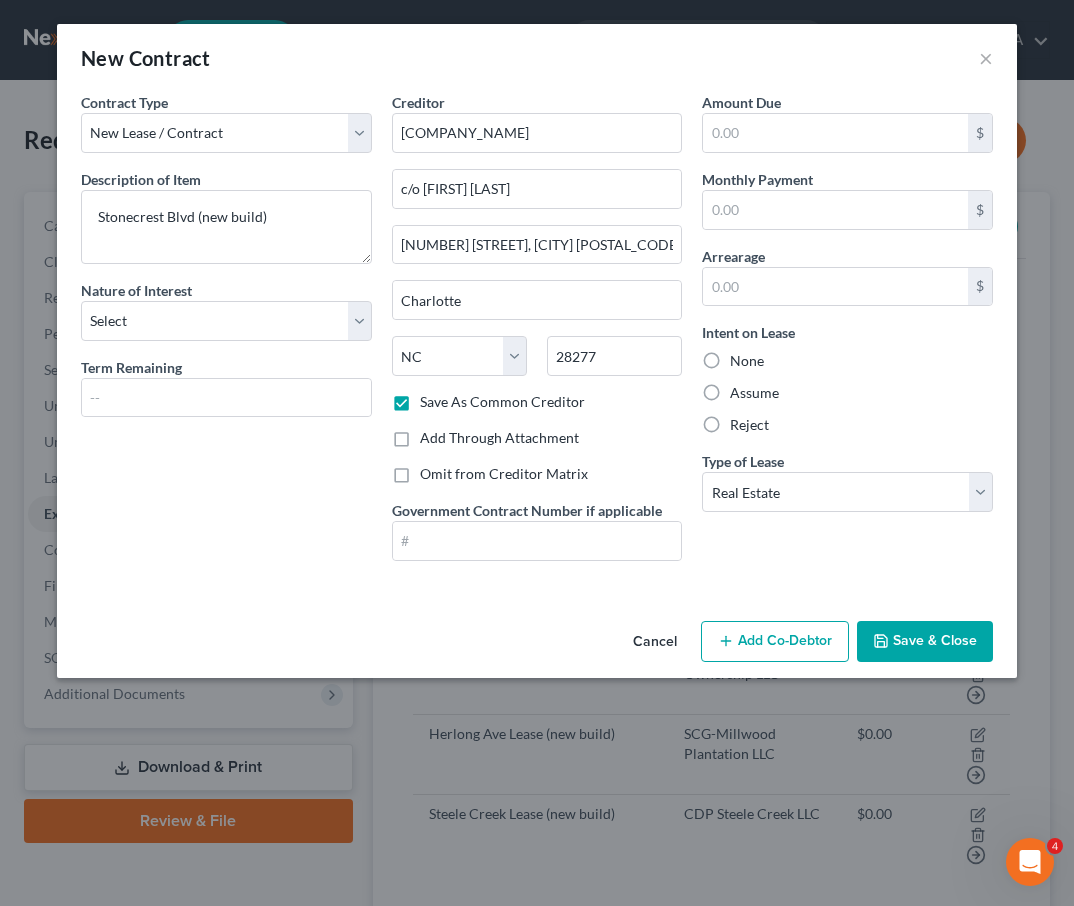 click on "Save & Close" at bounding box center [925, 642] 